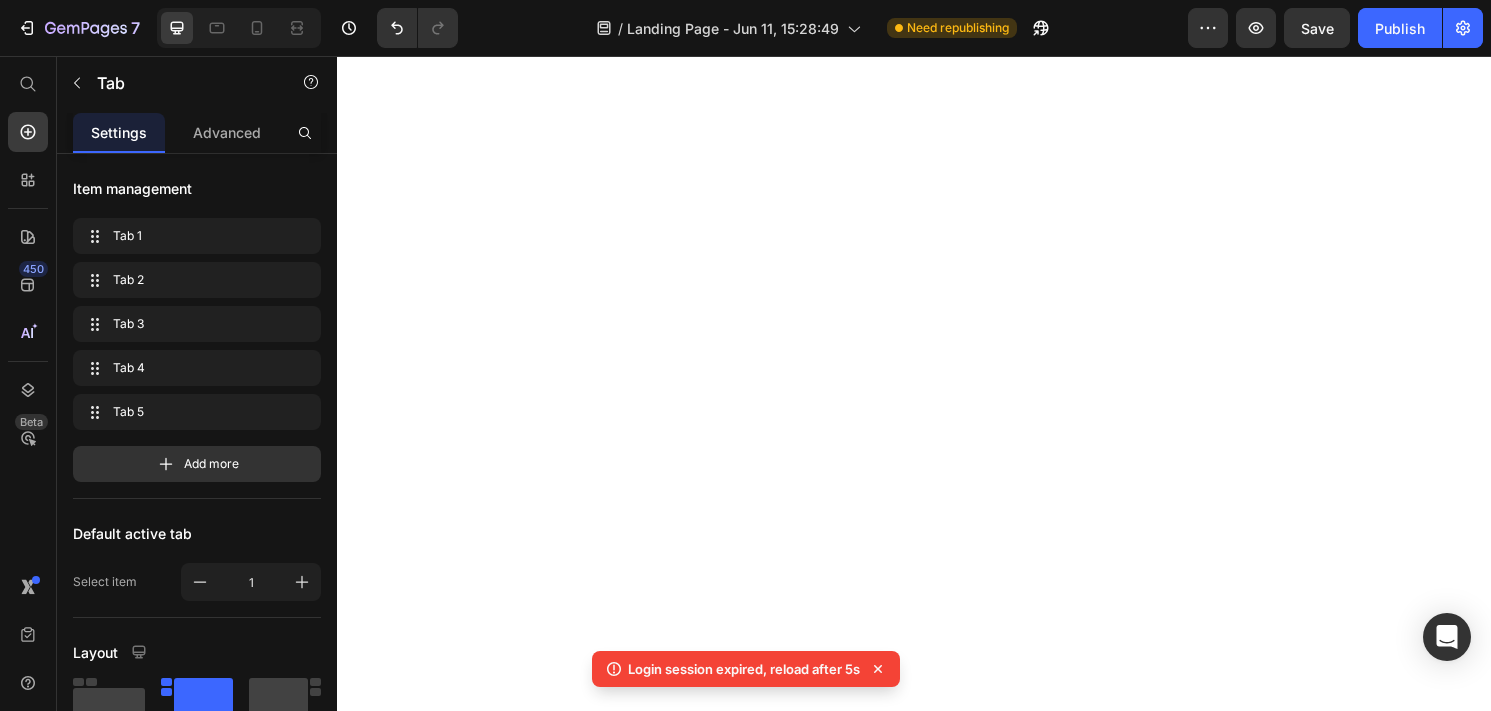scroll, scrollTop: 0, scrollLeft: 0, axis: both 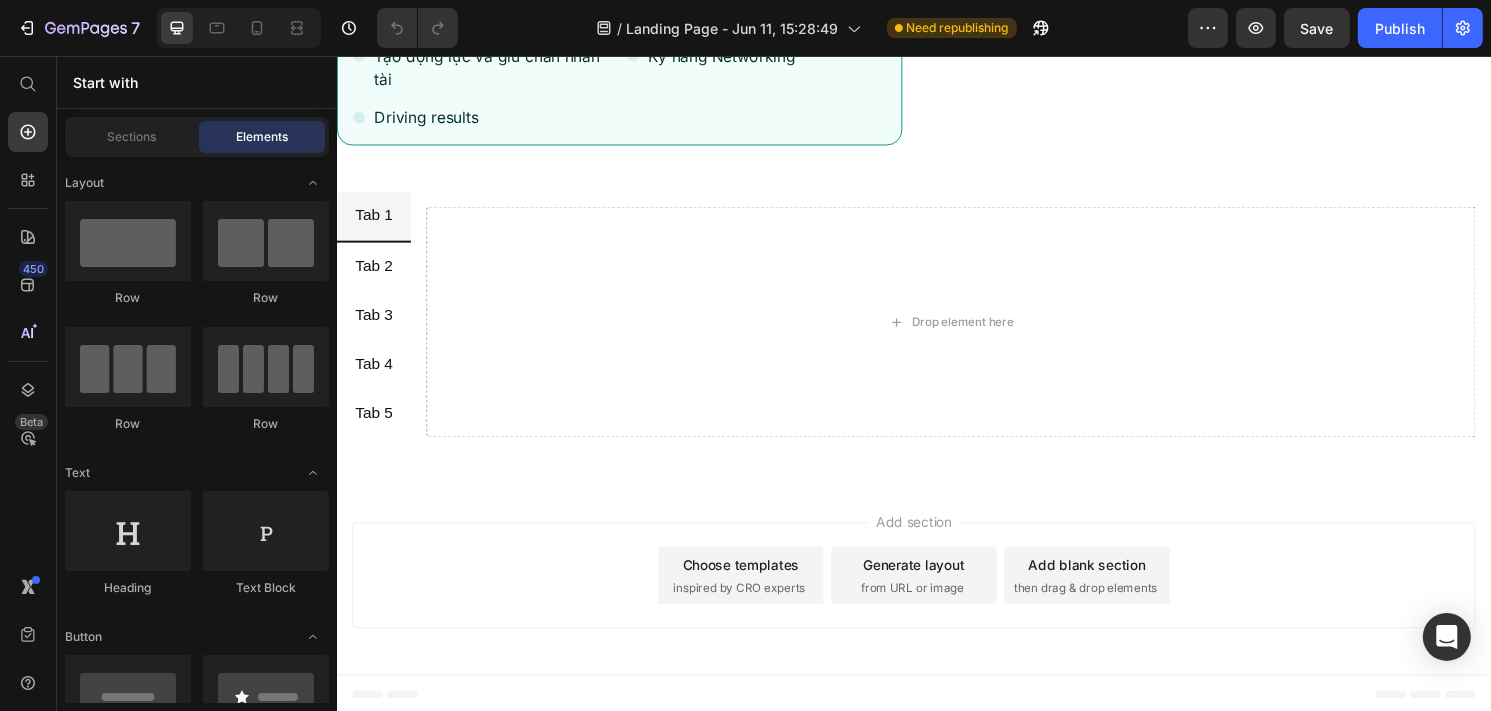 click on "Add section Choose templates inspired by CRO experts Generate layout from URL or image Add blank section then drag & drop elements" at bounding box center (936, 600) 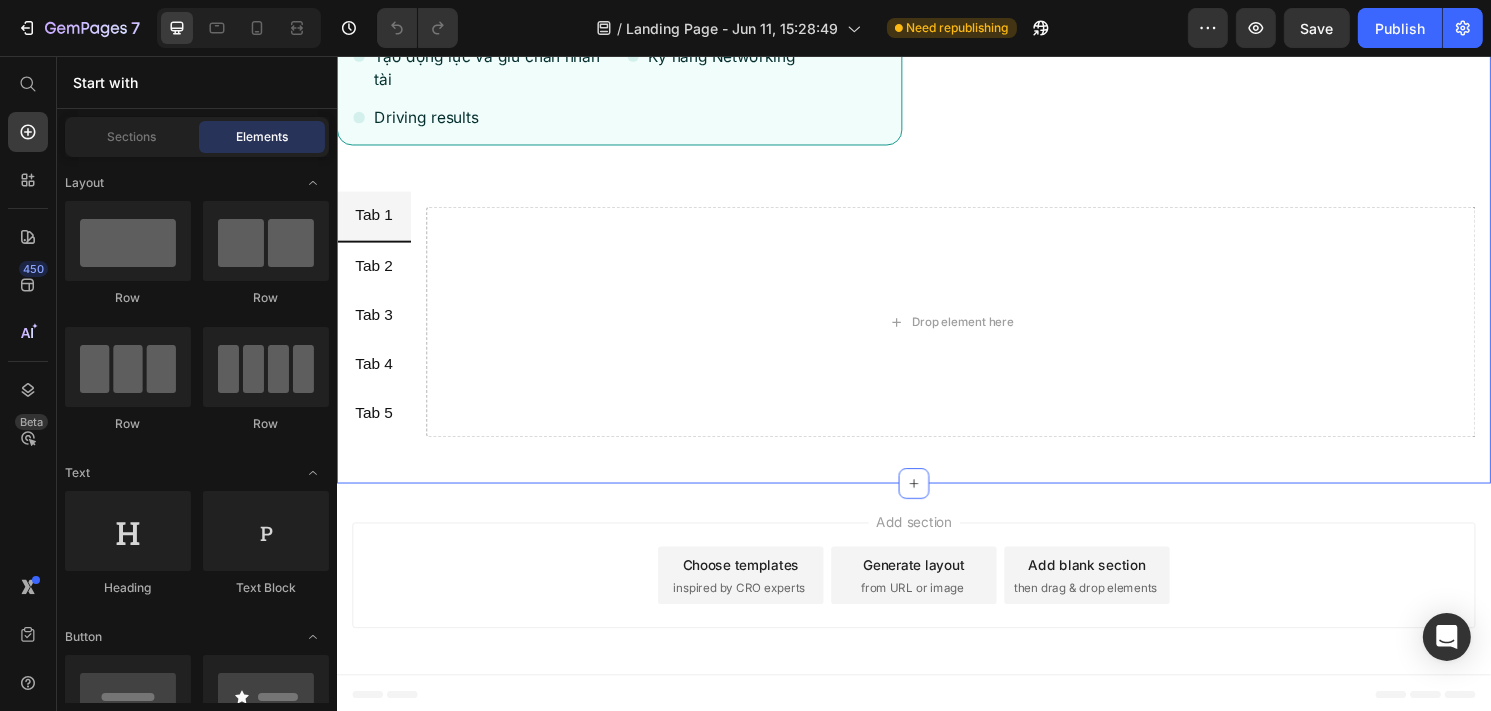 click on "Drop element here Row
Quản lý đội ngũ
Quản trị sự thay đổi
Kỹ năng khai vấn và phản hồi
Tài chính dành cho nhà quản lý
Lãnh đạo từ bên trong
Lãnh đạo tỉnh thức
Quản trị mục tiêu OKR/KPI
Lập kế hoạch chiến lược
Wellbeing leadership
Kỹ năng ủy quyền
Giao tiếp hiệu quả
Đội ngũ hiệu suất cao
Kỹ năng đàm phán" at bounding box center [936, -40] 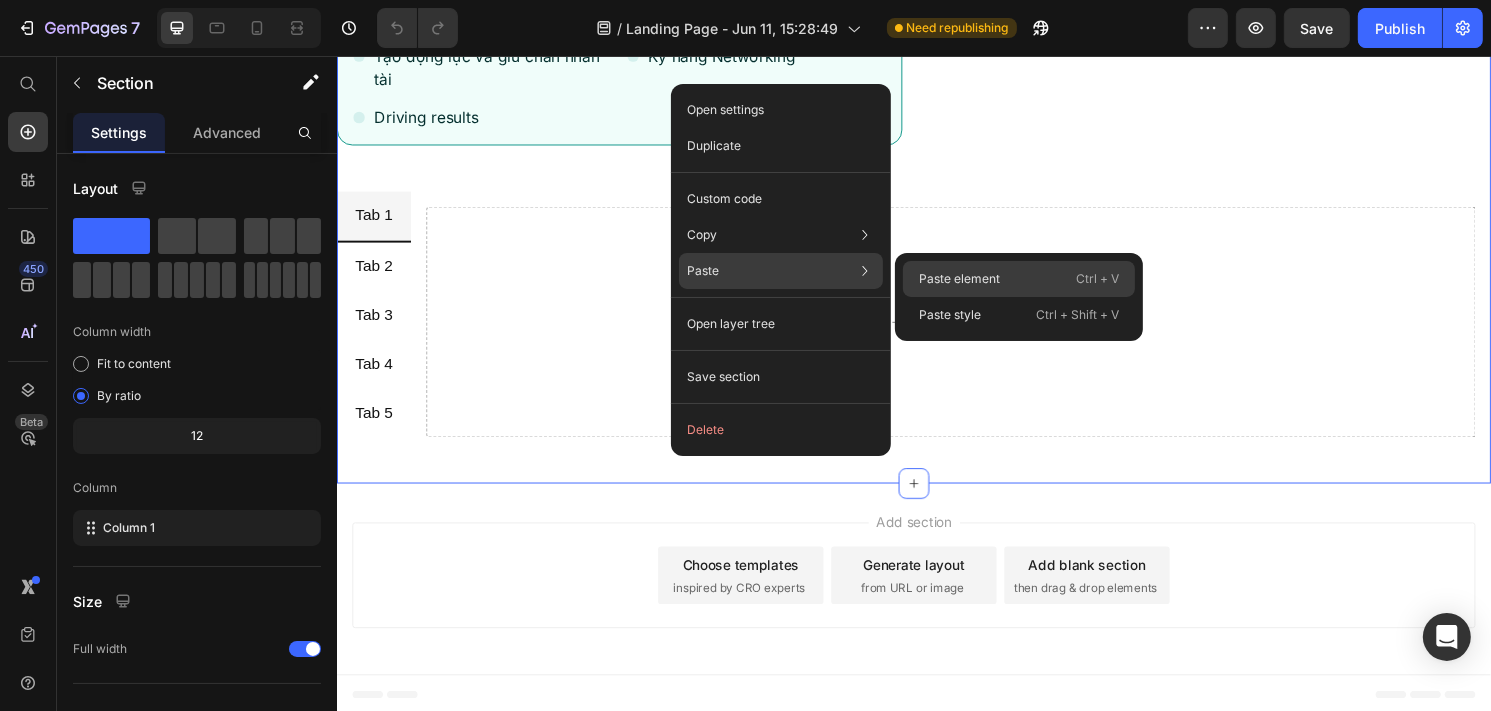 click on "Paste element" at bounding box center [959, 279] 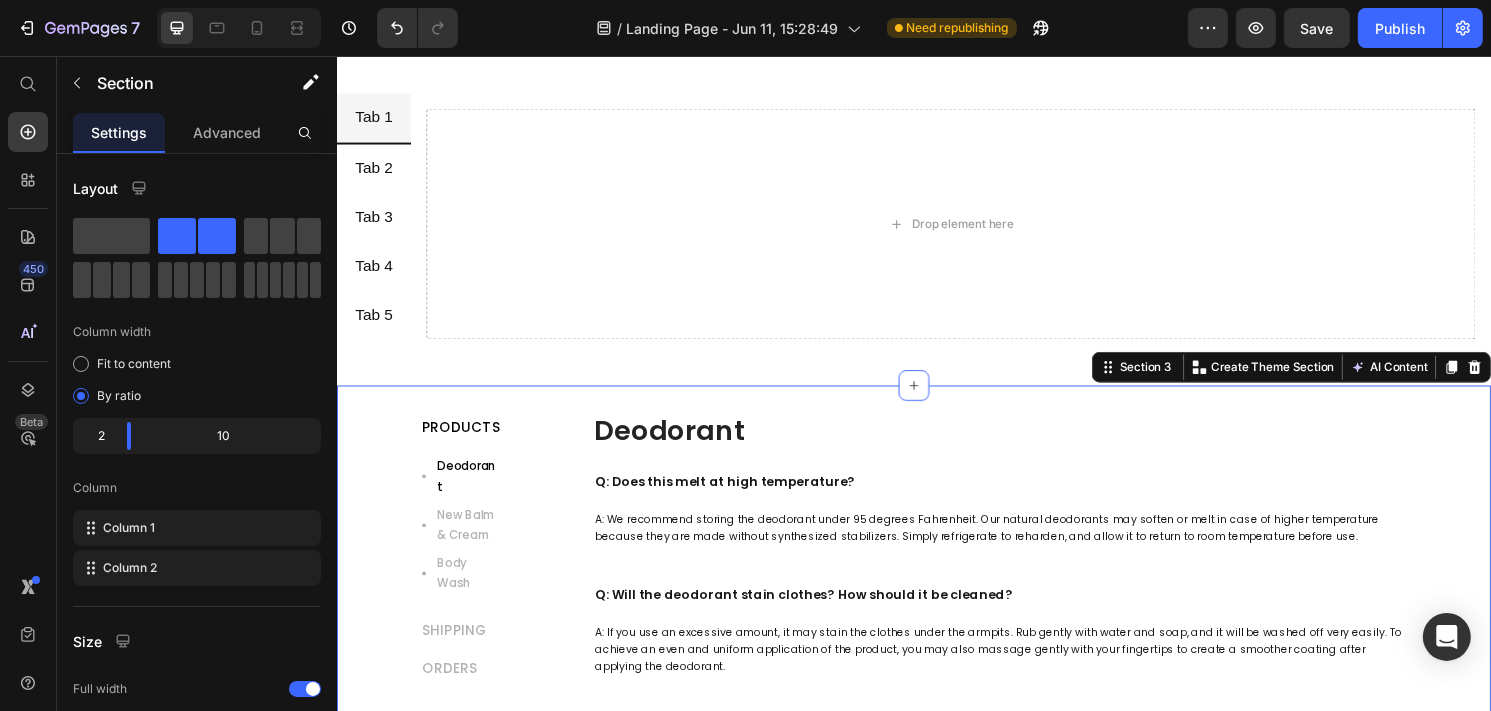 scroll, scrollTop: 1594, scrollLeft: 0, axis: vertical 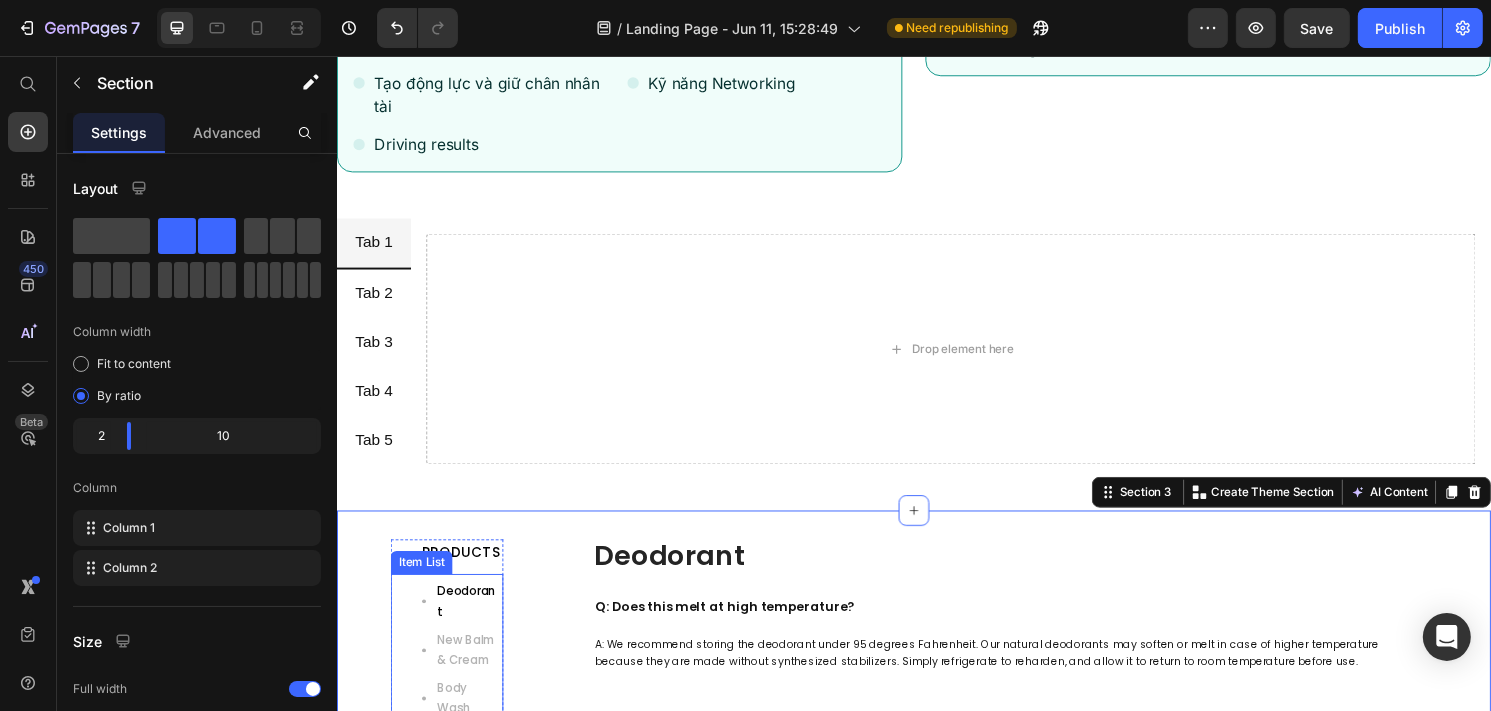 click on "Deodorant" at bounding box center (470, 623) 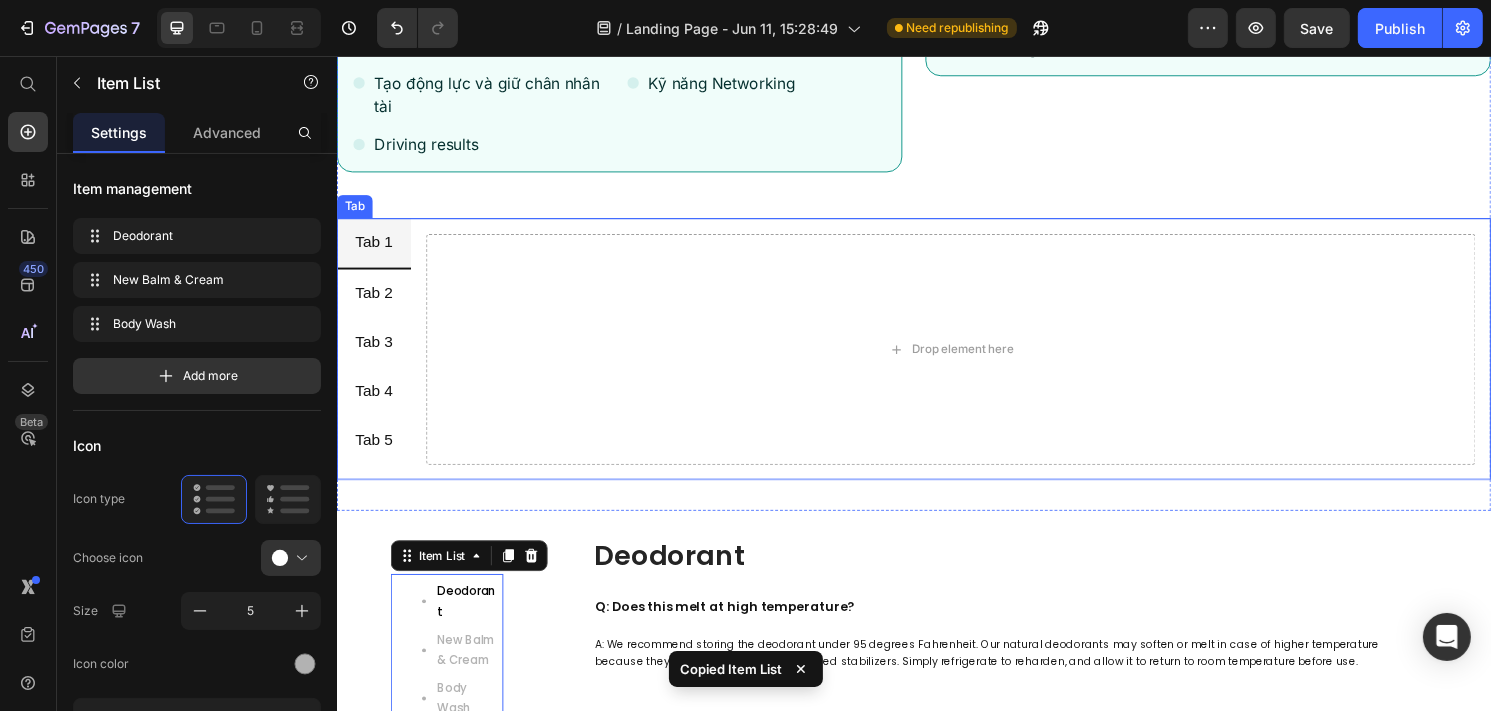 click on "Tab 1" at bounding box center (374, 250) 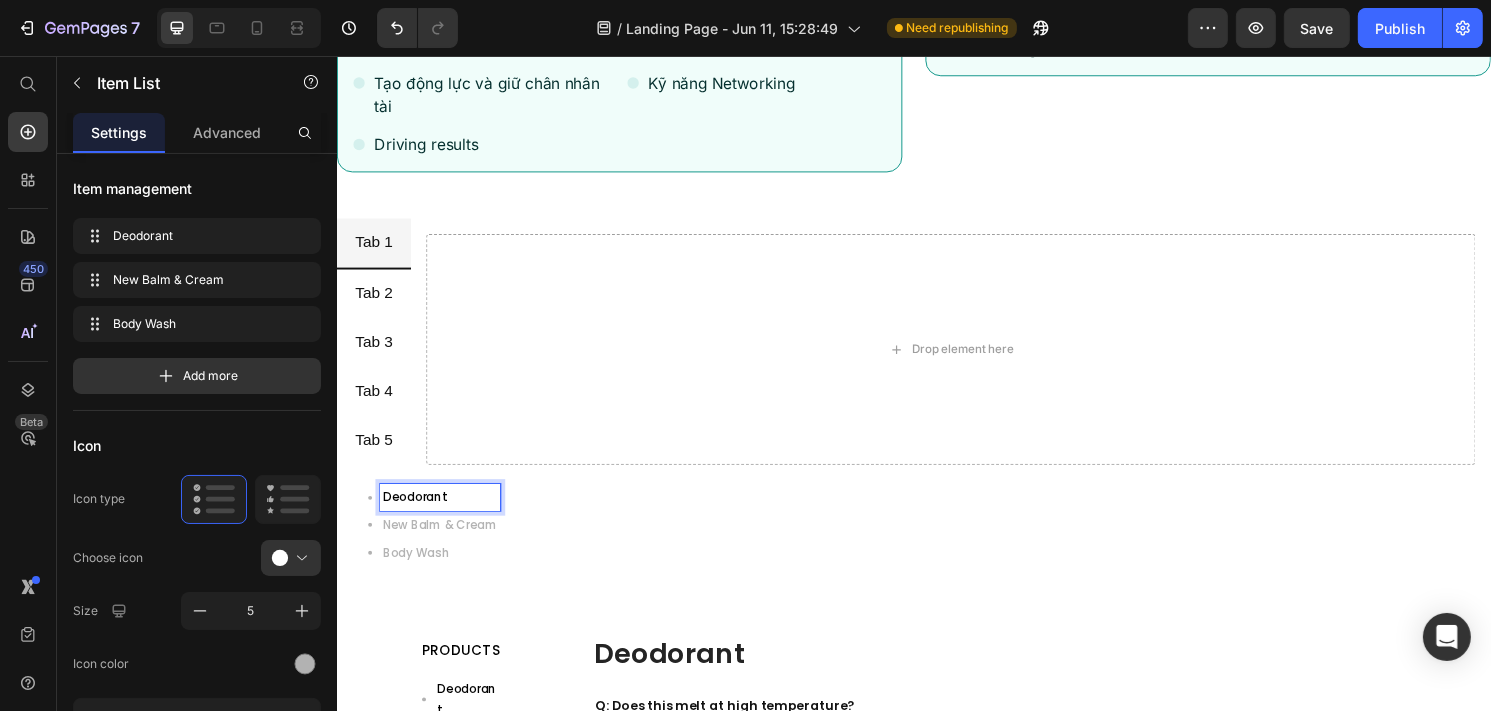click on "Deodorant" at bounding box center [417, 514] 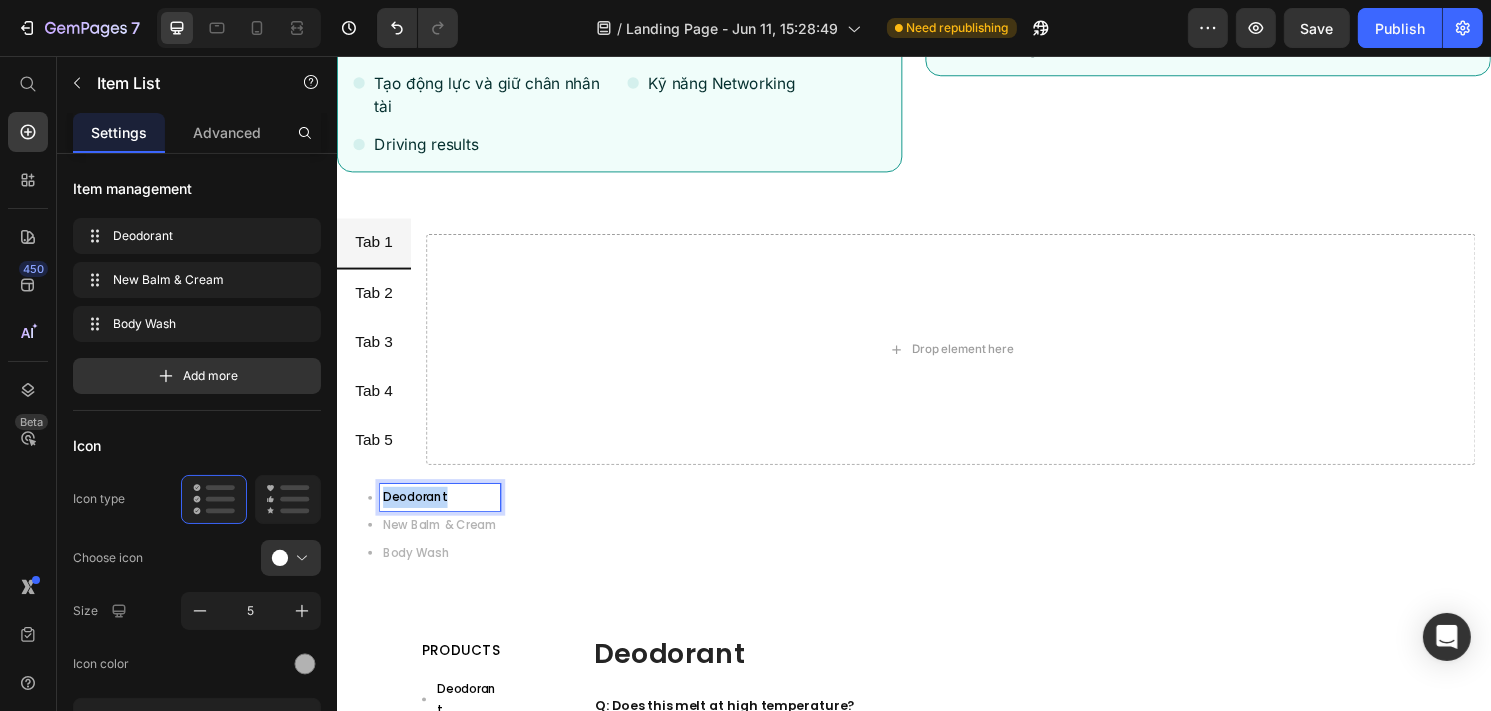 click on "Deodorant" at bounding box center (443, 515) 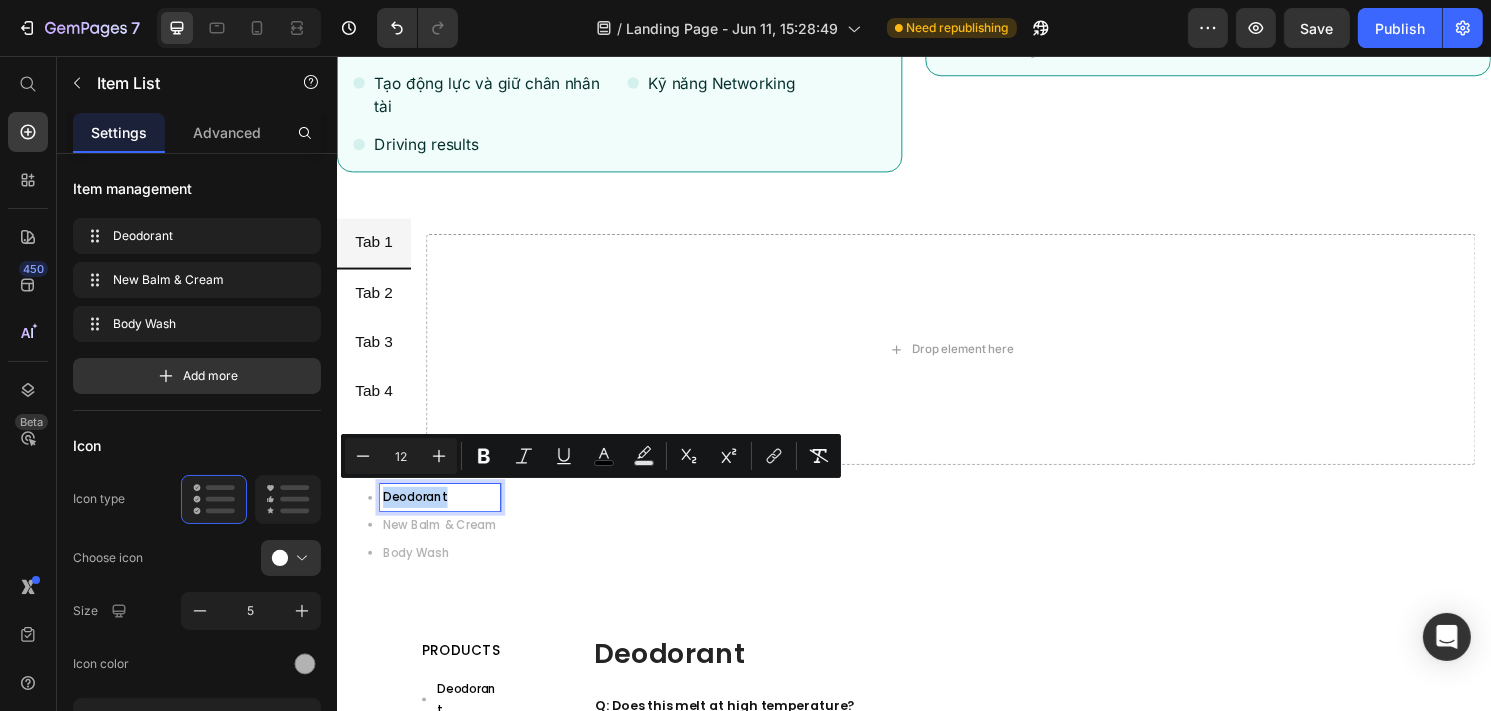 copy on "Deodorant" 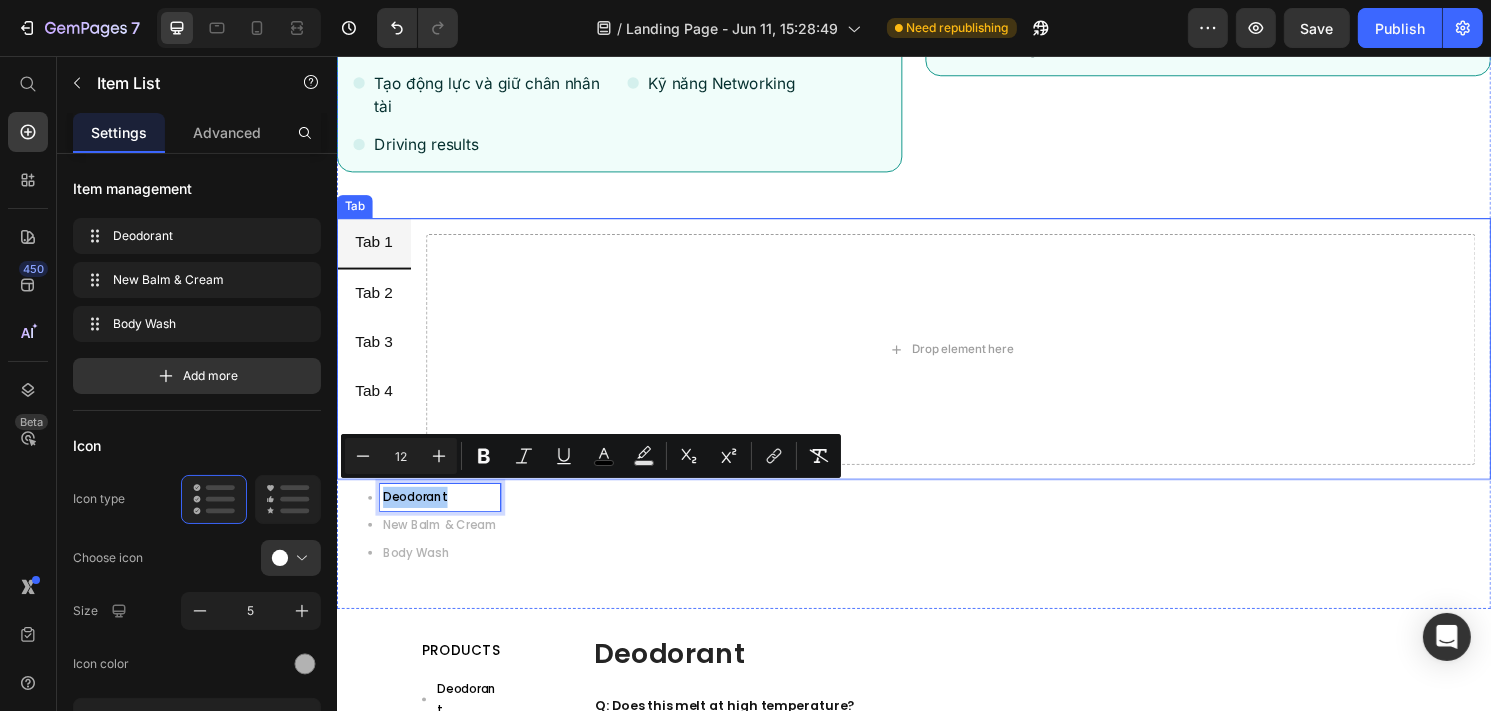 click on "Tab 1" at bounding box center [374, 250] 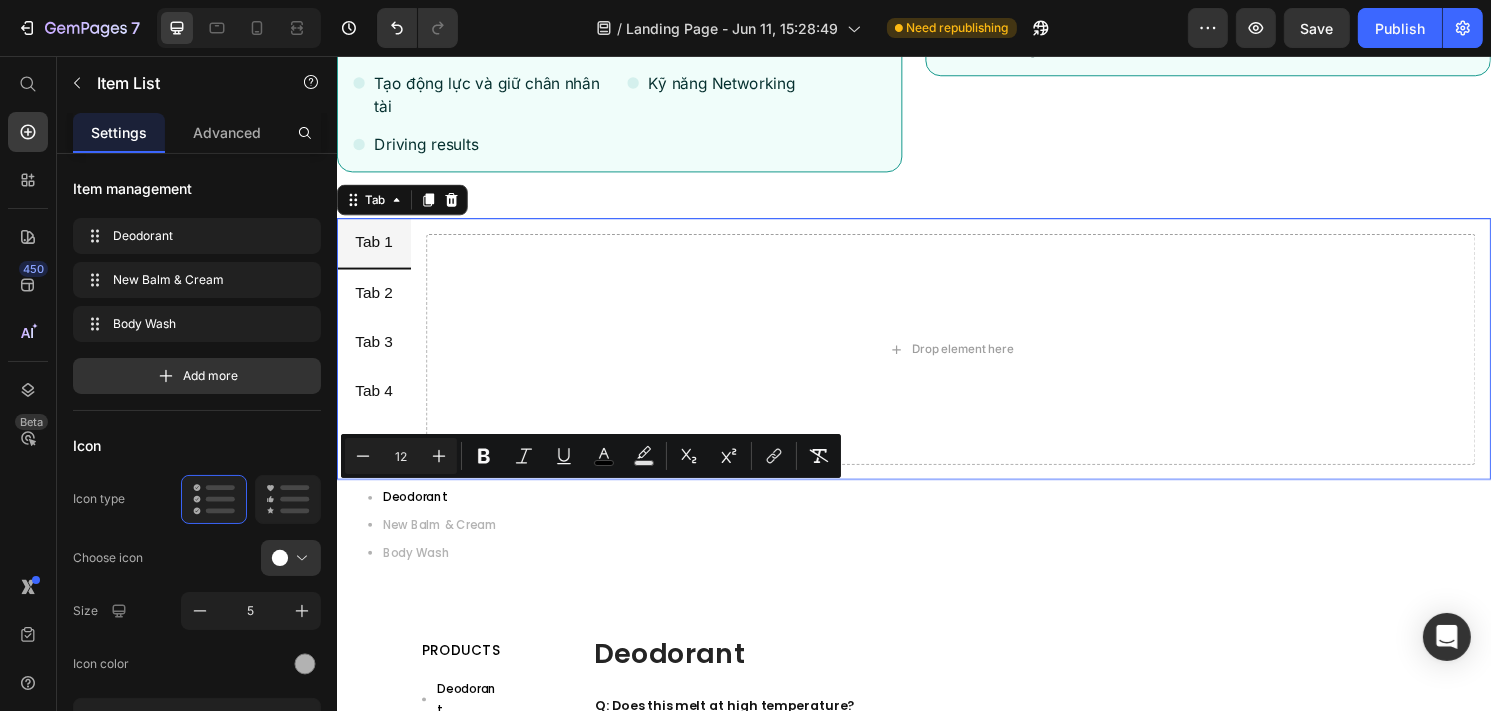 click on "Tab 1" at bounding box center [374, 250] 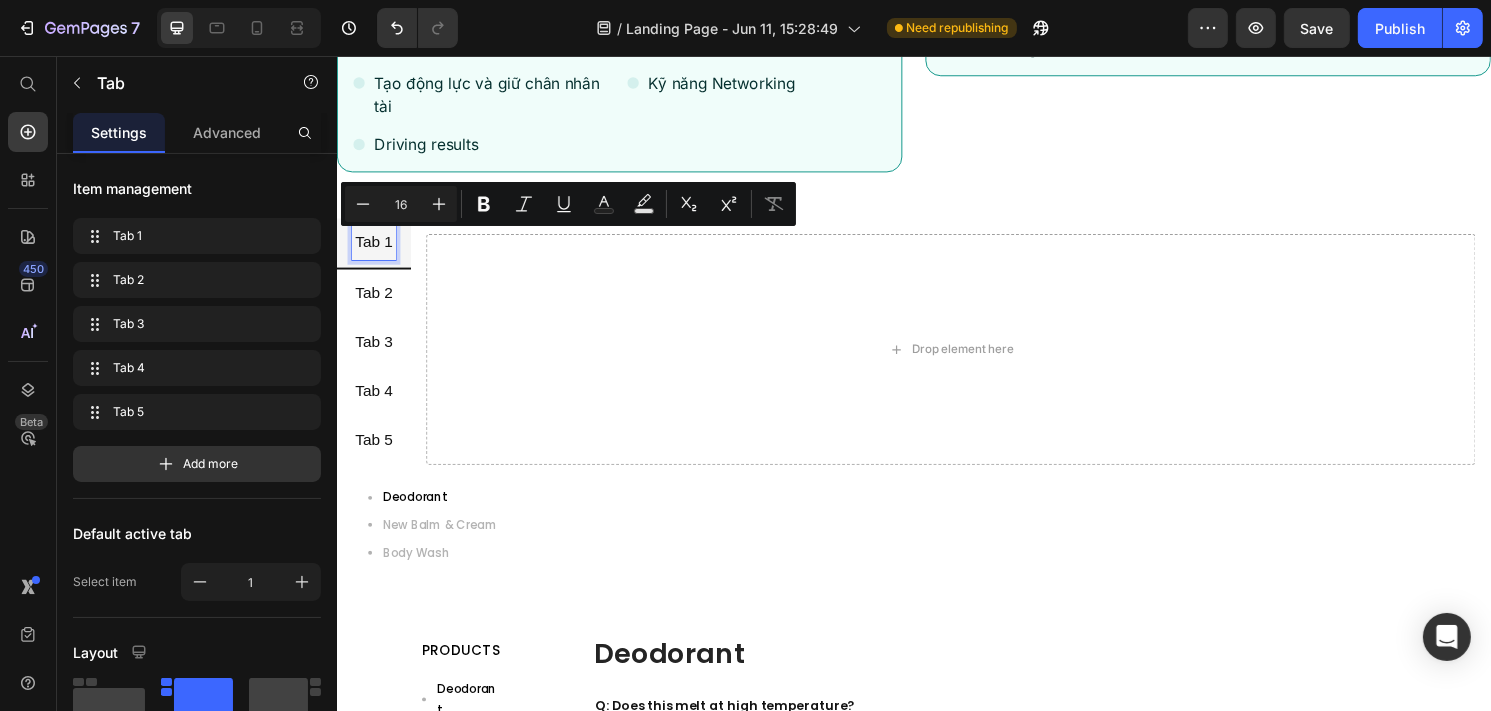 click on "Tab 1" at bounding box center (374, 250) 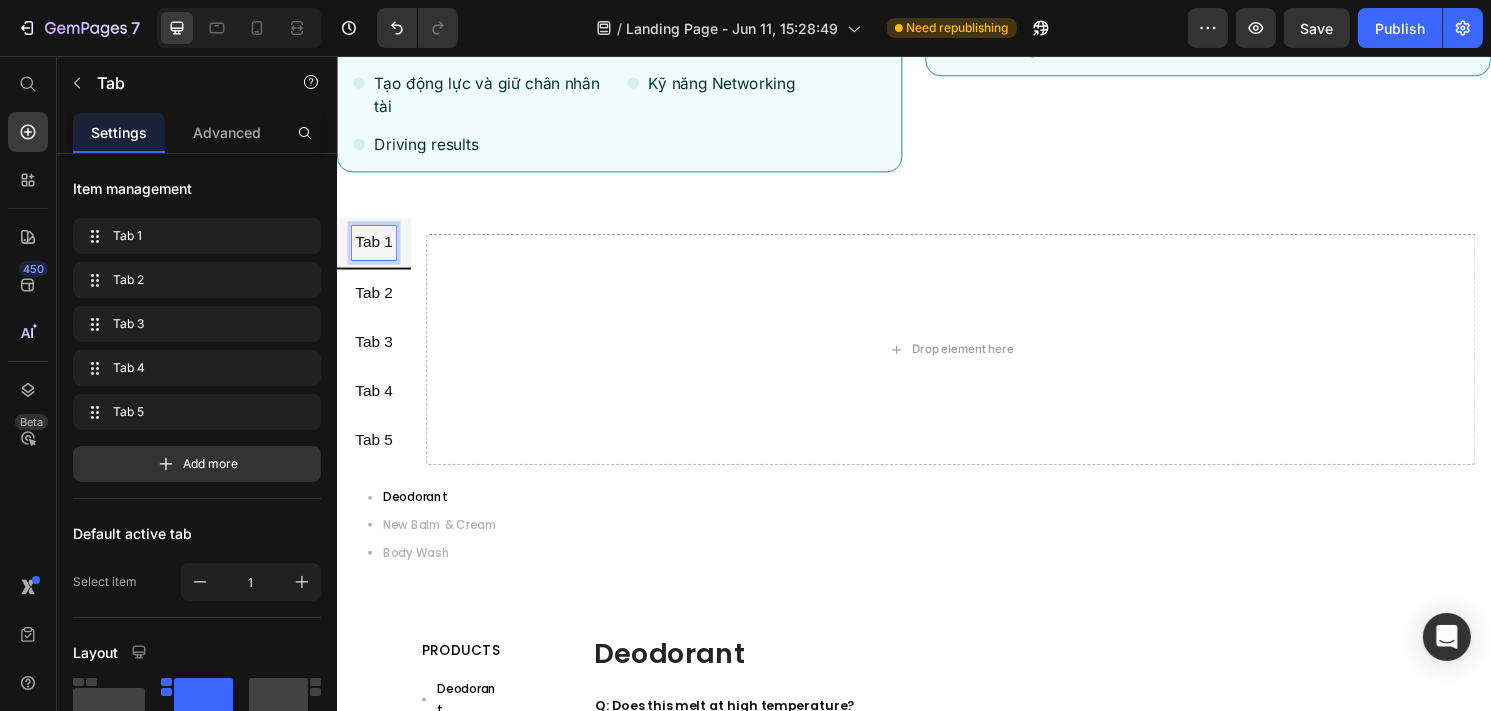 click on "Tab 1" at bounding box center (374, 250) 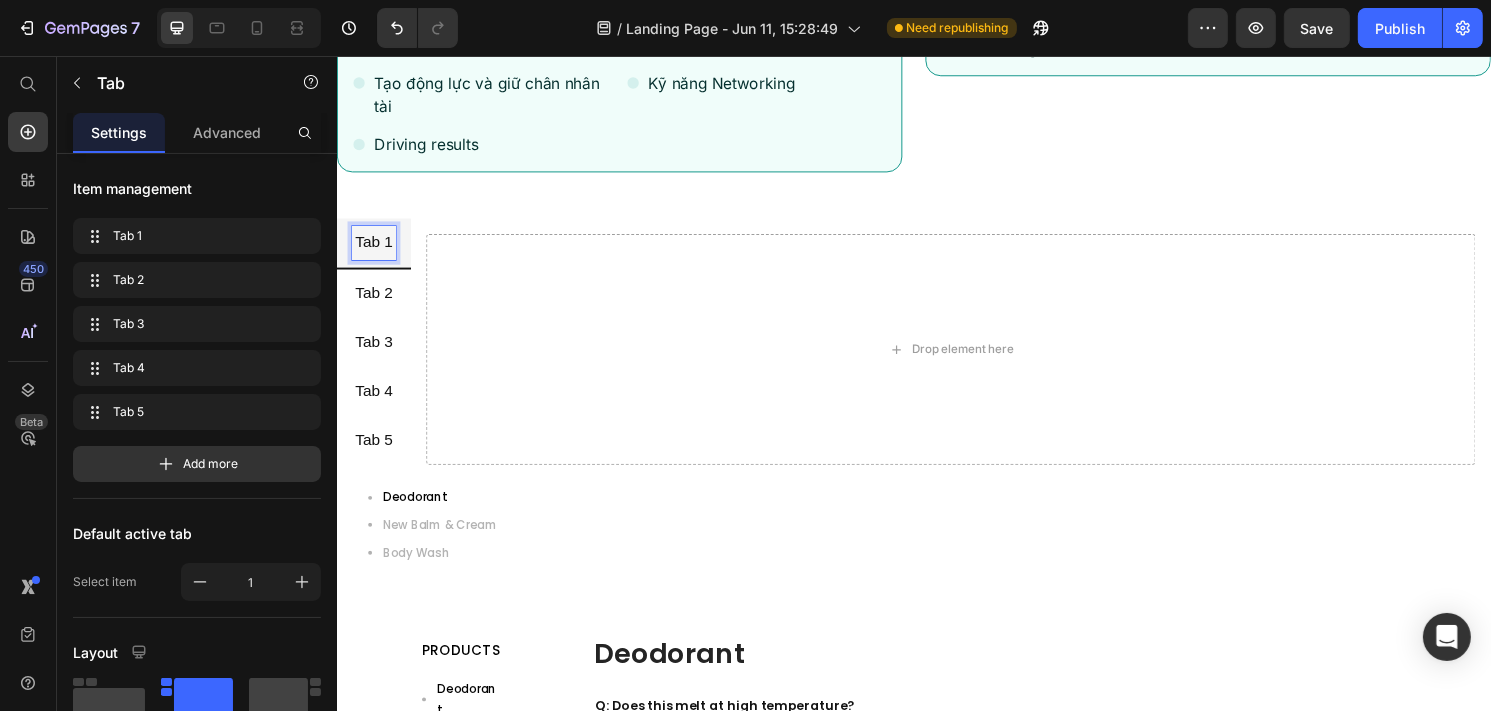 click on "Tab 1" at bounding box center (374, 250) 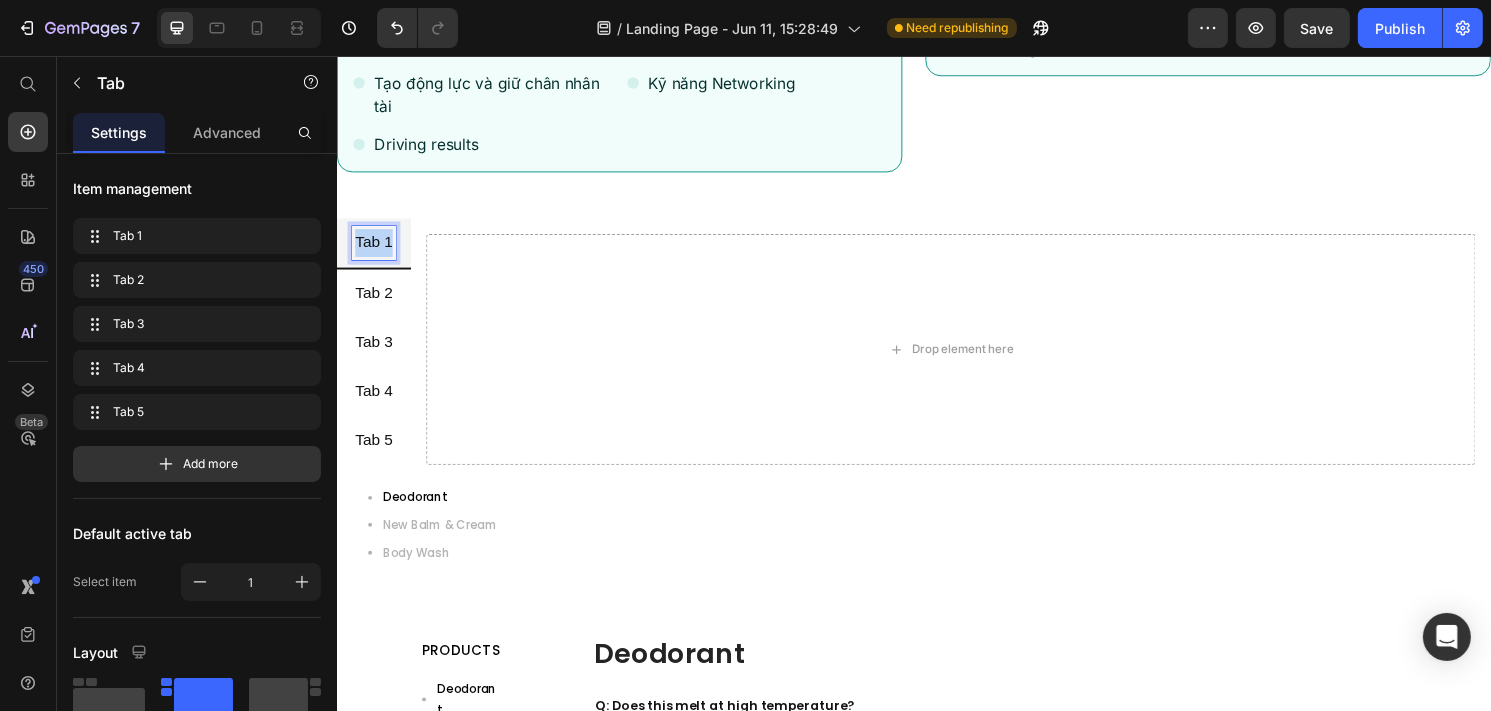 click on "Tab 1" at bounding box center (374, 250) 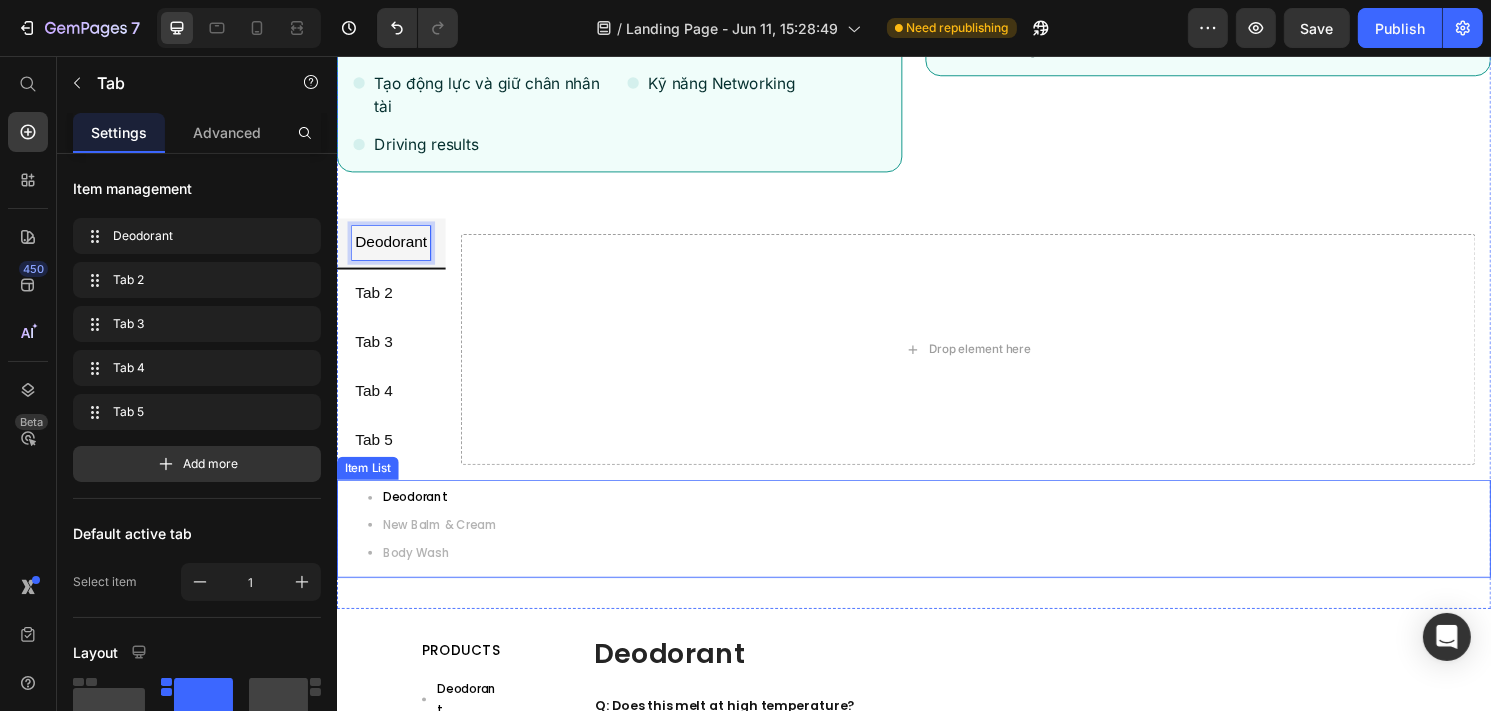 click on "New Balm & Cream" at bounding box center [443, 543] 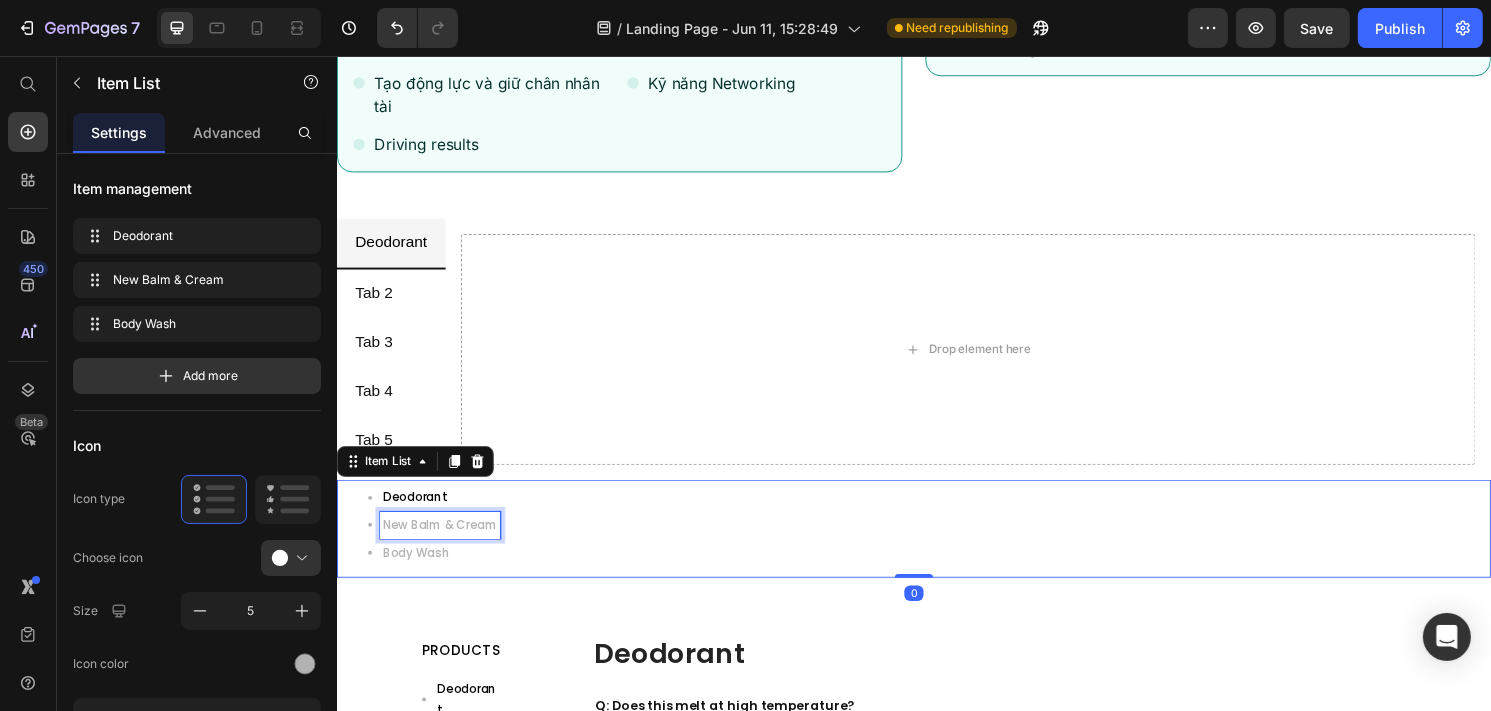 click on "New Balm & Cream" at bounding box center [443, 543] 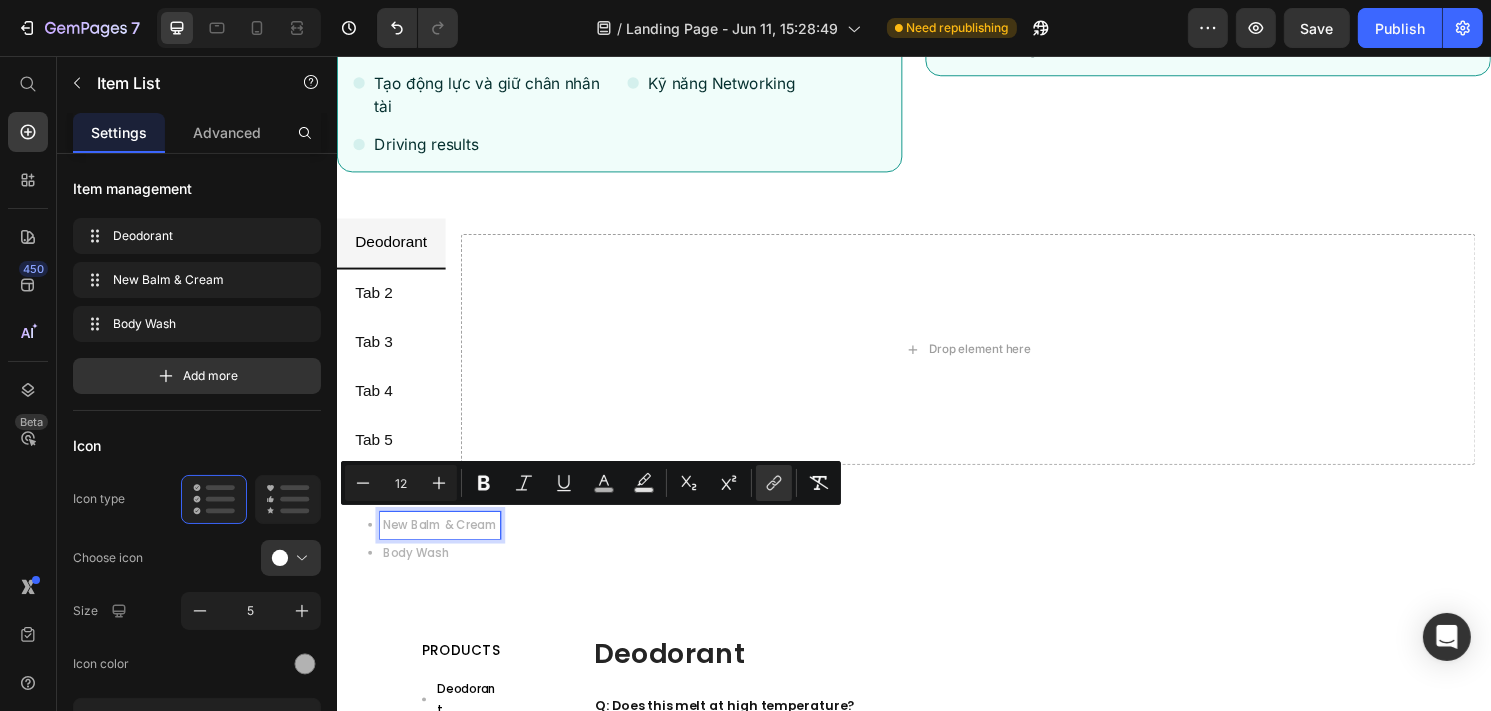 copy 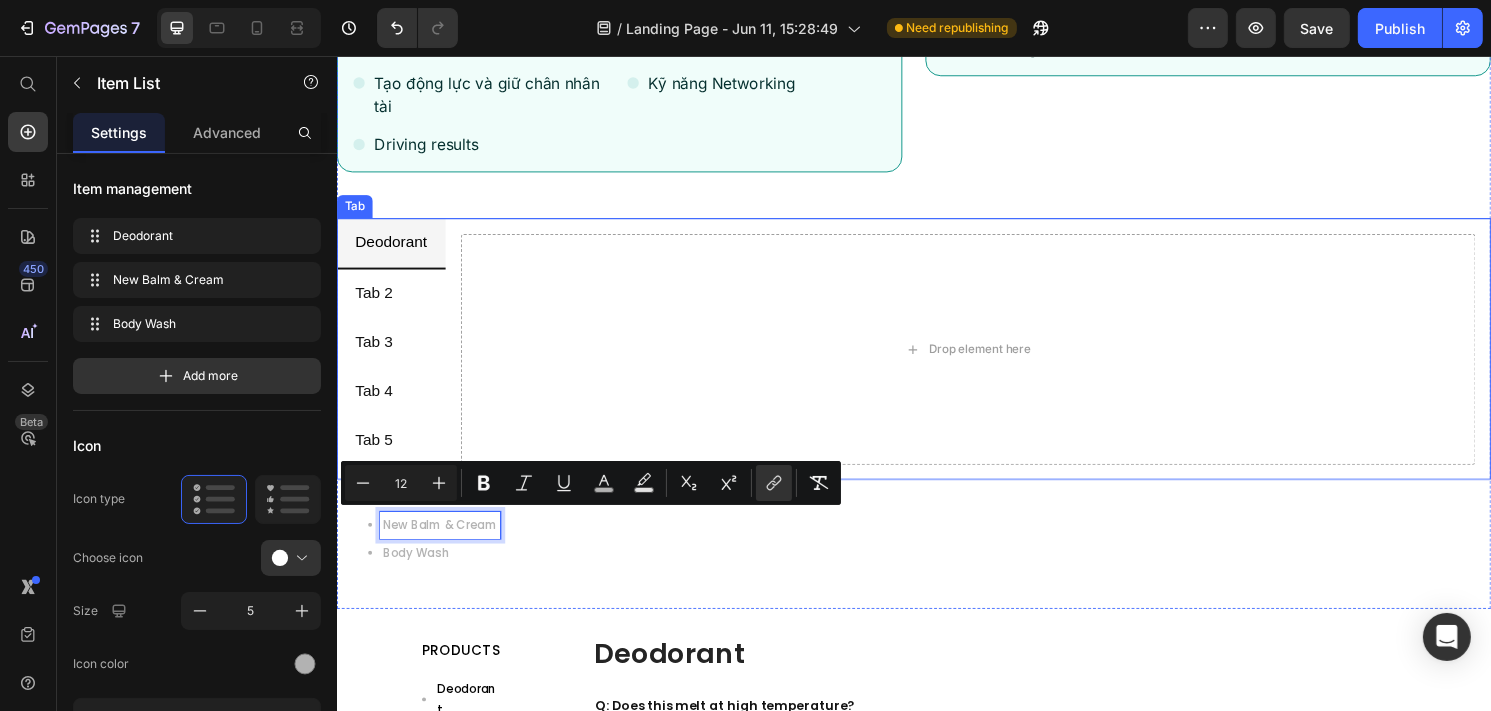 click on "Tab 2" at bounding box center (374, 303) 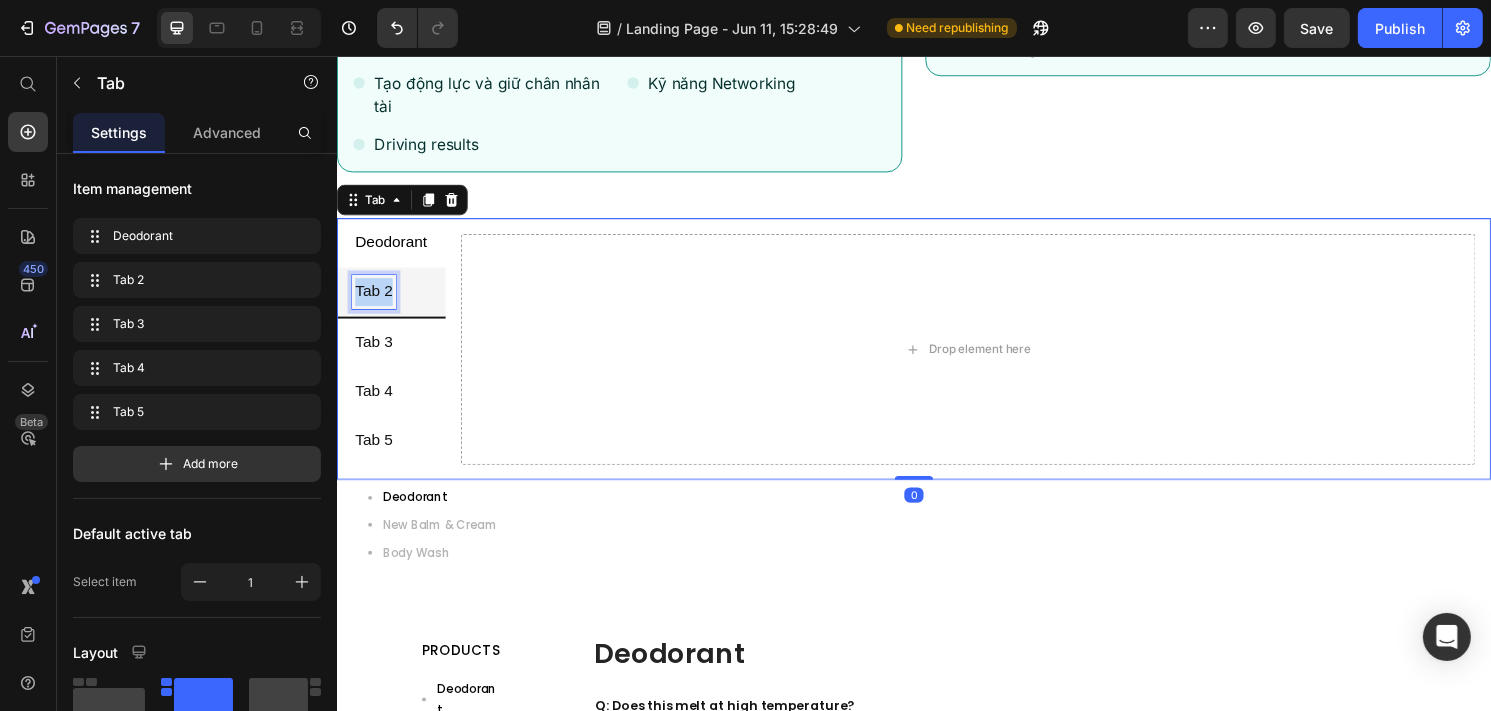 click on "Tab 2" at bounding box center [374, 301] 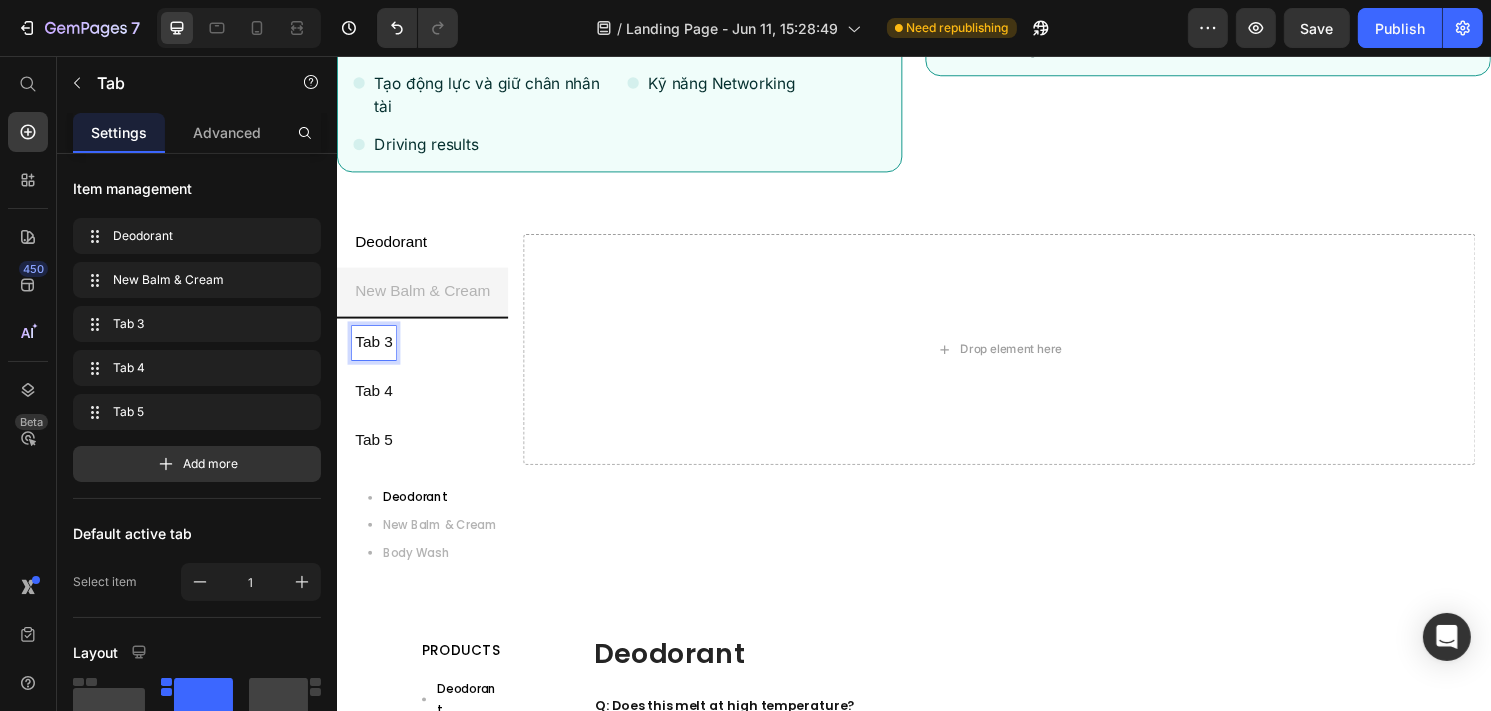 click on "Tab 3" at bounding box center (374, 354) 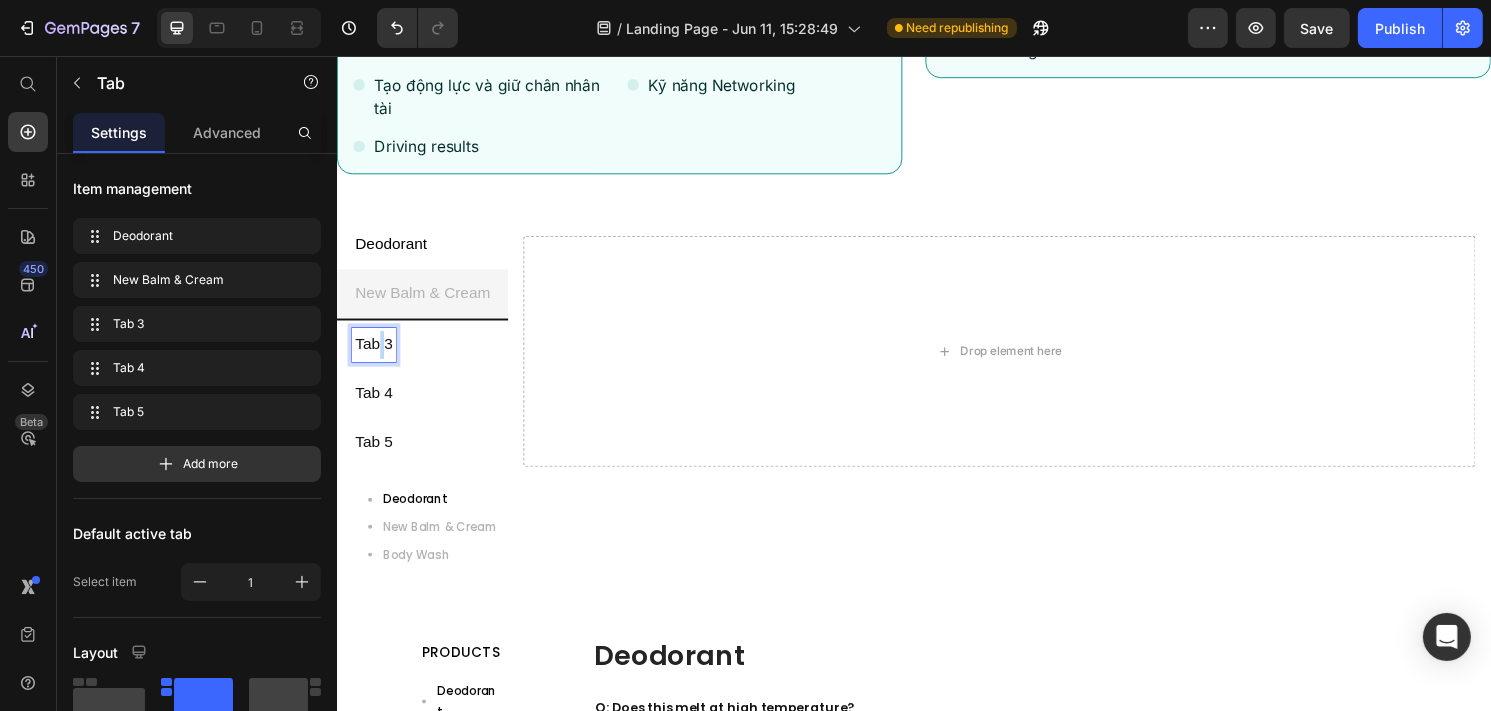 click on "Tab 3" at bounding box center [374, 356] 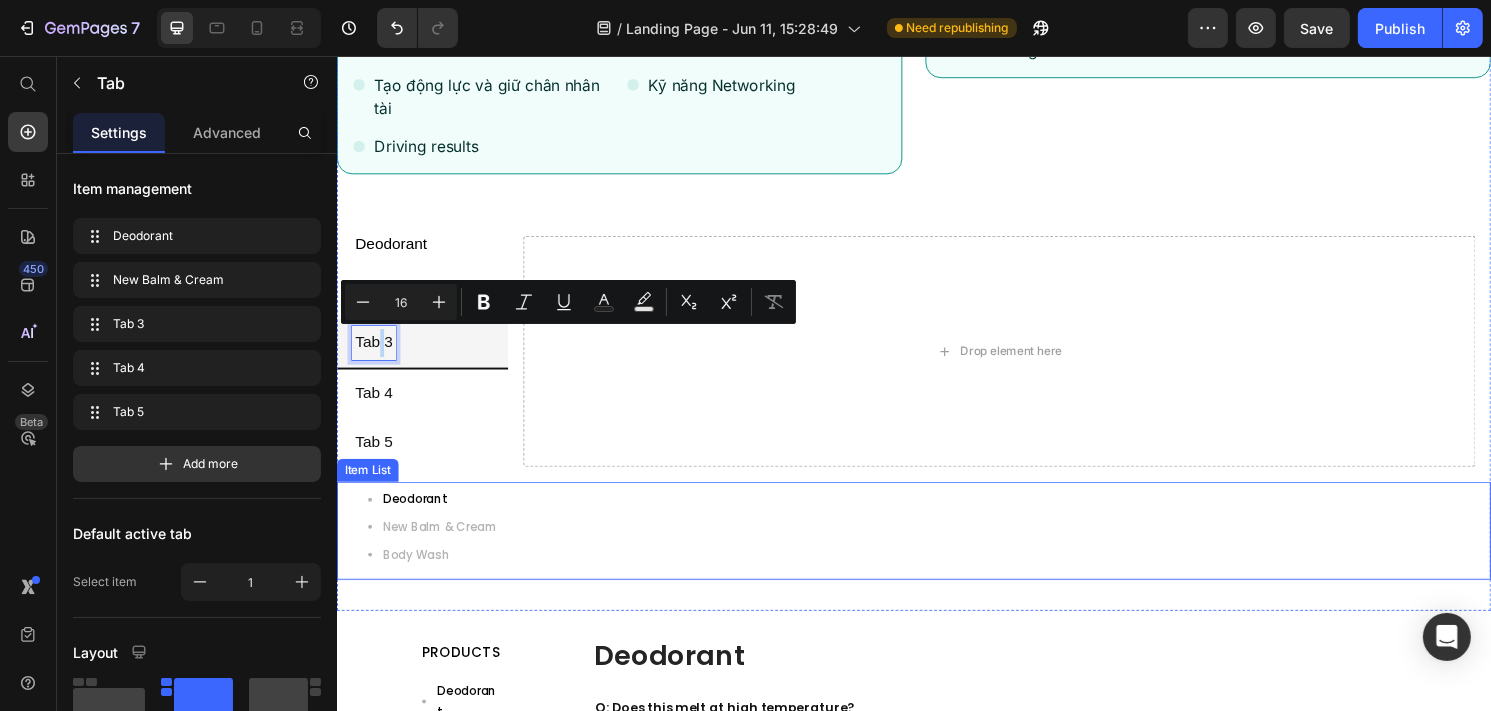 click on "Body Wash" at bounding box center [418, 574] 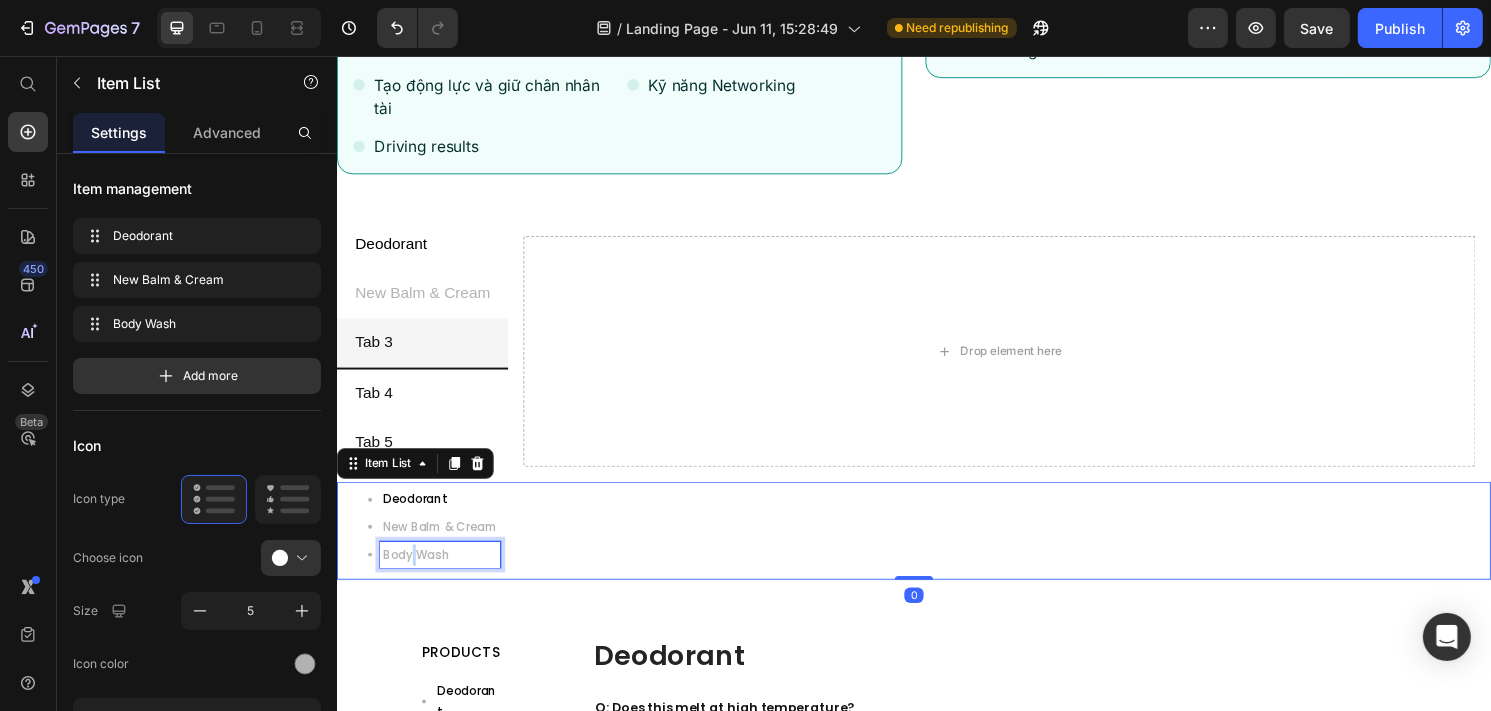 click on "Body Wash" at bounding box center (418, 574) 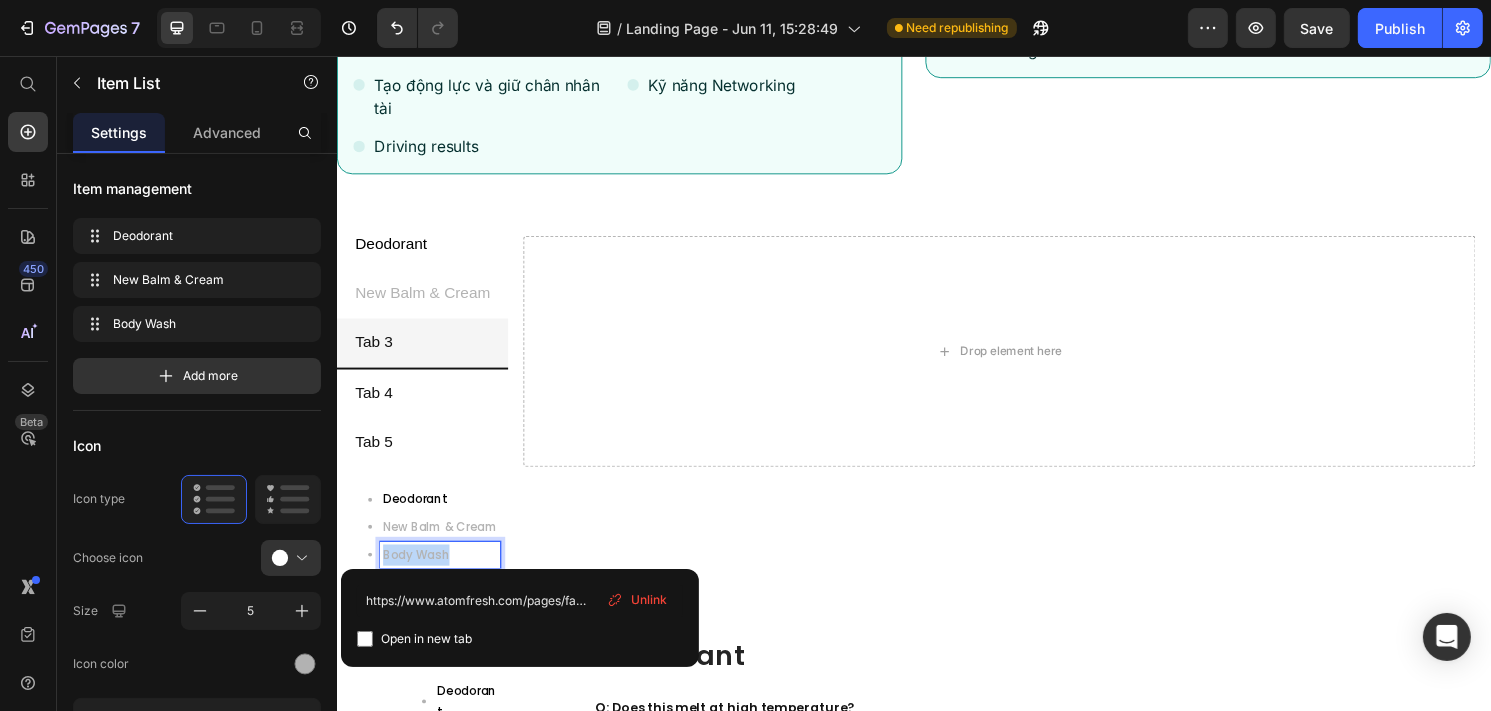 drag, startPoint x: 450, startPoint y: 571, endPoint x: 383, endPoint y: 569, distance: 67.02985 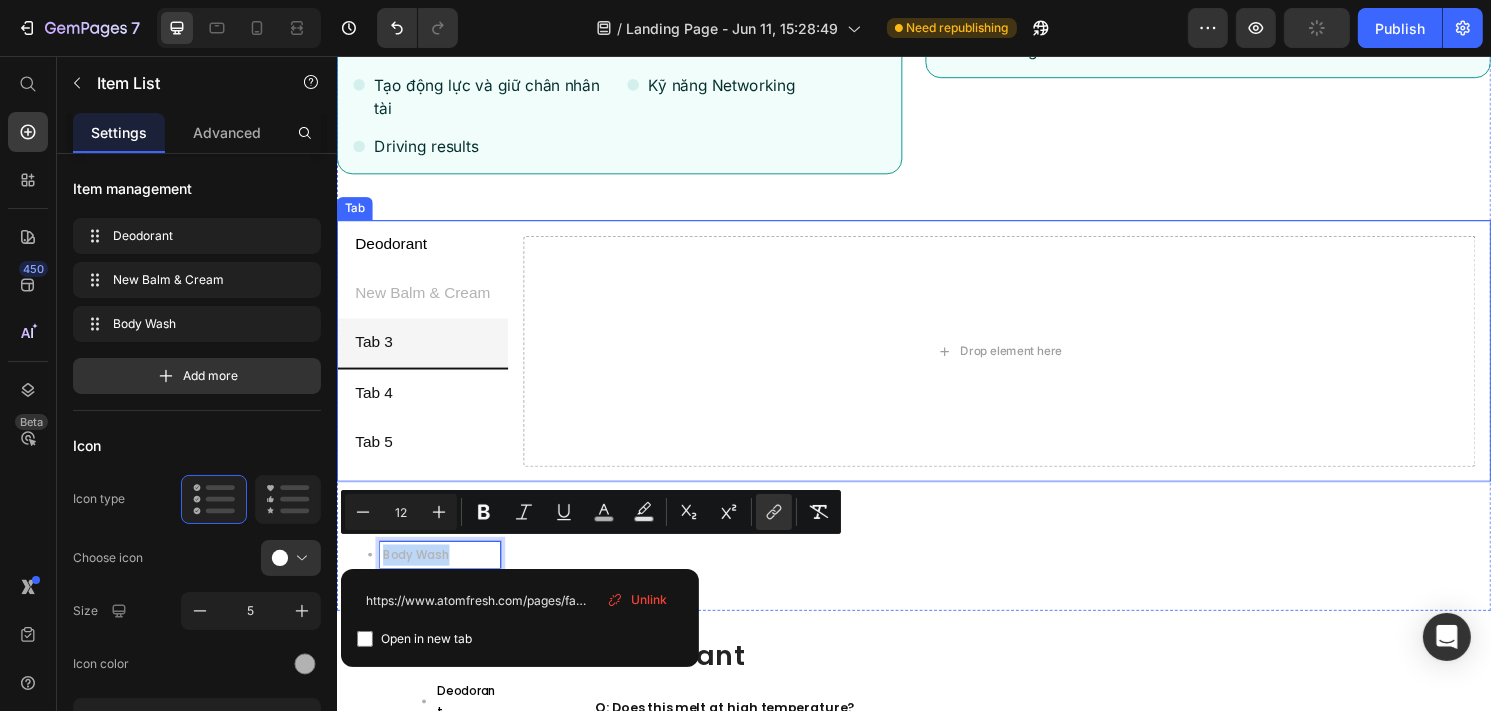 click on "Tab 3" at bounding box center [374, 354] 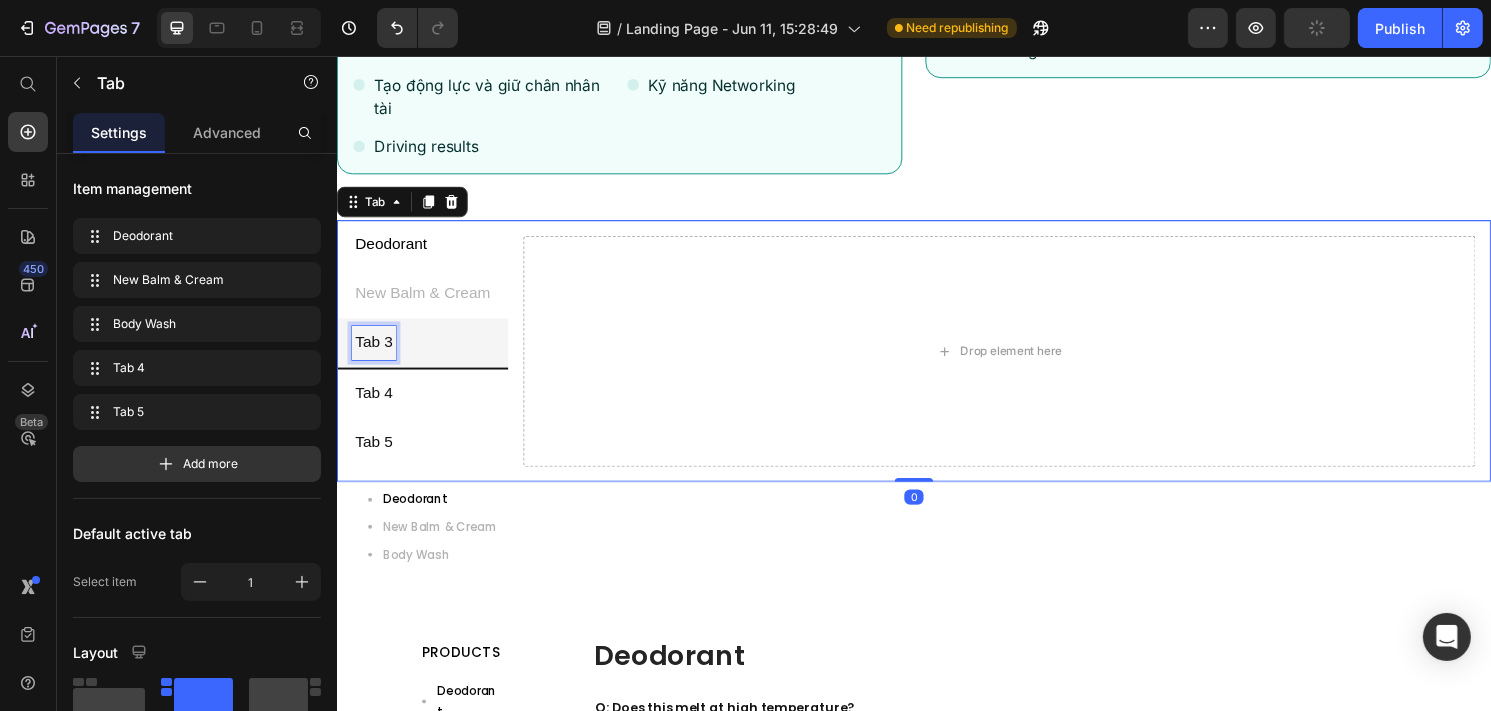 click on "Tab 3" at bounding box center [374, 354] 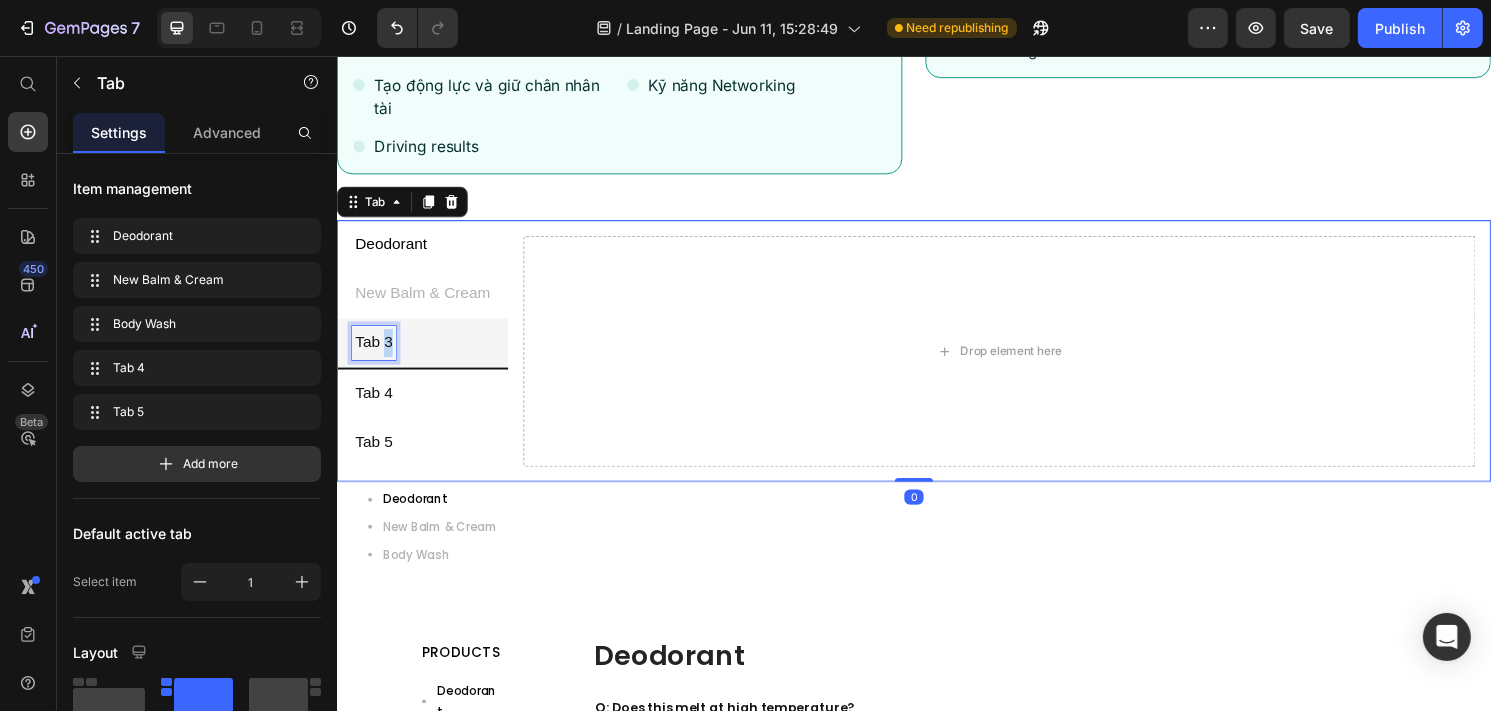 click on "Tab 3" at bounding box center [374, 354] 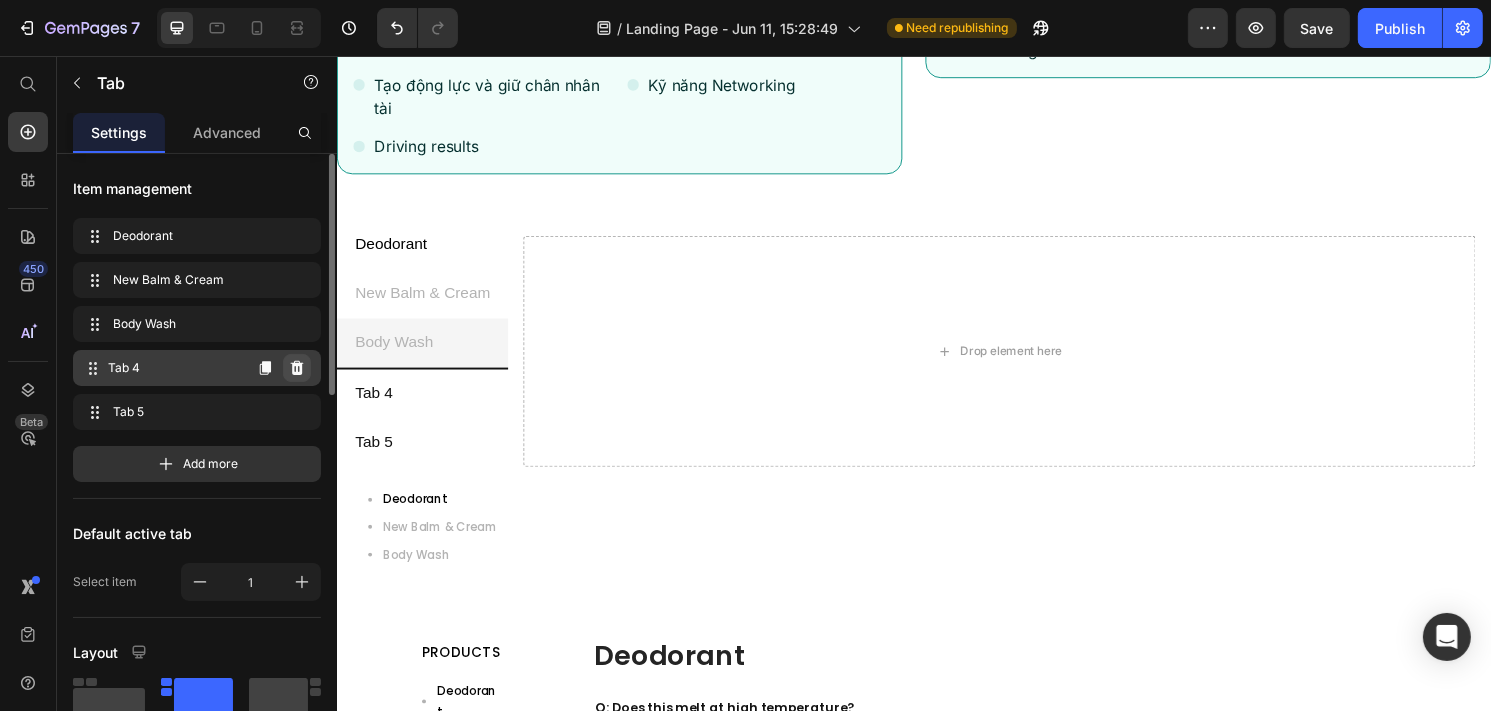 click 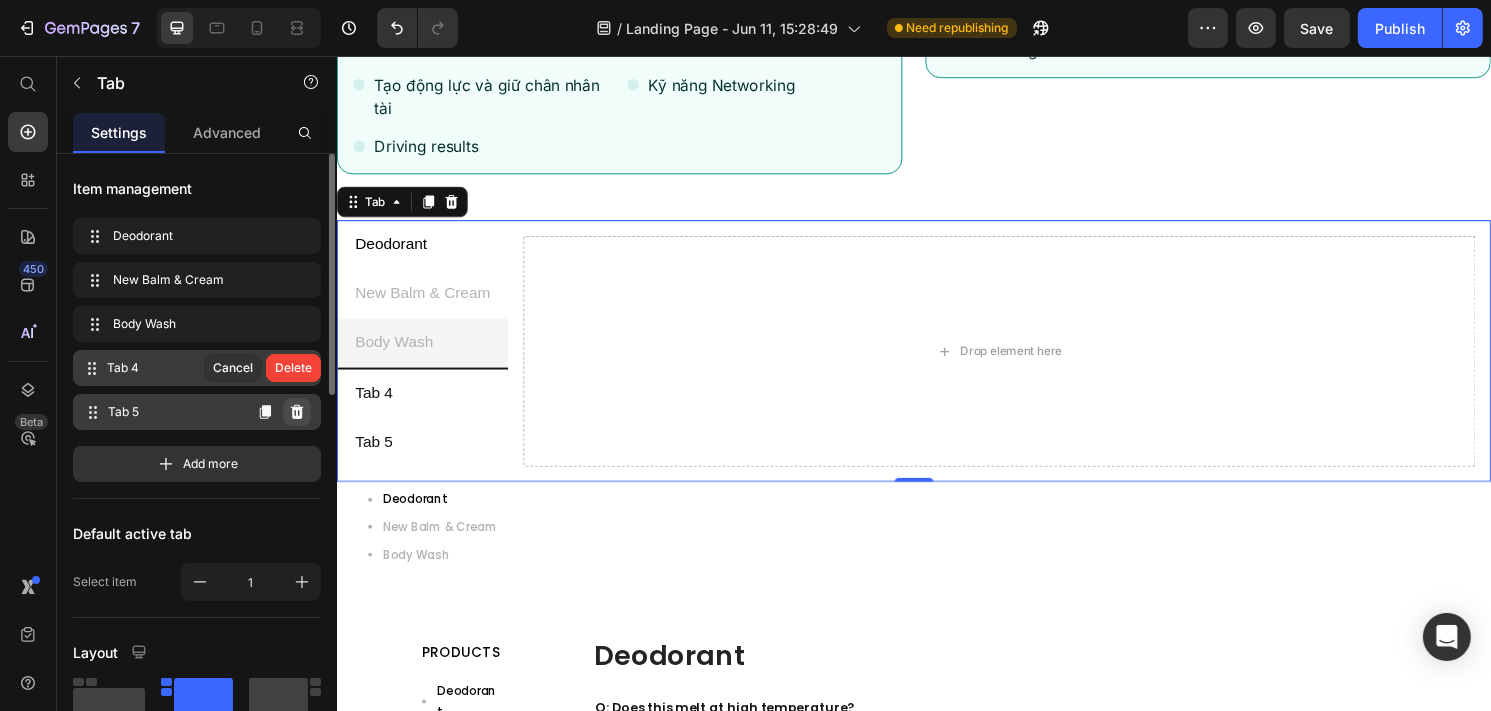 click 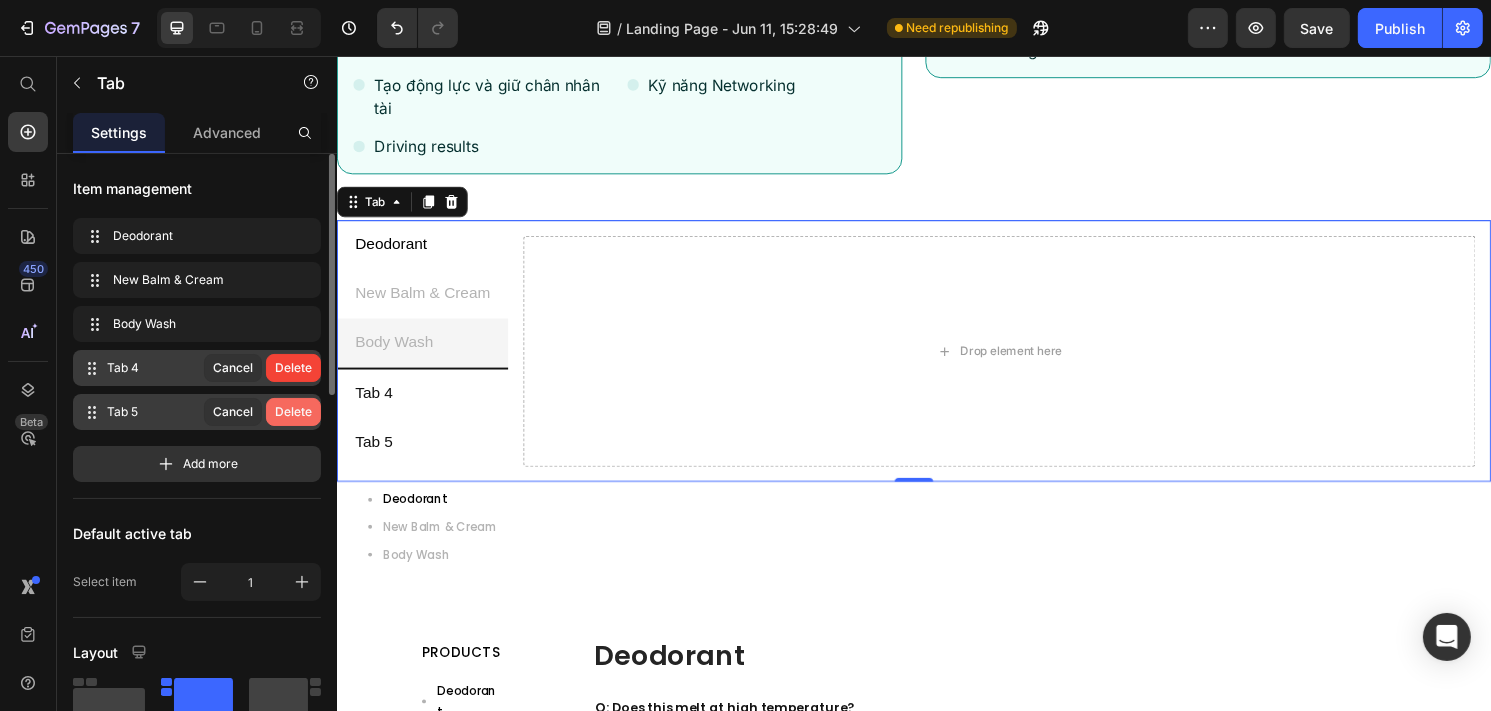 click on "Delete" at bounding box center [293, 412] 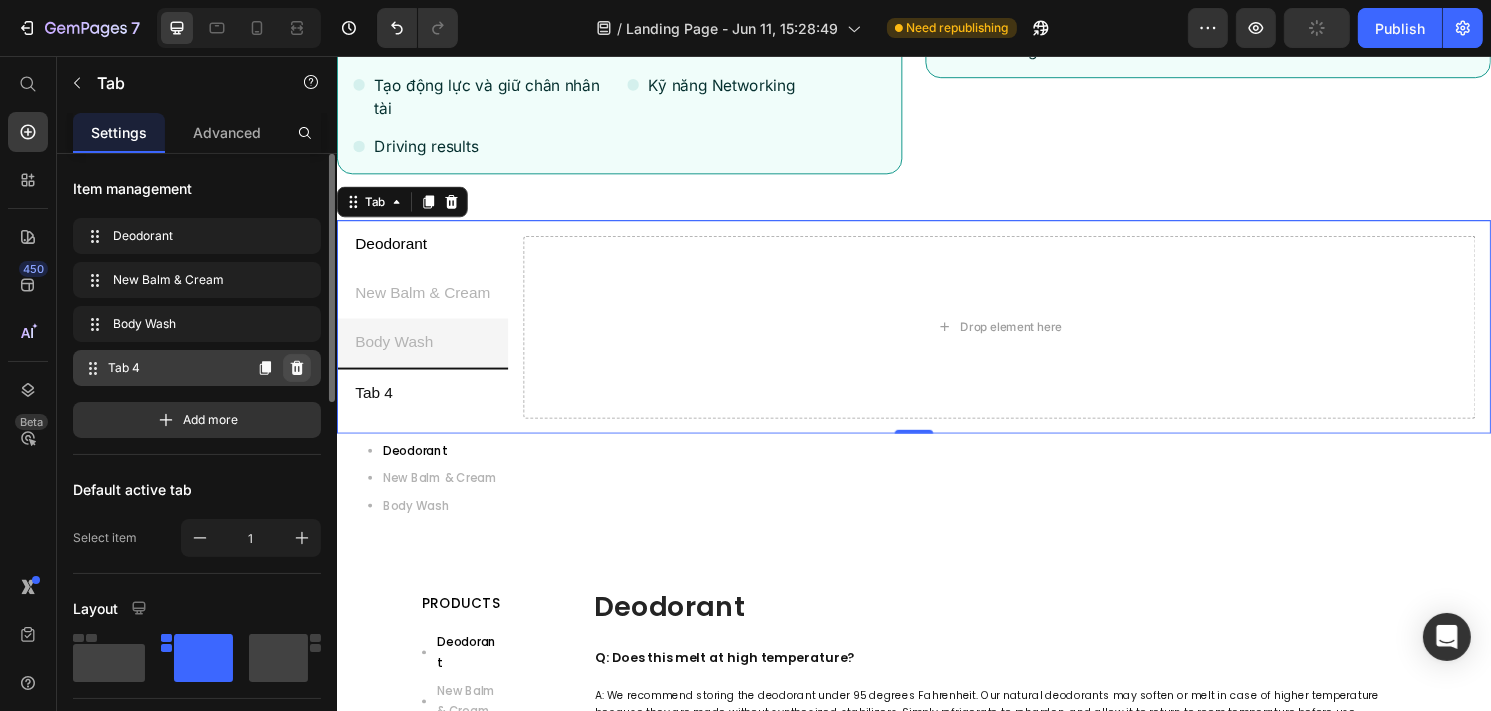click 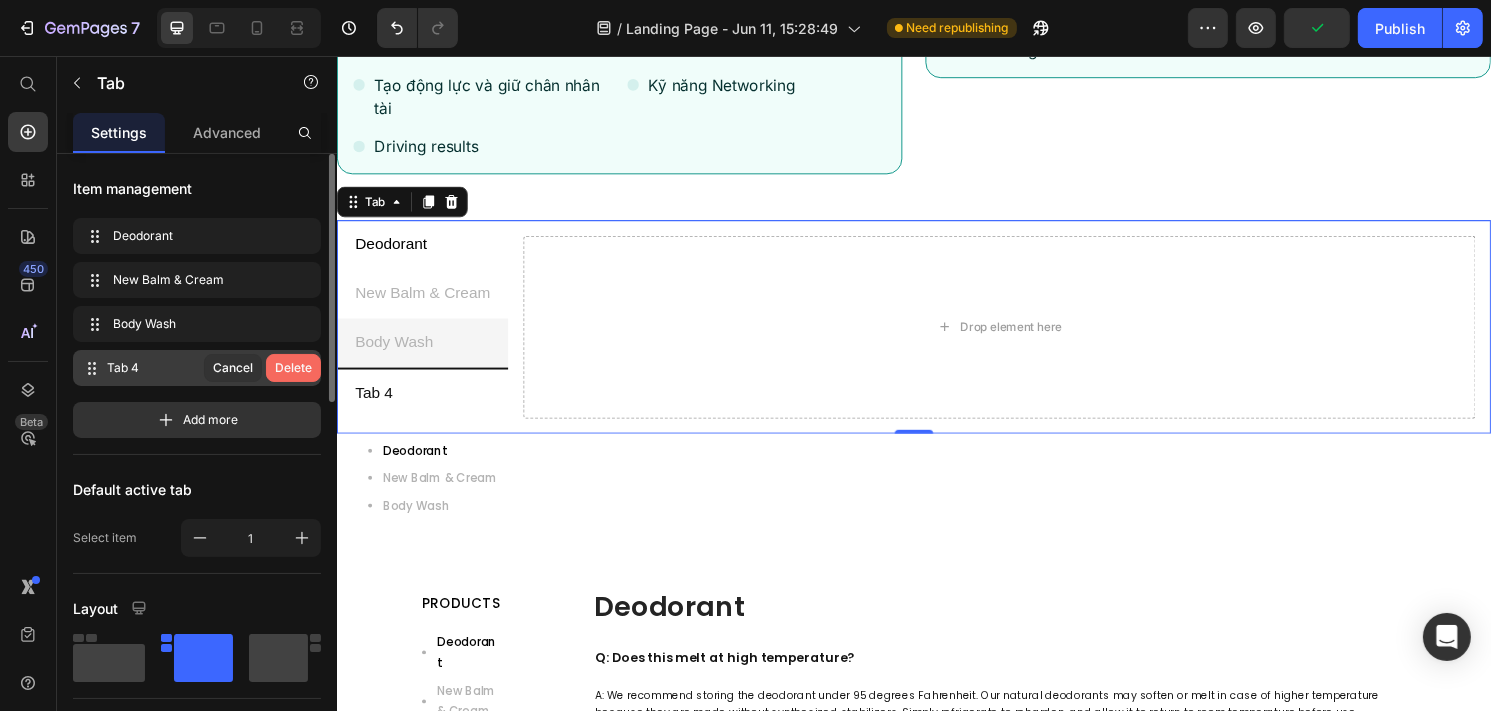 click on "Delete" at bounding box center (293, 368) 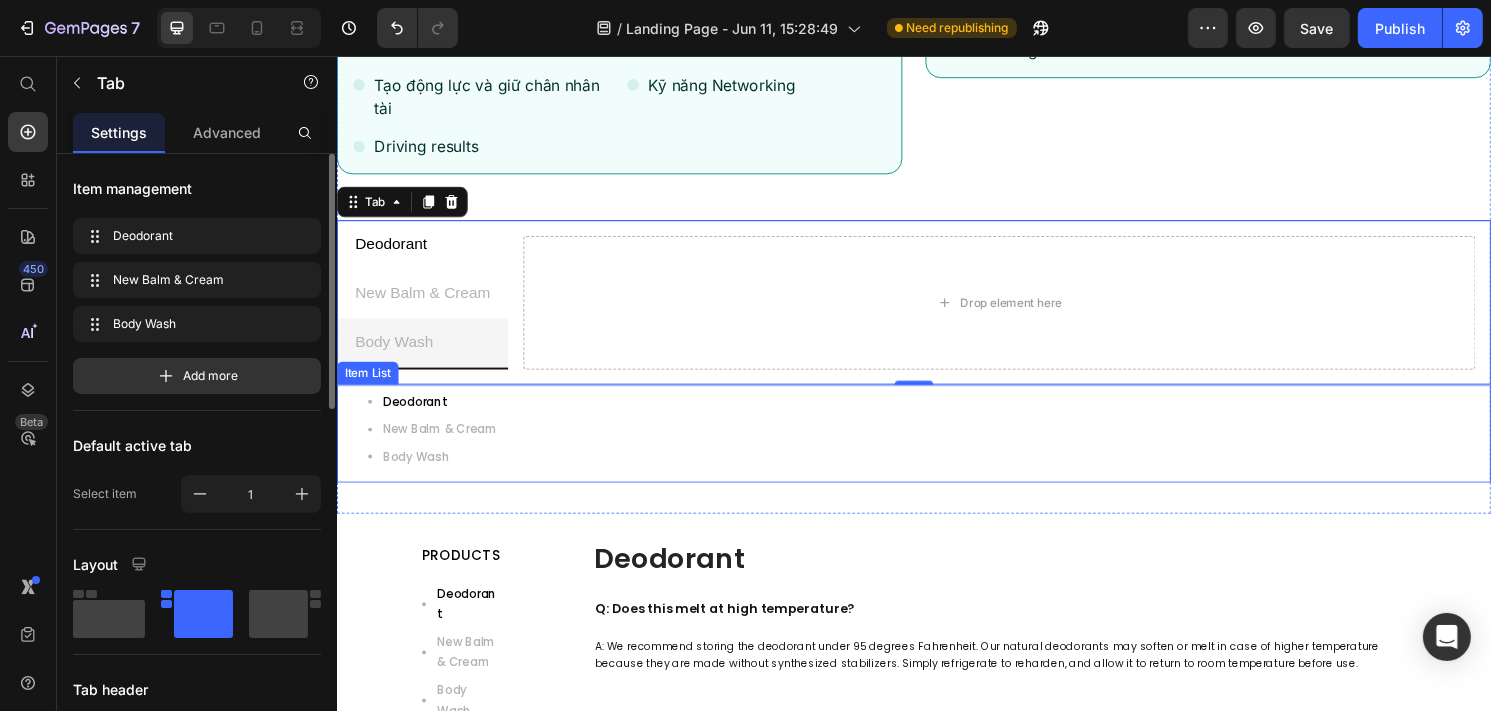 click on "Deodorant
New Balm & Cream
Body Wash" at bounding box center [952, 444] 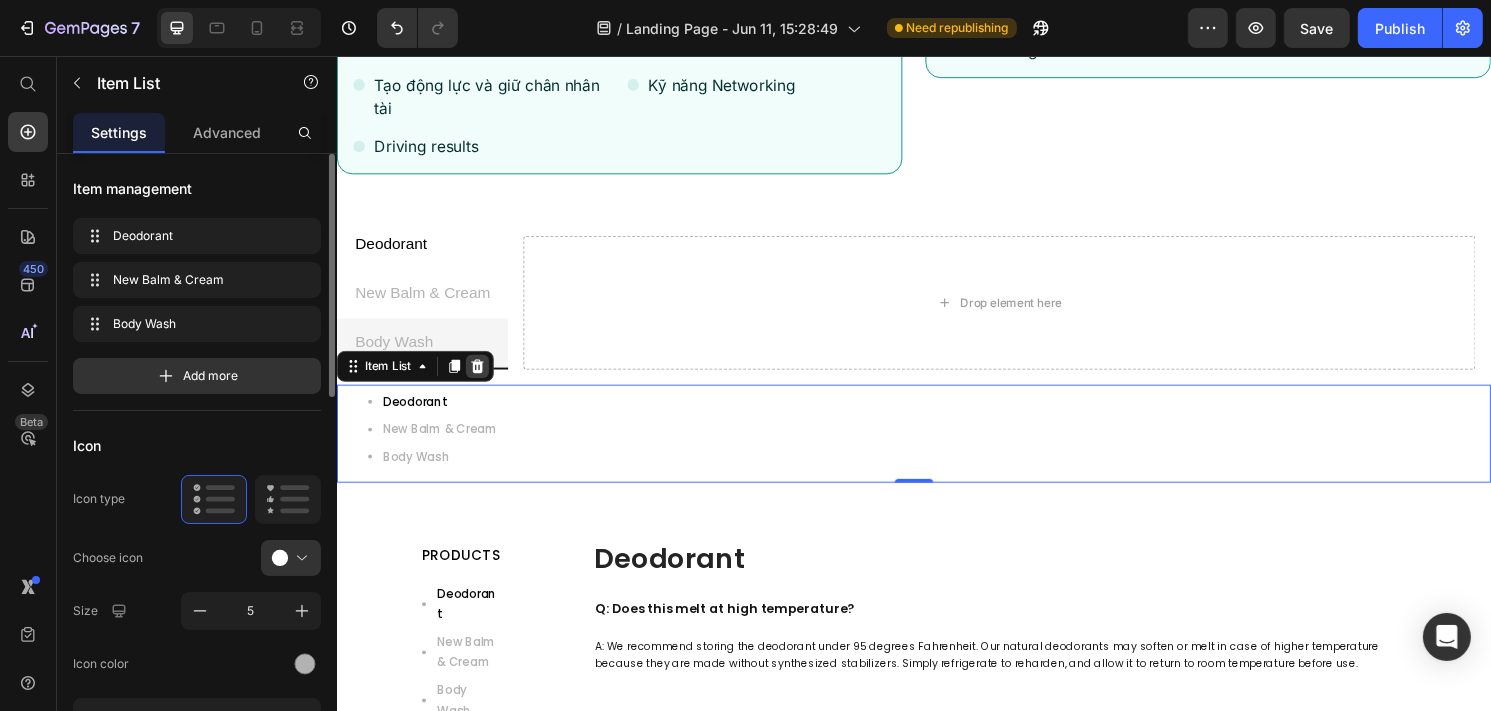 click 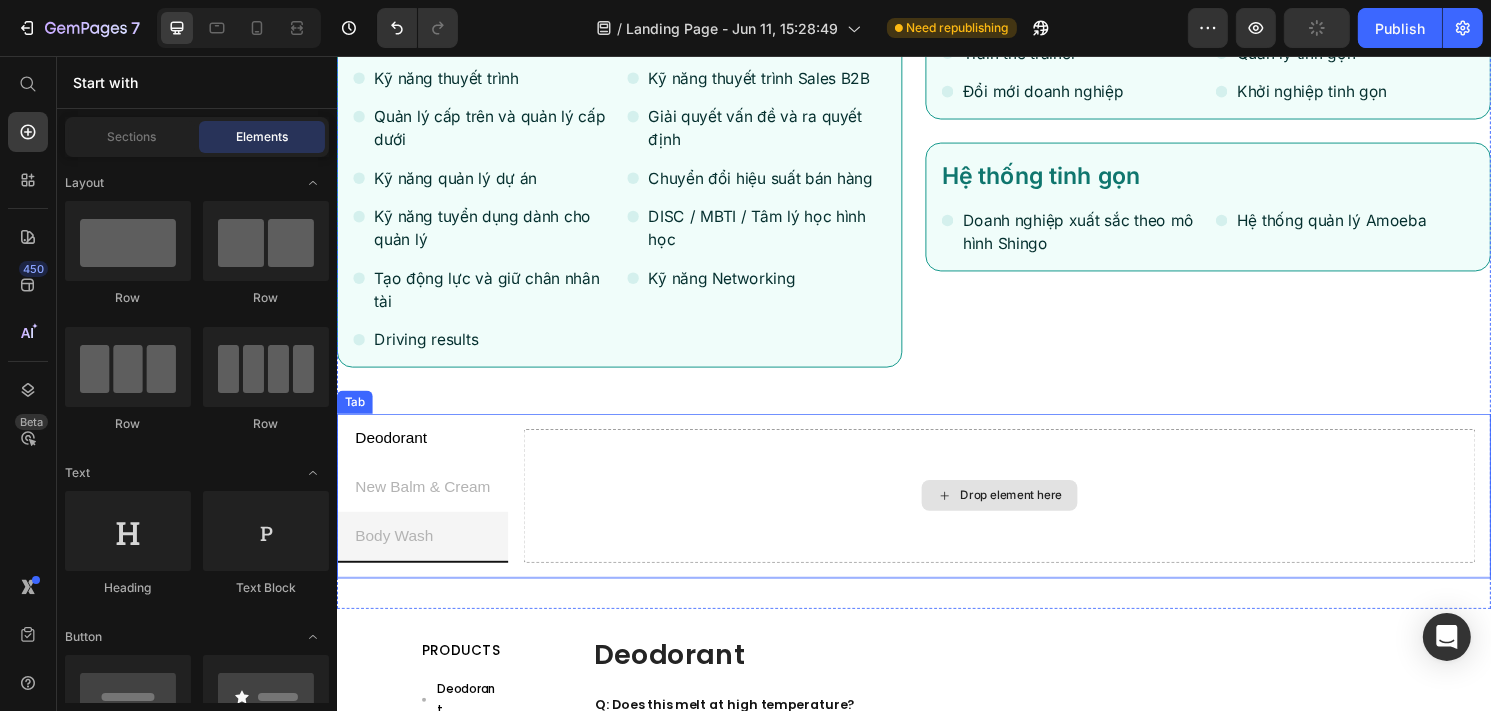 scroll, scrollTop: 1392, scrollLeft: 0, axis: vertical 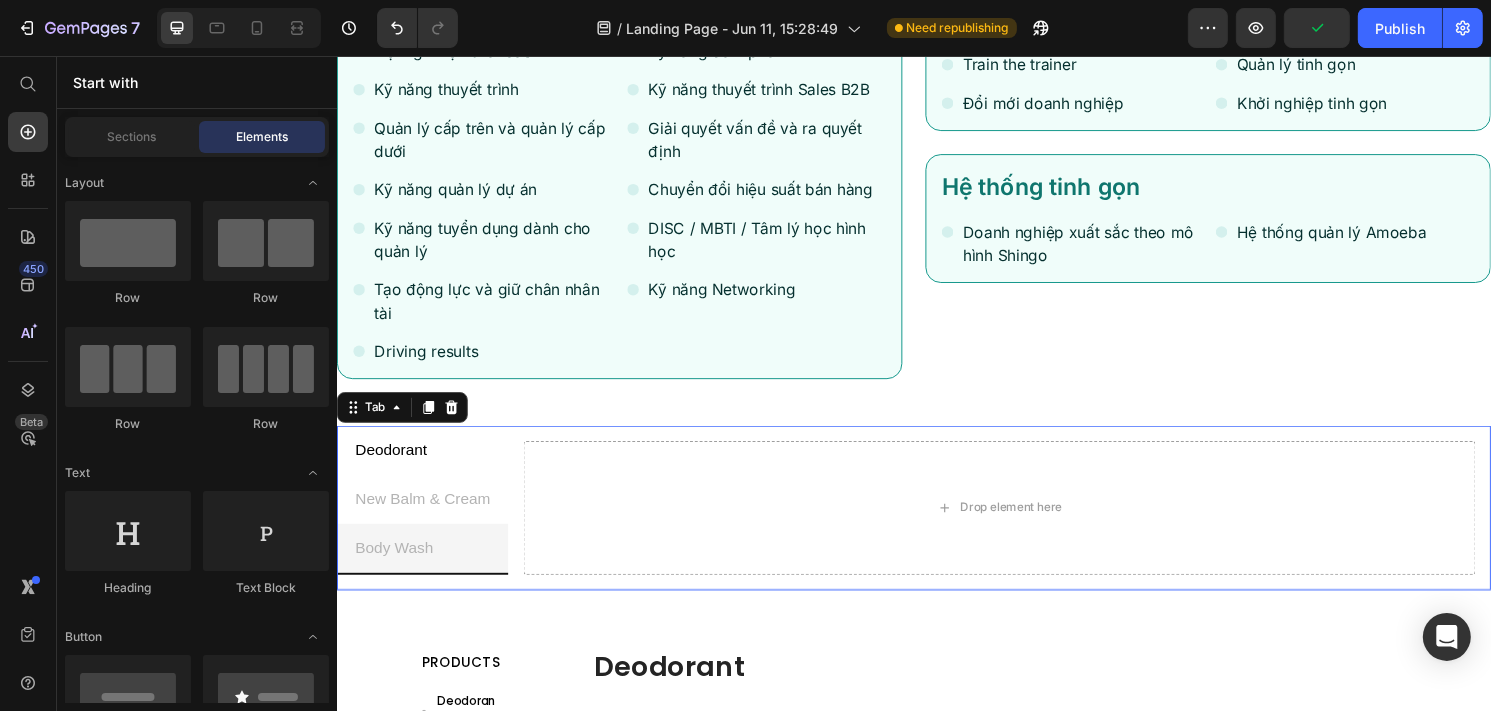 click on "New Balm & Cream" at bounding box center (425, 515) 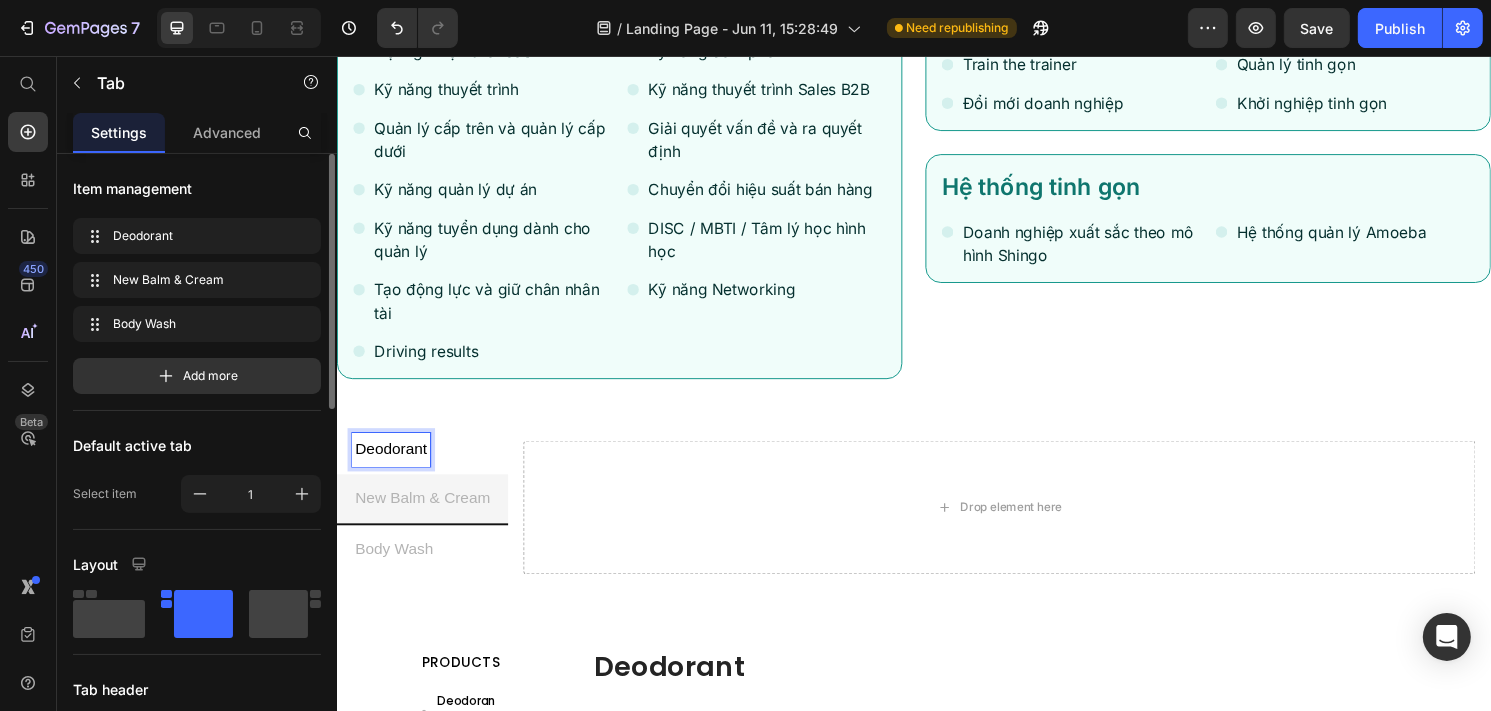 click on "New Balm & Cream" at bounding box center [425, 515] 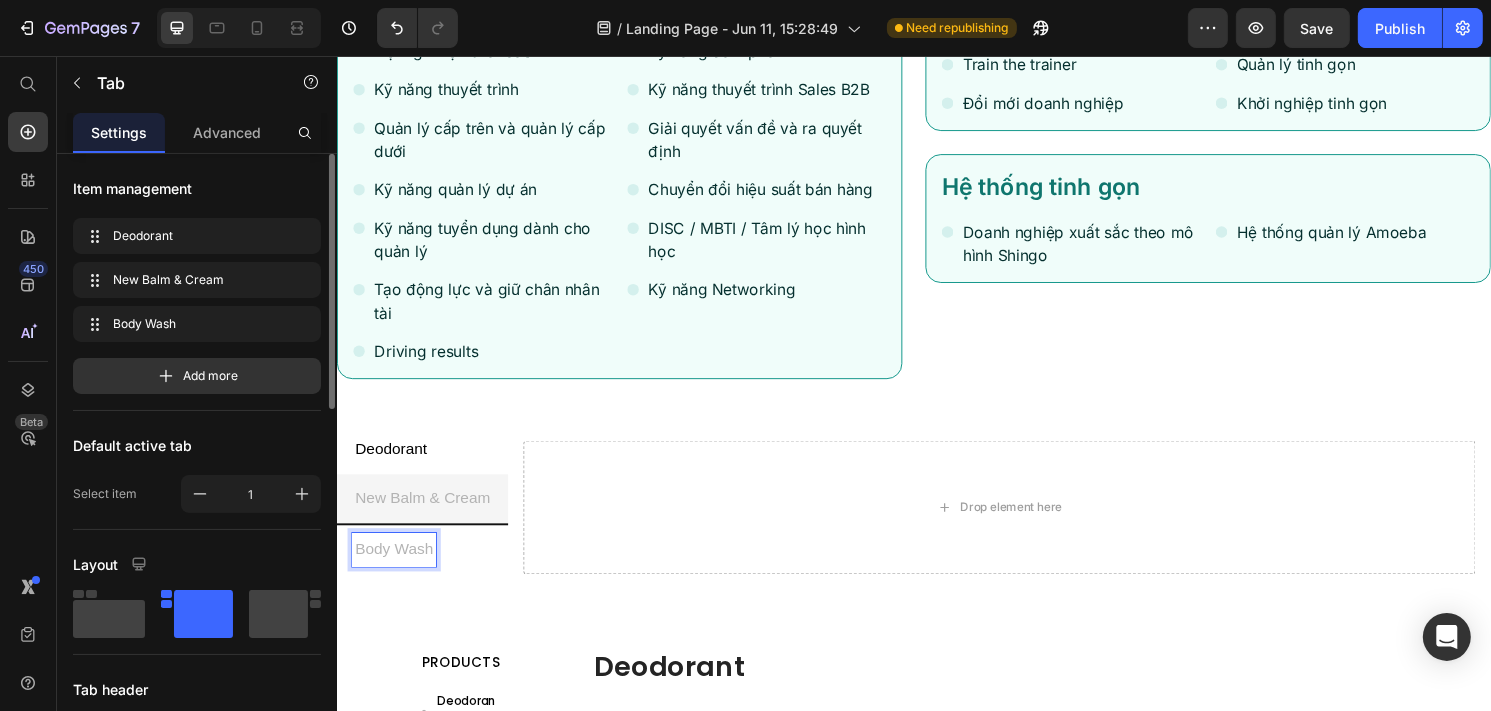 click on "Body Wash" at bounding box center (395, 568) 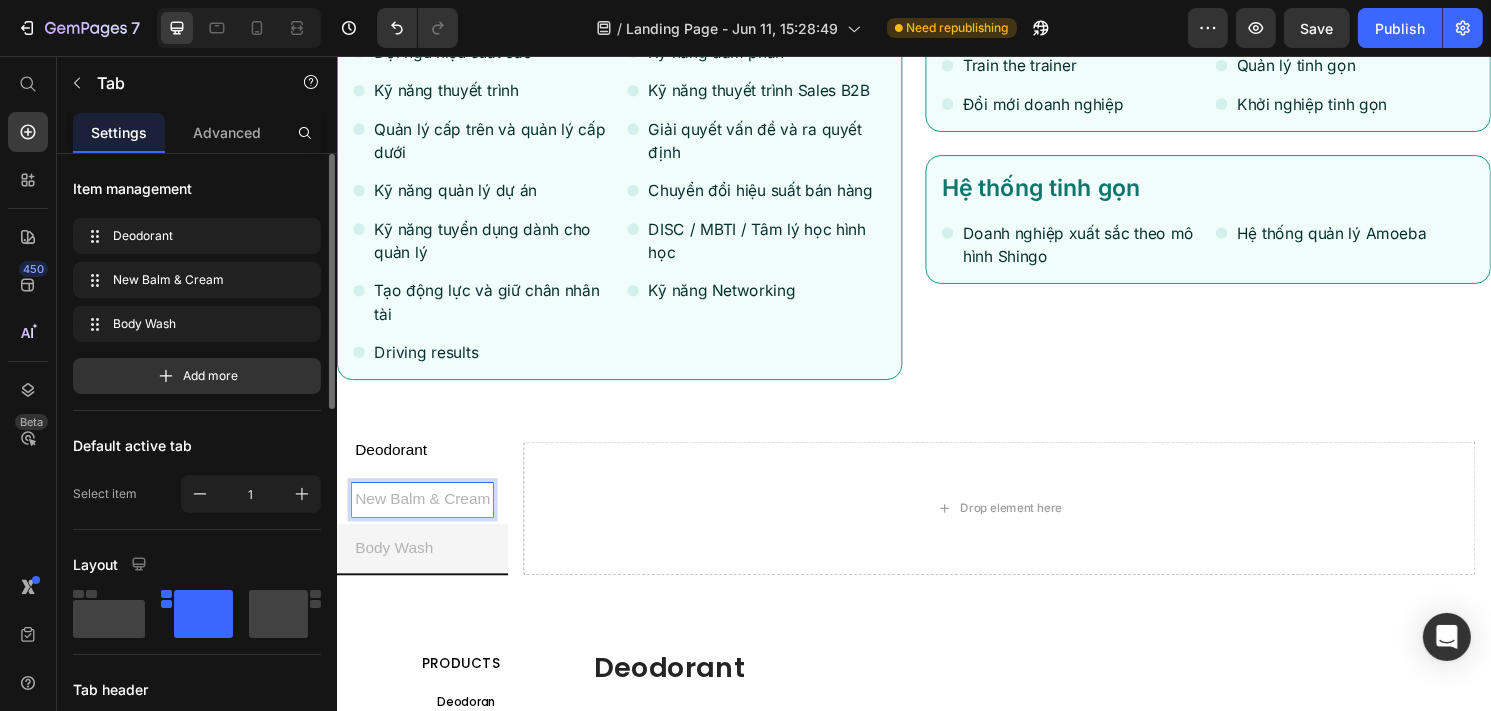 click on "New Balm & Cream" at bounding box center [425, 517] 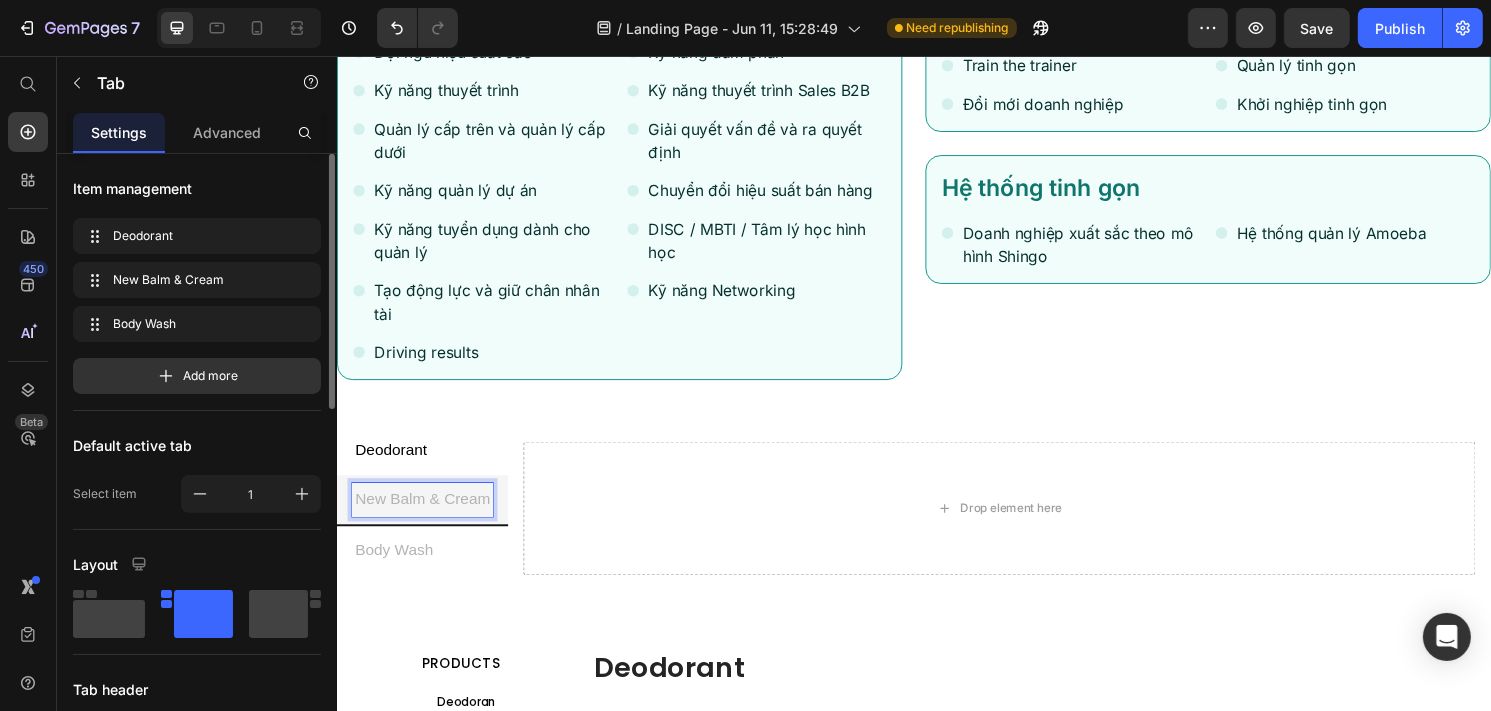 click on "Body Wash" at bounding box center (395, 569) 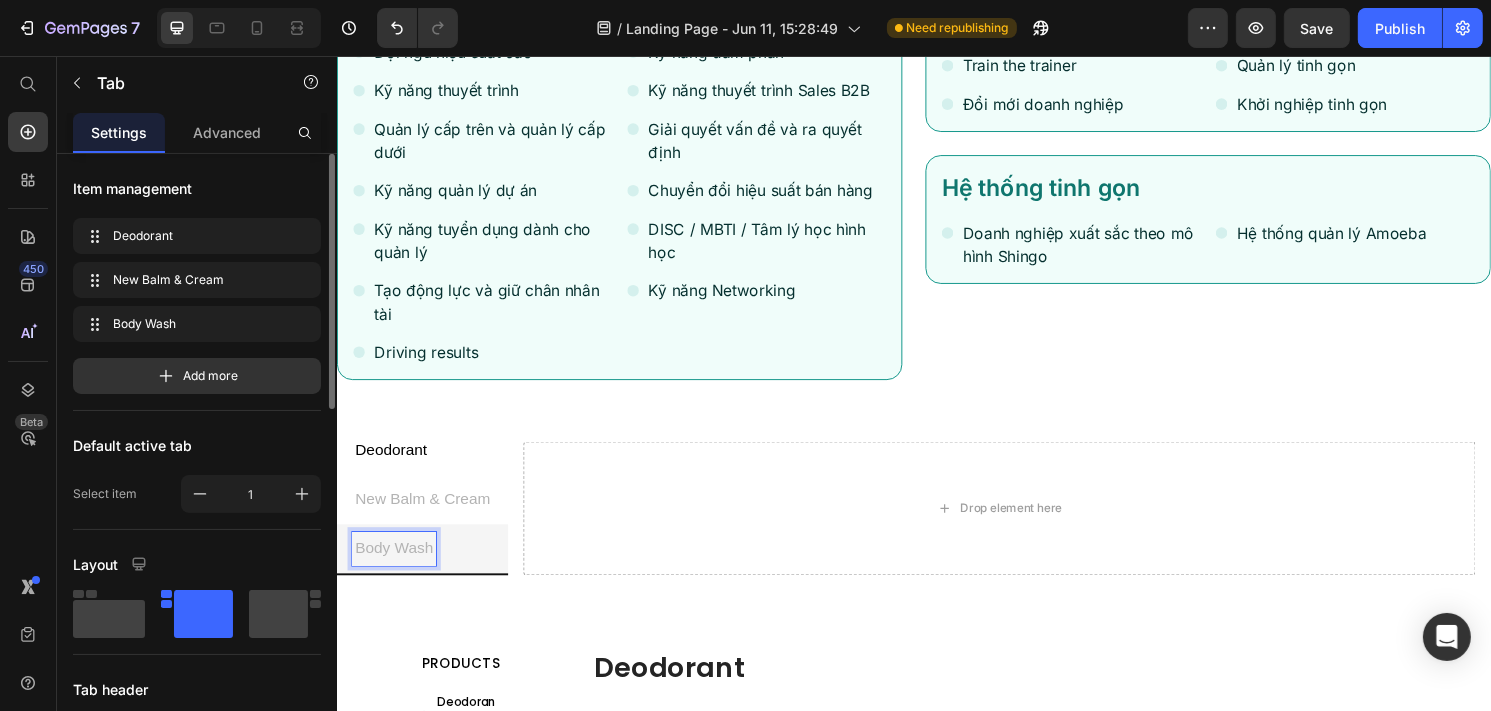 scroll, scrollTop: 1389, scrollLeft: 0, axis: vertical 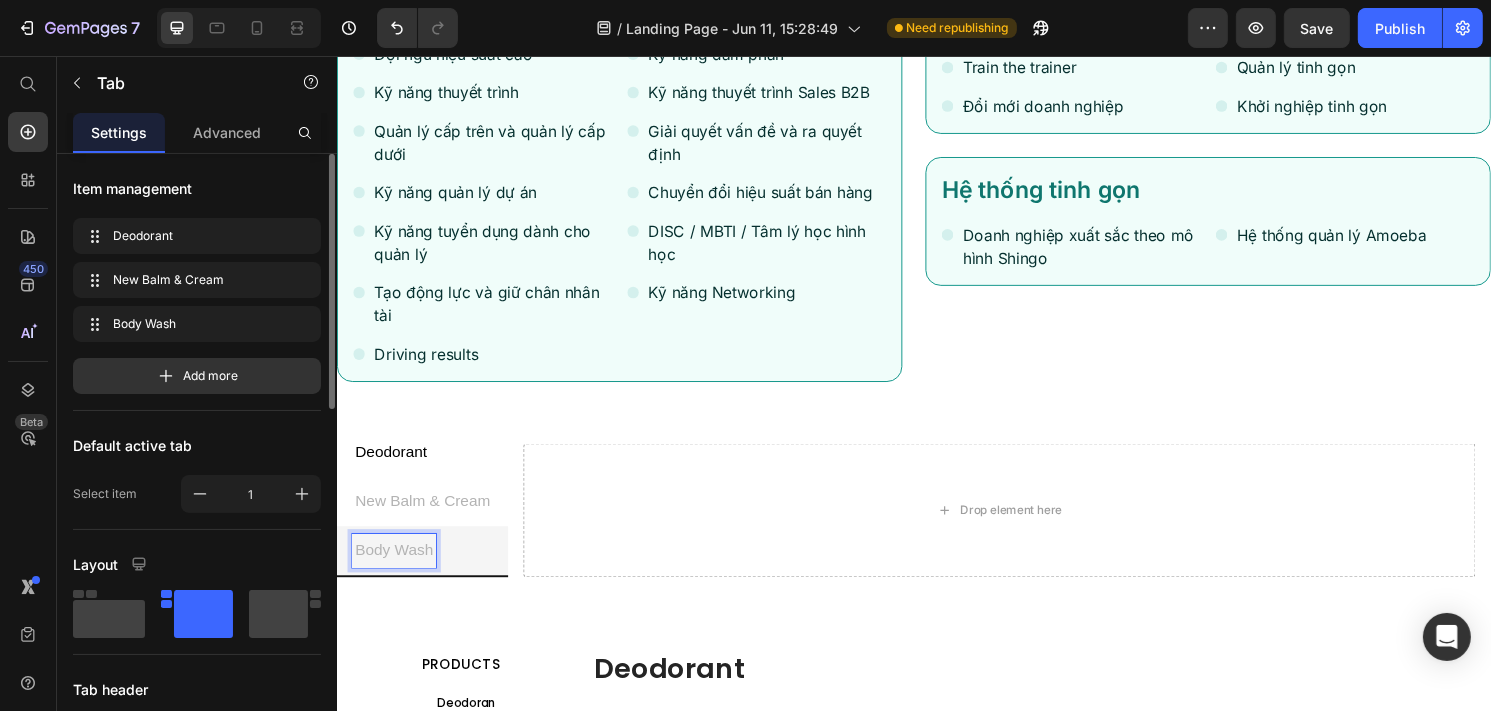 click on "Deodorant" at bounding box center (392, 467) 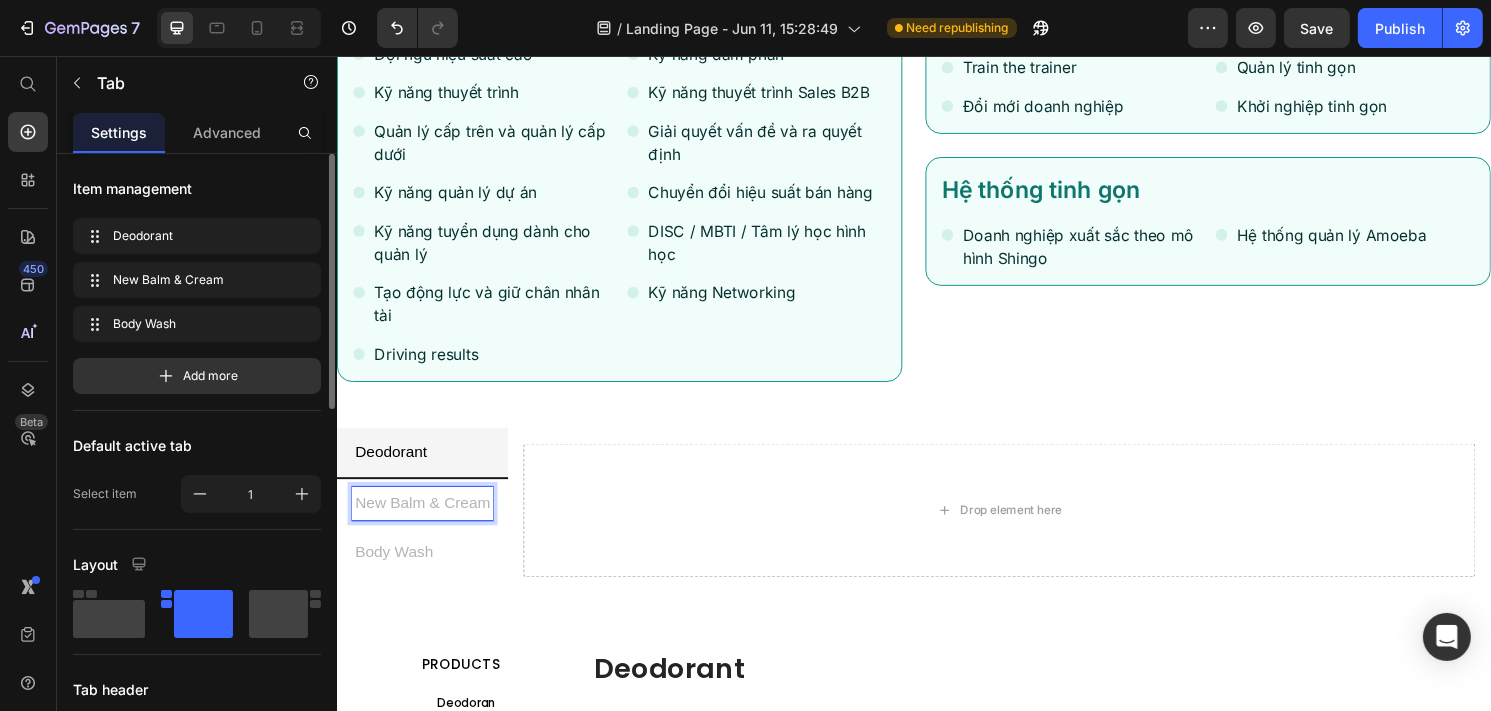 click on "New Balm & Cream" at bounding box center [425, 520] 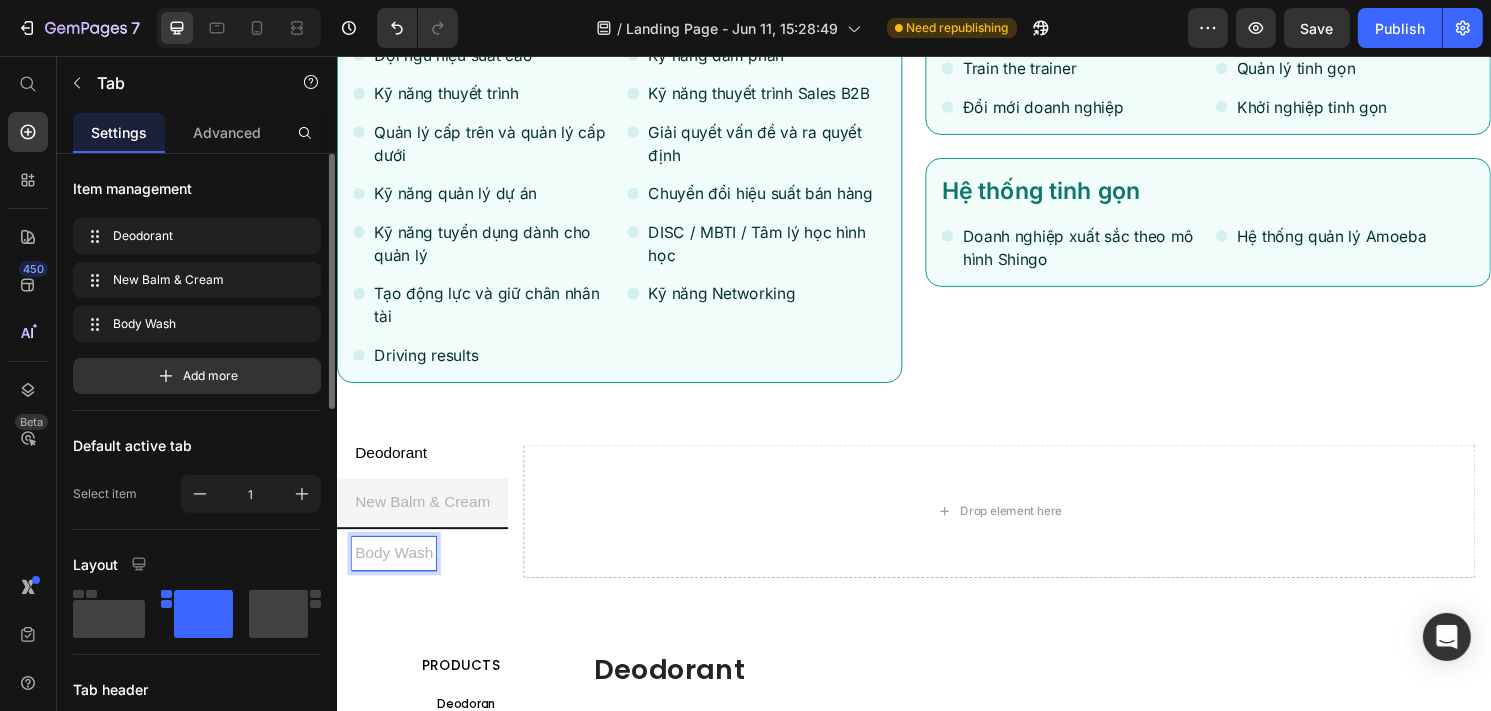 click on "Body Wash" at bounding box center [395, 572] 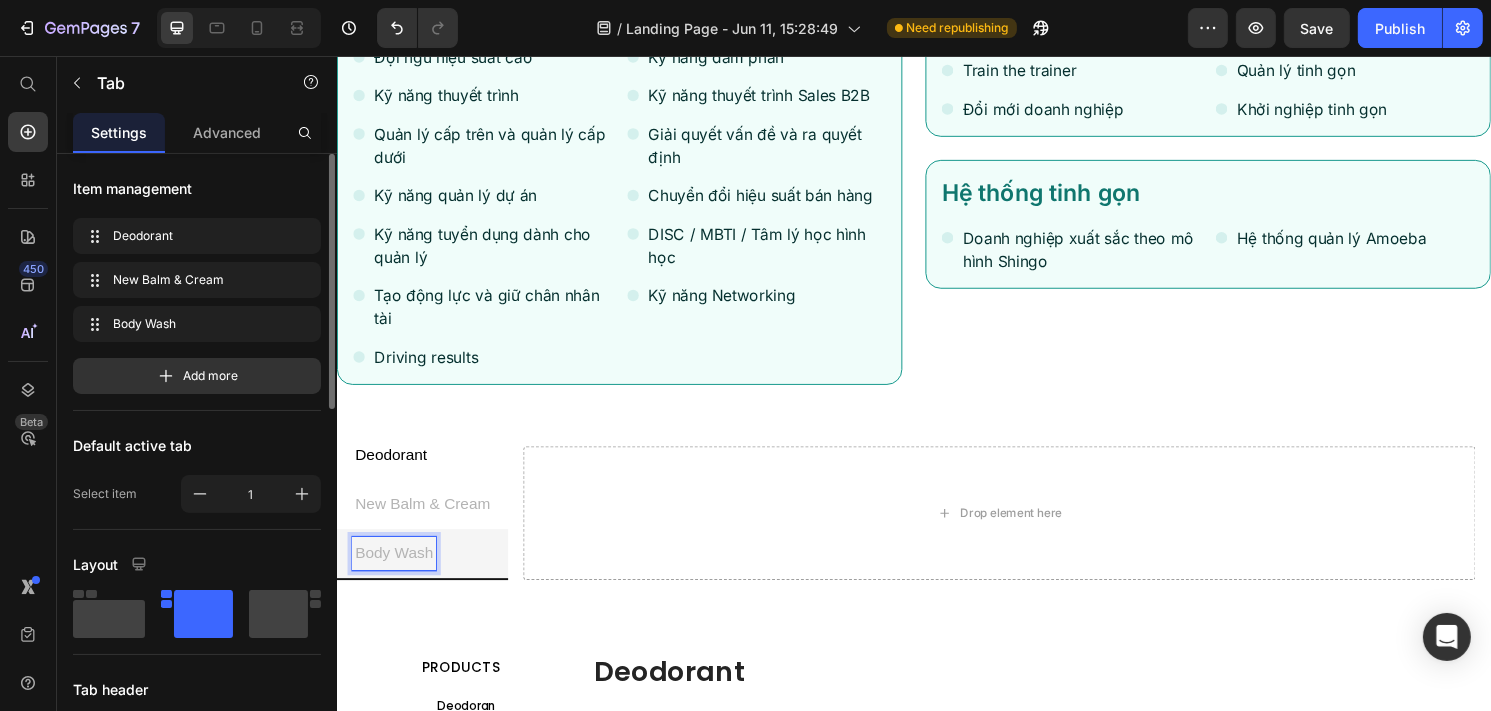click on "New Balm & Cream" at bounding box center (425, 521) 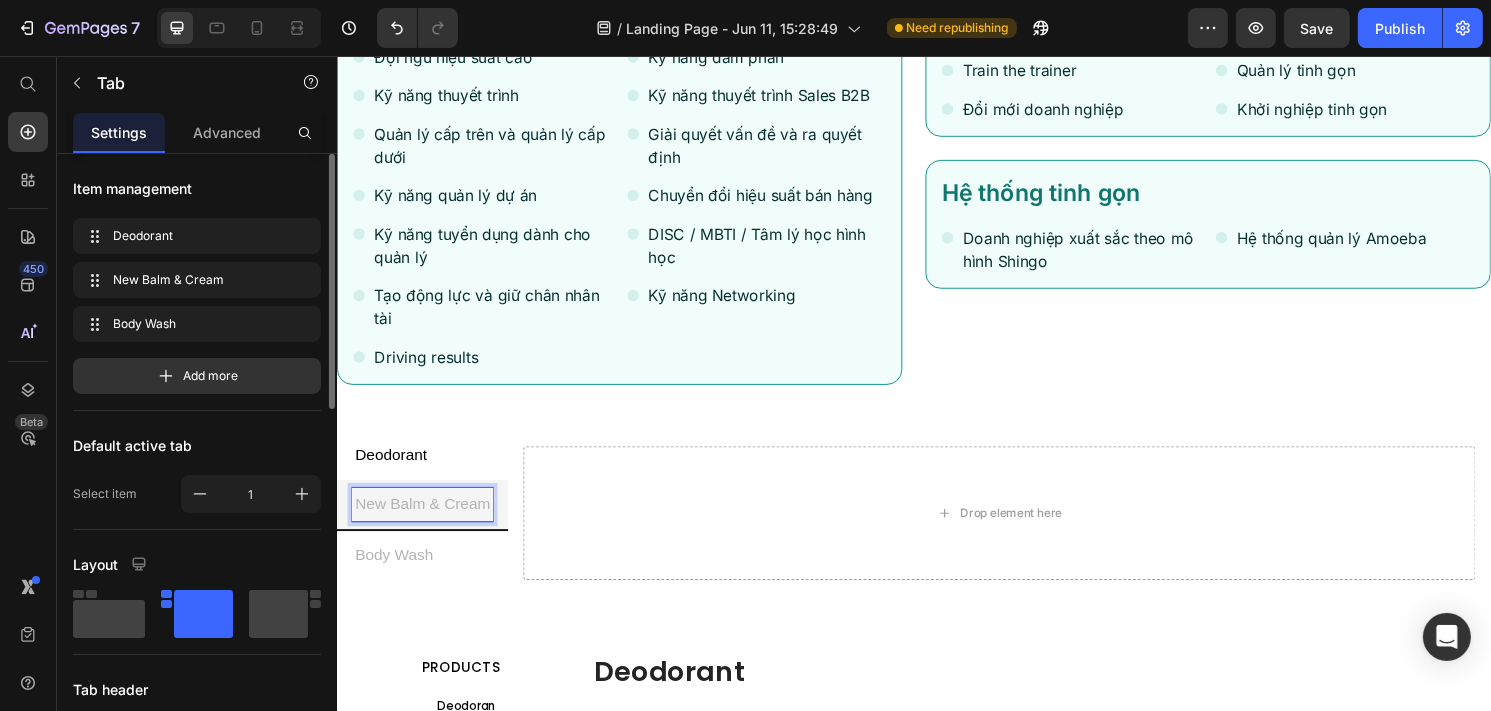 click on "Deodorant" at bounding box center (392, 470) 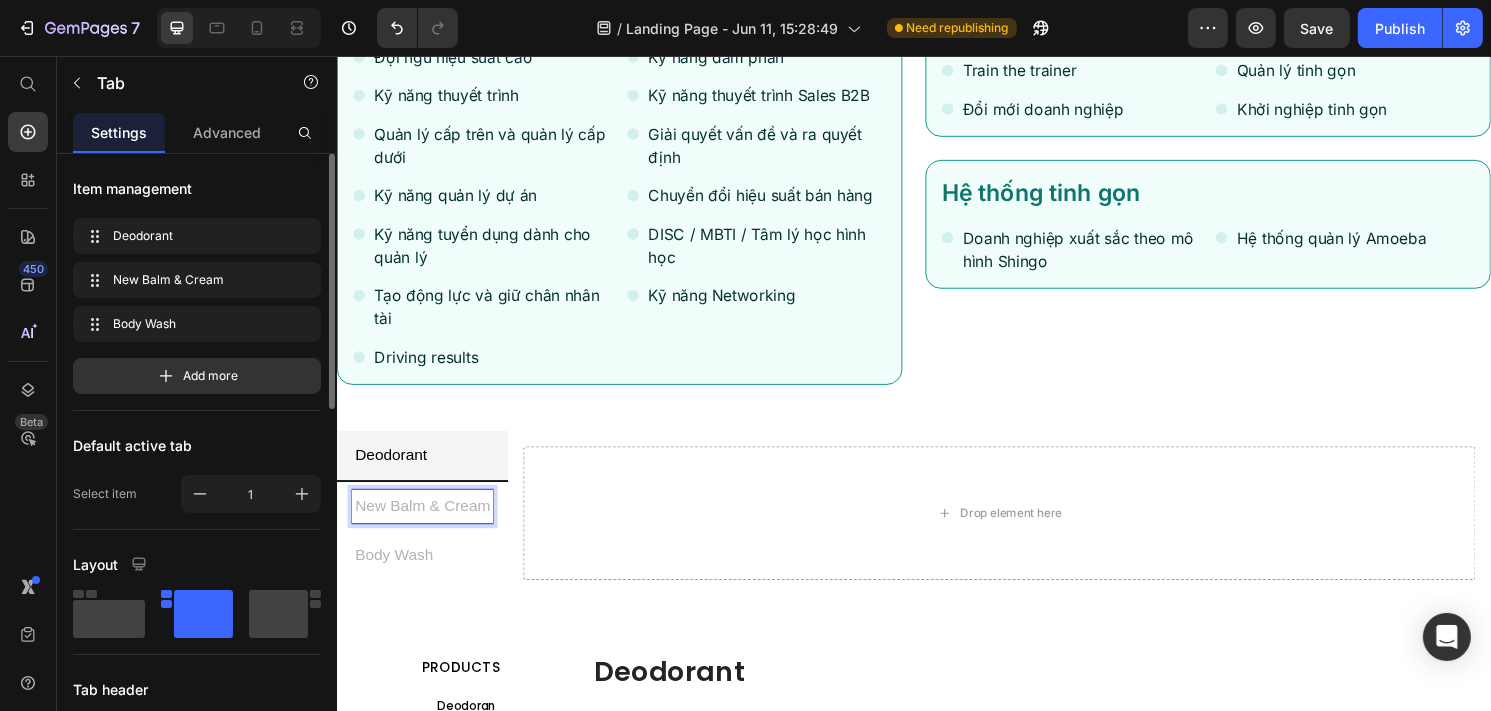 click on "New Balm & Cream" at bounding box center (425, 523) 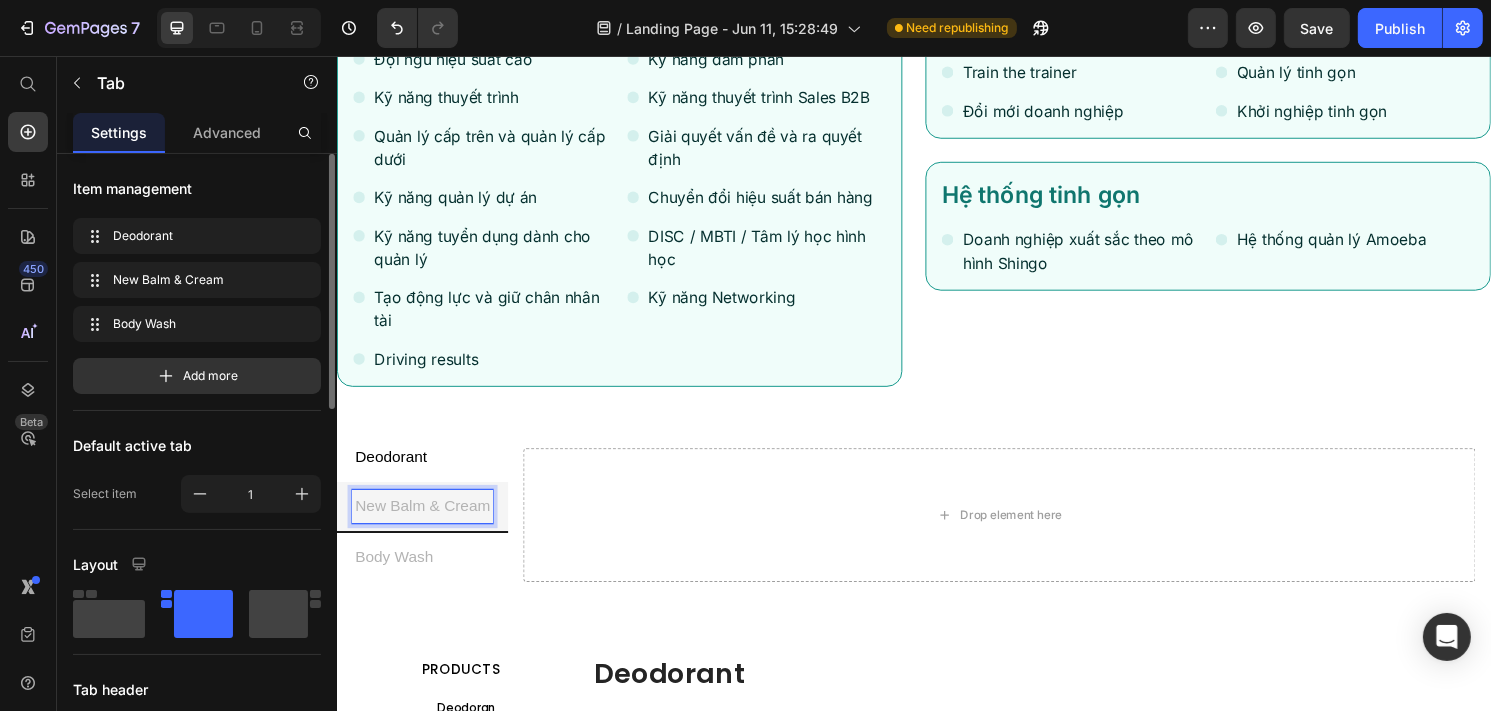 click on "Body Wash" at bounding box center [395, 577] 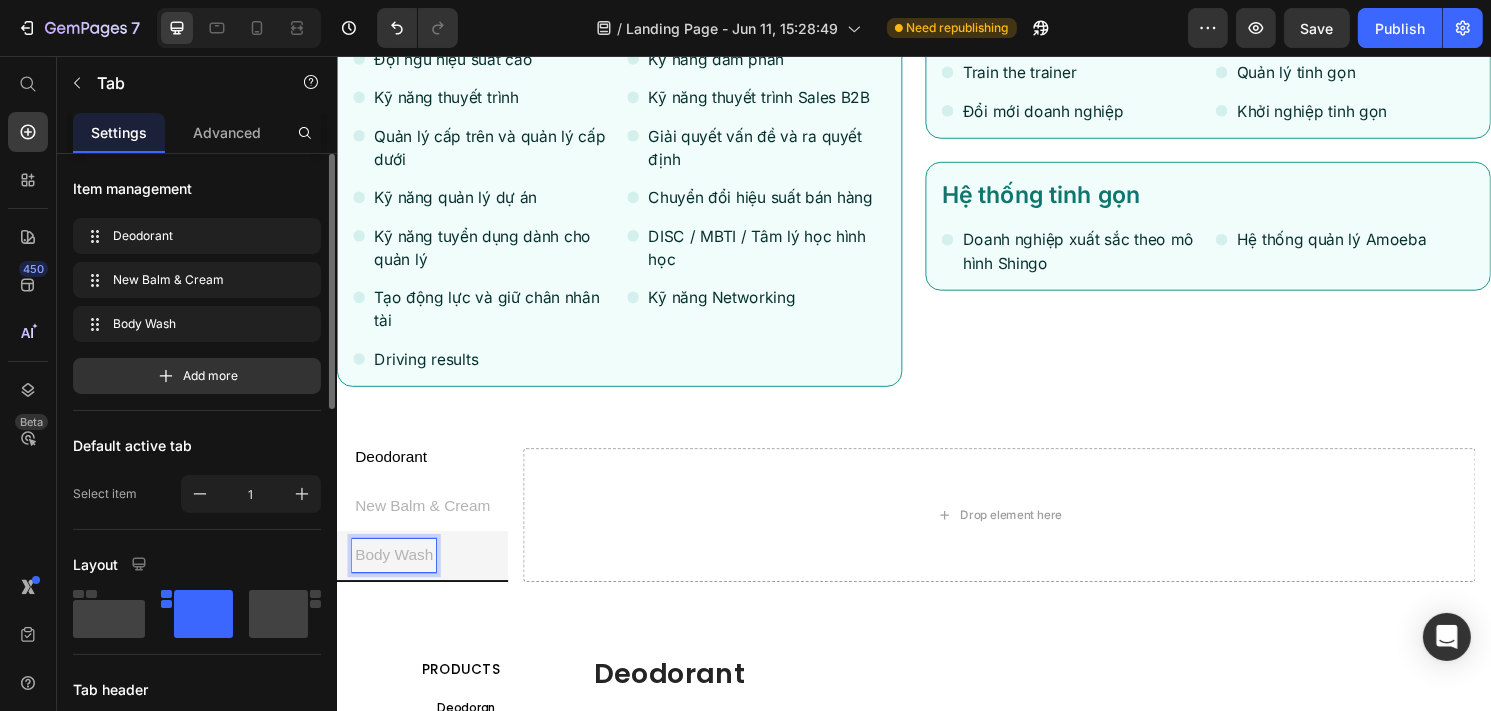 scroll, scrollTop: 1383, scrollLeft: 0, axis: vertical 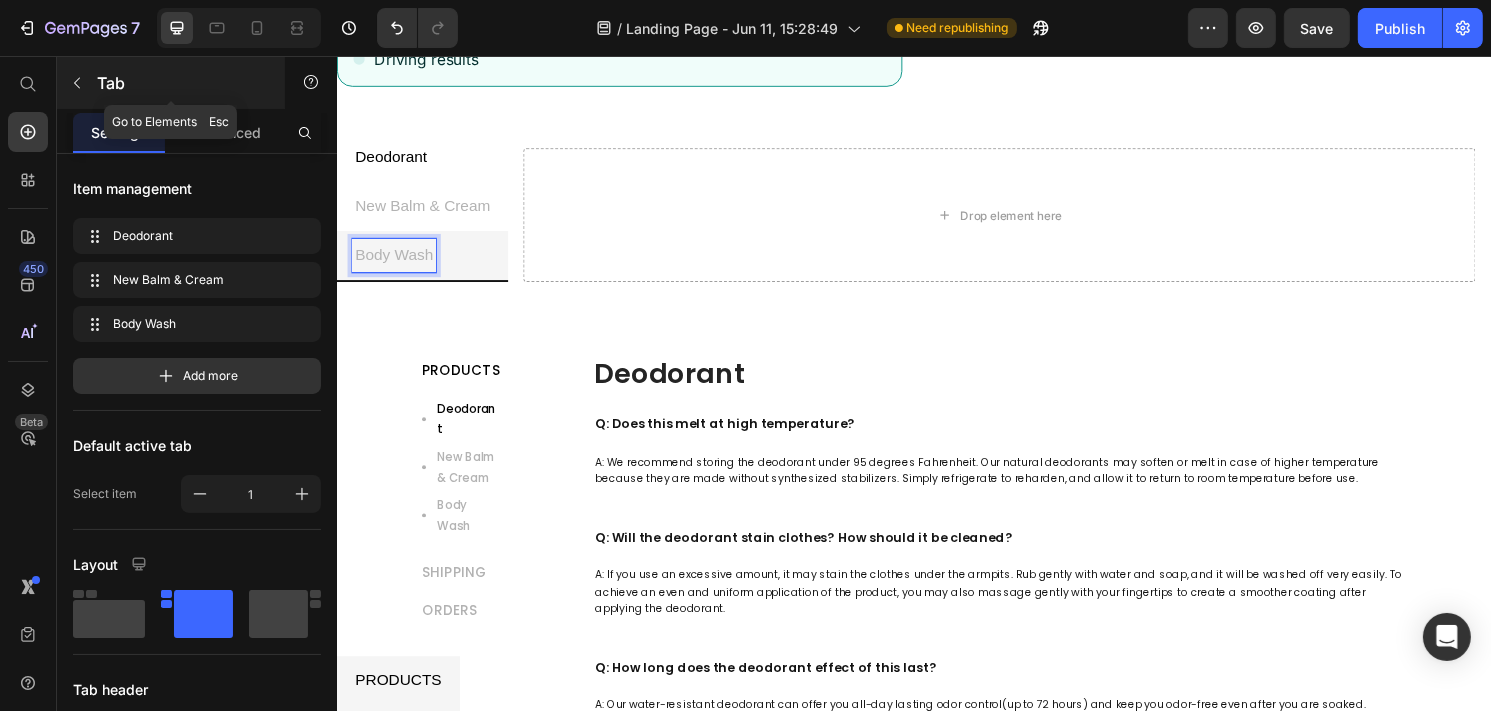 click at bounding box center [77, 83] 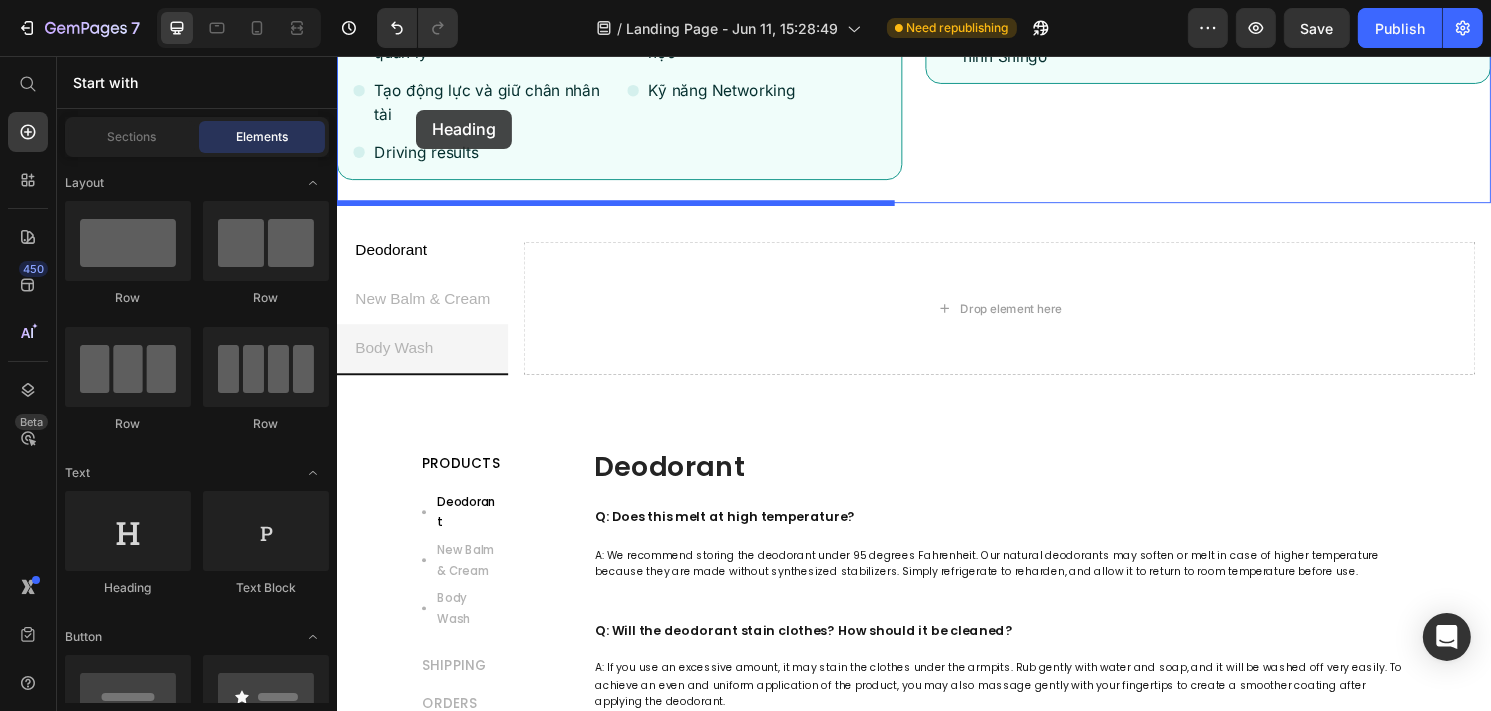 scroll, scrollTop: 1504, scrollLeft: 0, axis: vertical 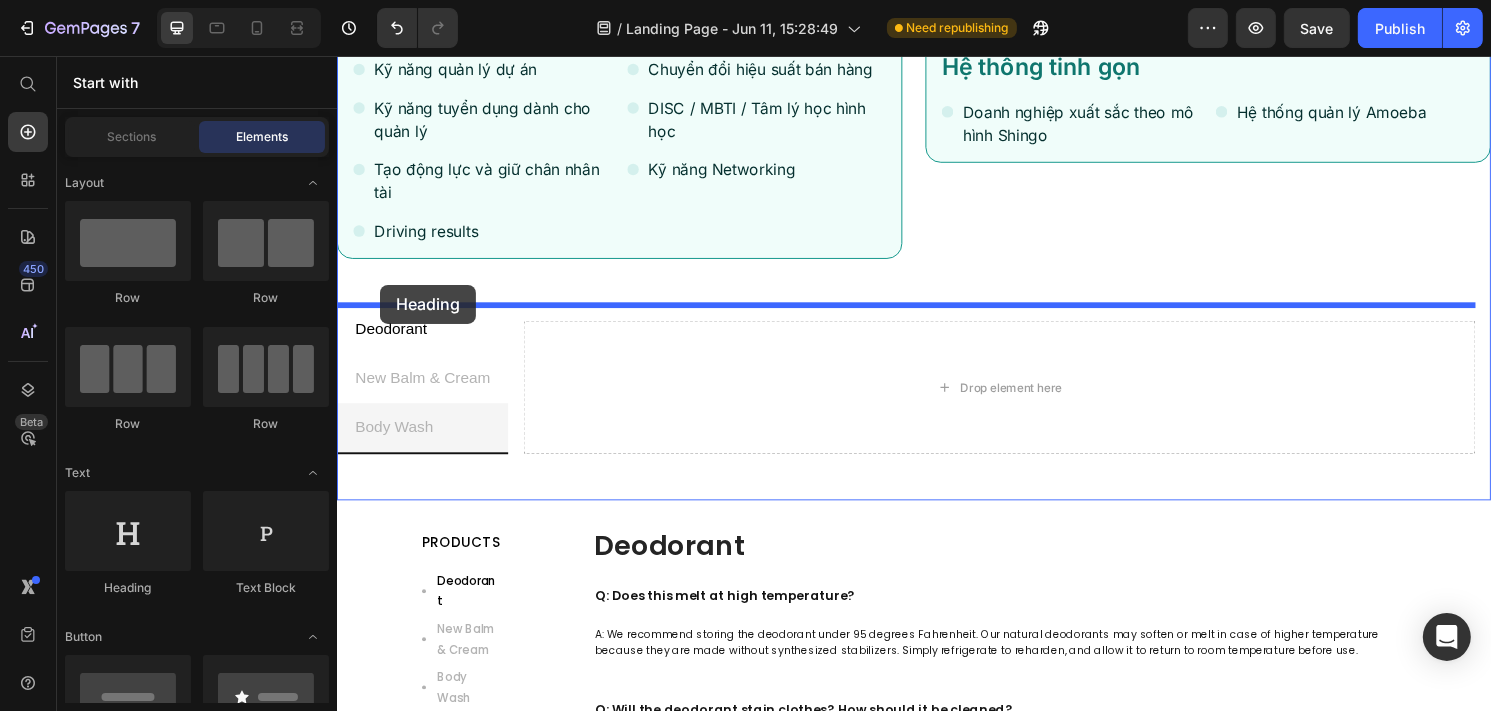 drag, startPoint x: 481, startPoint y: 606, endPoint x: 381, endPoint y: 294, distance: 327.63394 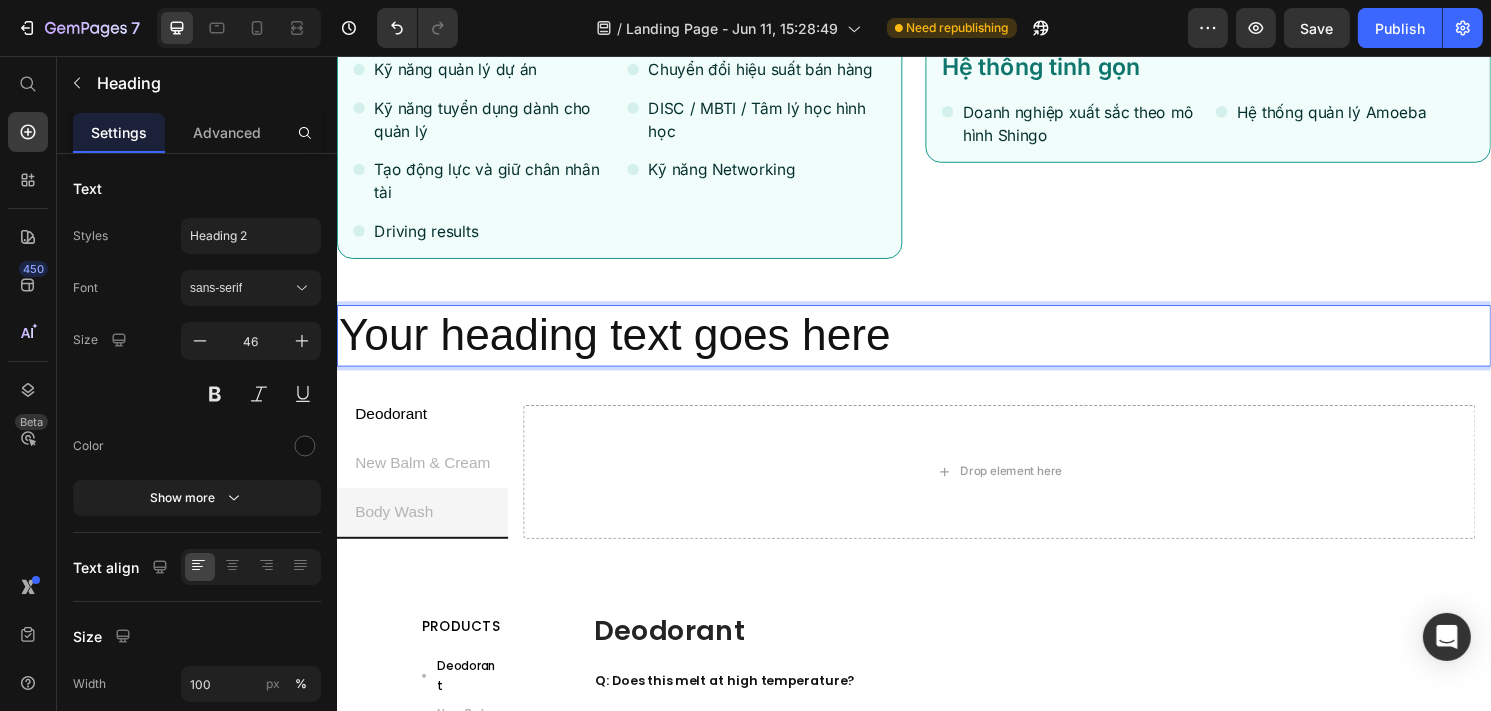 click on "Your heading text goes here" at bounding box center (936, 347) 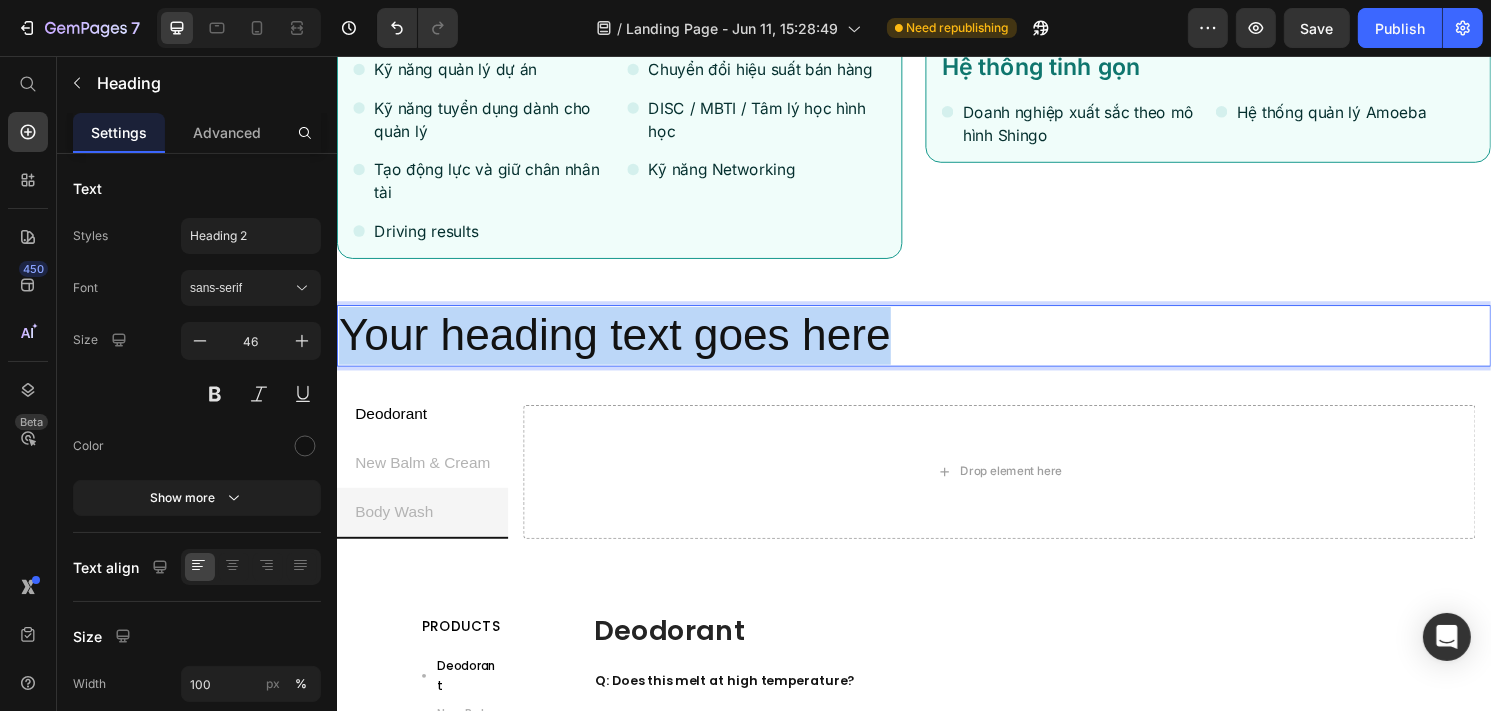 click on "Your heading text goes here" at bounding box center (936, 347) 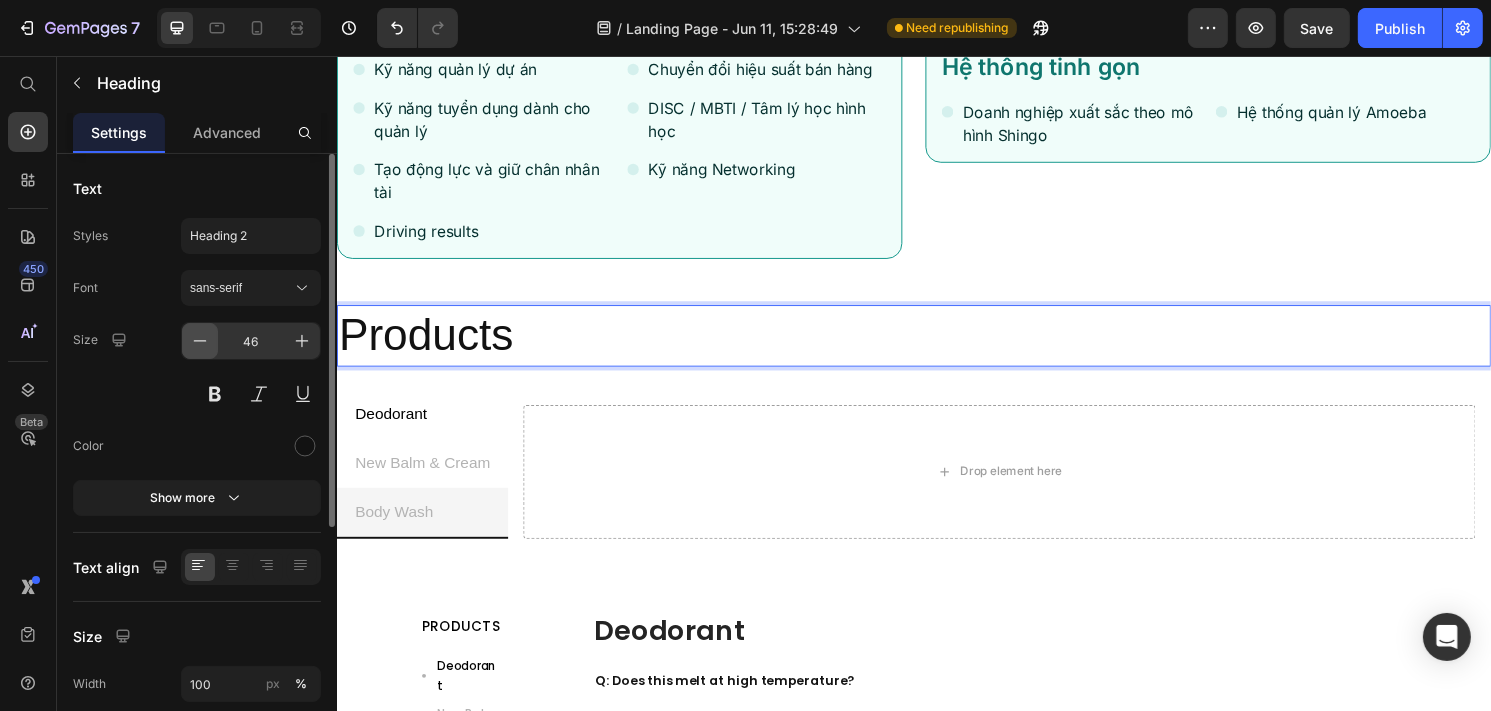 click at bounding box center (200, 341) 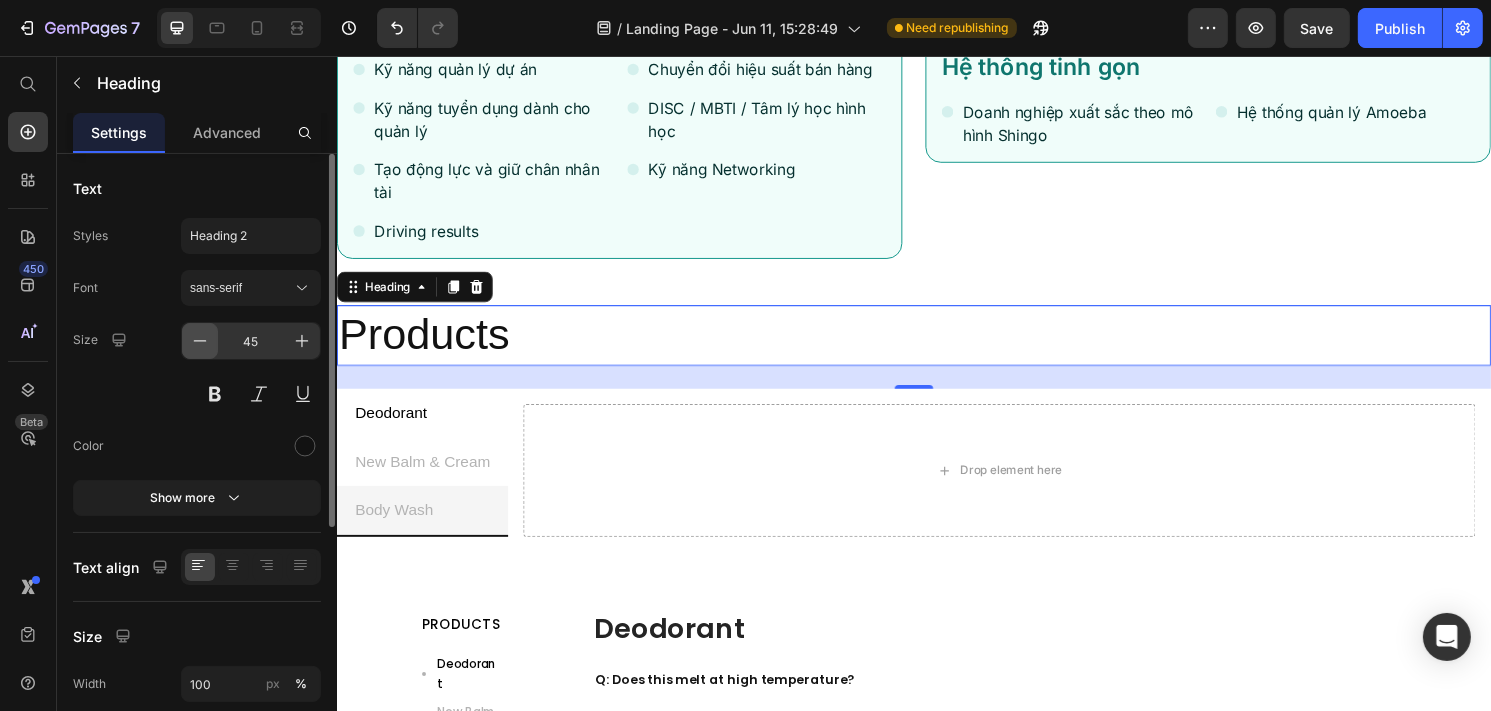click at bounding box center (200, 341) 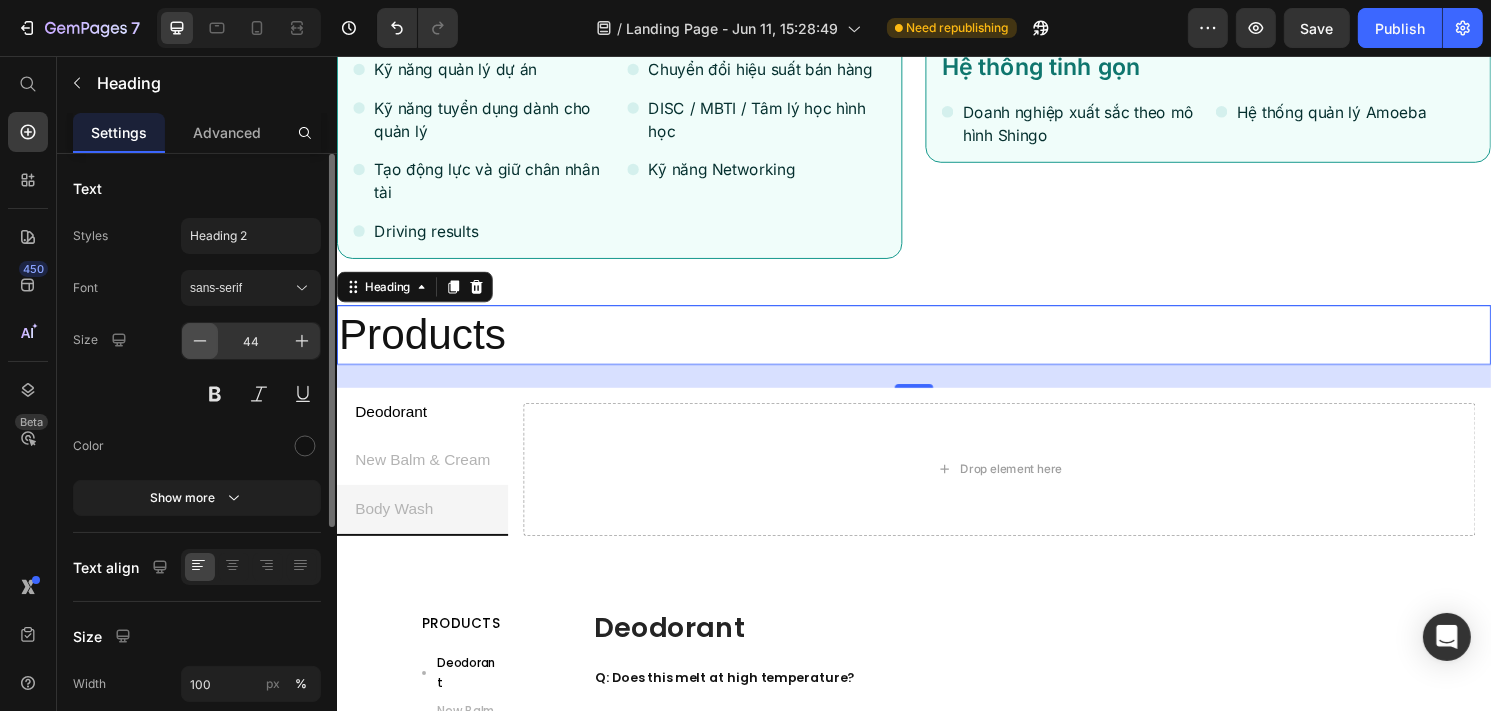 click at bounding box center [200, 341] 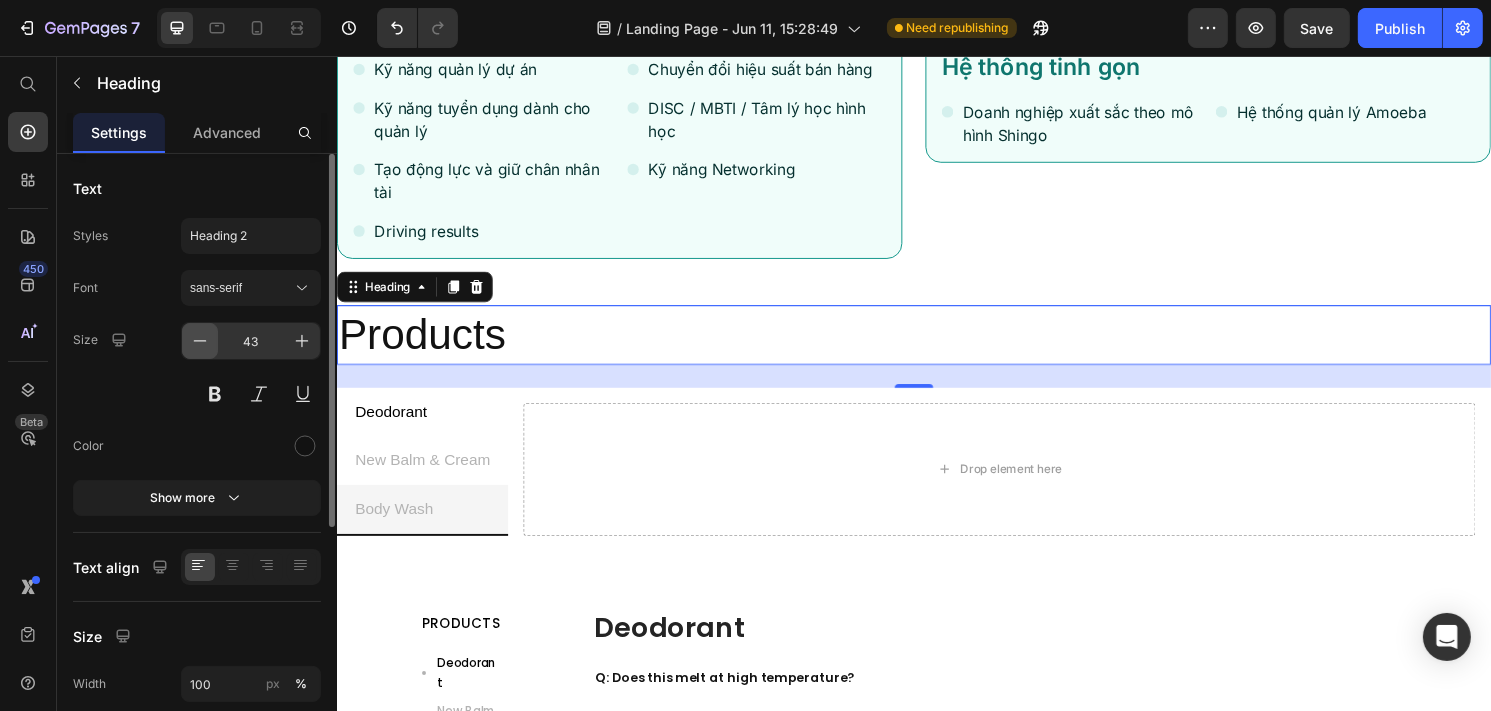 click at bounding box center (200, 341) 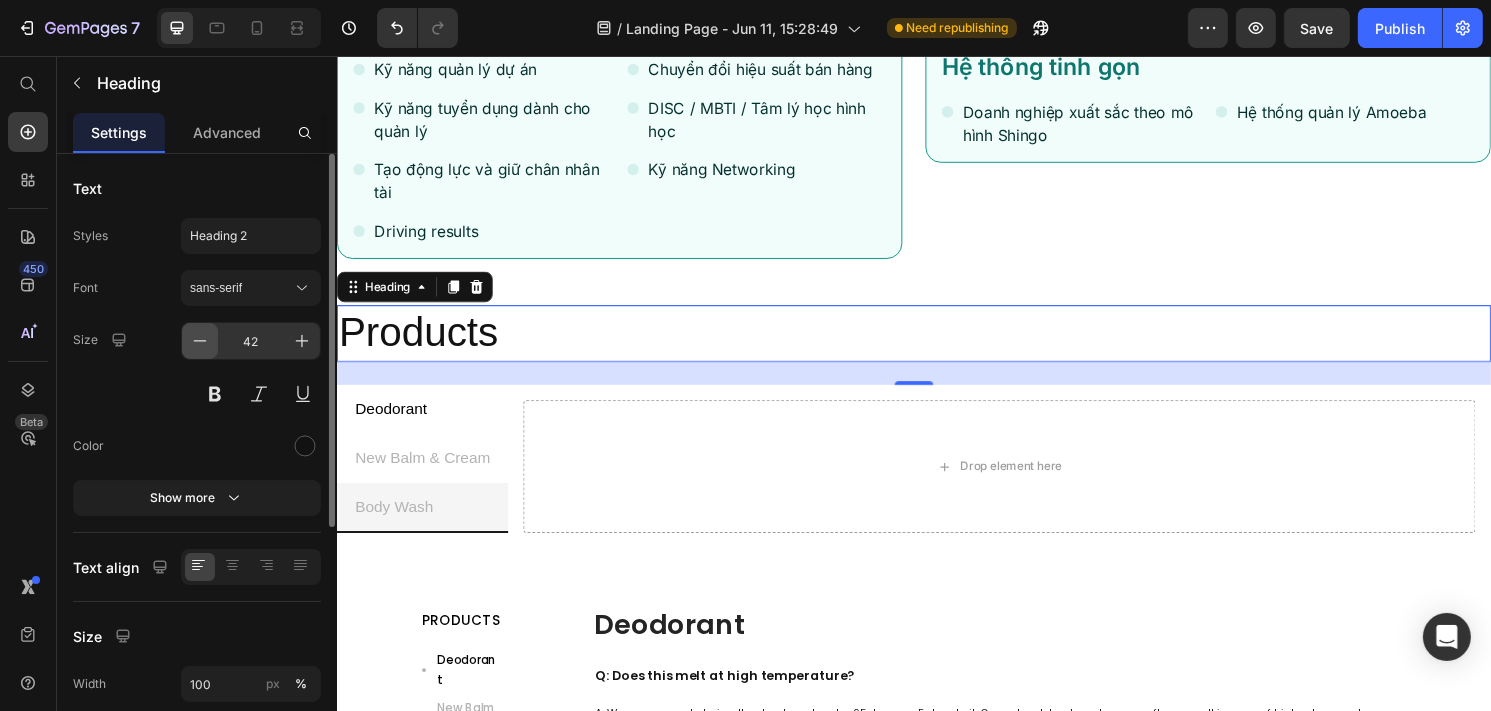 click at bounding box center (200, 341) 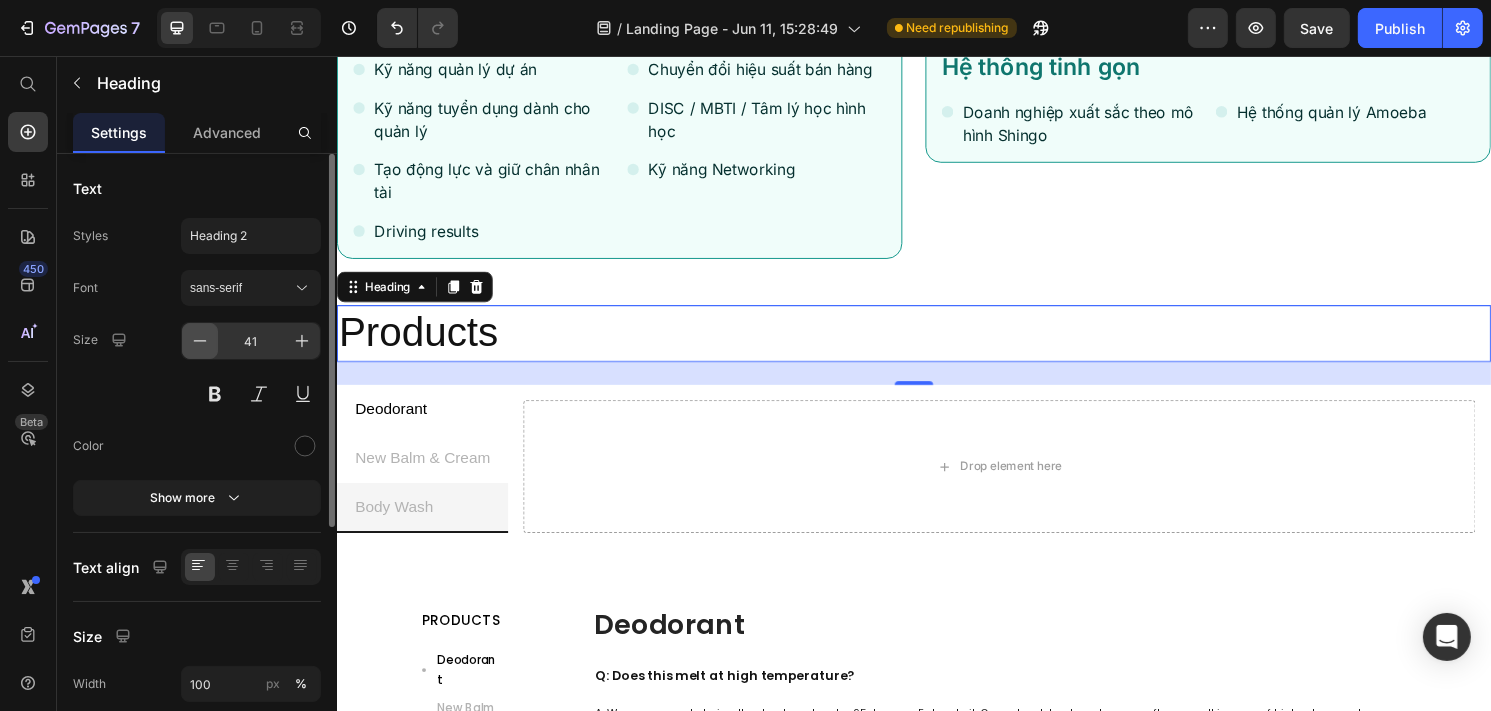 click at bounding box center [200, 341] 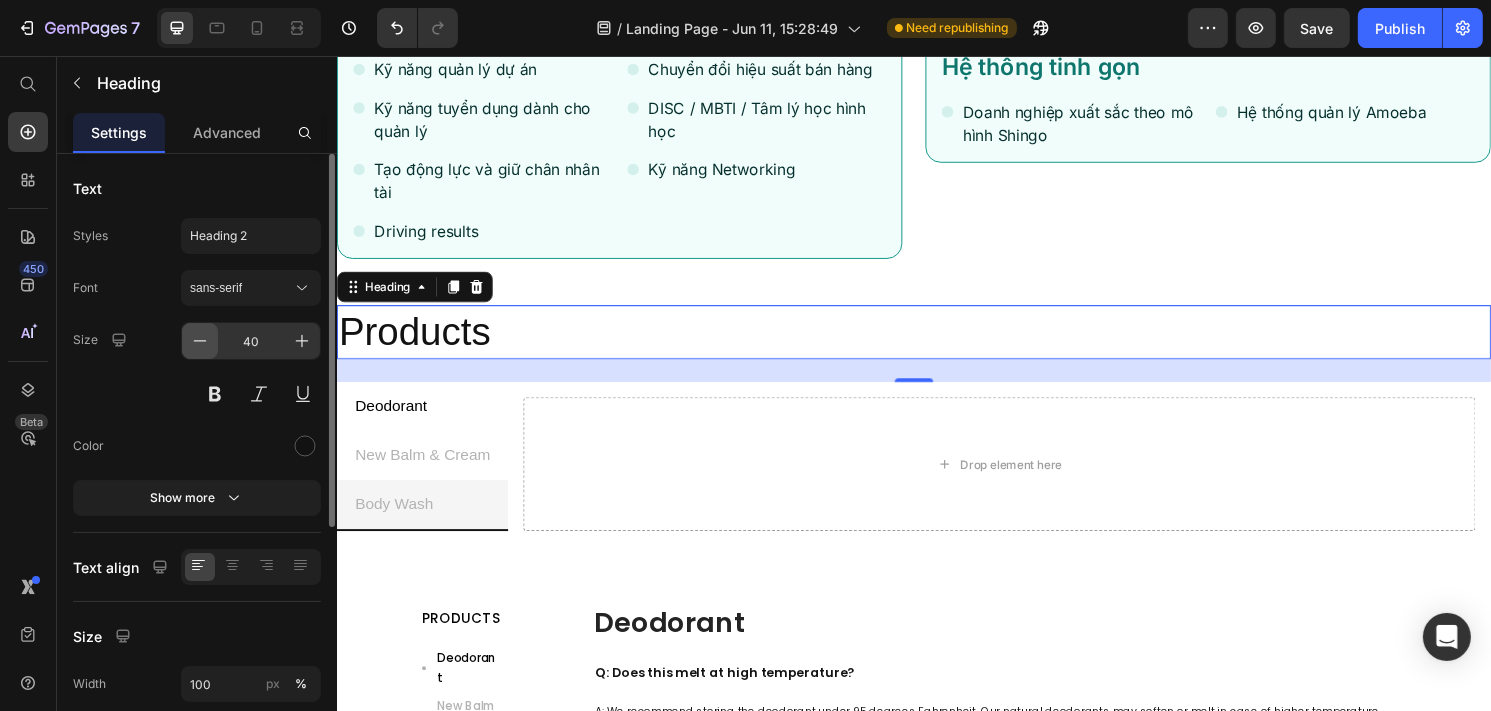 click at bounding box center (200, 341) 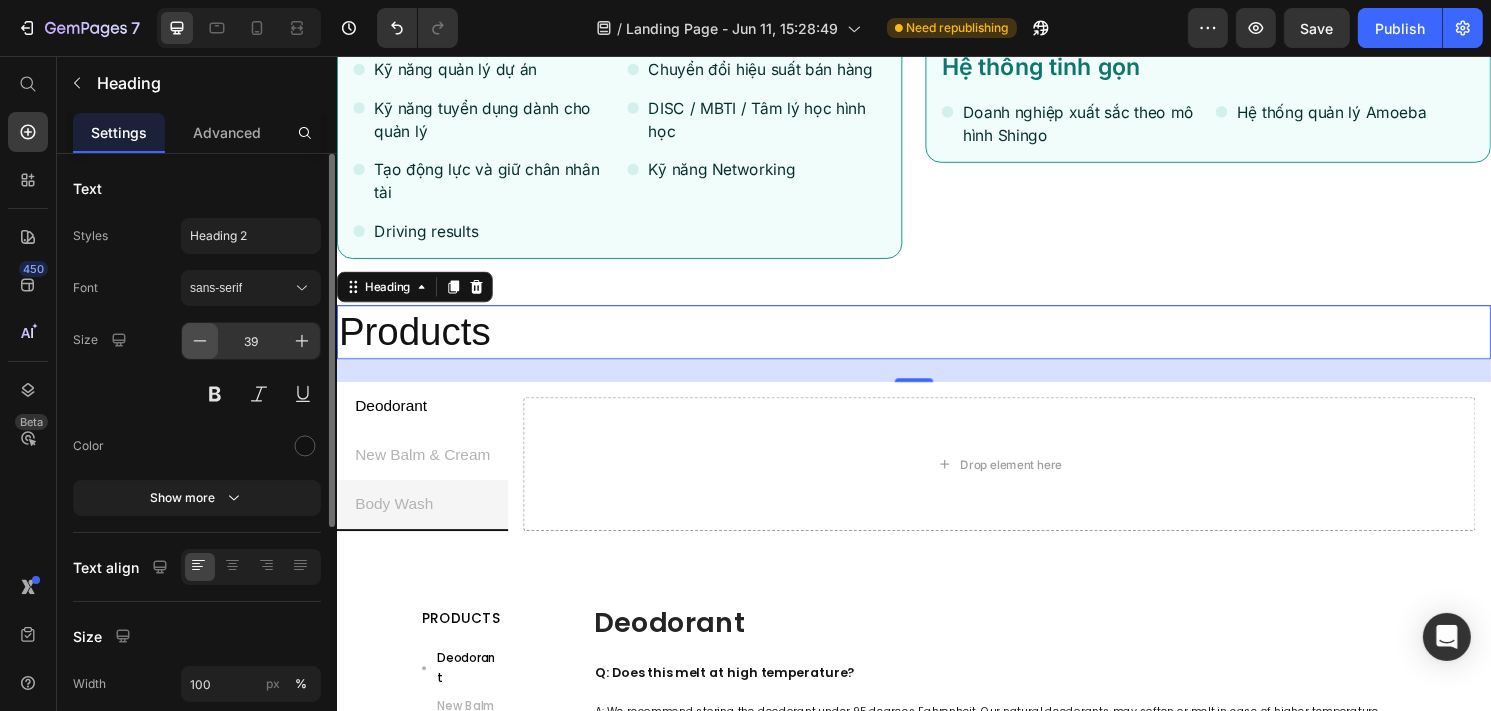click at bounding box center [200, 341] 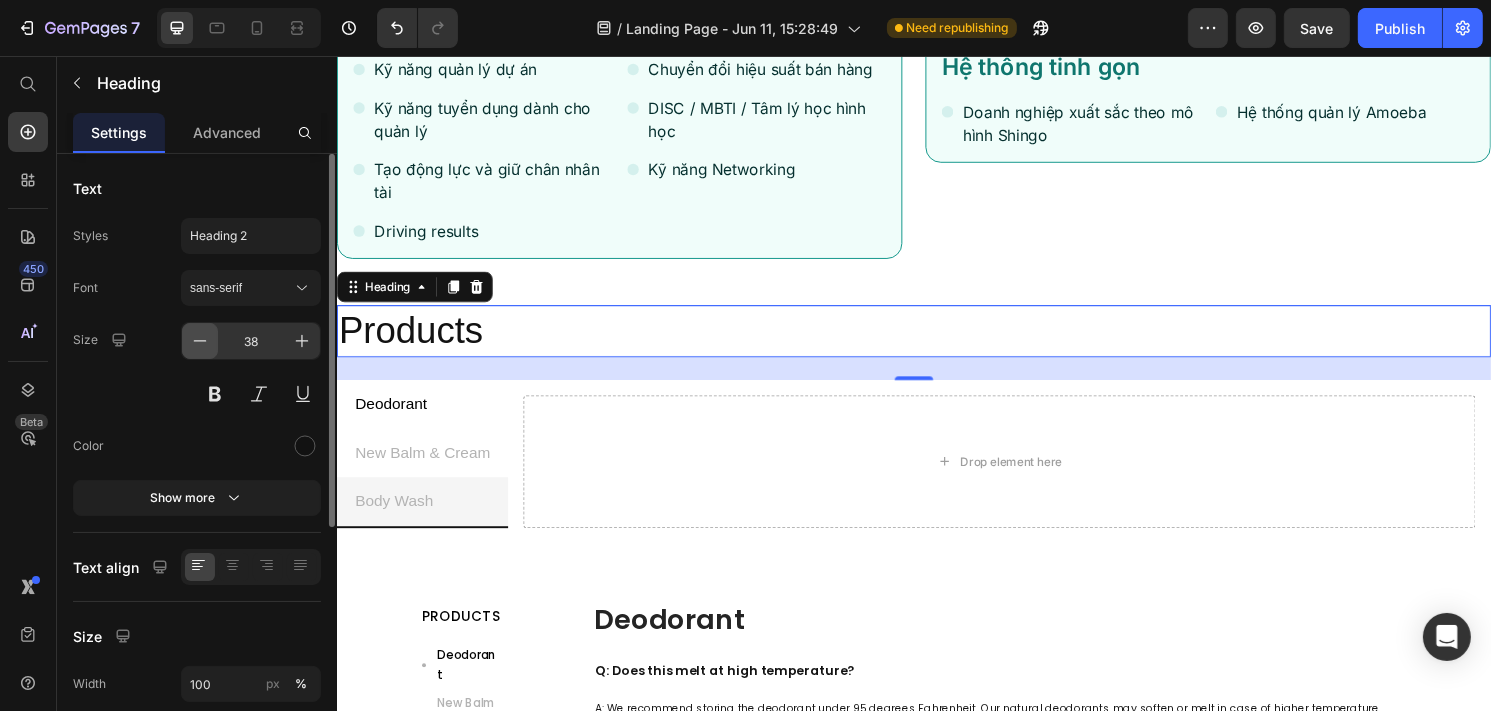 click at bounding box center [200, 341] 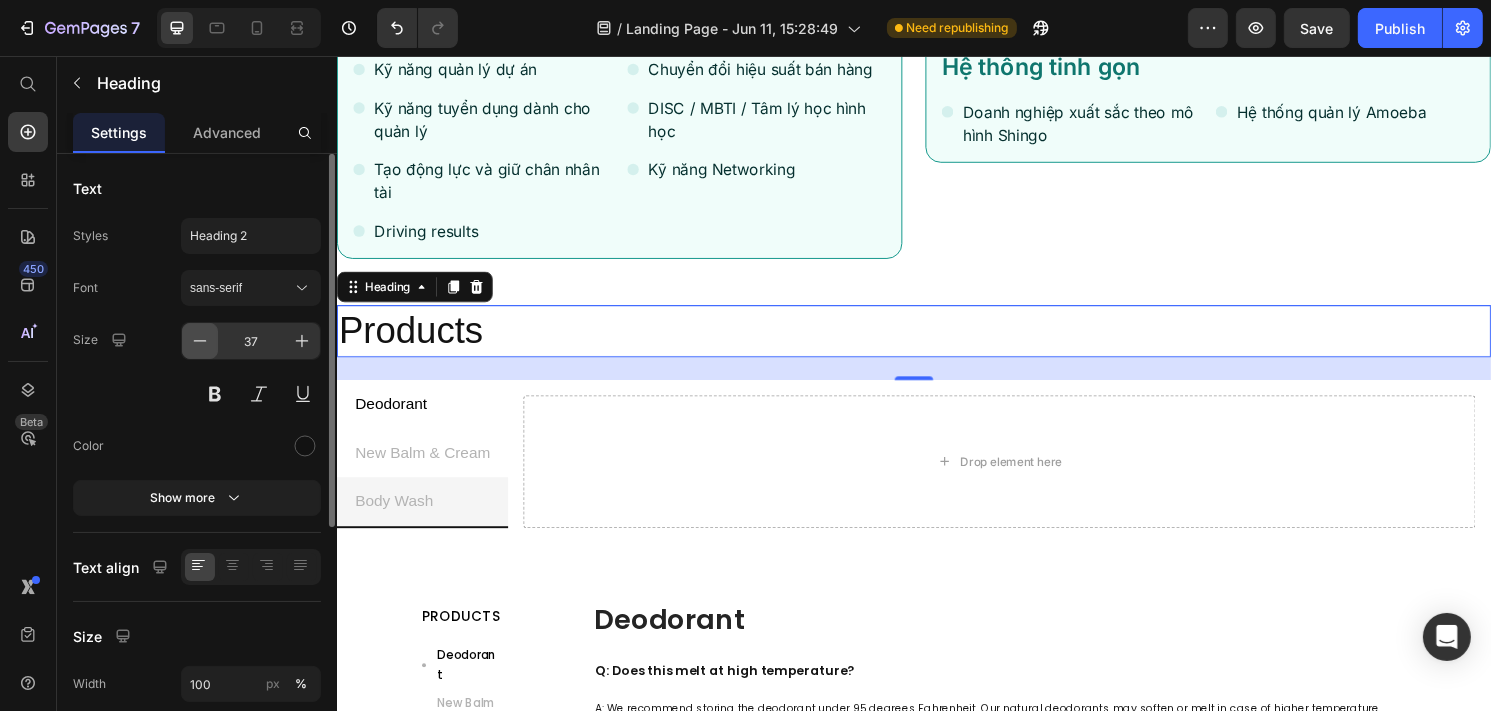 click at bounding box center [200, 341] 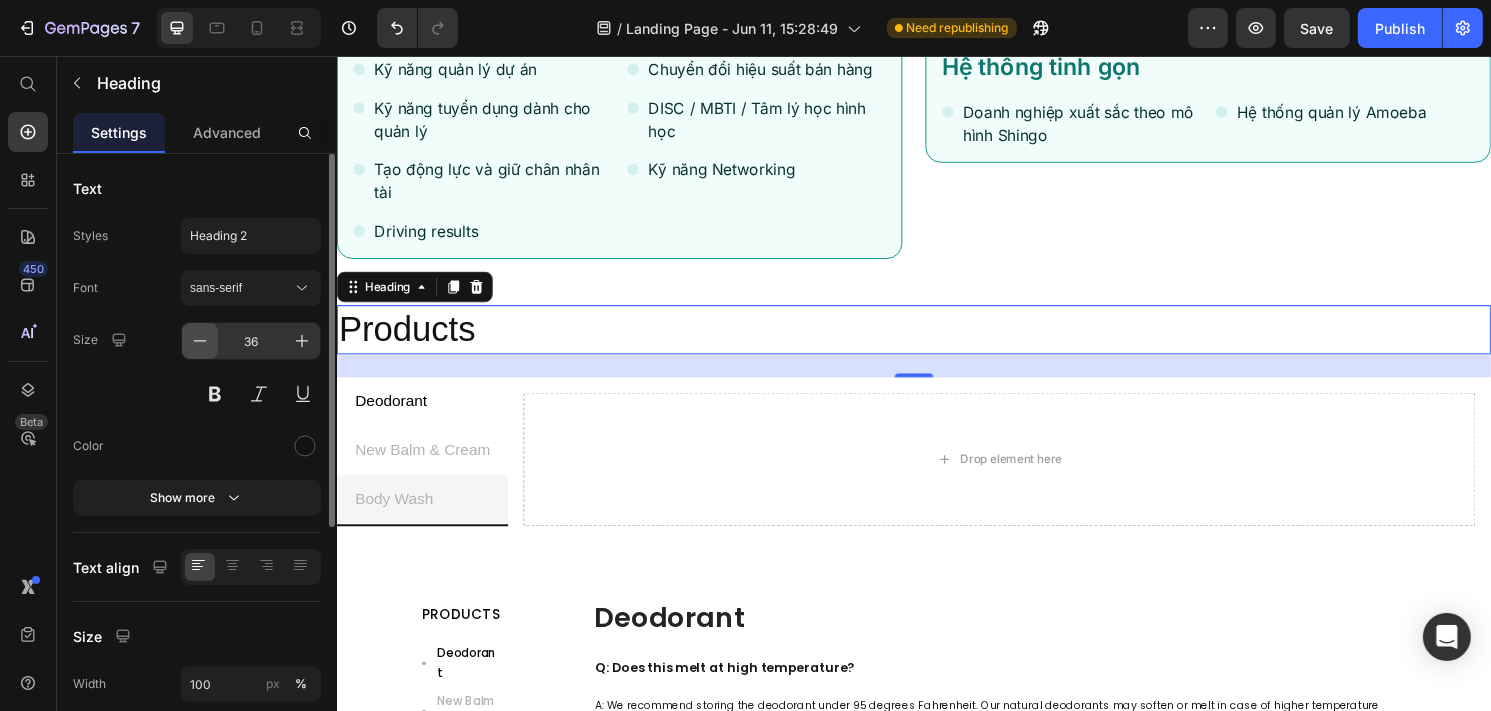 click at bounding box center [200, 341] 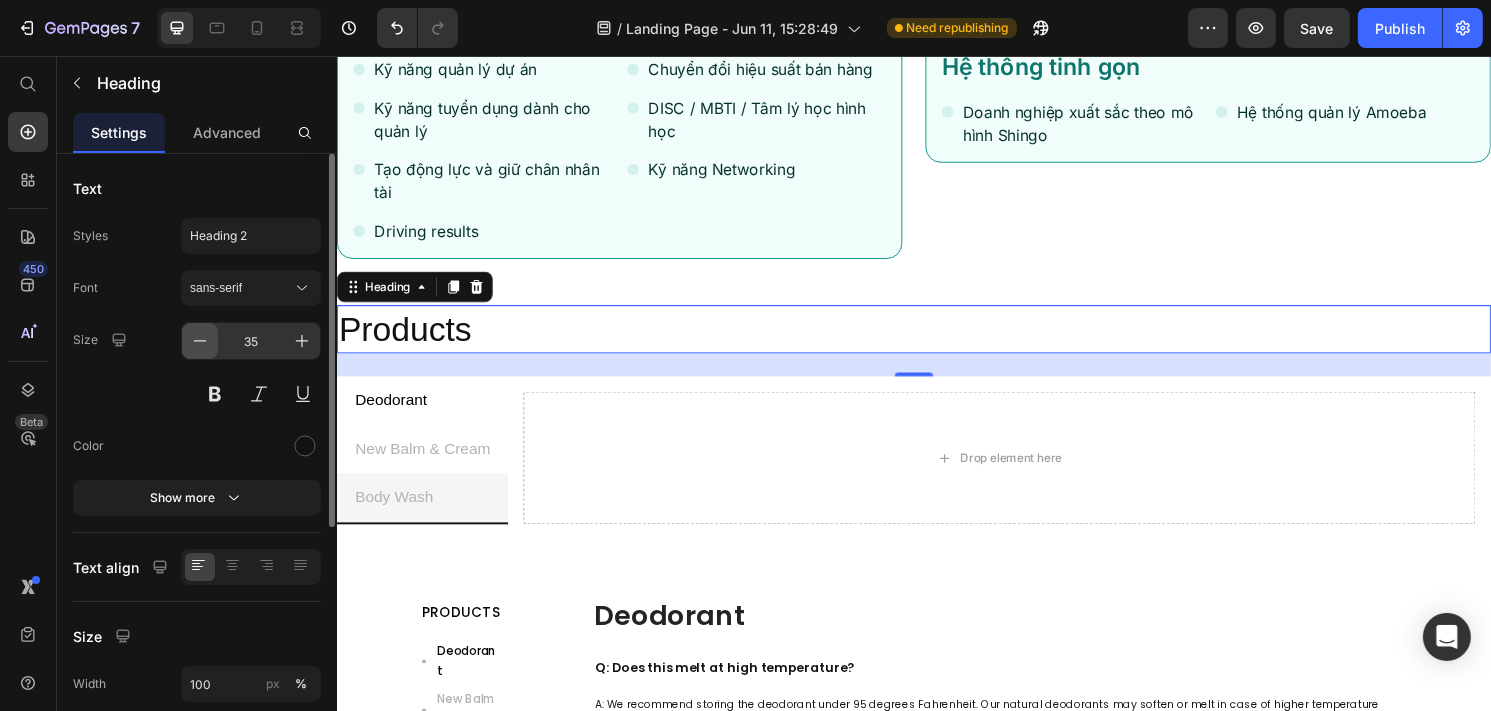 click at bounding box center [200, 341] 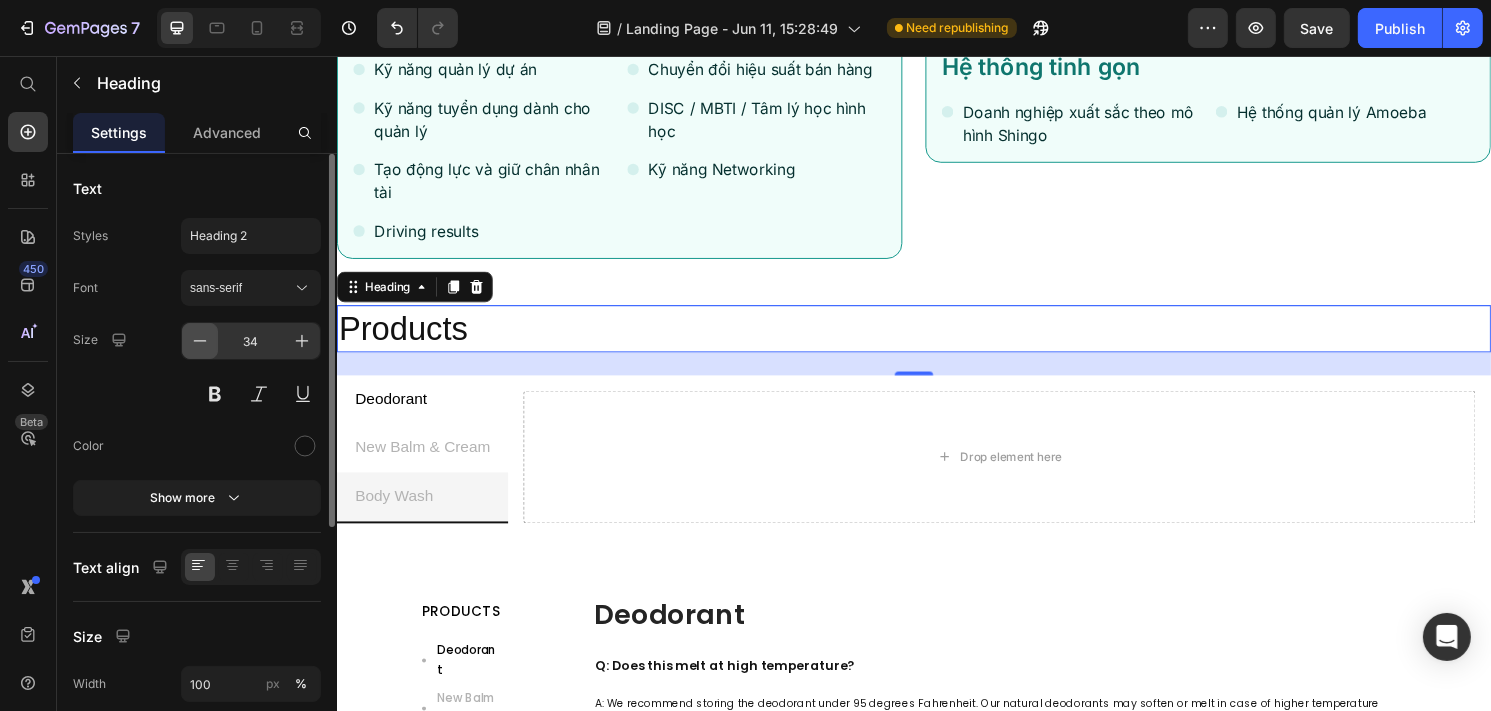 click at bounding box center [200, 341] 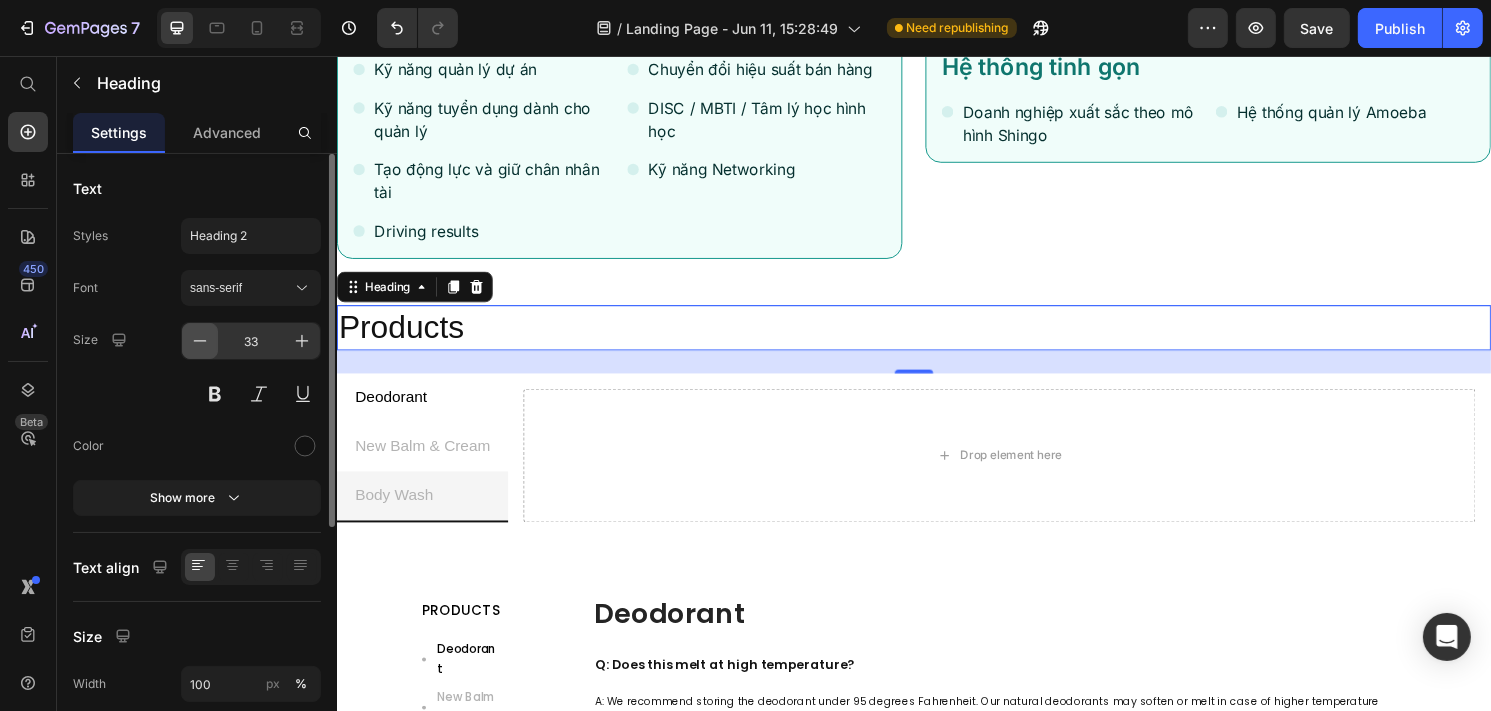 click at bounding box center [200, 341] 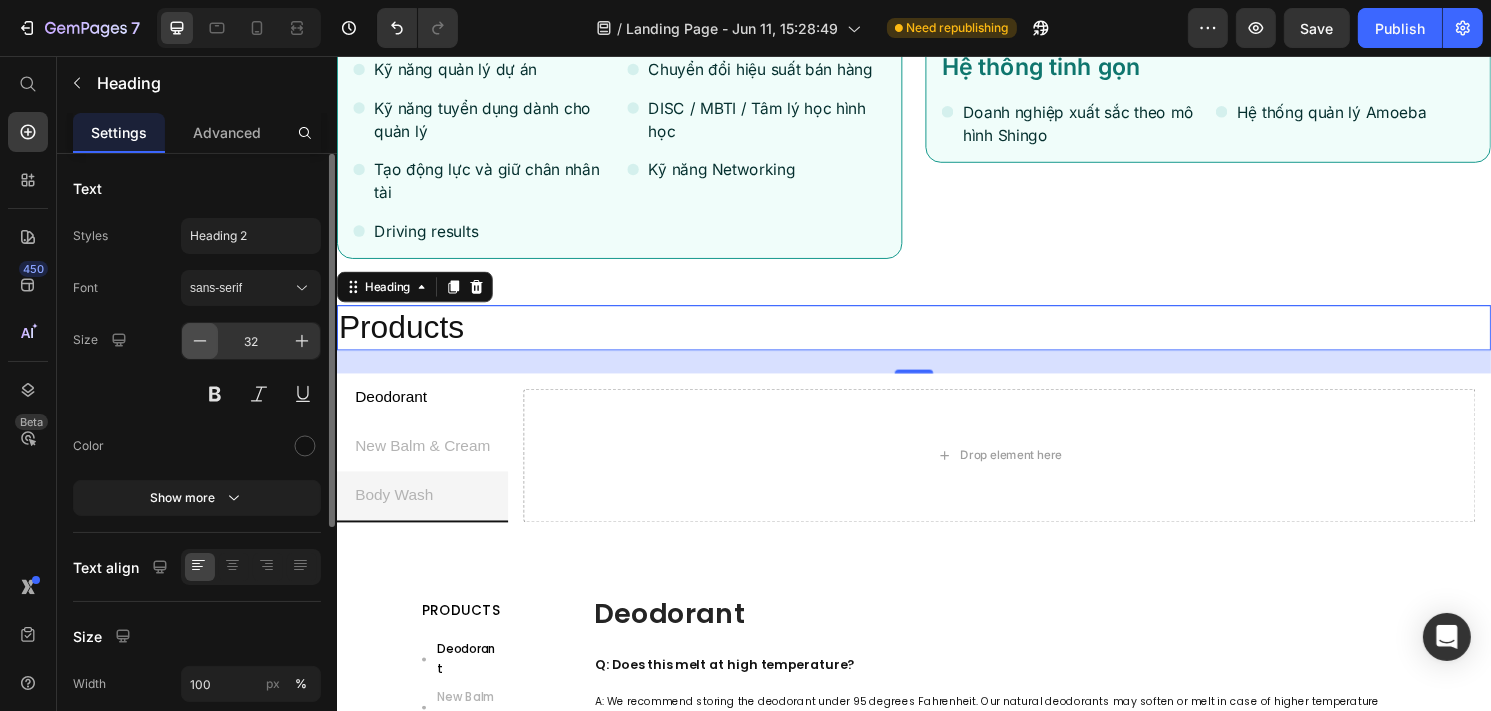 click at bounding box center (200, 341) 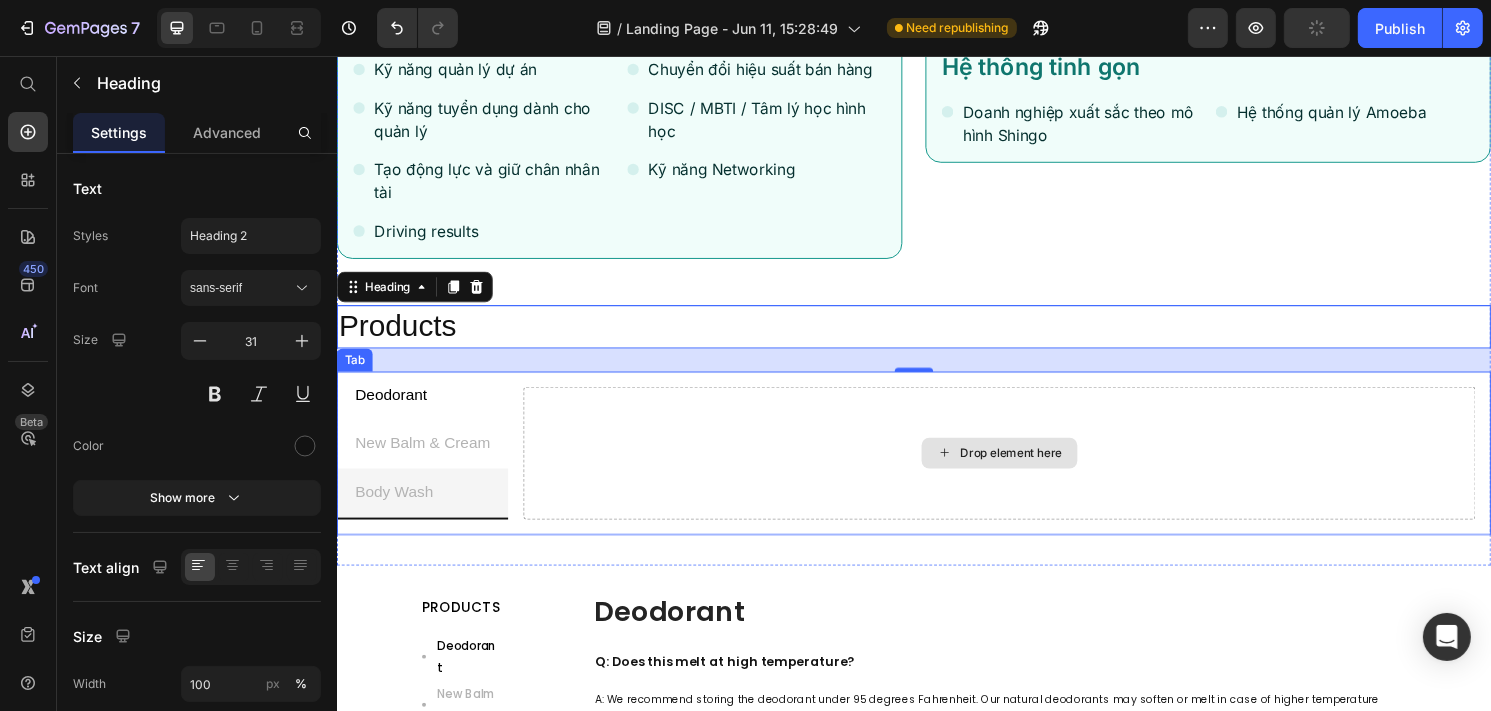 type 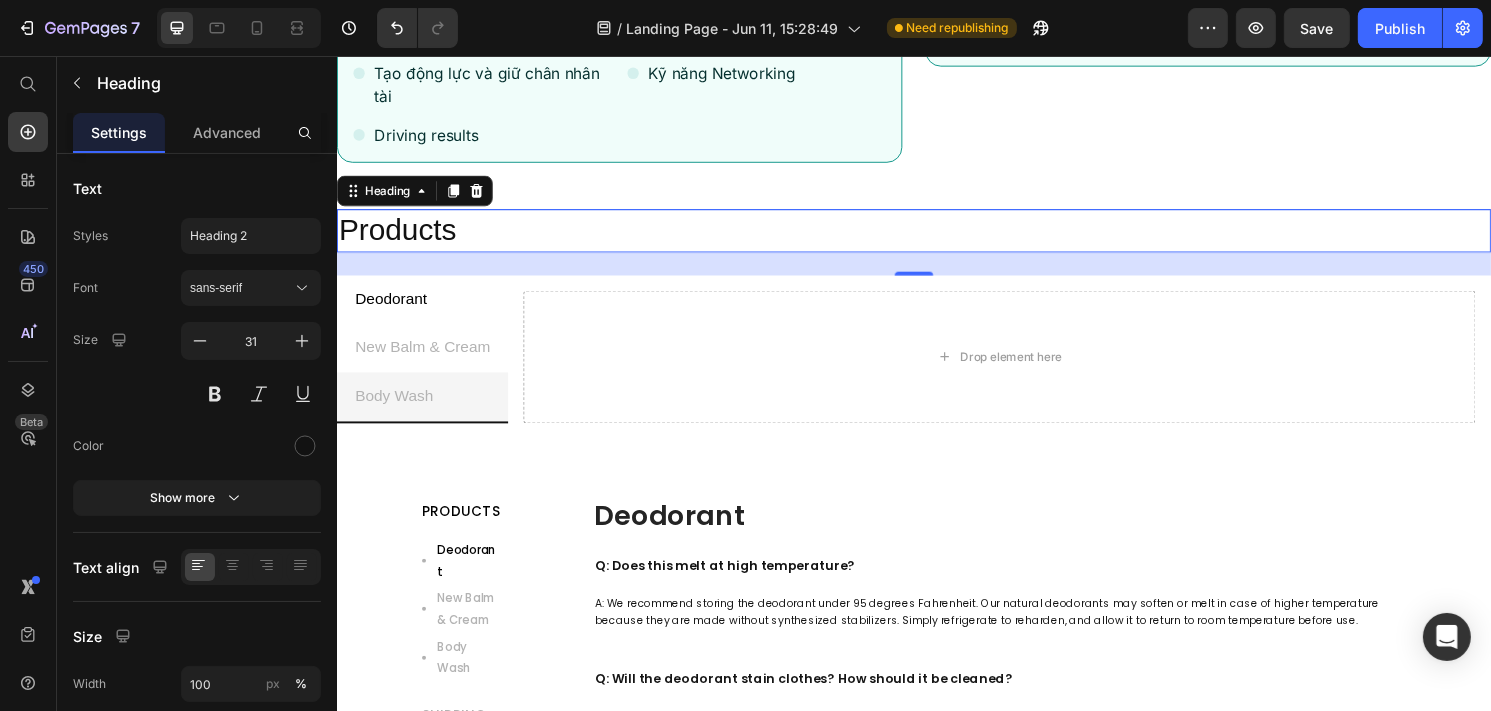 scroll, scrollTop: 1704, scrollLeft: 0, axis: vertical 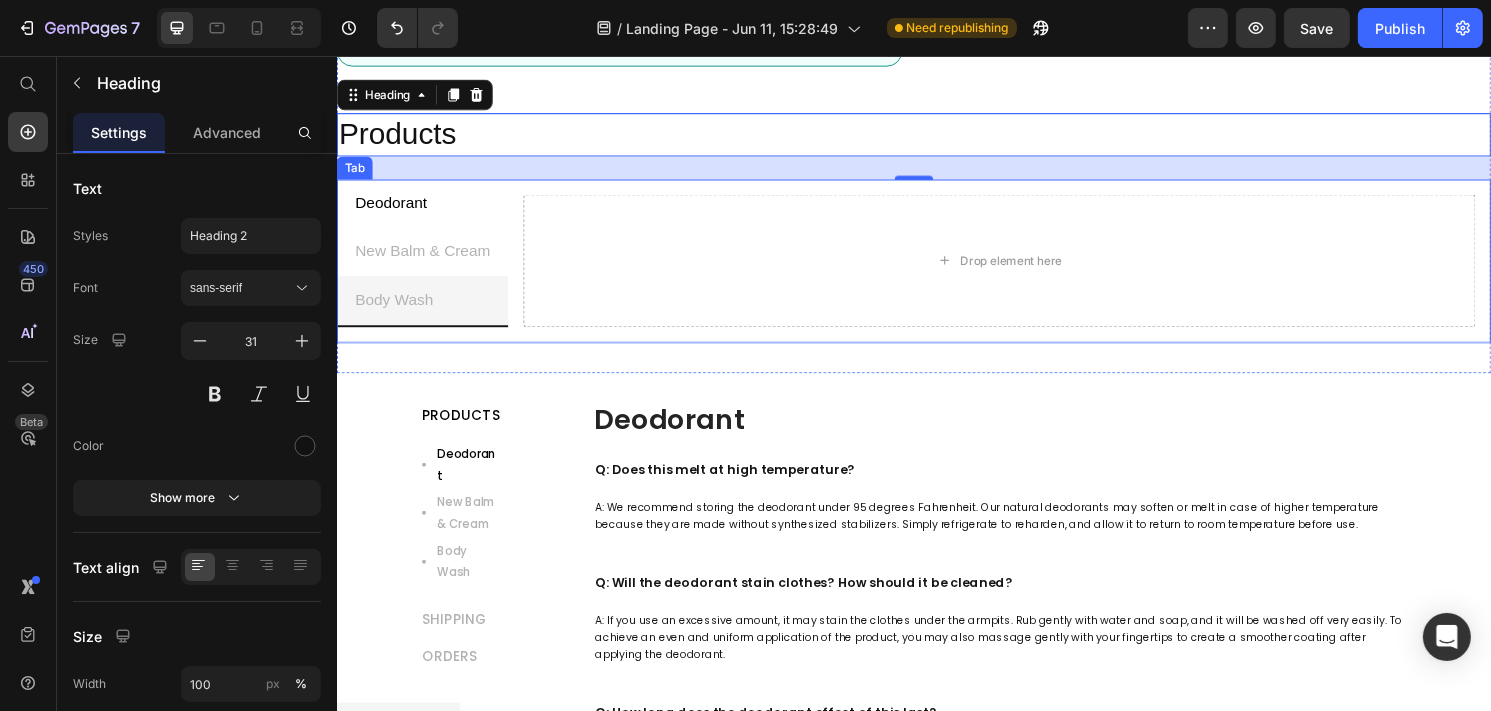 click on "Deodorant" at bounding box center [392, 209] 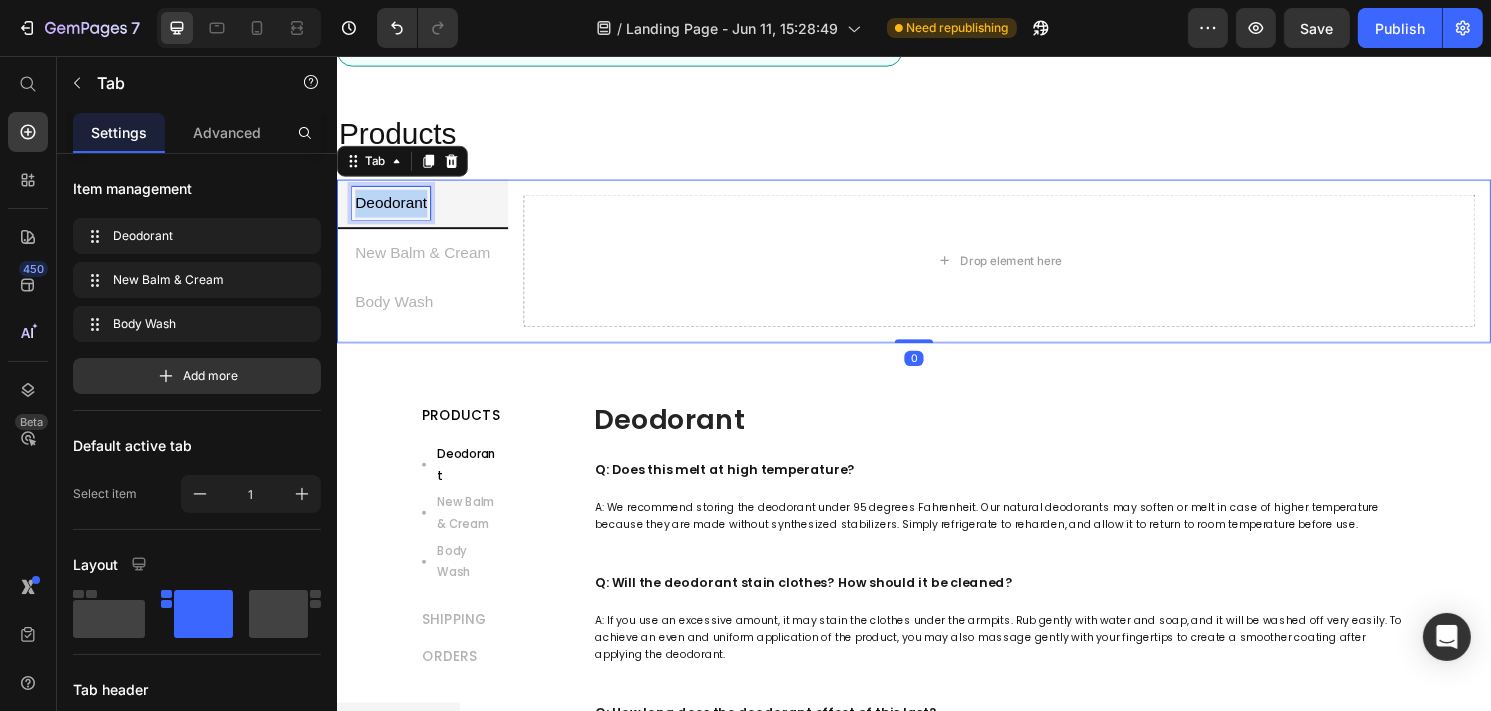 click on "Deodorant" at bounding box center [392, 208] 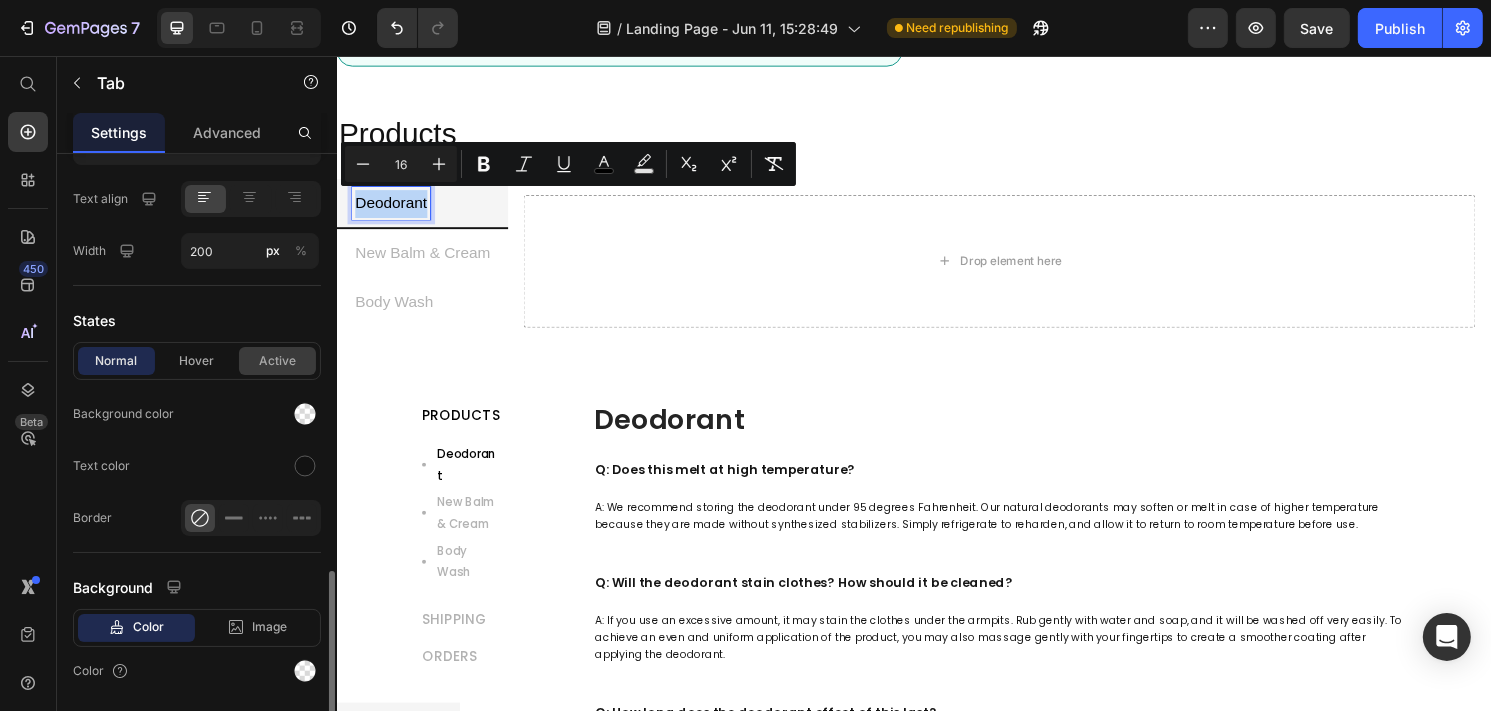 scroll, scrollTop: 859, scrollLeft: 0, axis: vertical 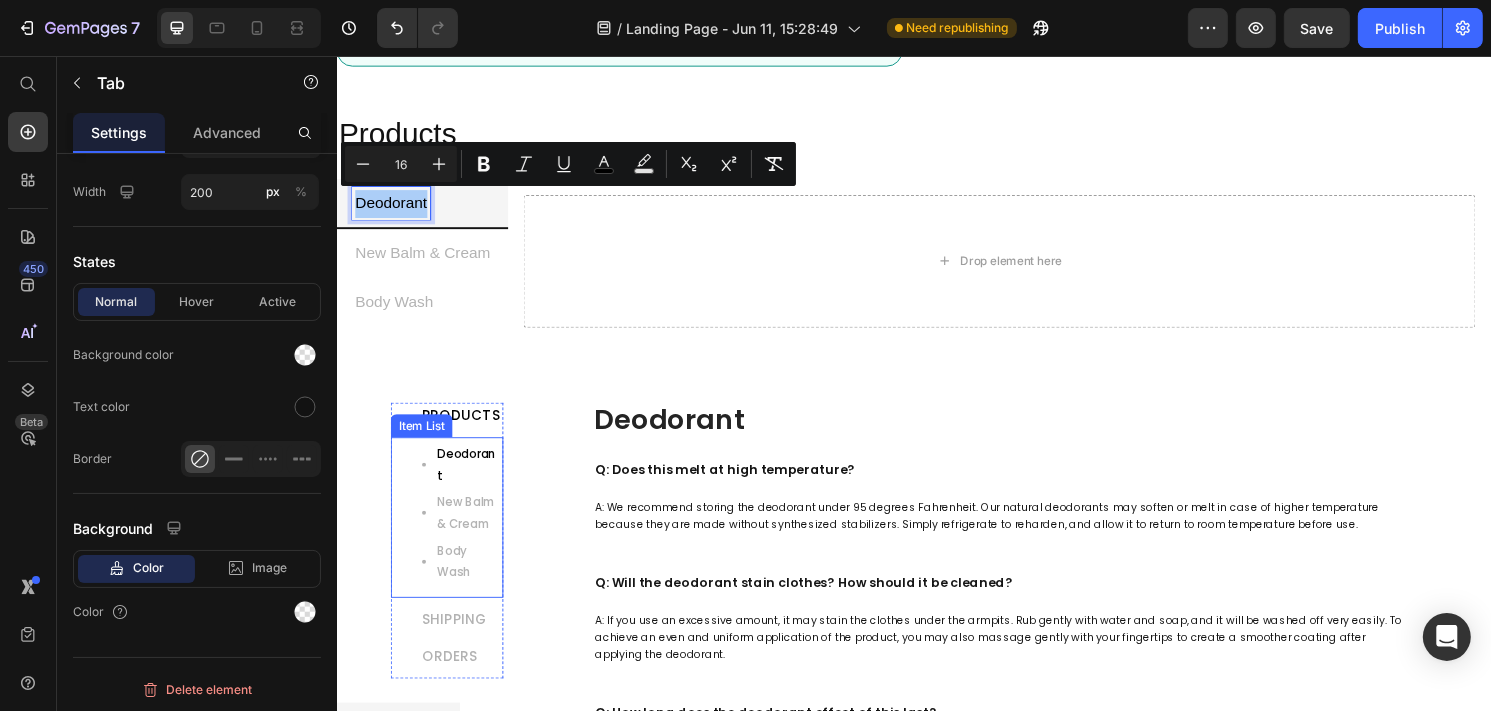 click on "Deodorant" at bounding box center (470, 480) 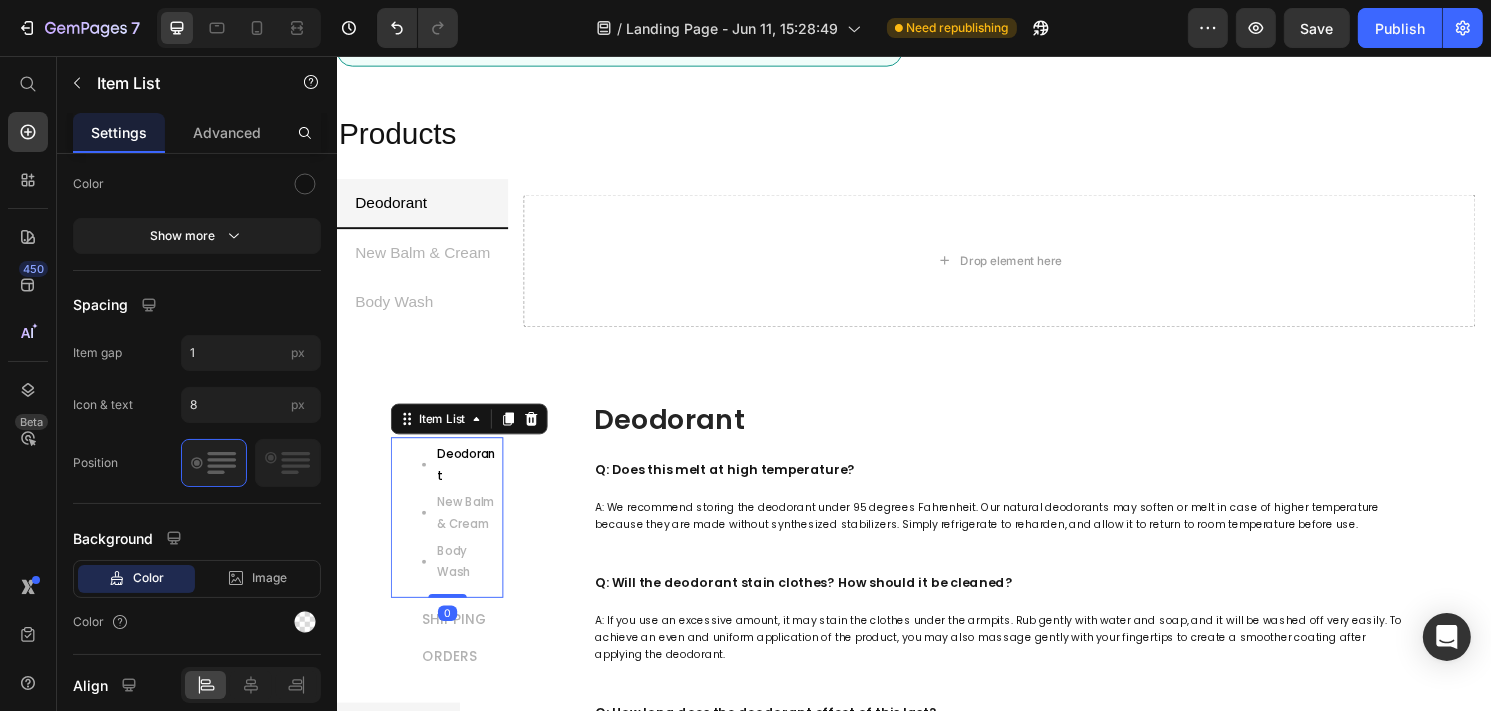 scroll, scrollTop: 0, scrollLeft: 0, axis: both 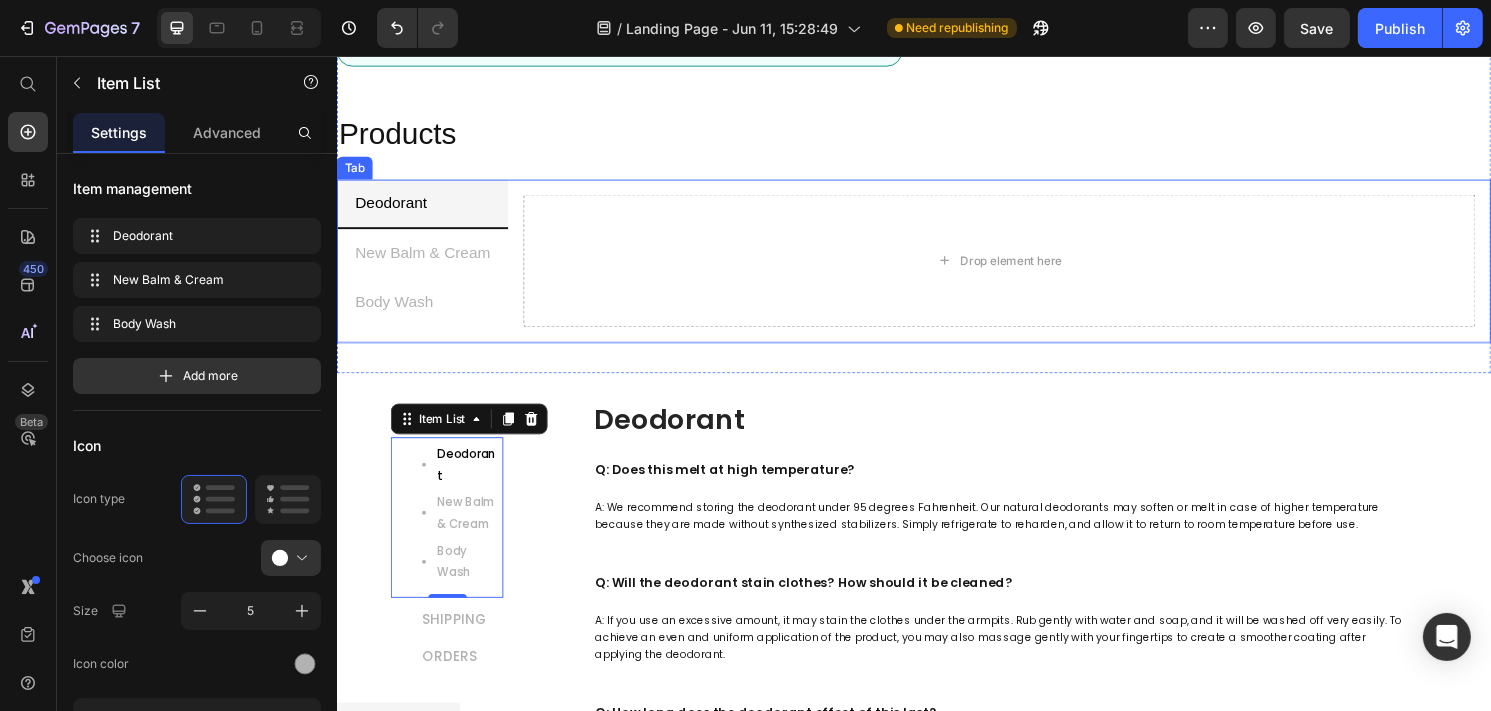 click on "Deodorant" at bounding box center (392, 208) 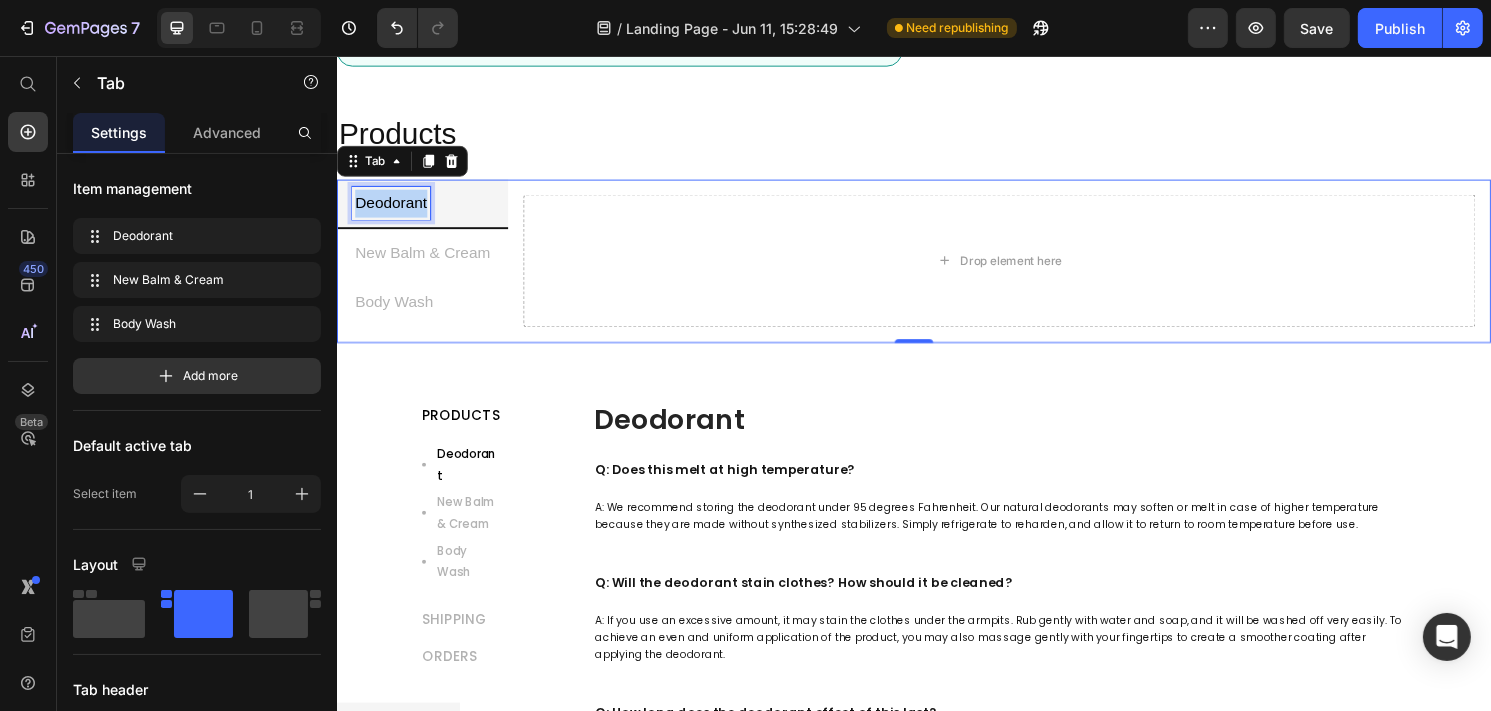 click on "Deodorant" at bounding box center (392, 208) 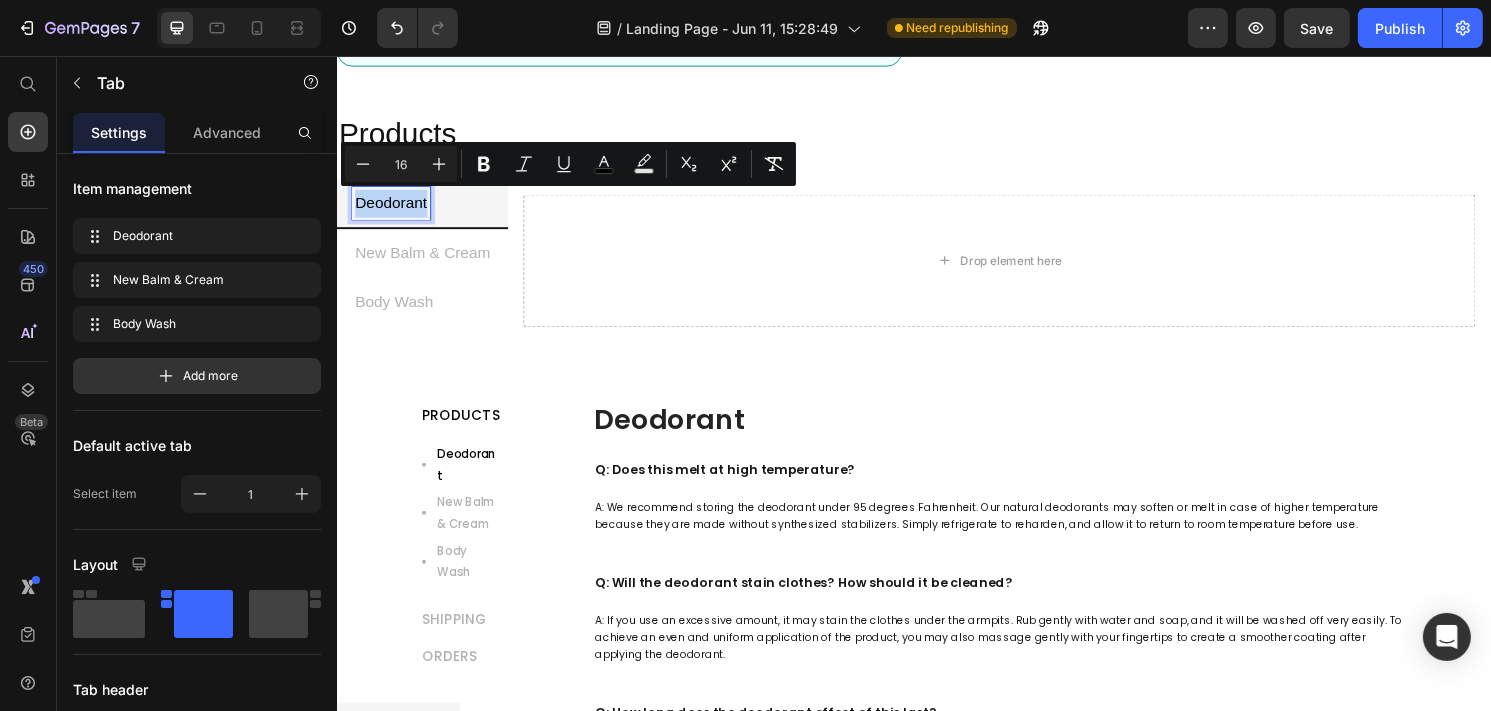 click on "Deodorant" at bounding box center [392, 208] 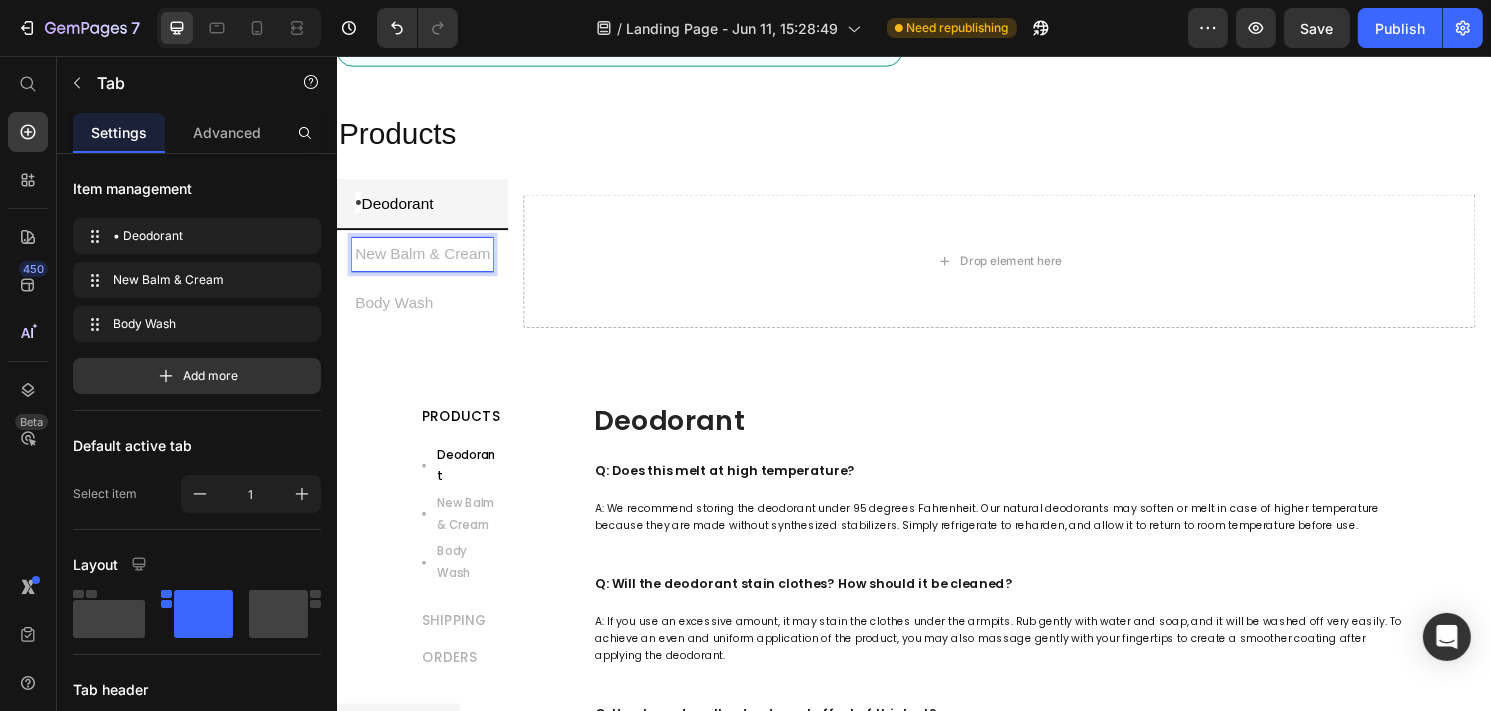 click on "New Balm & Cream" at bounding box center (425, 261) 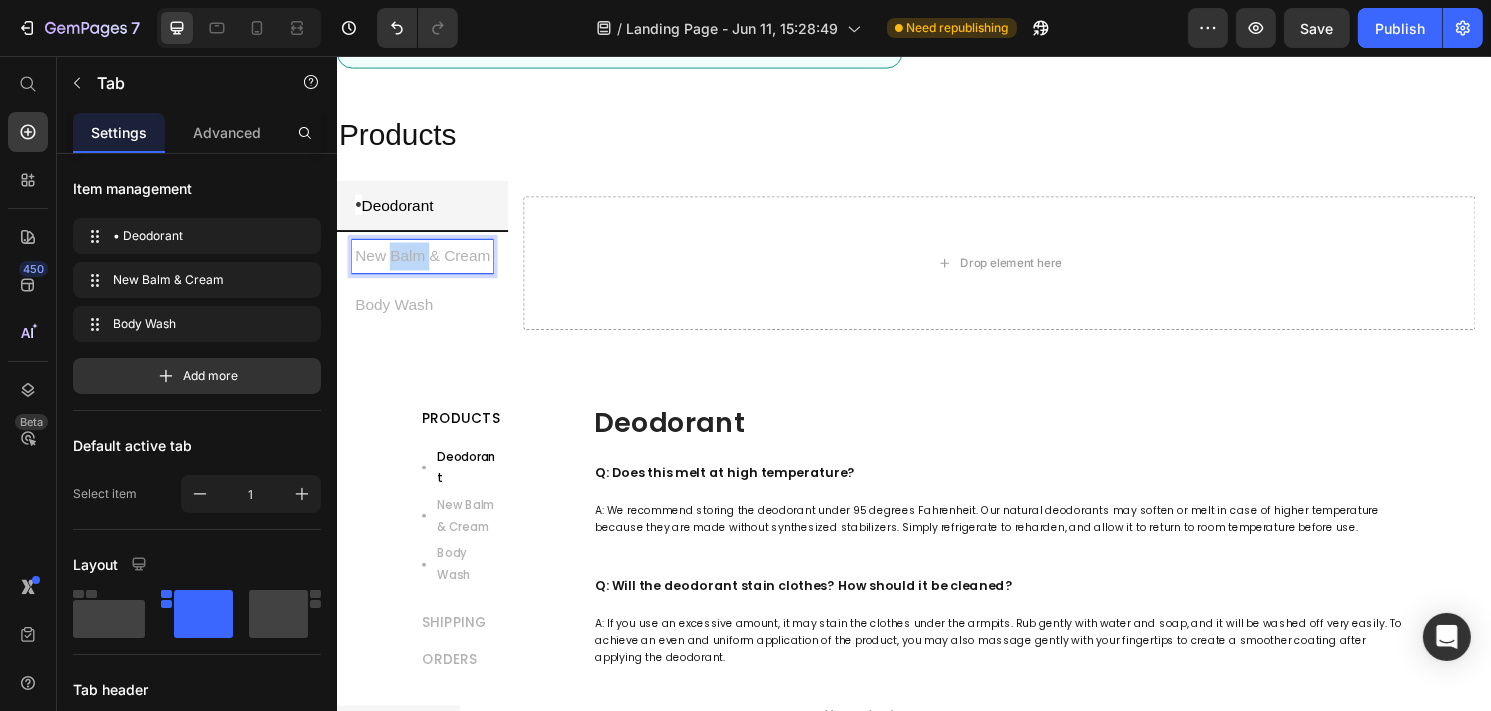 click on "New Balm & Cream" at bounding box center [425, 263] 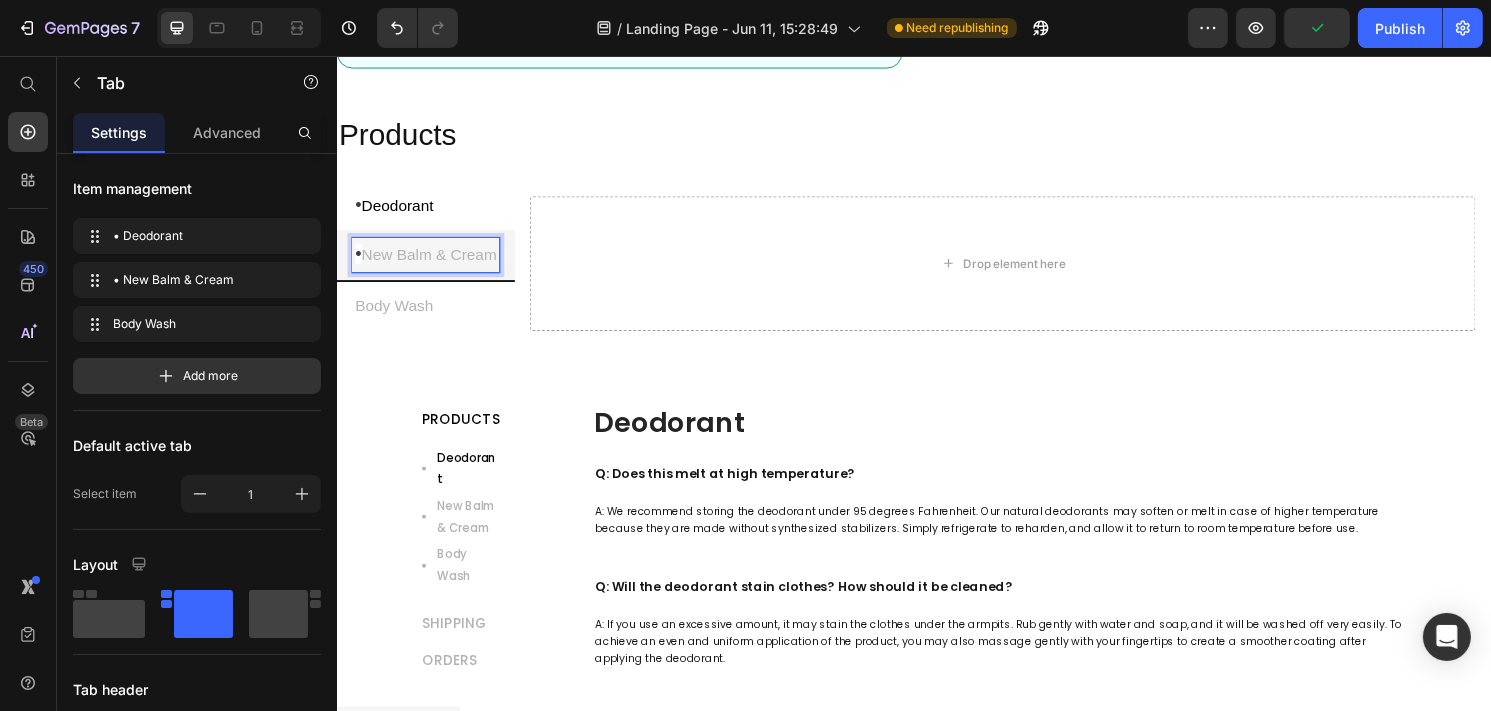 click on "Body Wash" at bounding box center [395, 315] 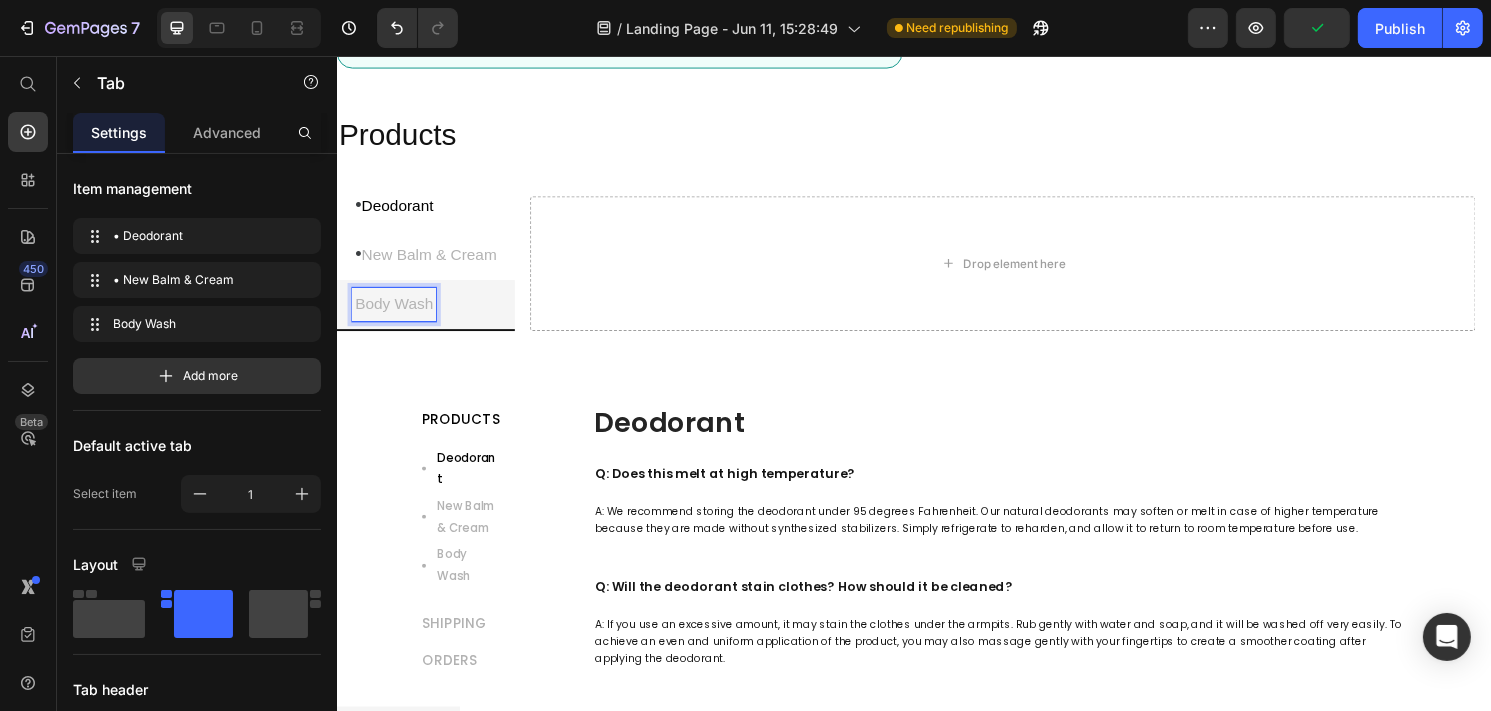 scroll, scrollTop: 1700, scrollLeft: 0, axis: vertical 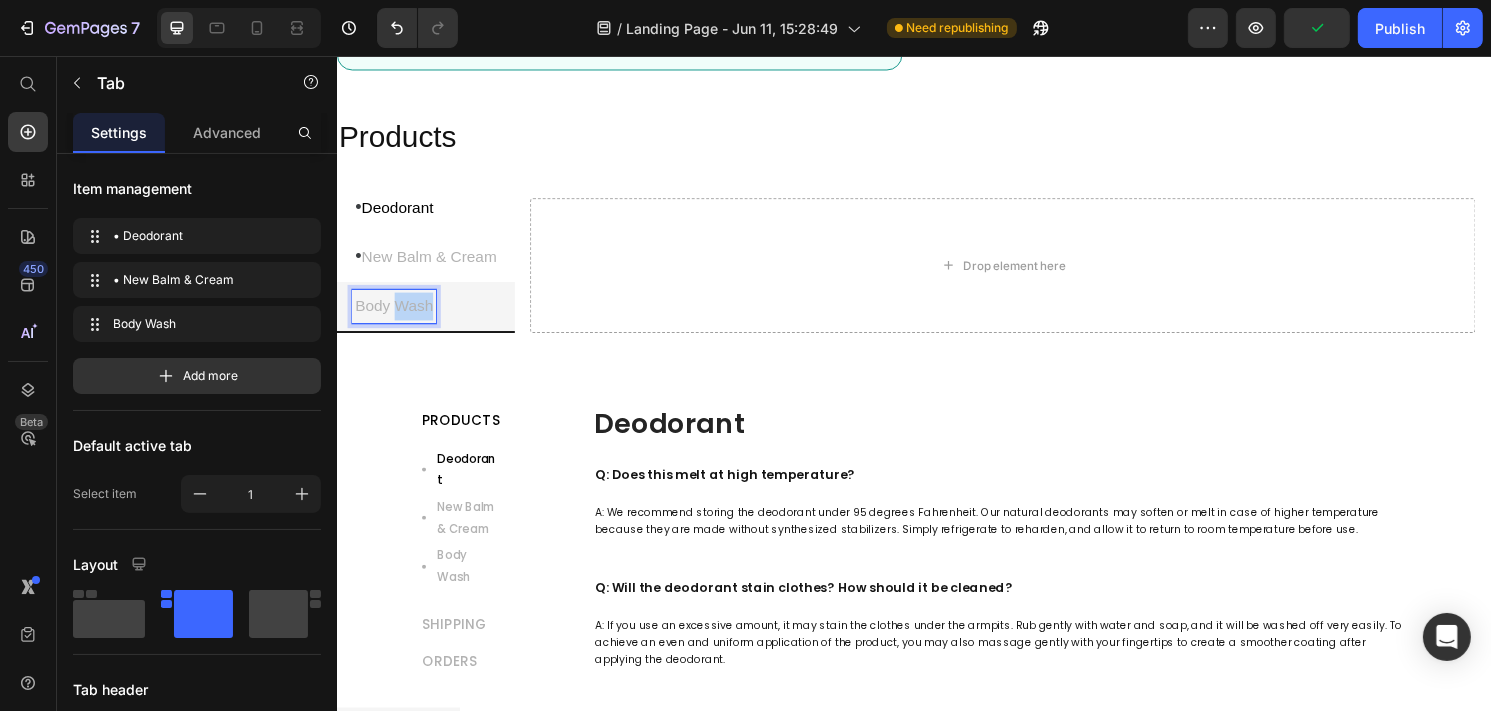 click on "Body Wash" at bounding box center [395, 315] 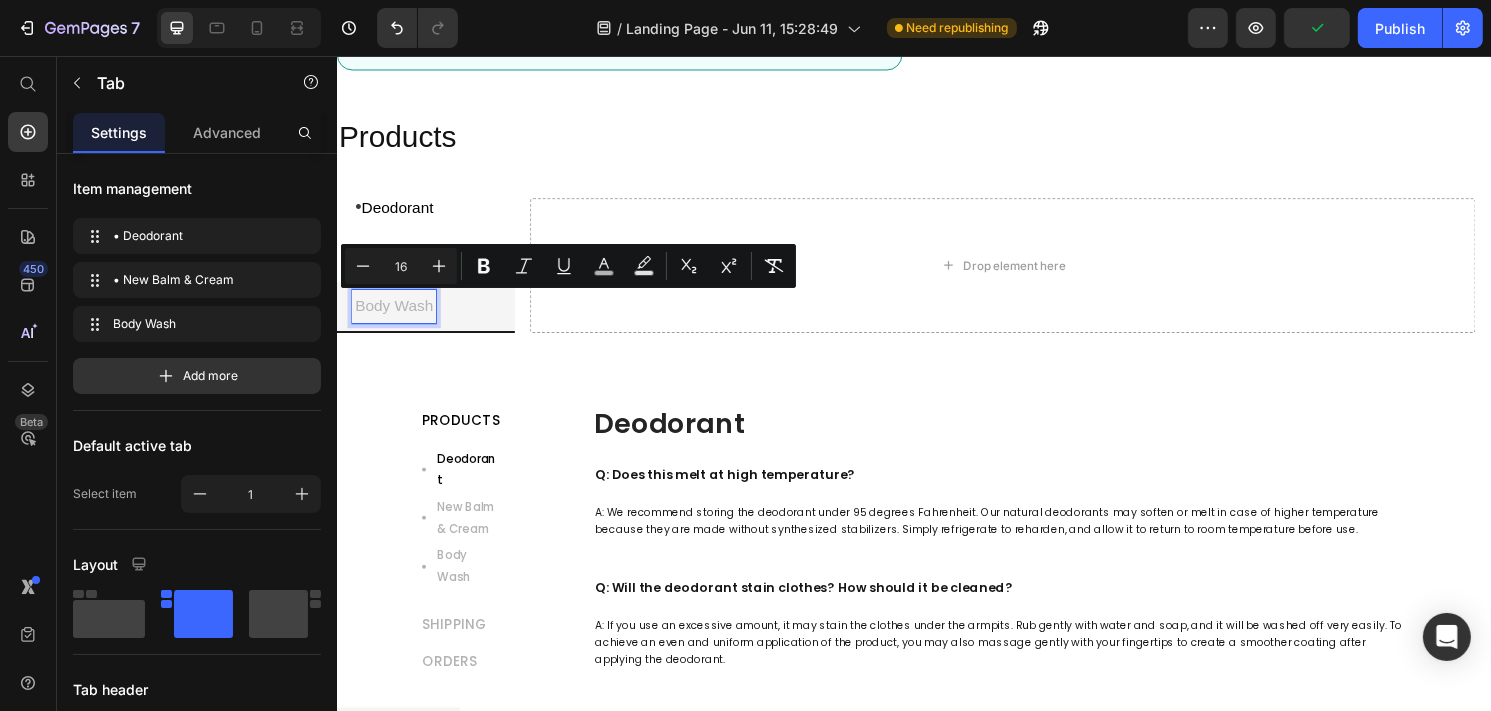 click on "Body Wash" at bounding box center (395, 315) 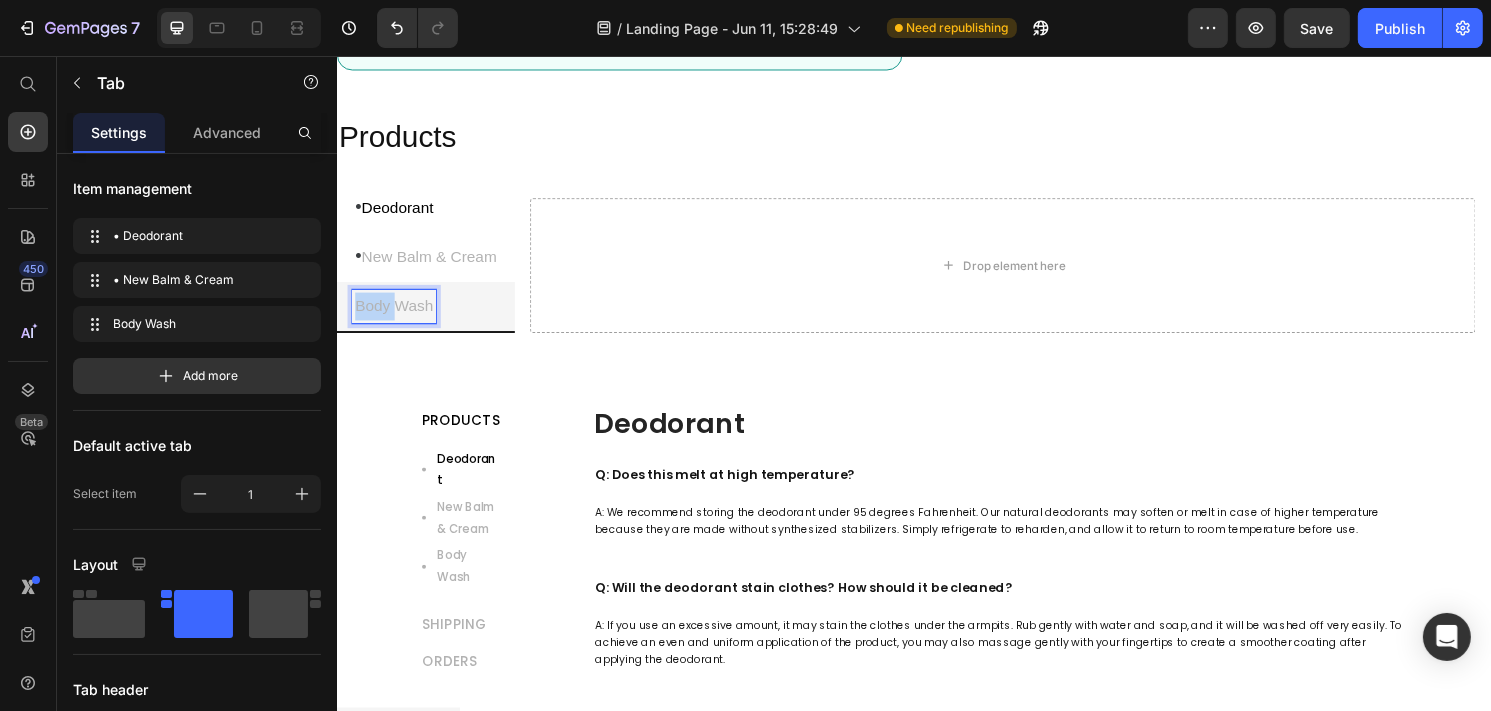click on "Body Wash" at bounding box center (395, 315) 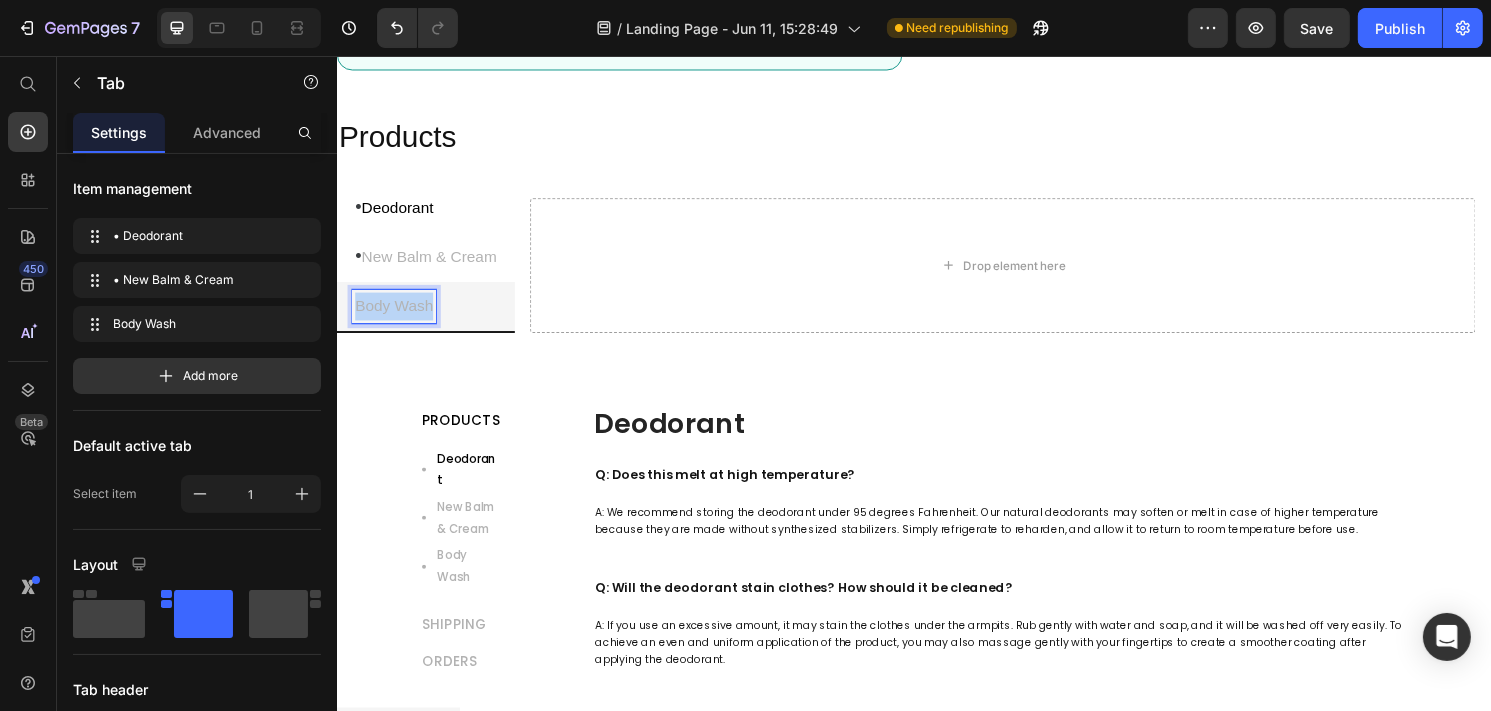 click on "Body Wash" at bounding box center (395, 315) 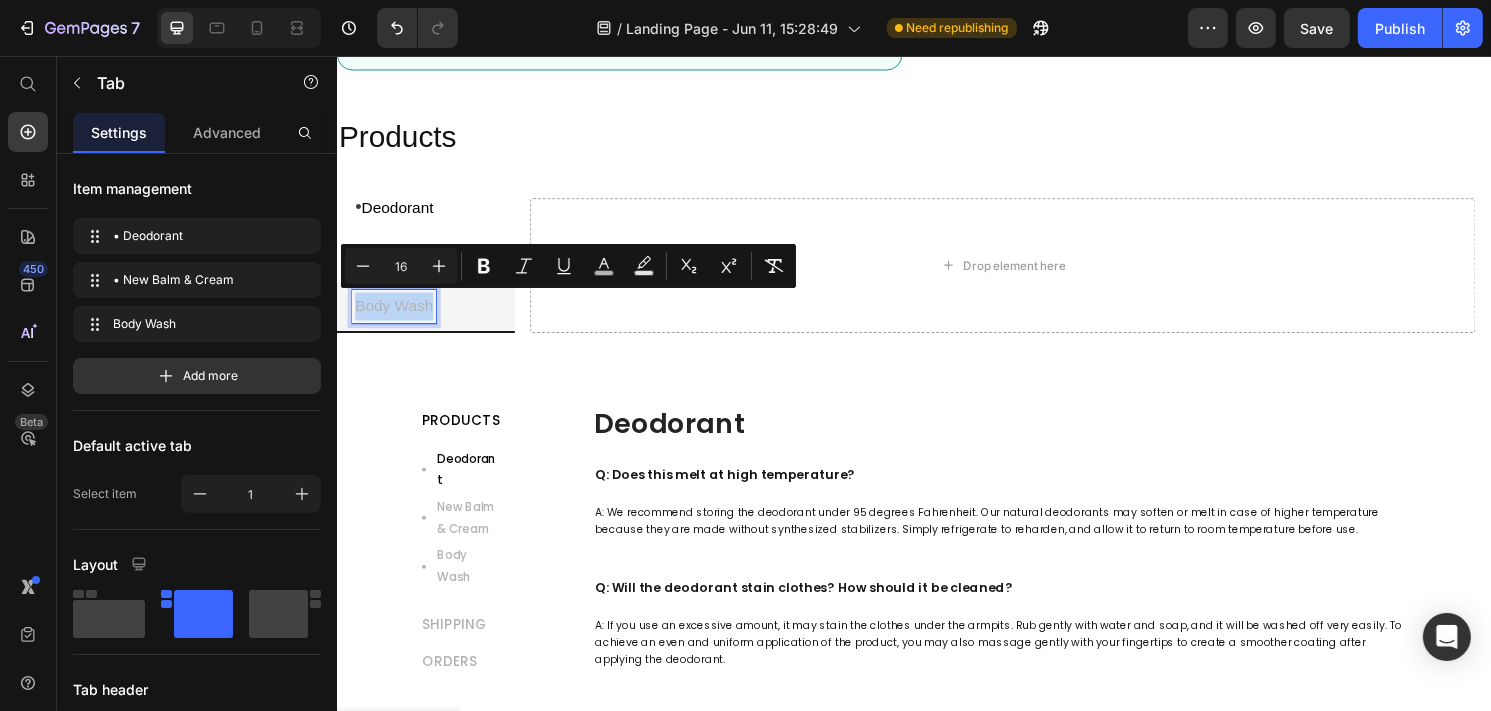 click on "Body Wash" at bounding box center [395, 315] 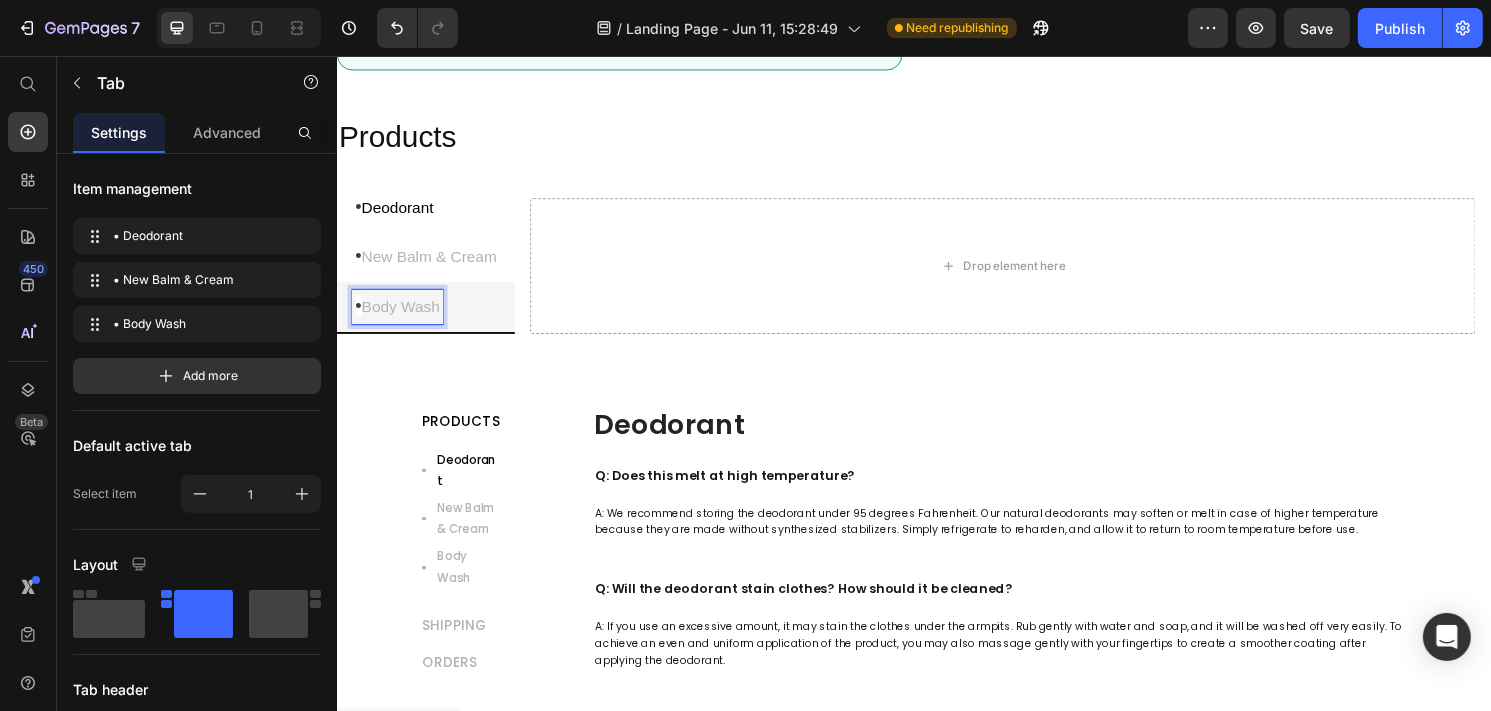 click on "New Balm & Cream" at bounding box center (432, 264) 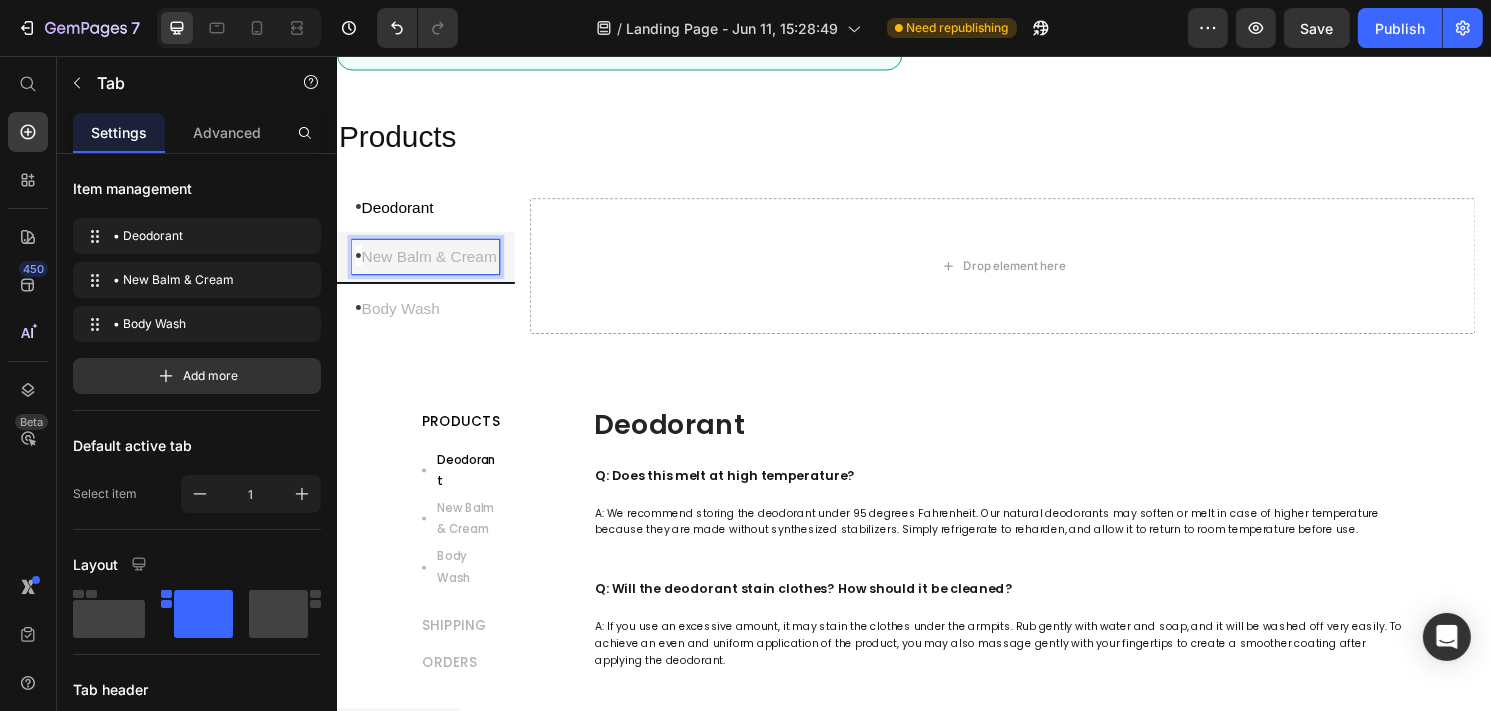 click on "New Balm & Cream" at bounding box center (432, 264) 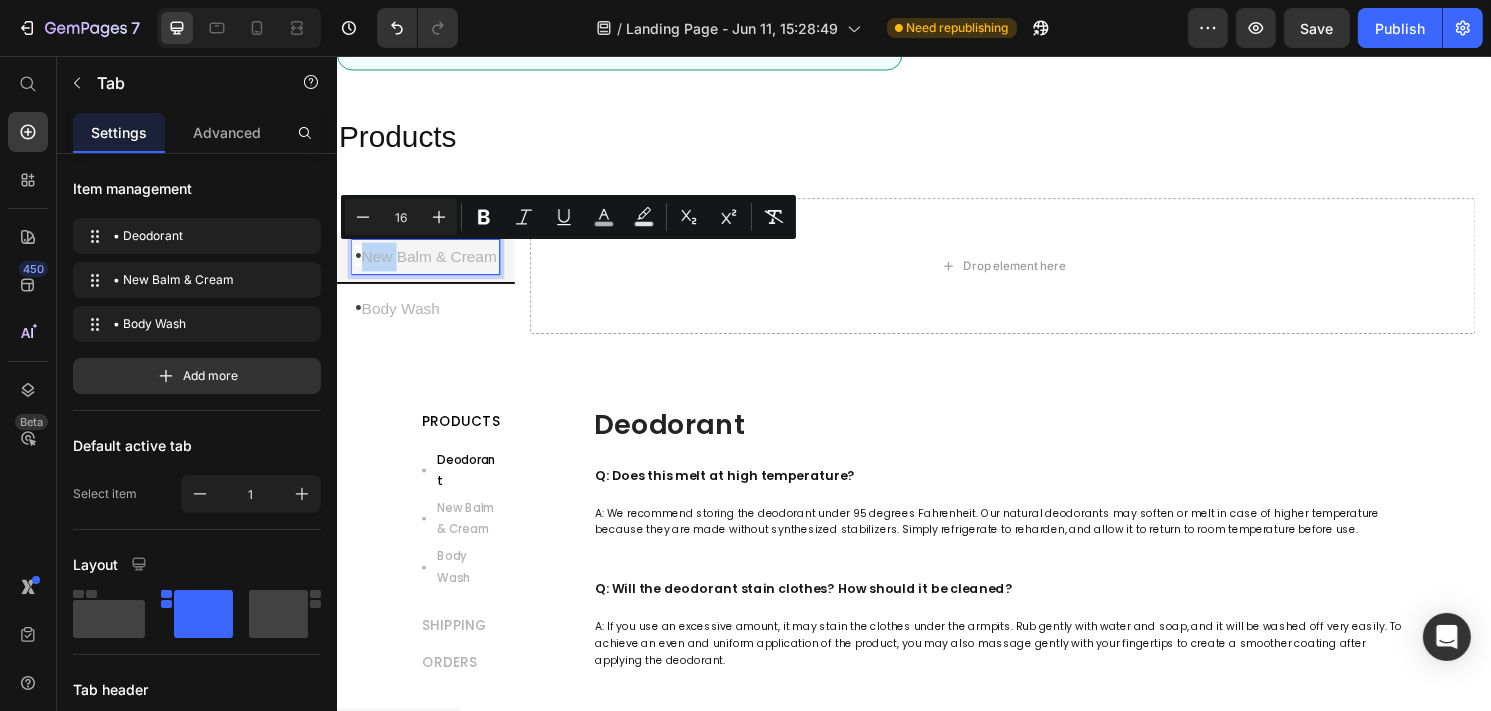 click on "New Balm & Cream" at bounding box center (432, 264) 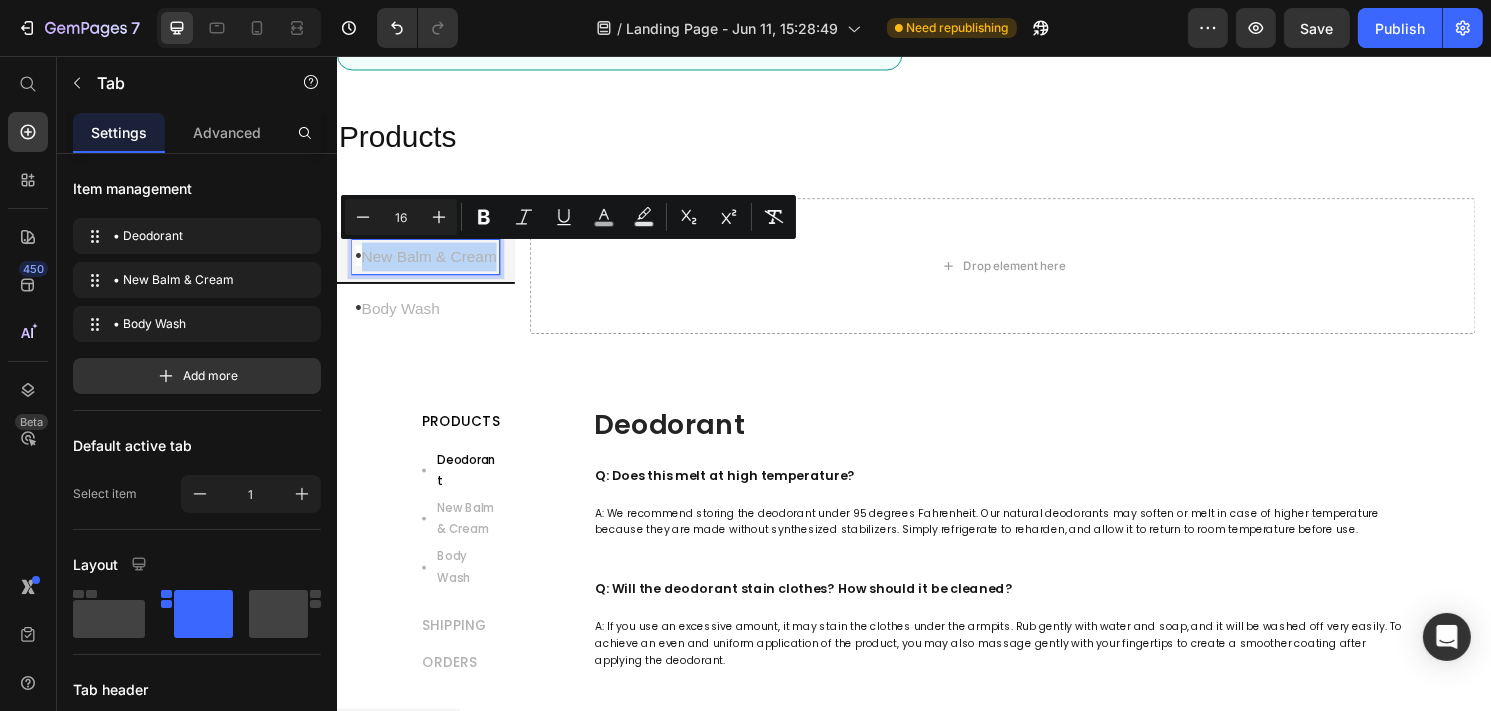 drag, startPoint x: 368, startPoint y: 260, endPoint x: 506, endPoint y: 267, distance: 138.17743 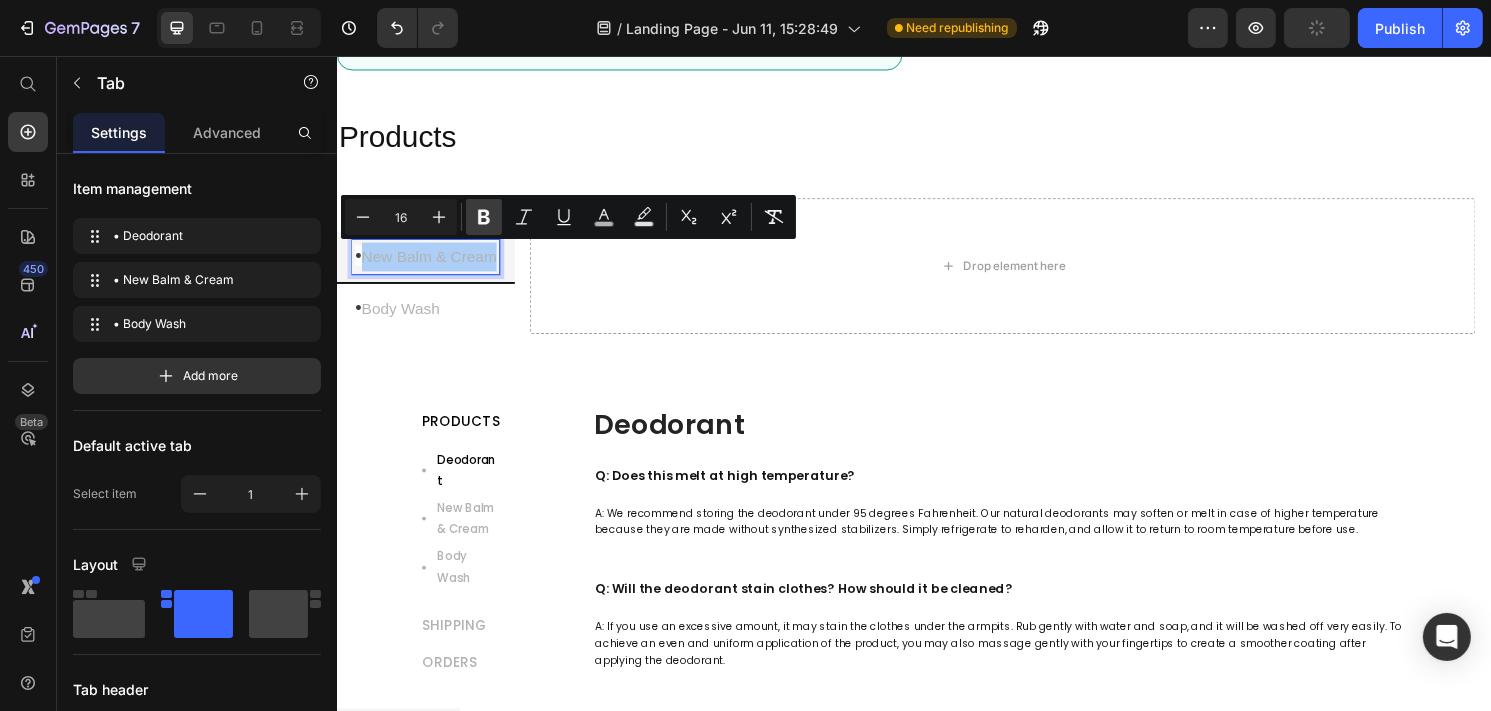 click on "Bold" at bounding box center (484, 217) 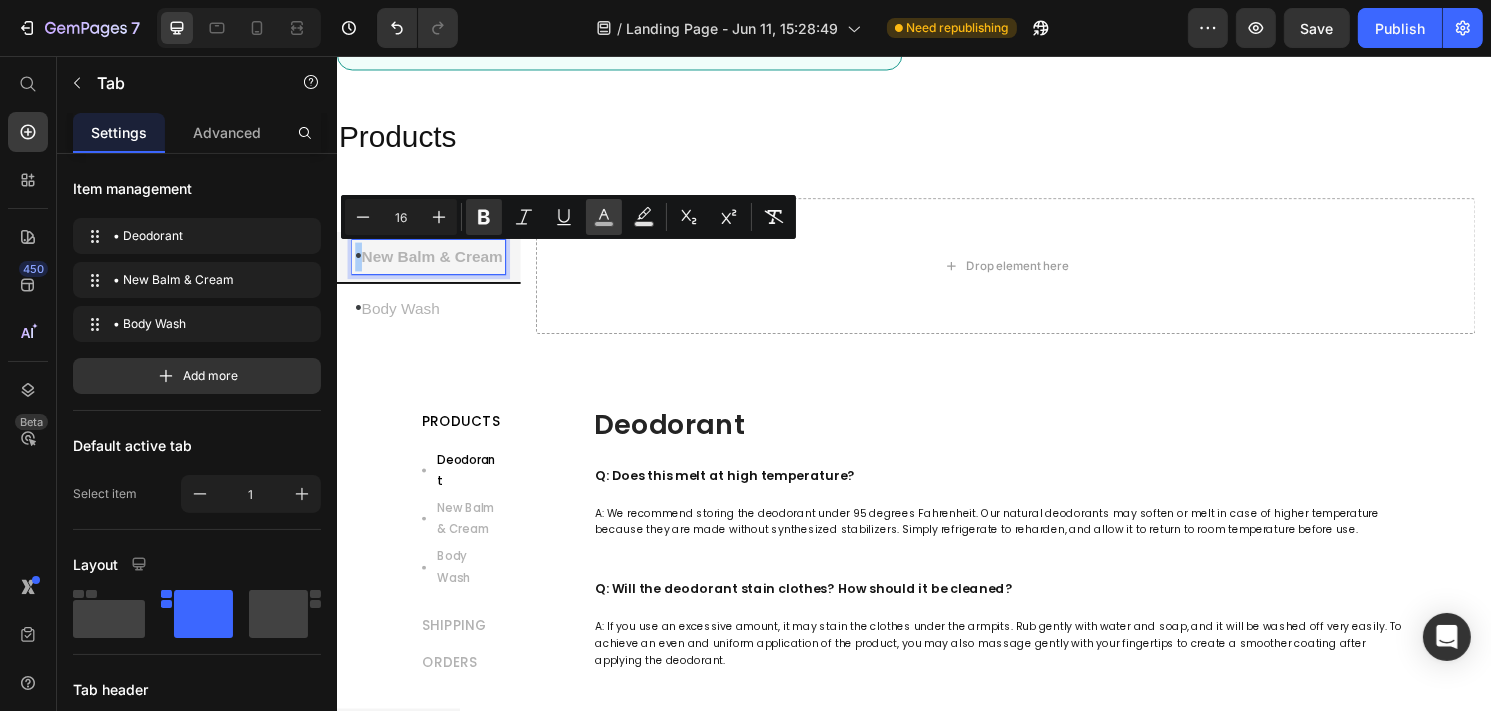 click 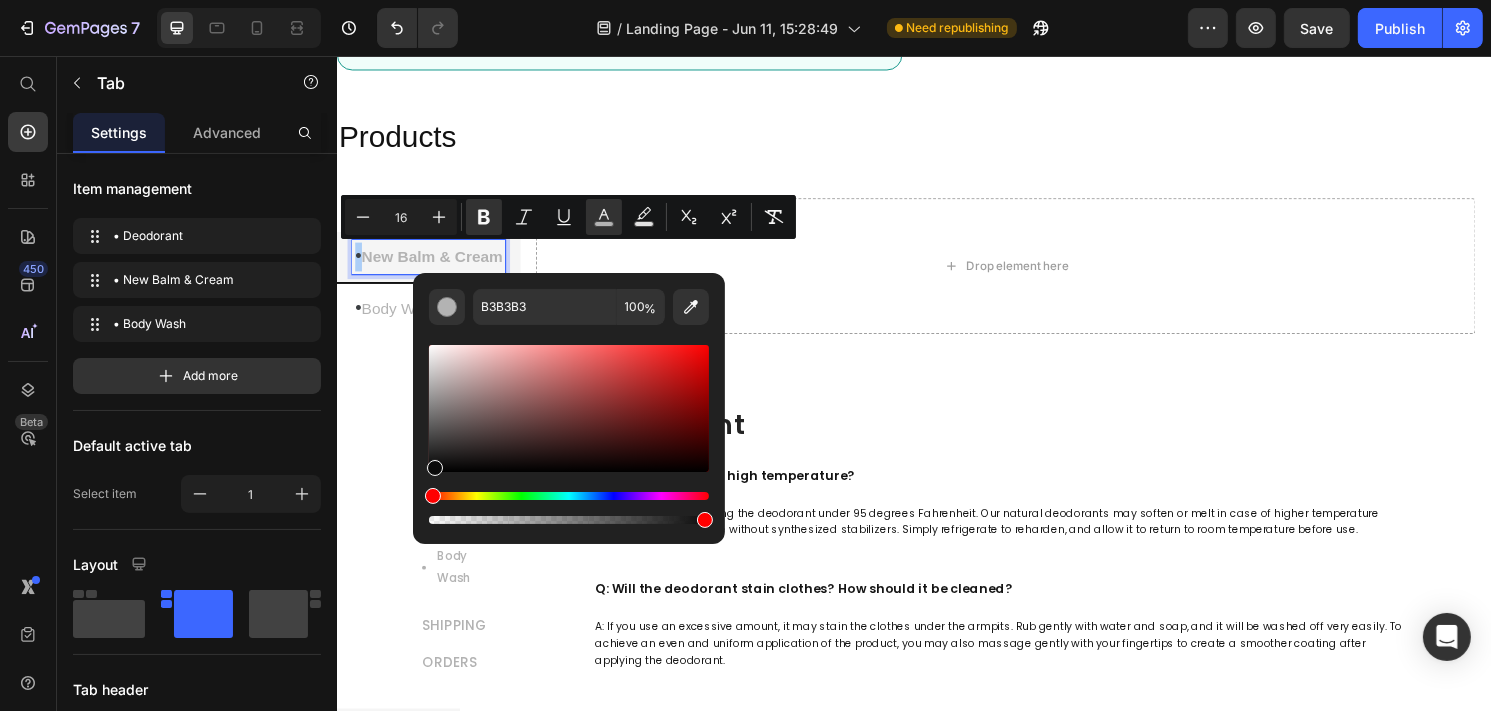 drag, startPoint x: 432, startPoint y: 383, endPoint x: 432, endPoint y: 466, distance: 83 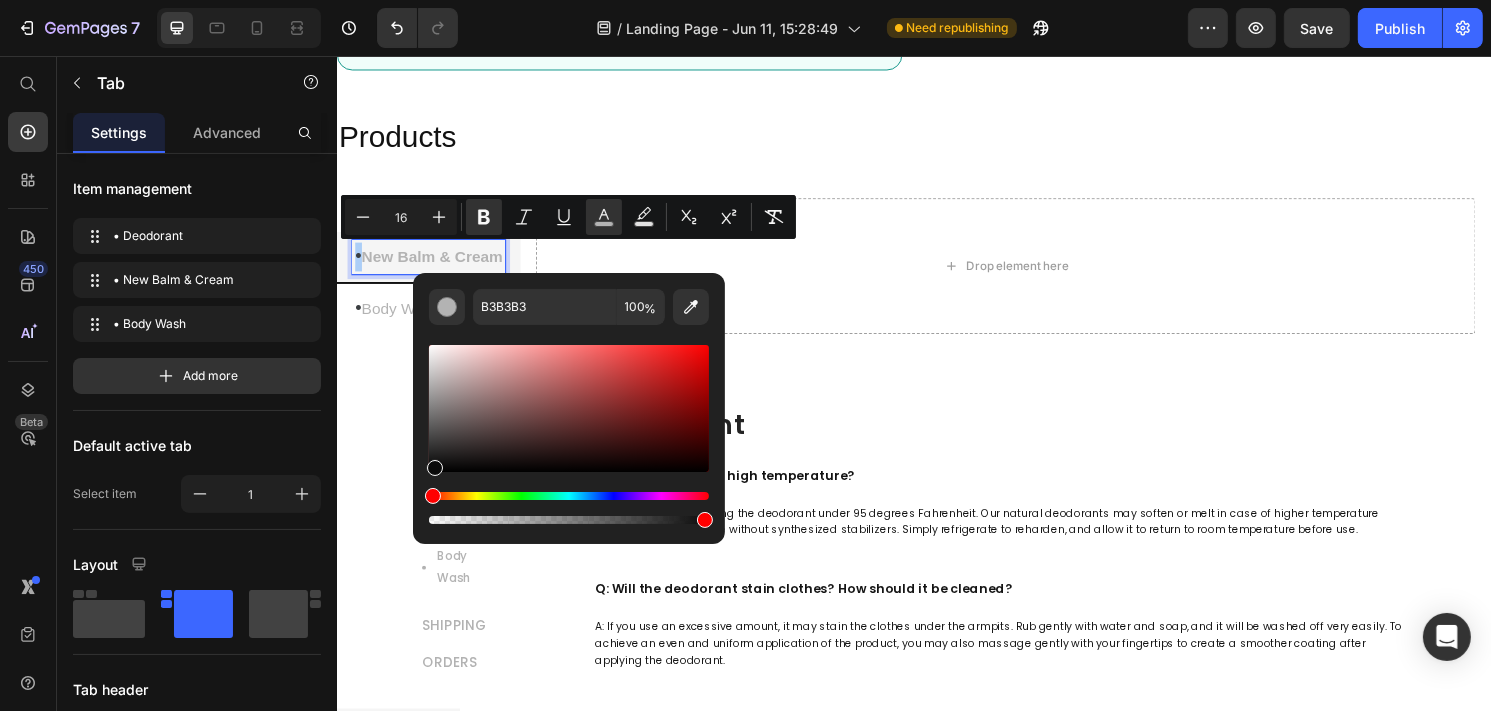 click at bounding box center (435, 468) 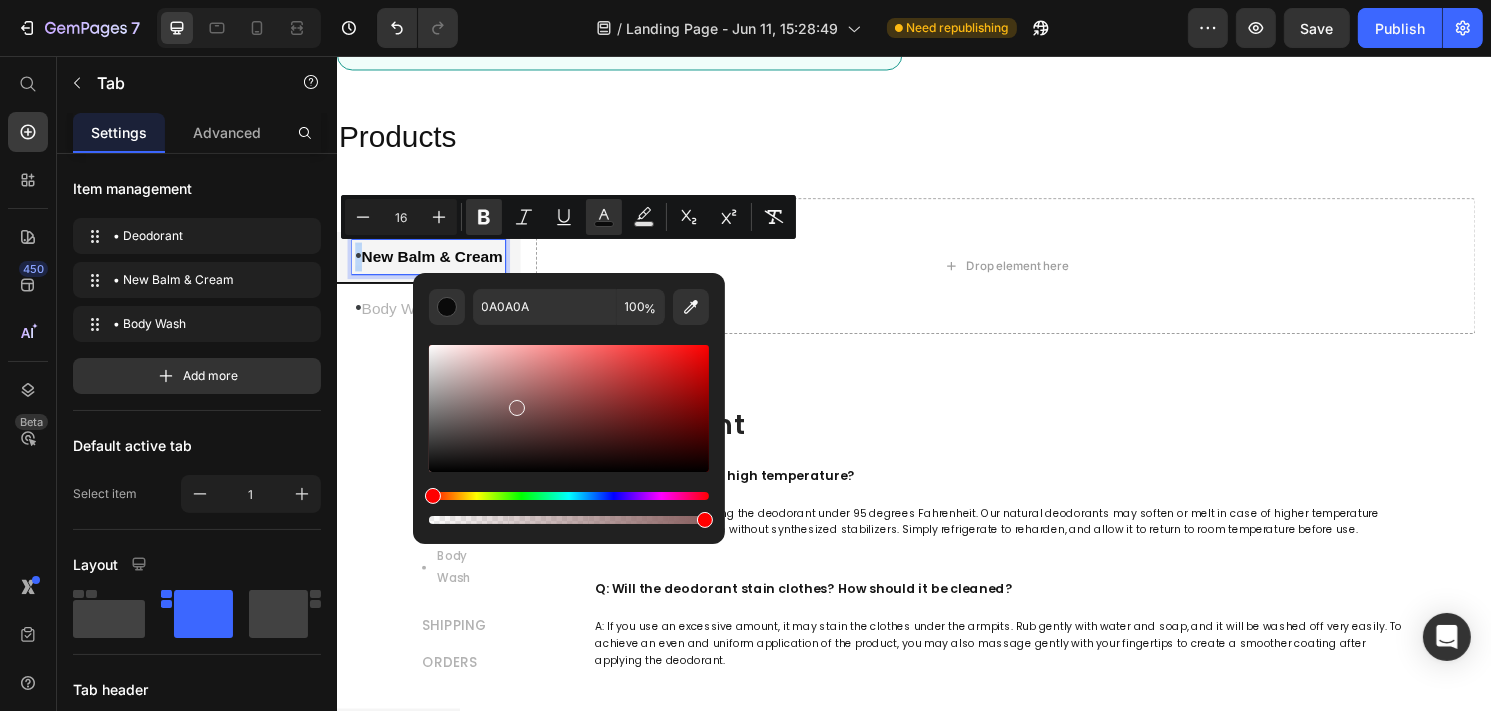 click at bounding box center (569, 408) 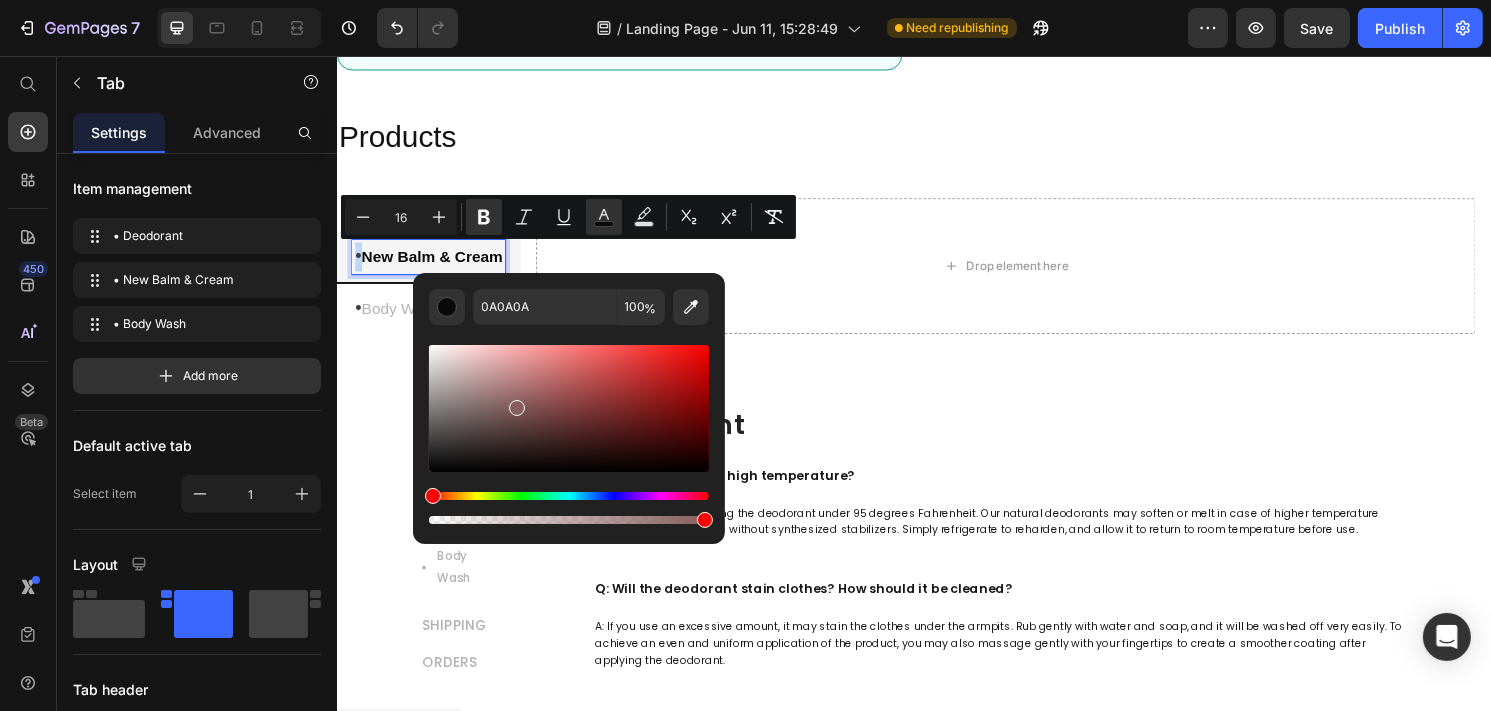 type on "875E5E" 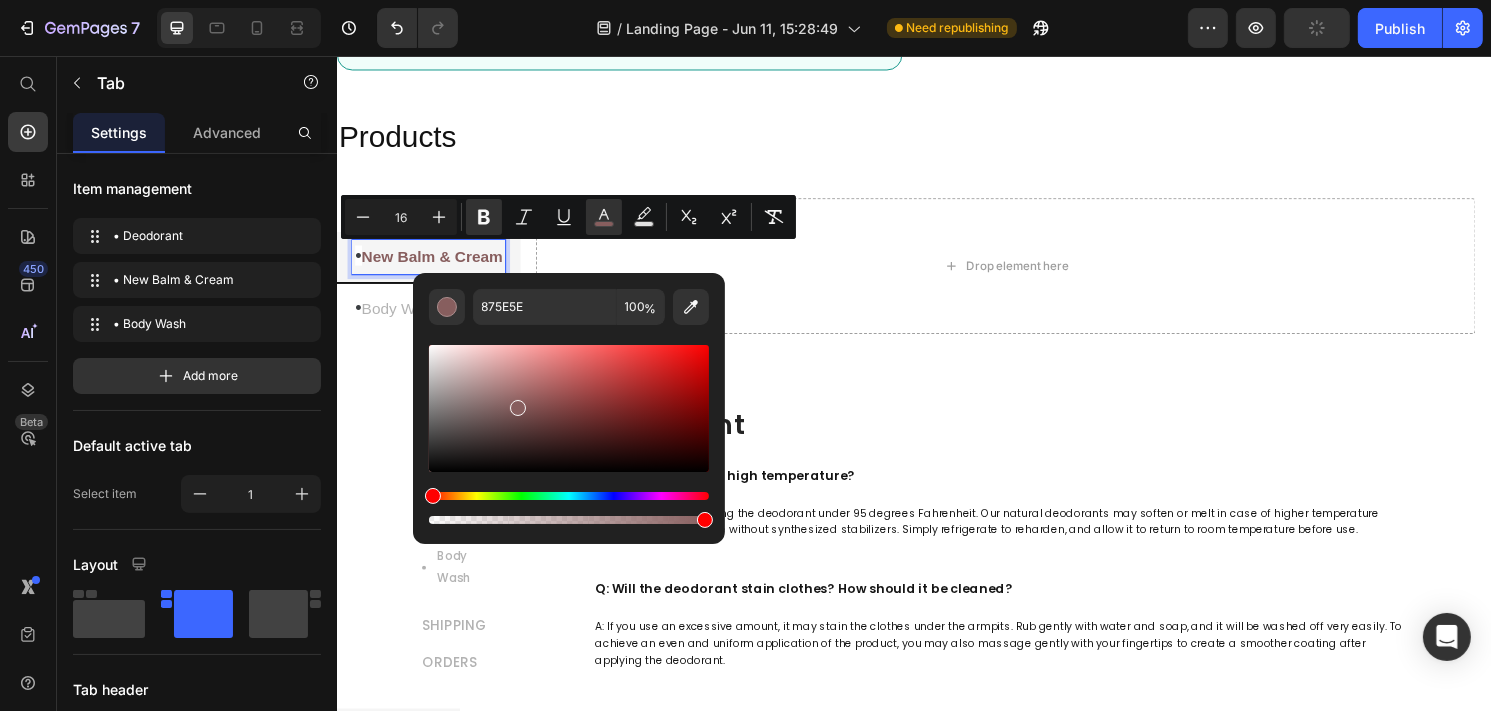 click on "•  Body Wash" at bounding box center [399, 319] 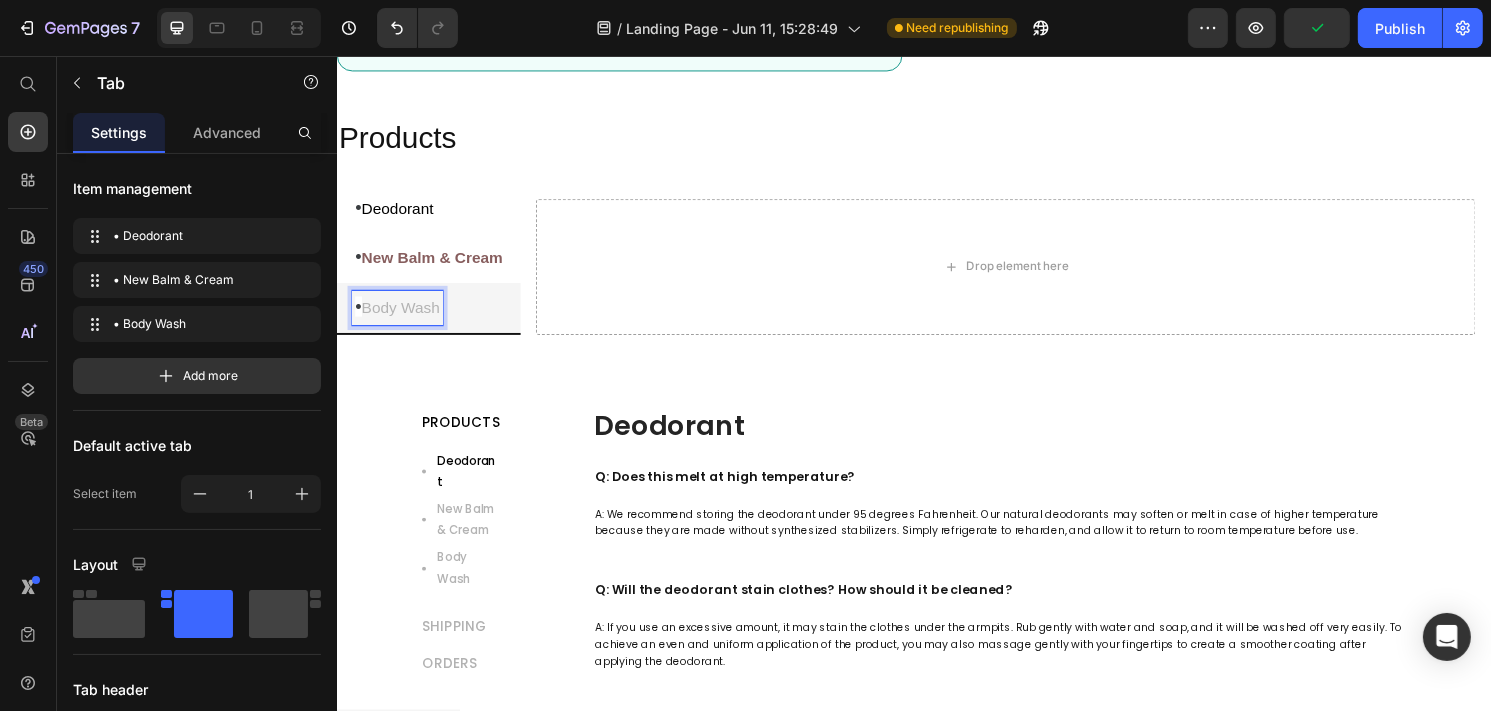 click on "New Balm & Cream" at bounding box center [435, 265] 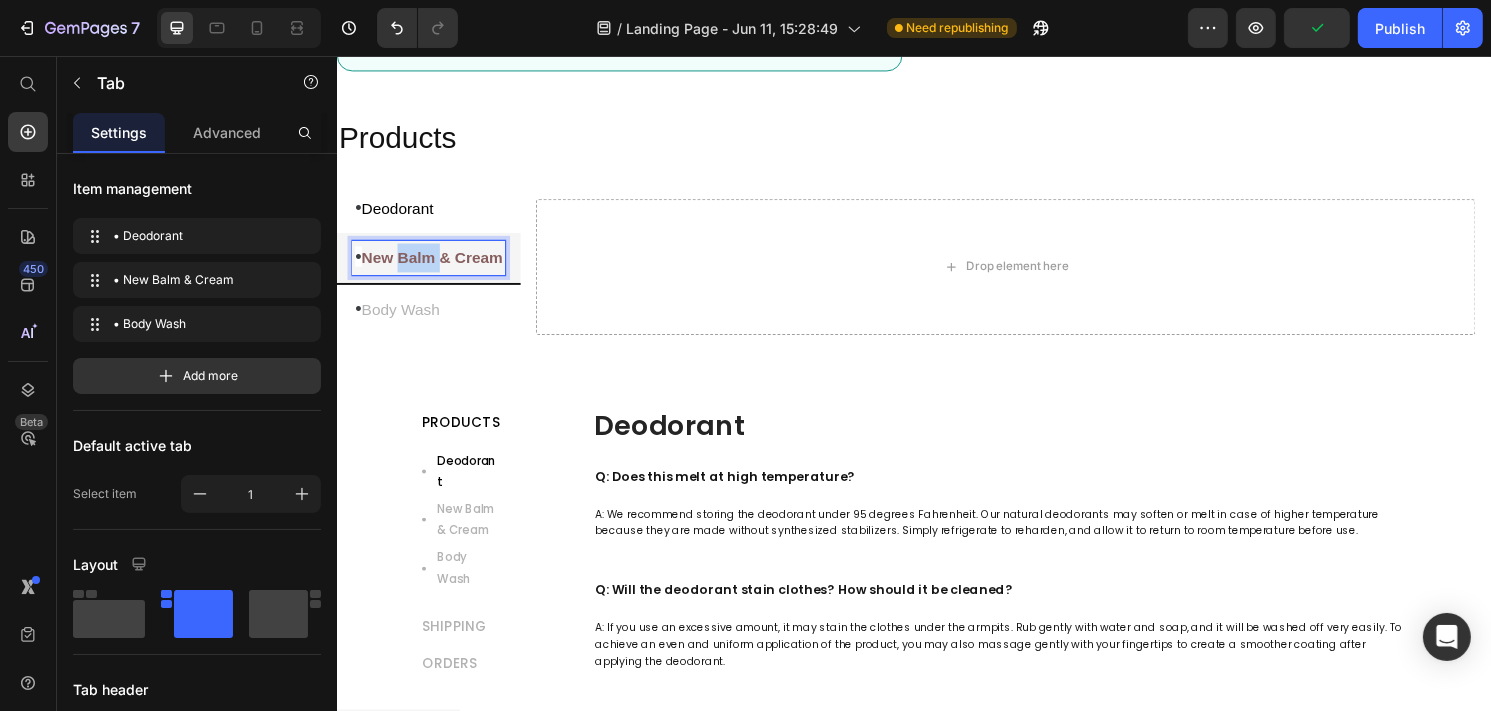 click on "New Balm & Cream" at bounding box center (435, 265) 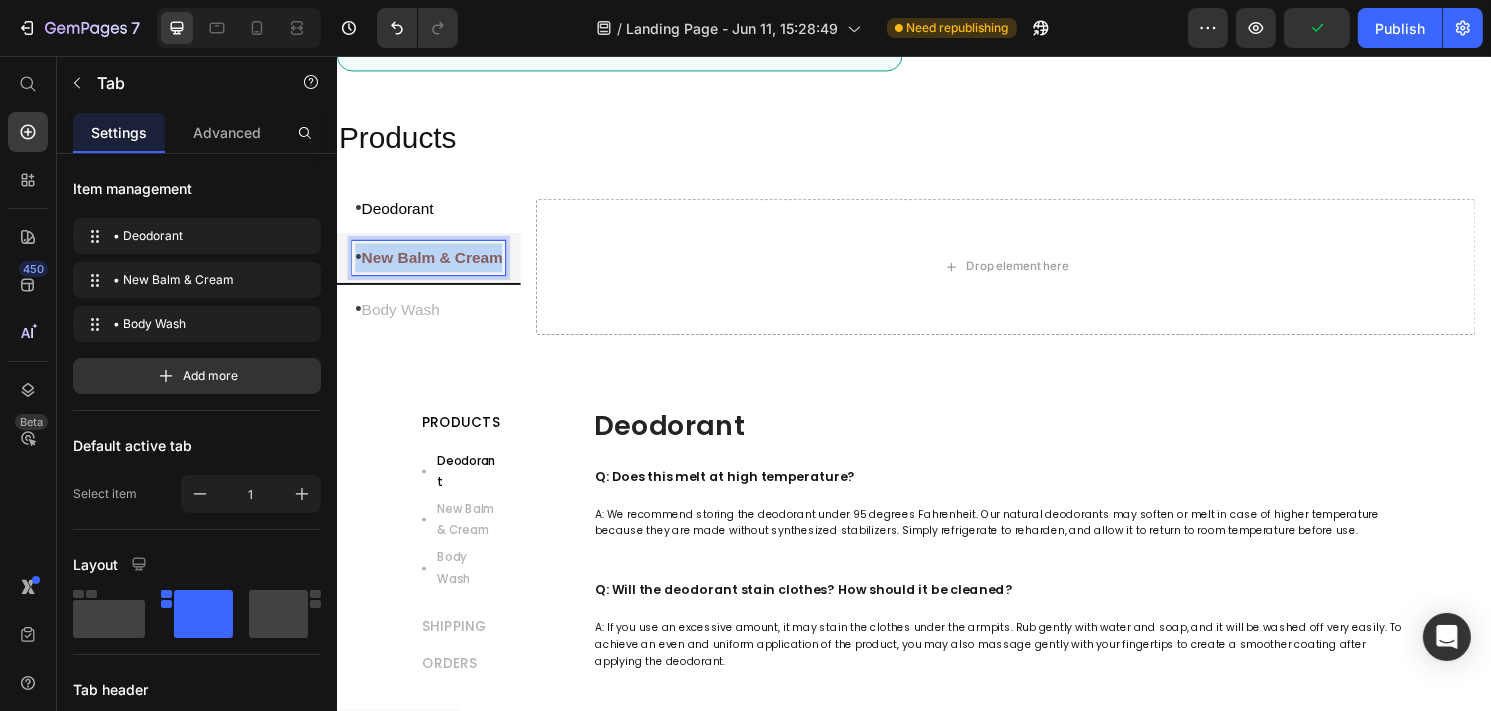 click on "New Balm & Cream" at bounding box center (435, 265) 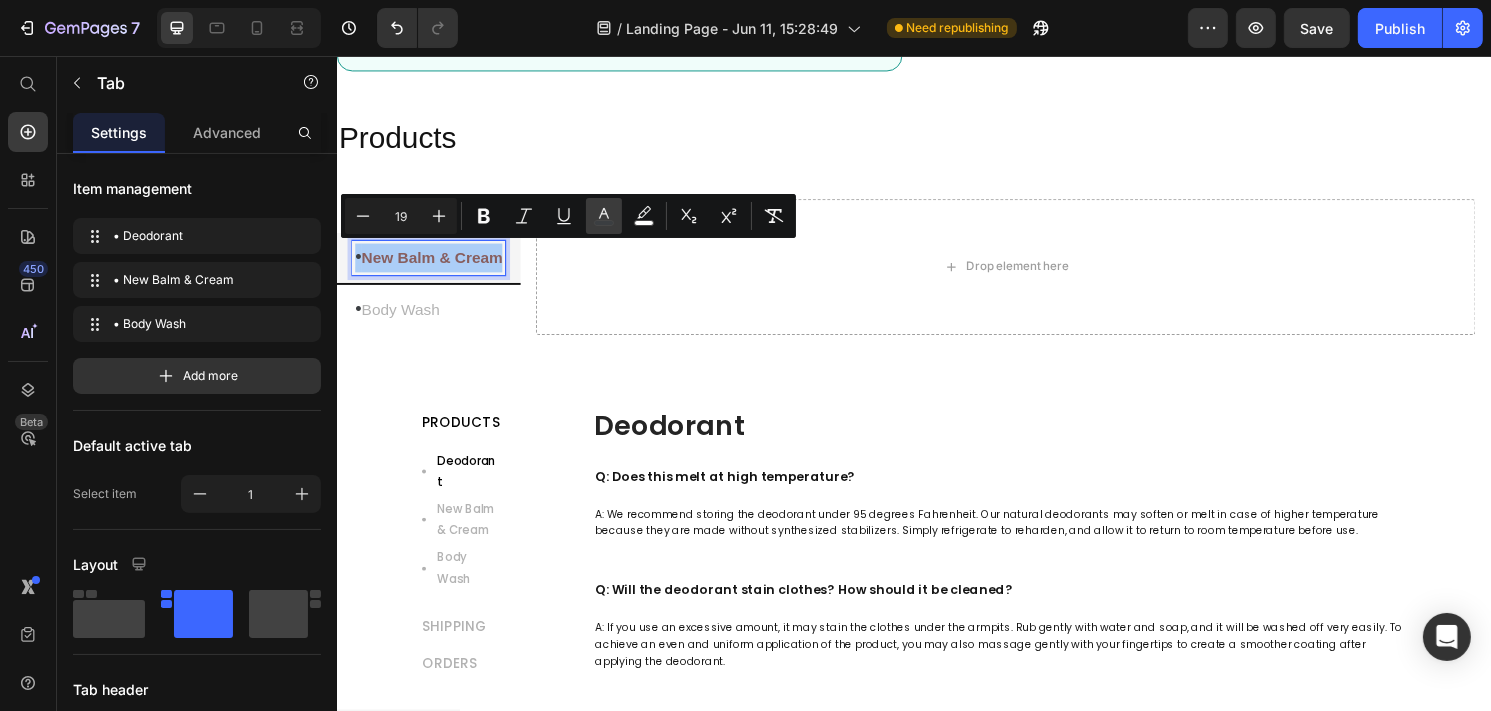 click 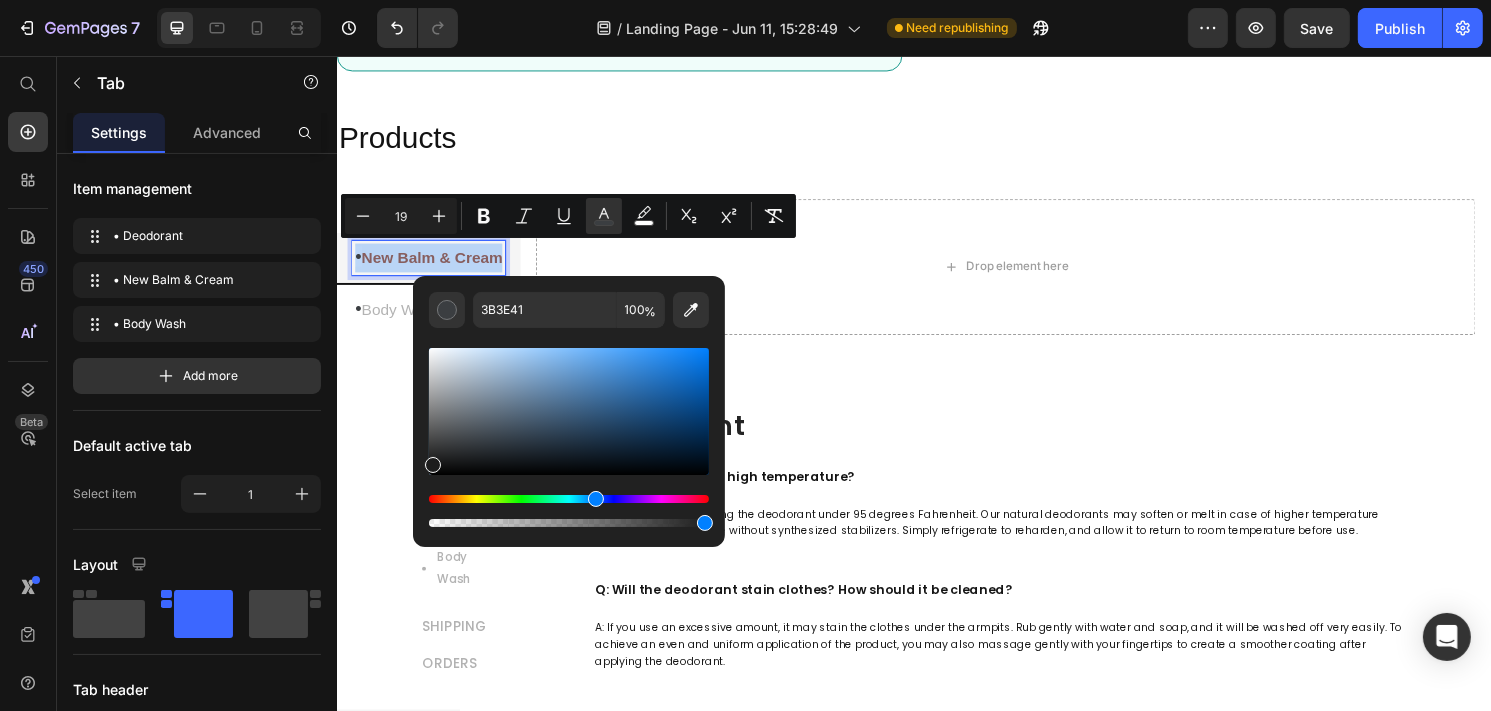type on "1C1C1C" 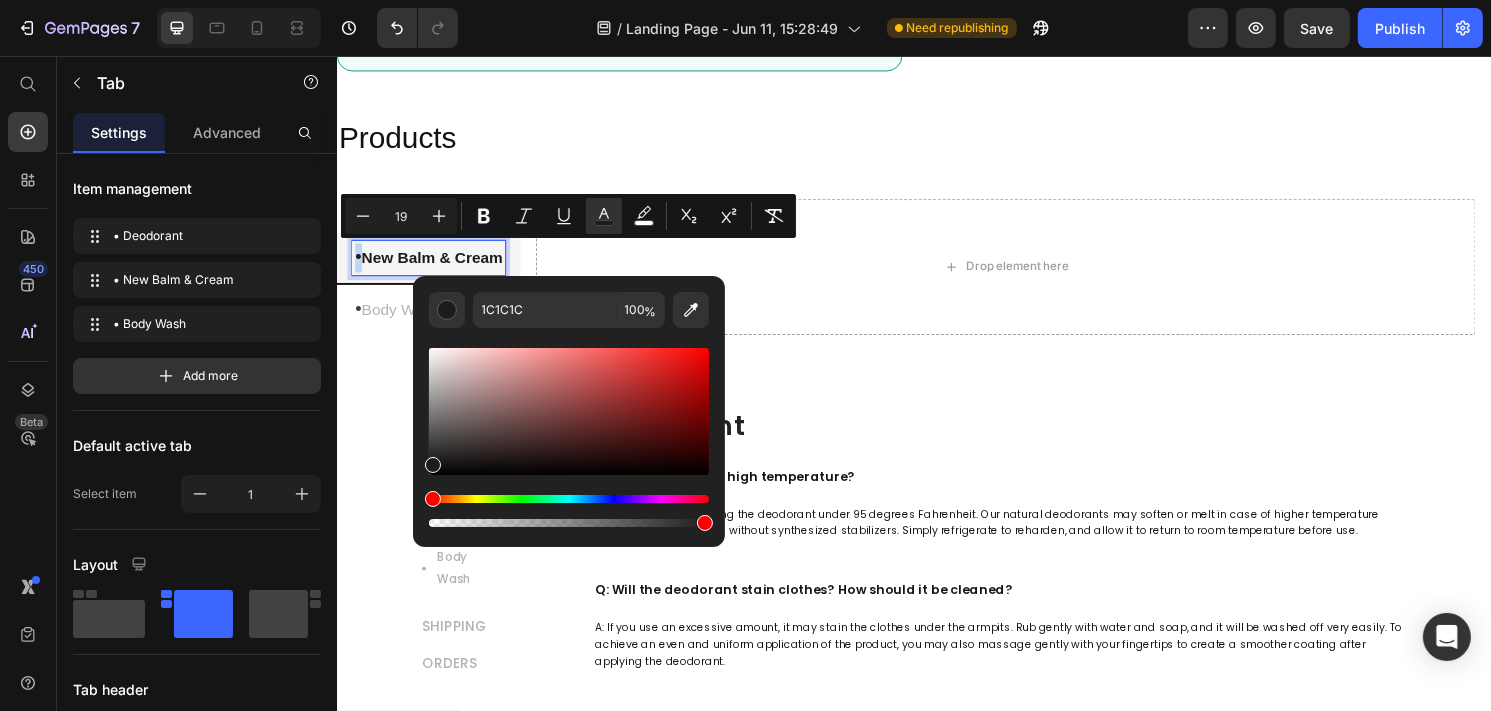 drag, startPoint x: 458, startPoint y: 446, endPoint x: 428, endPoint y: 460, distance: 33.105892 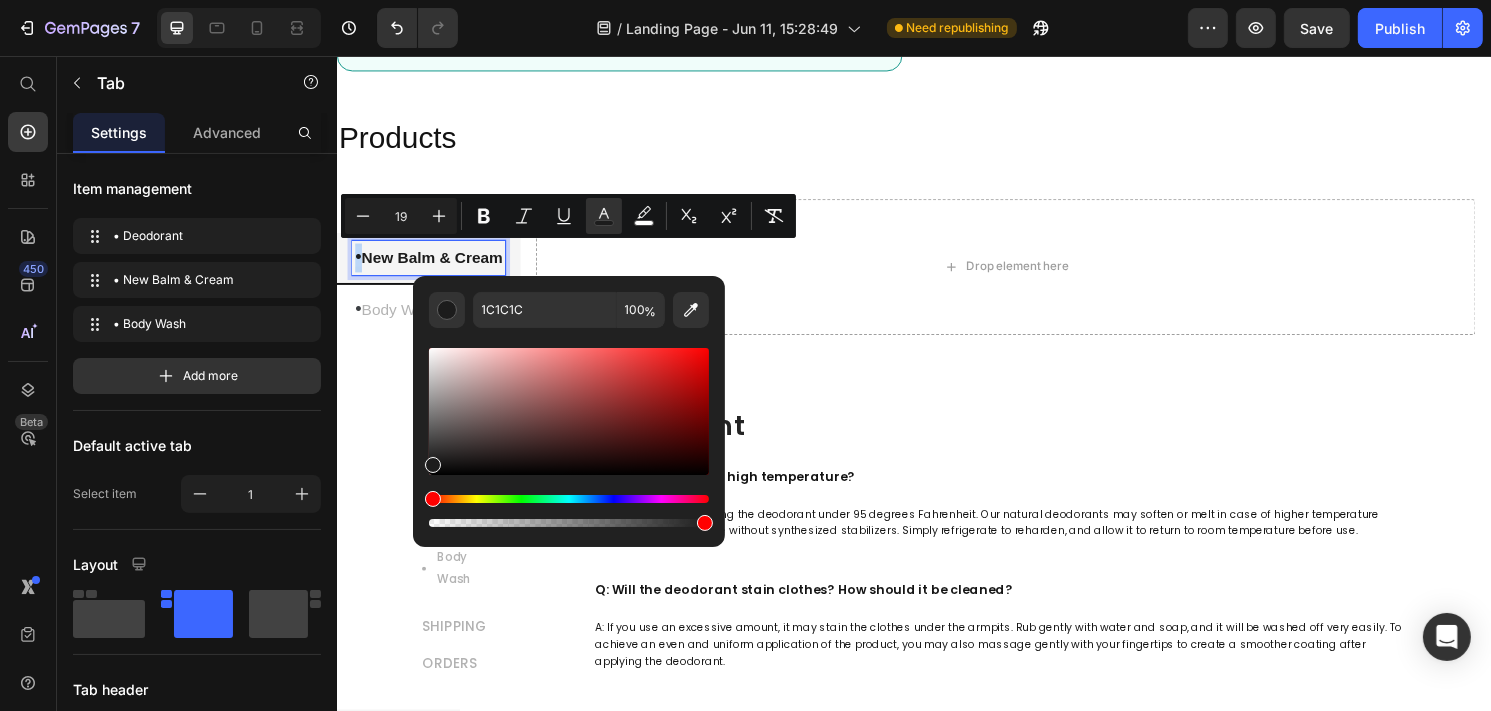 click at bounding box center (433, 465) 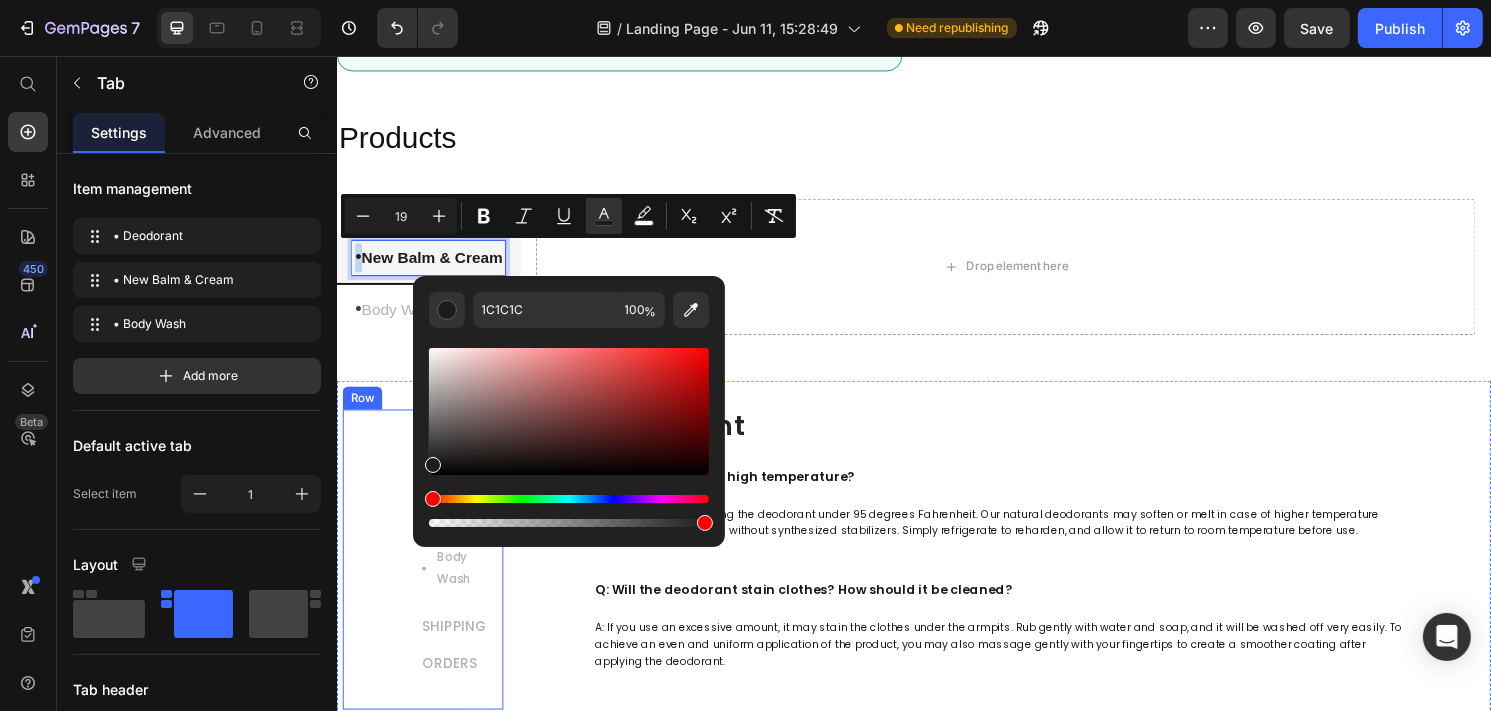 click on "PRODUCTS  Text block
Deodorant
New Balm & Cream
Body Wash Item List SHIPPING Text block ORDERS Text block Row                Title Line Row" at bounding box center (425, 580) 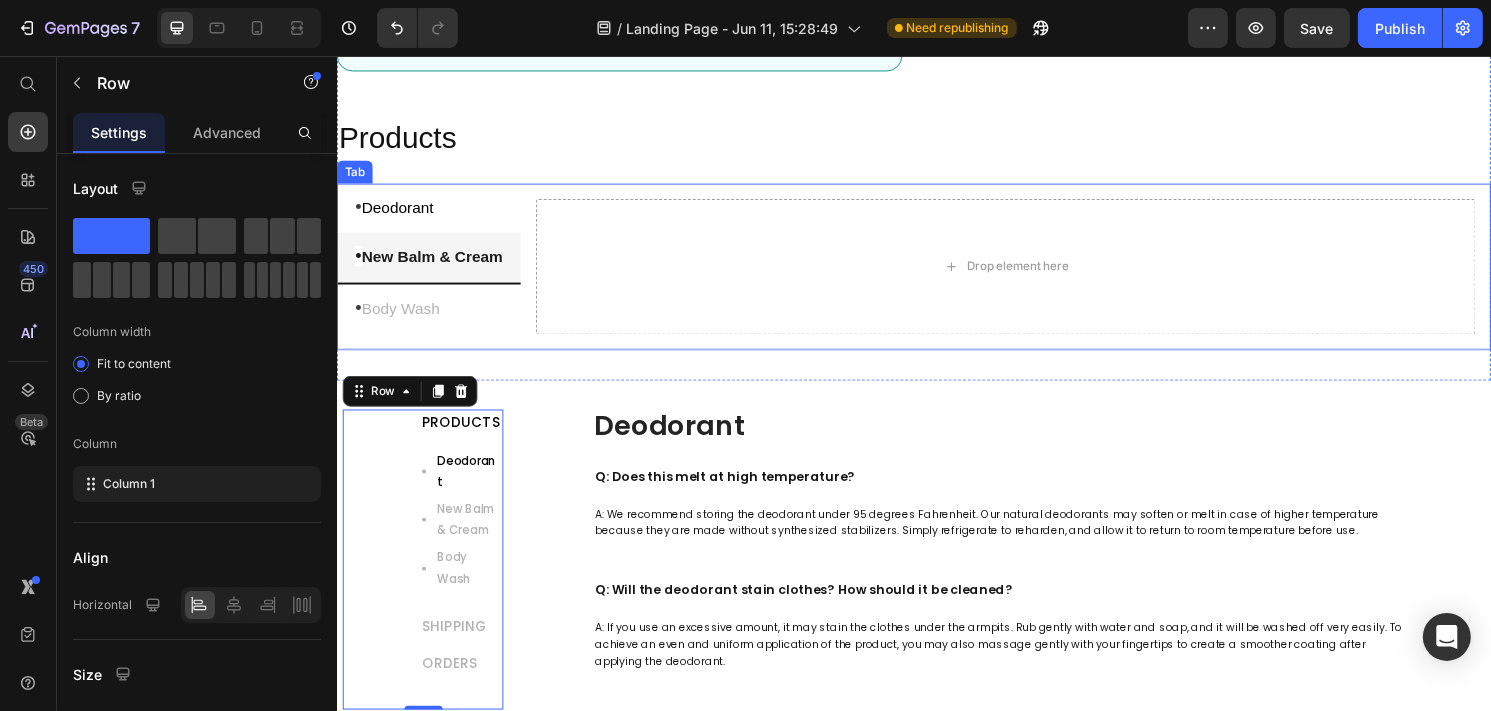 click on "New Balm & Cream" at bounding box center (435, 265) 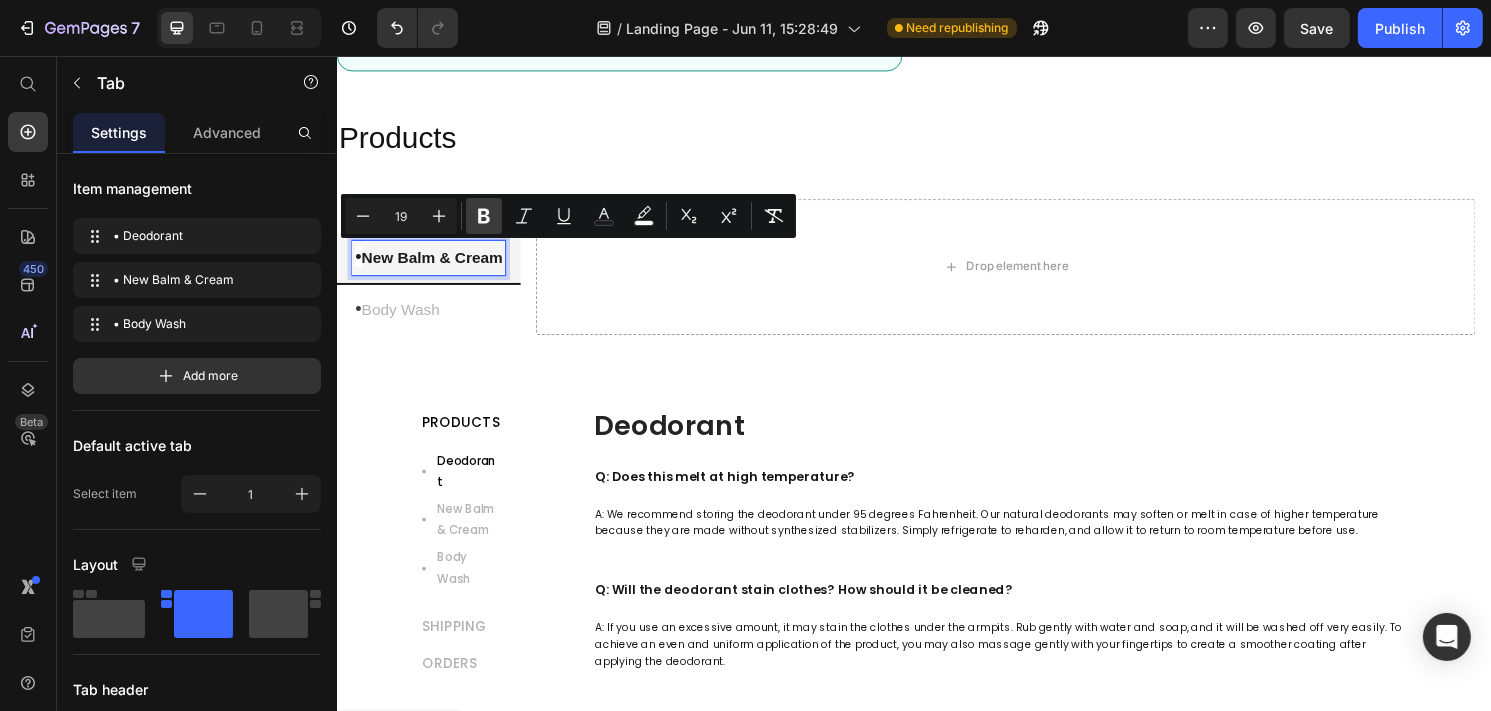 click 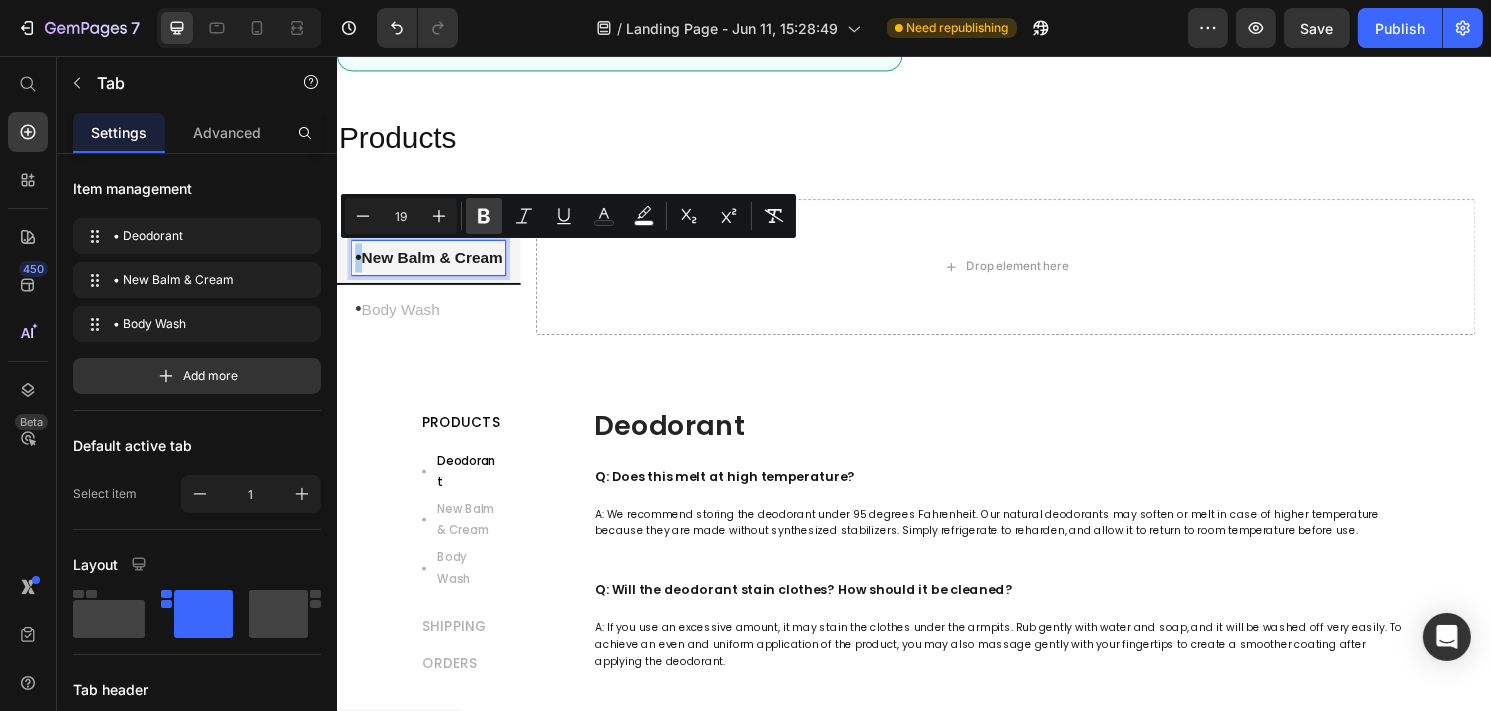 click 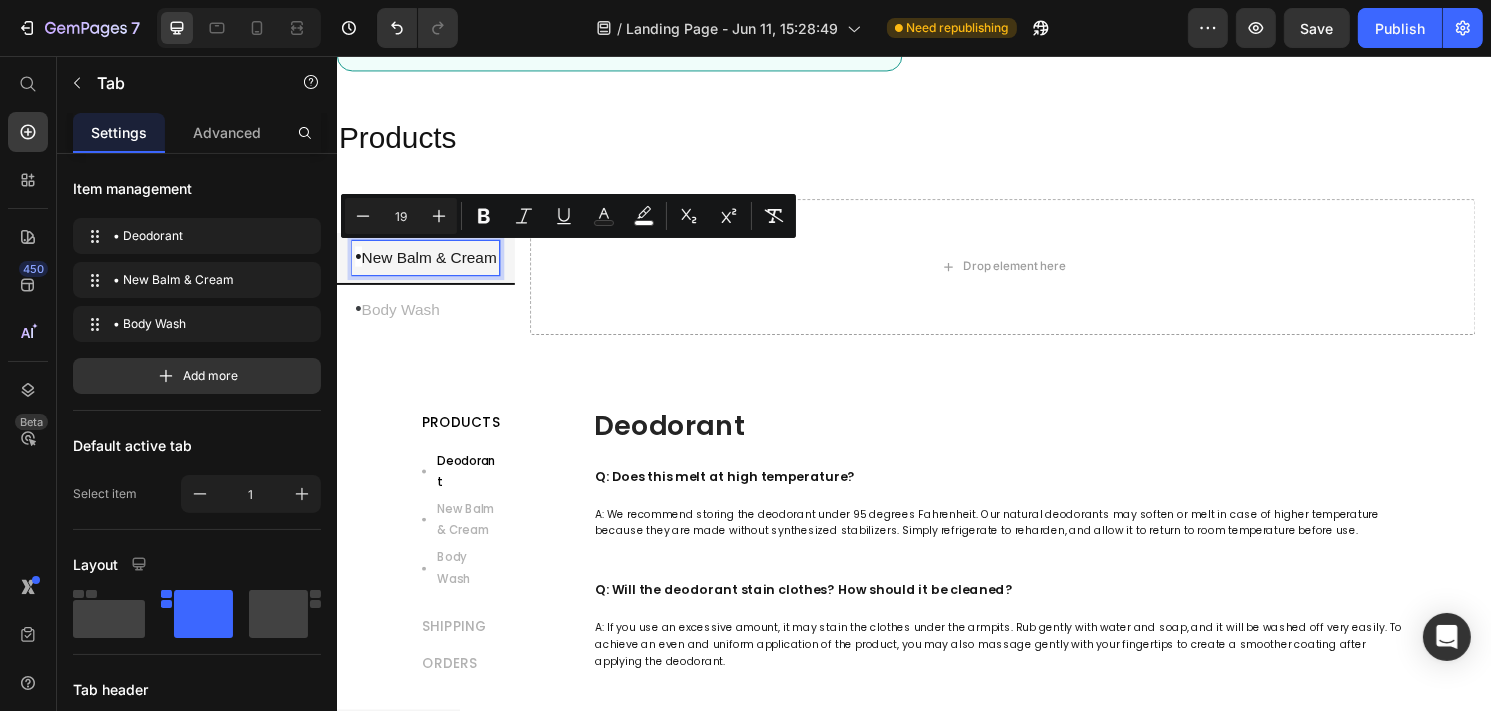 click on "Body Wash" at bounding box center (402, 319) 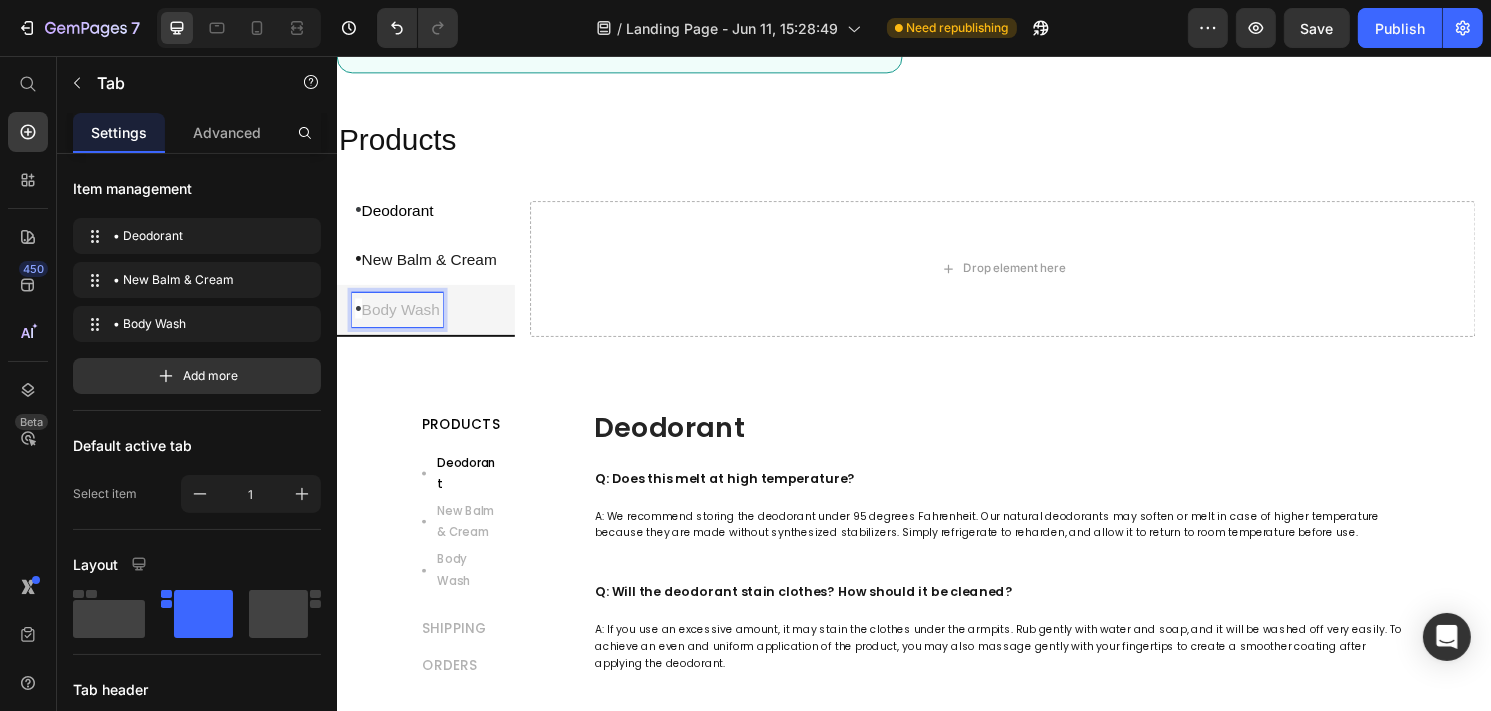 click on "Body Wash" at bounding box center [402, 319] 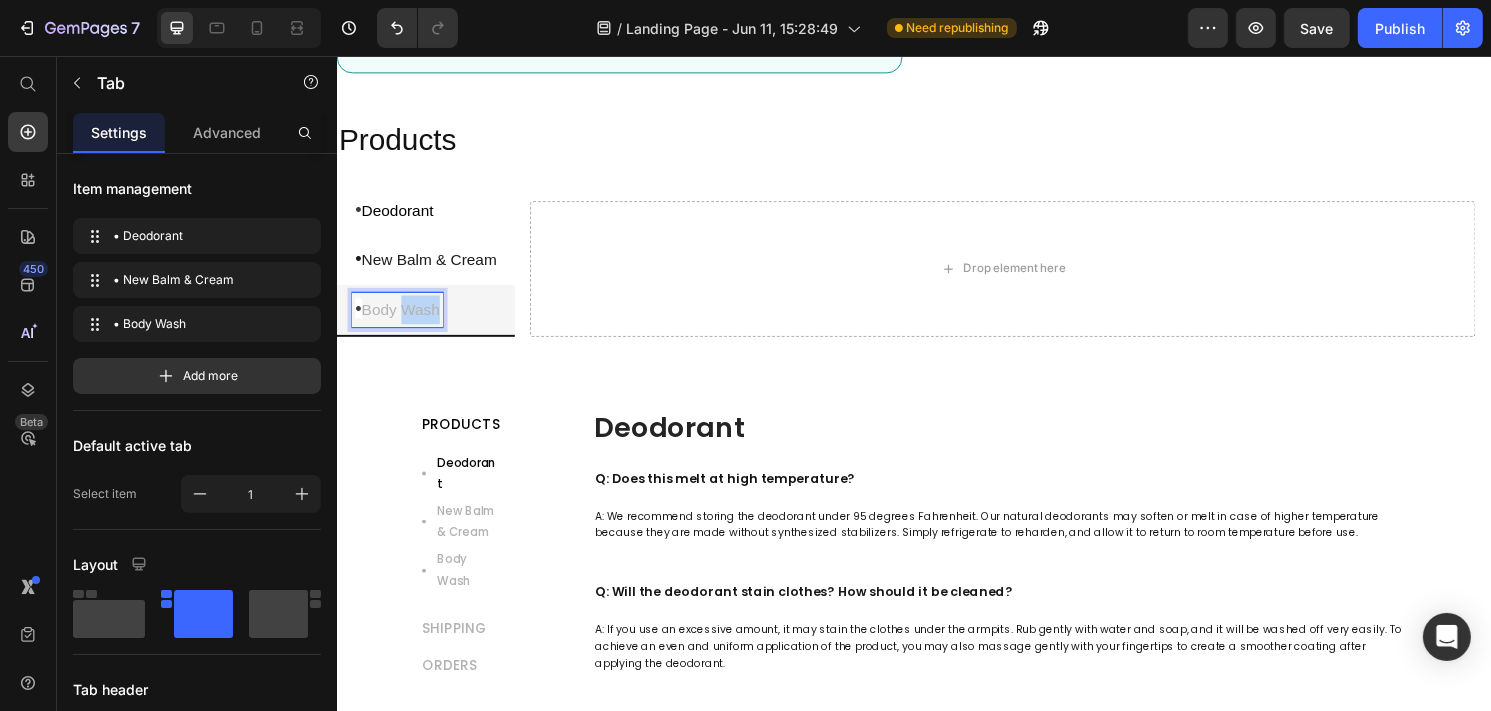 click on "Body Wash" at bounding box center (402, 319) 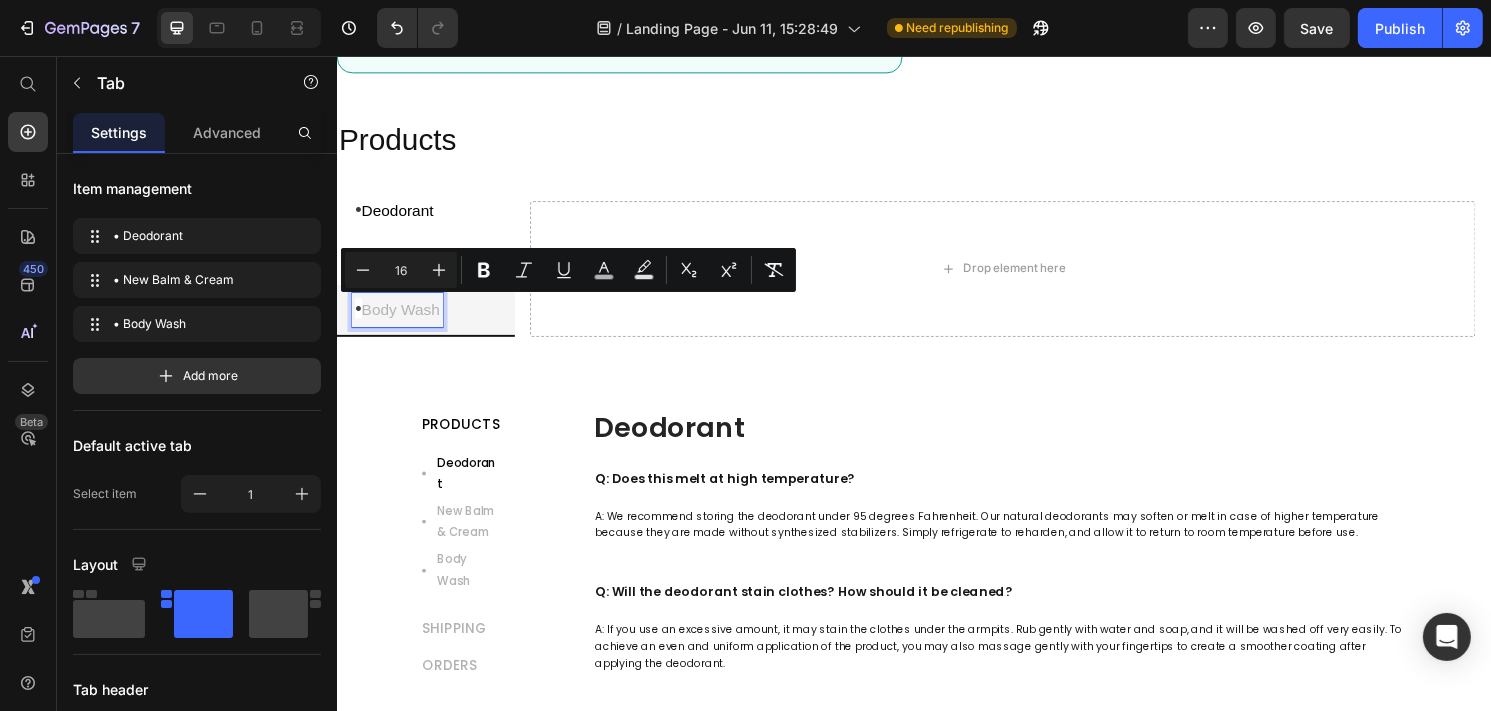 click on "Body Wash" at bounding box center (402, 319) 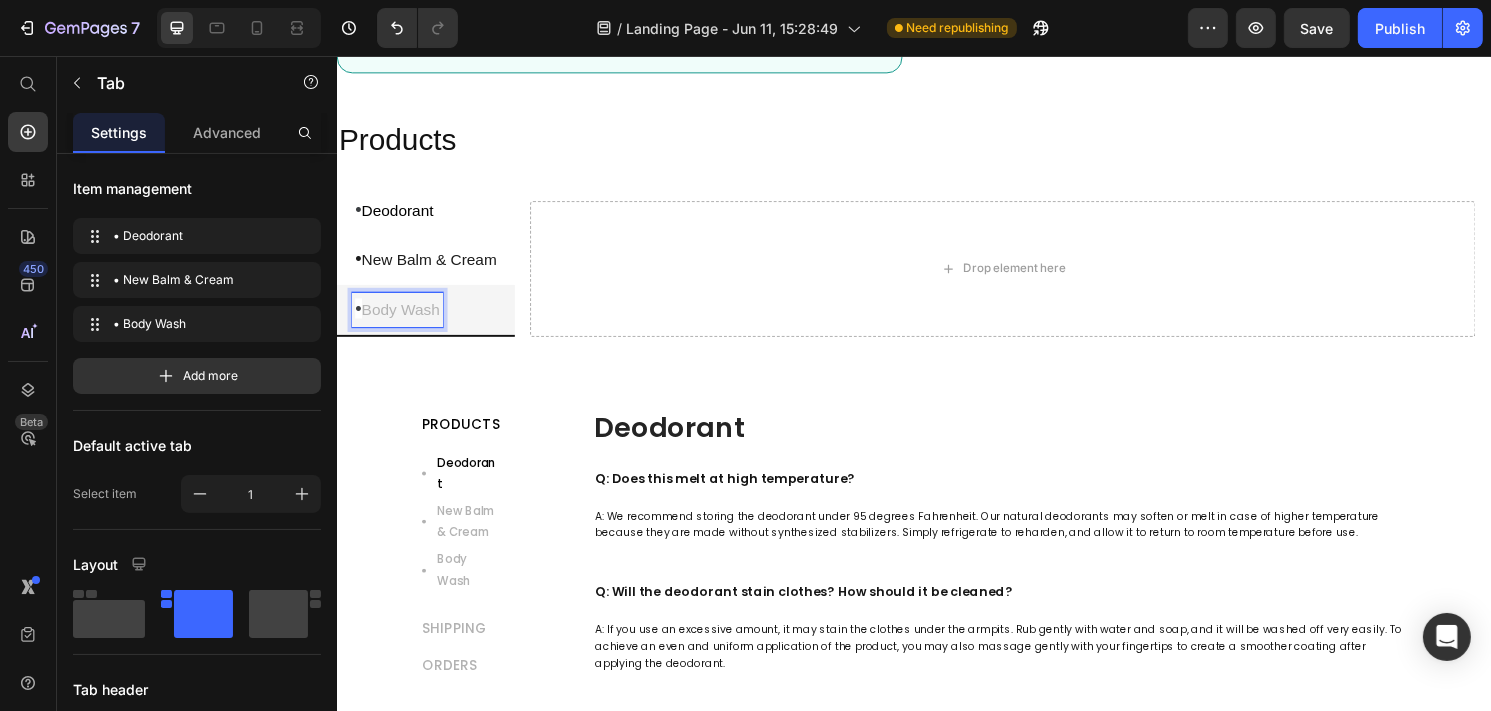 click on "Body Wash" at bounding box center [402, 319] 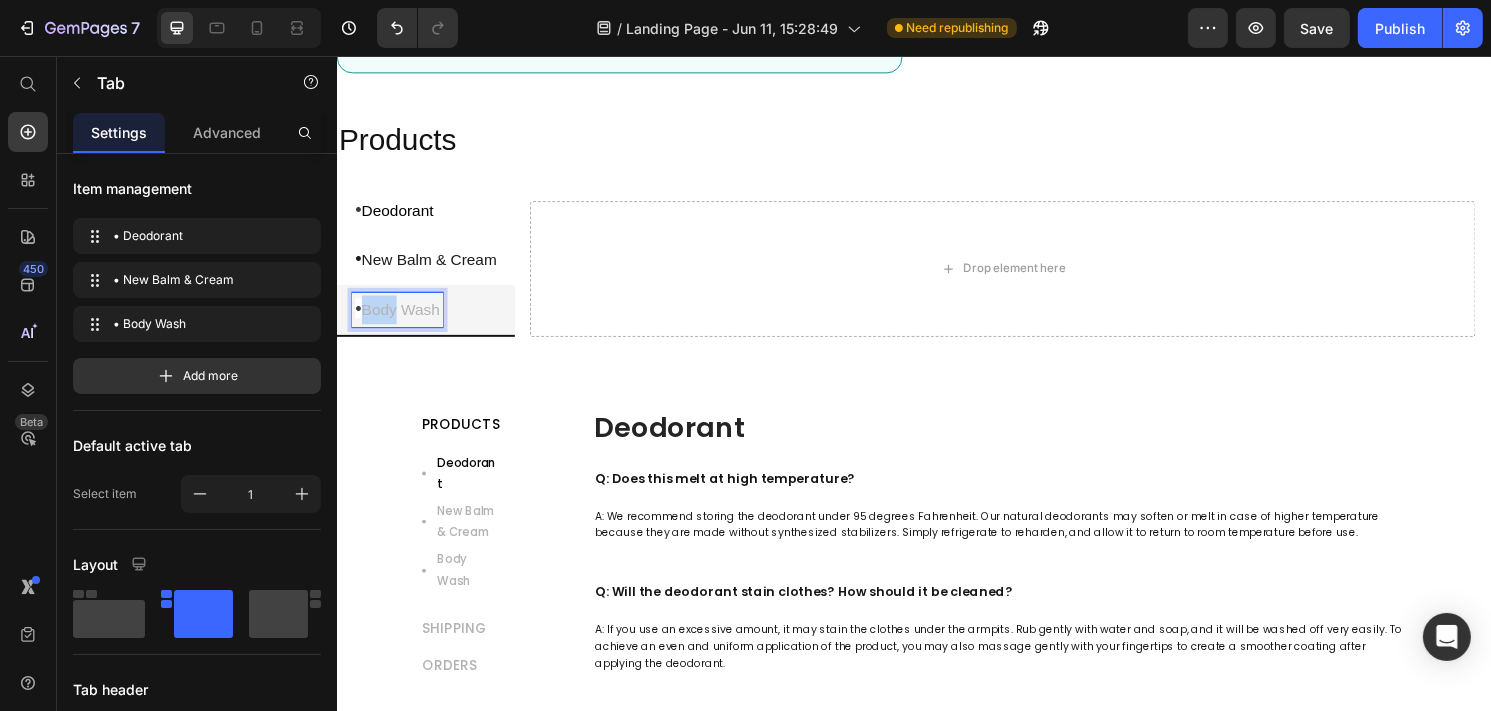 click on "Body Wash" at bounding box center (402, 319) 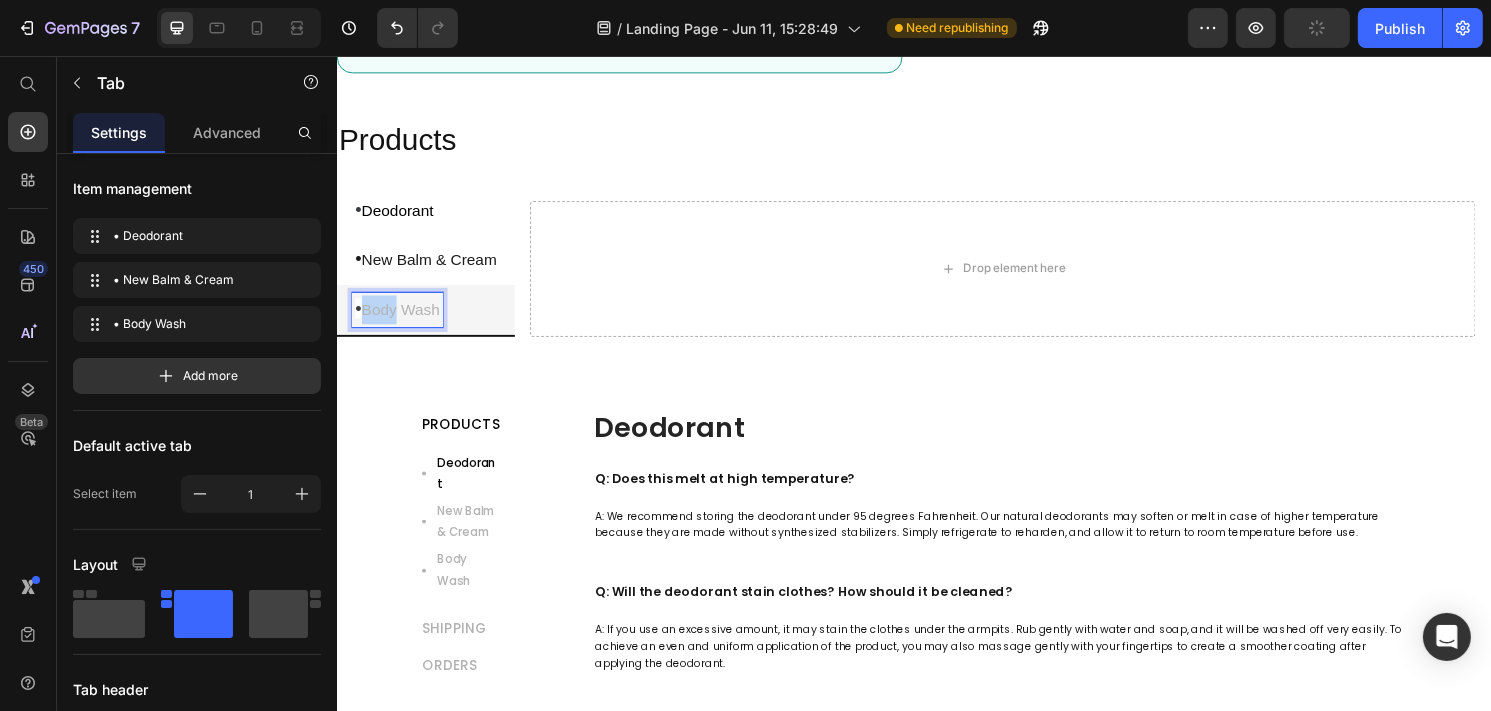 click on "Body Wash" at bounding box center (402, 319) 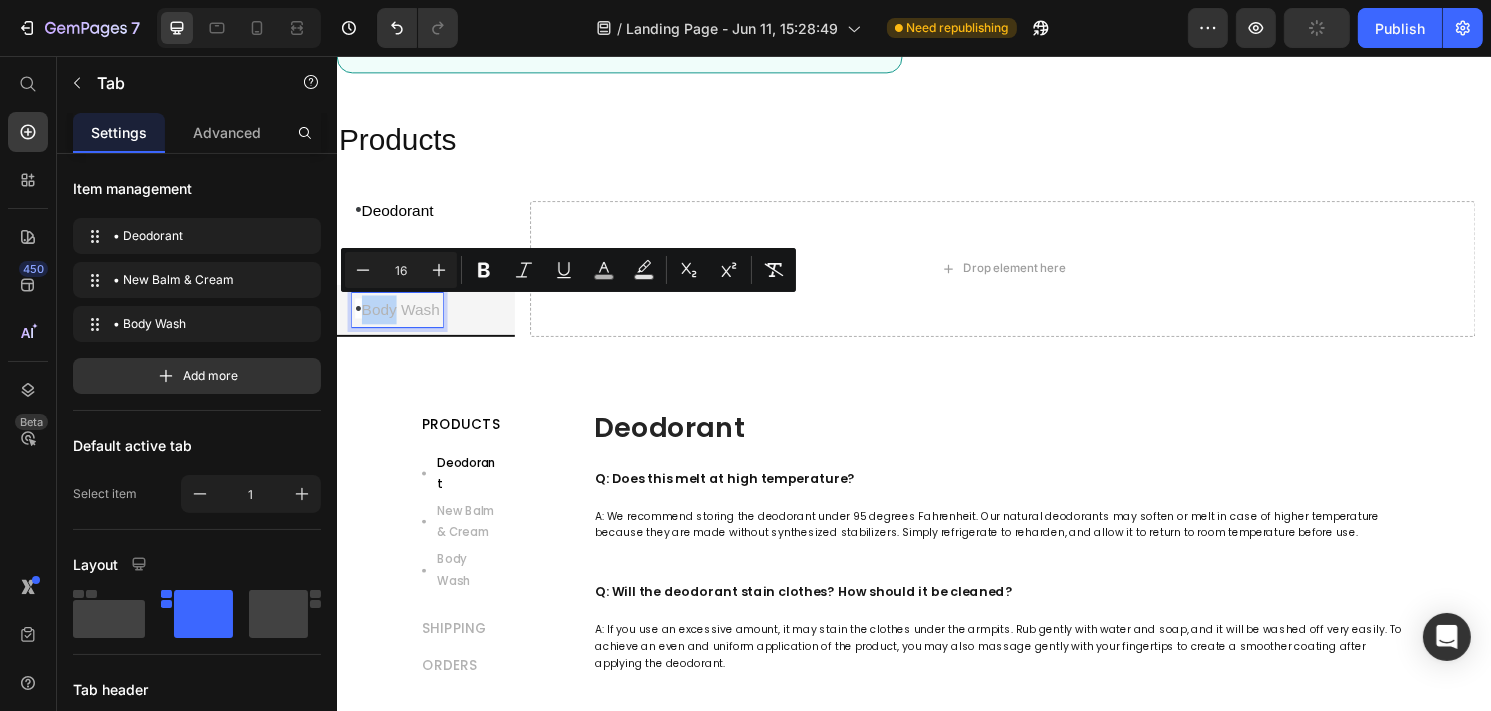 click on "Body Wash" at bounding box center (402, 319) 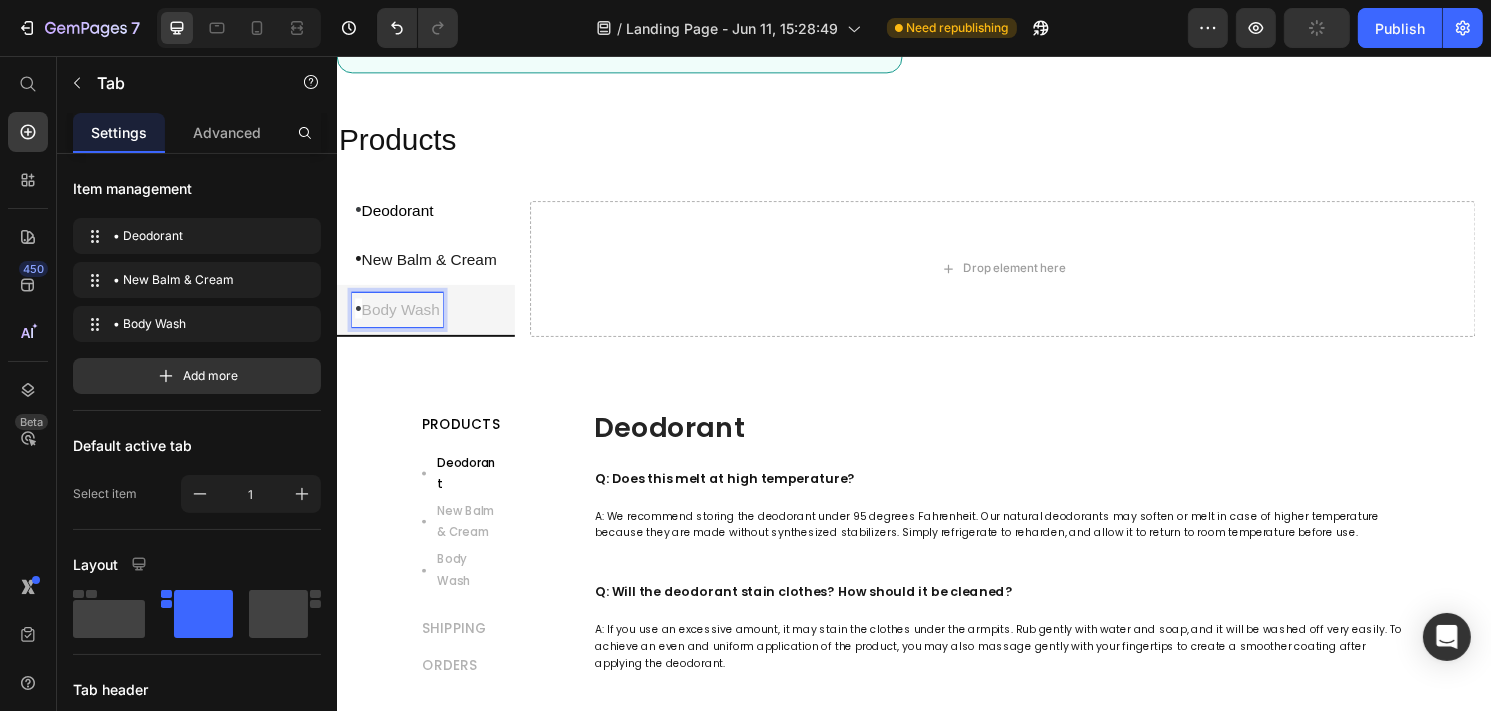 click on "Body Wash" at bounding box center [402, 319] 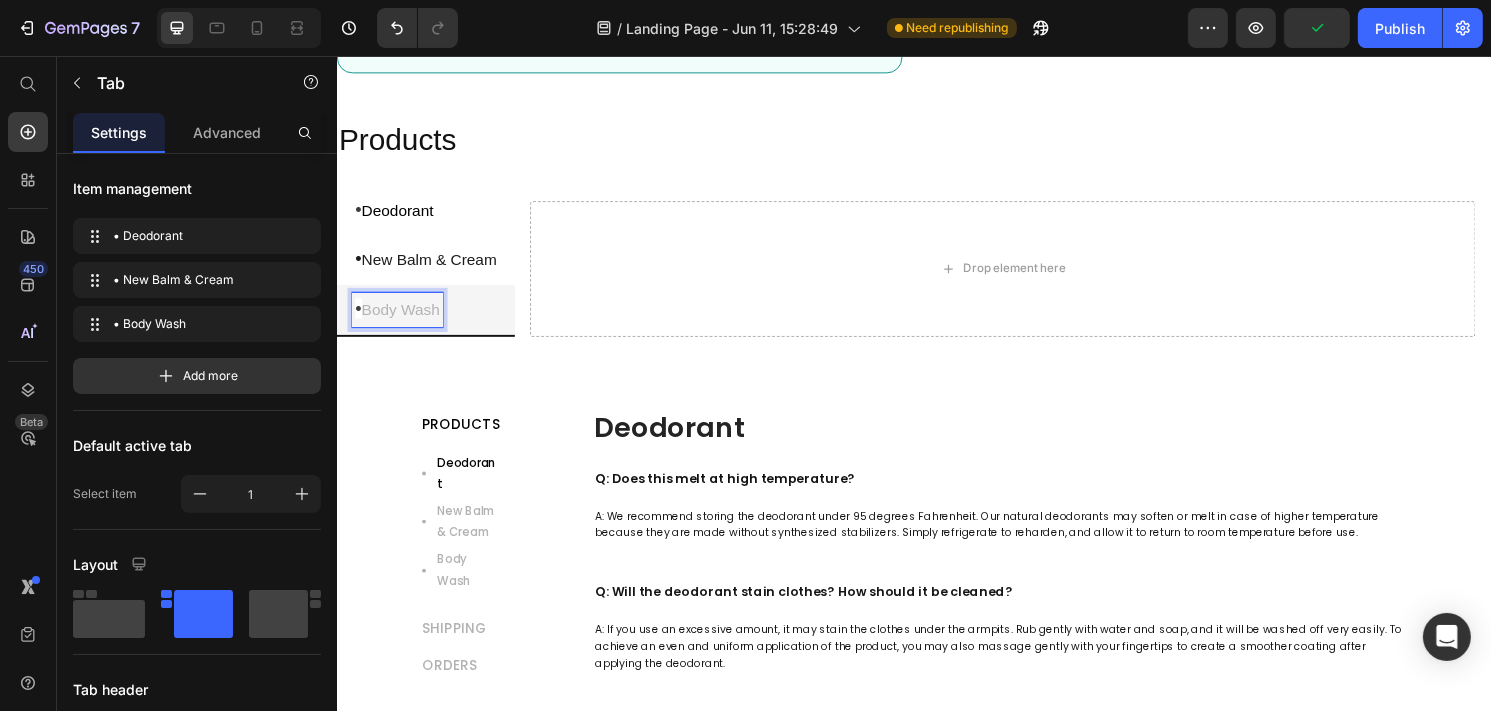 click on "Body Wash" at bounding box center [402, 319] 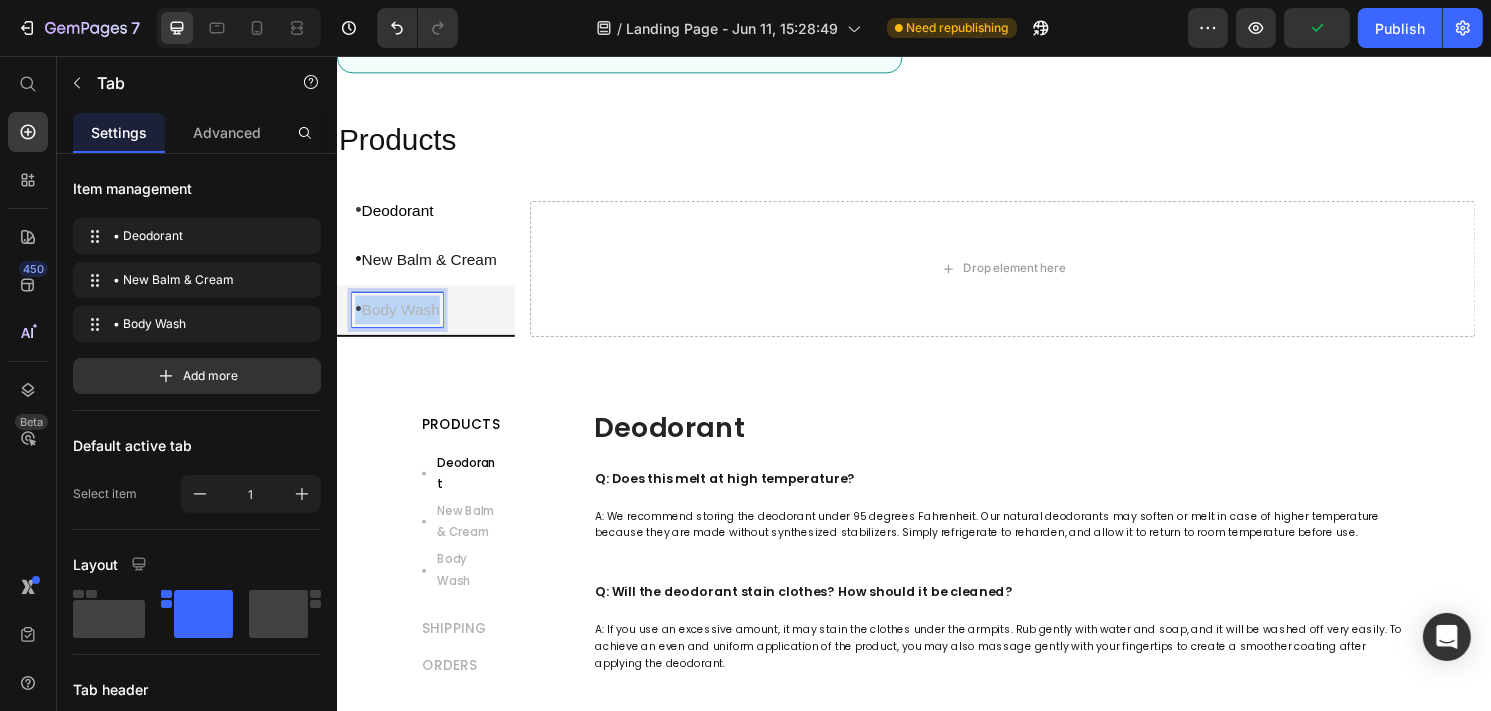 click on "Body Wash" at bounding box center (402, 319) 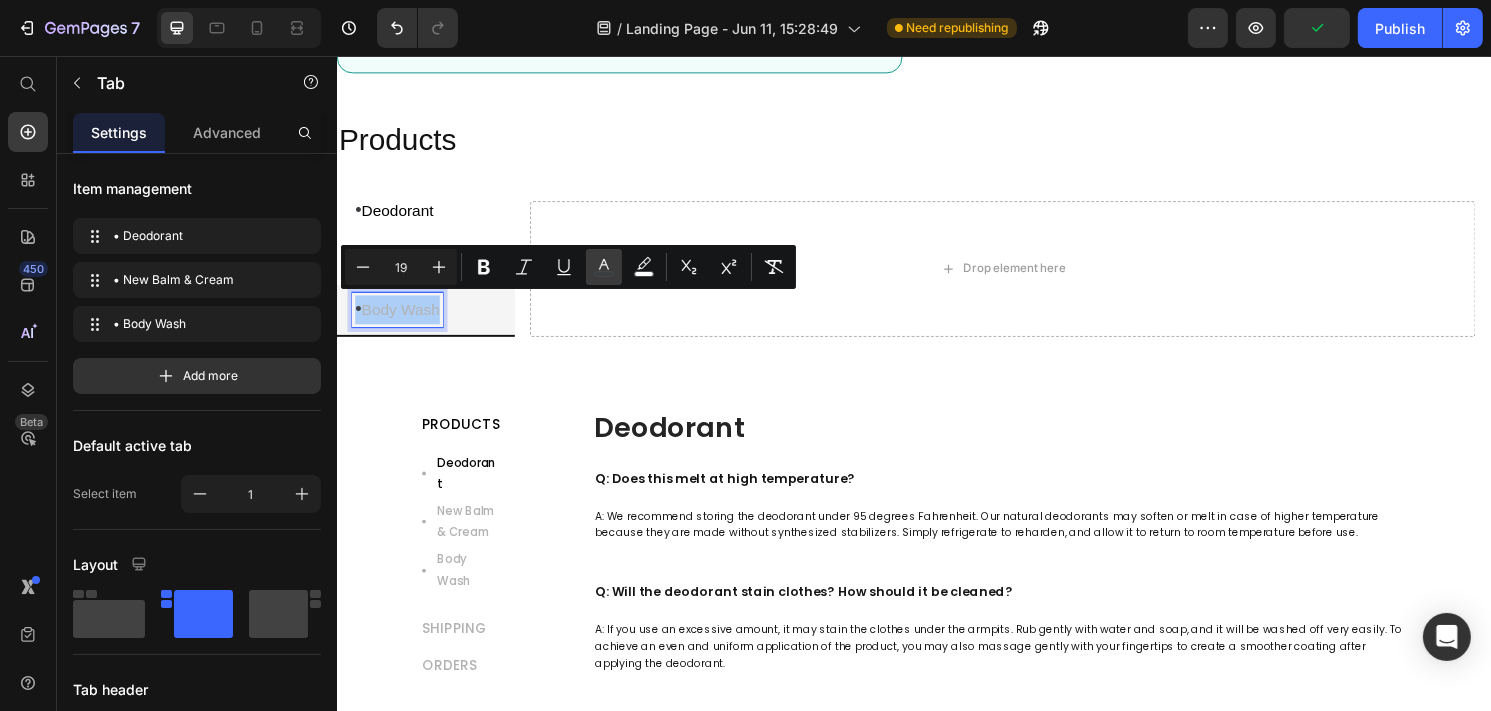click 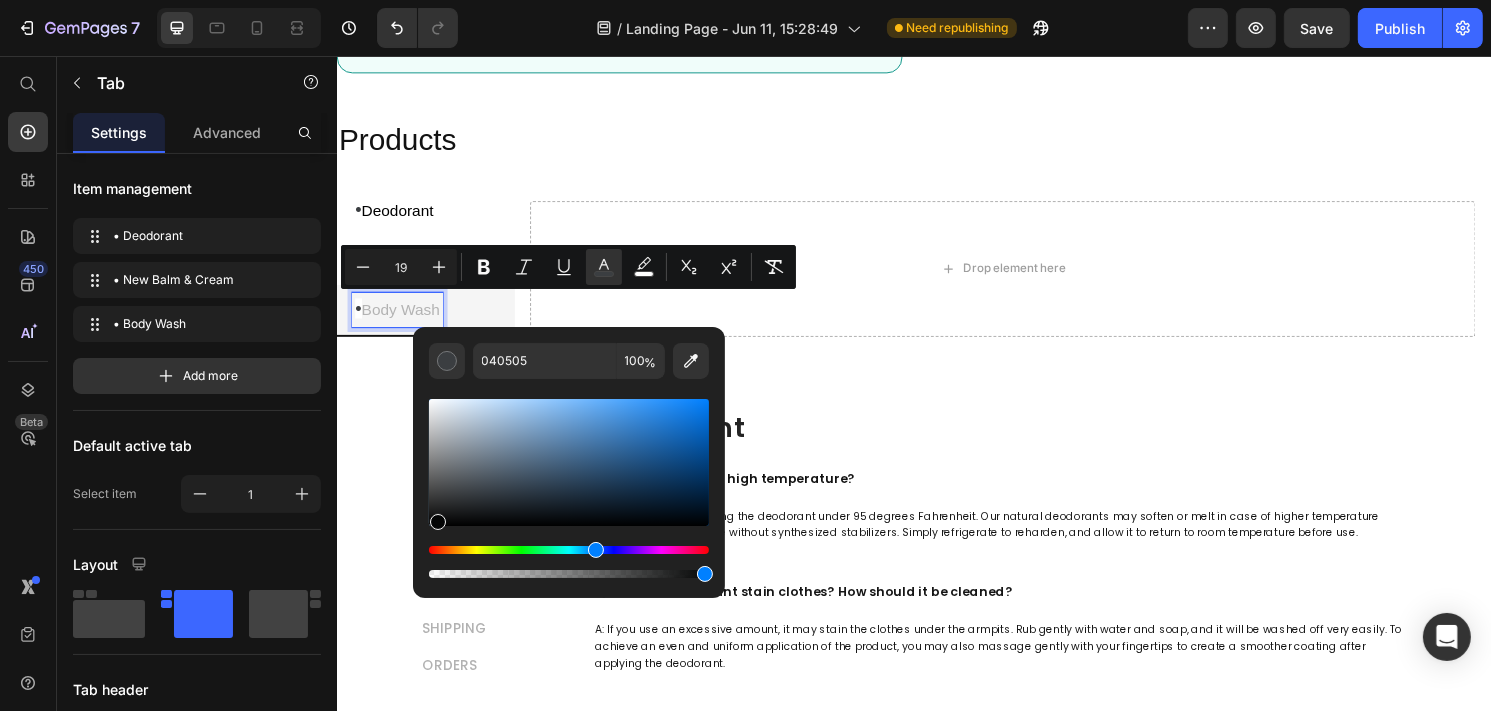 drag, startPoint x: 459, startPoint y: 498, endPoint x: 436, endPoint y: 523, distance: 33.970577 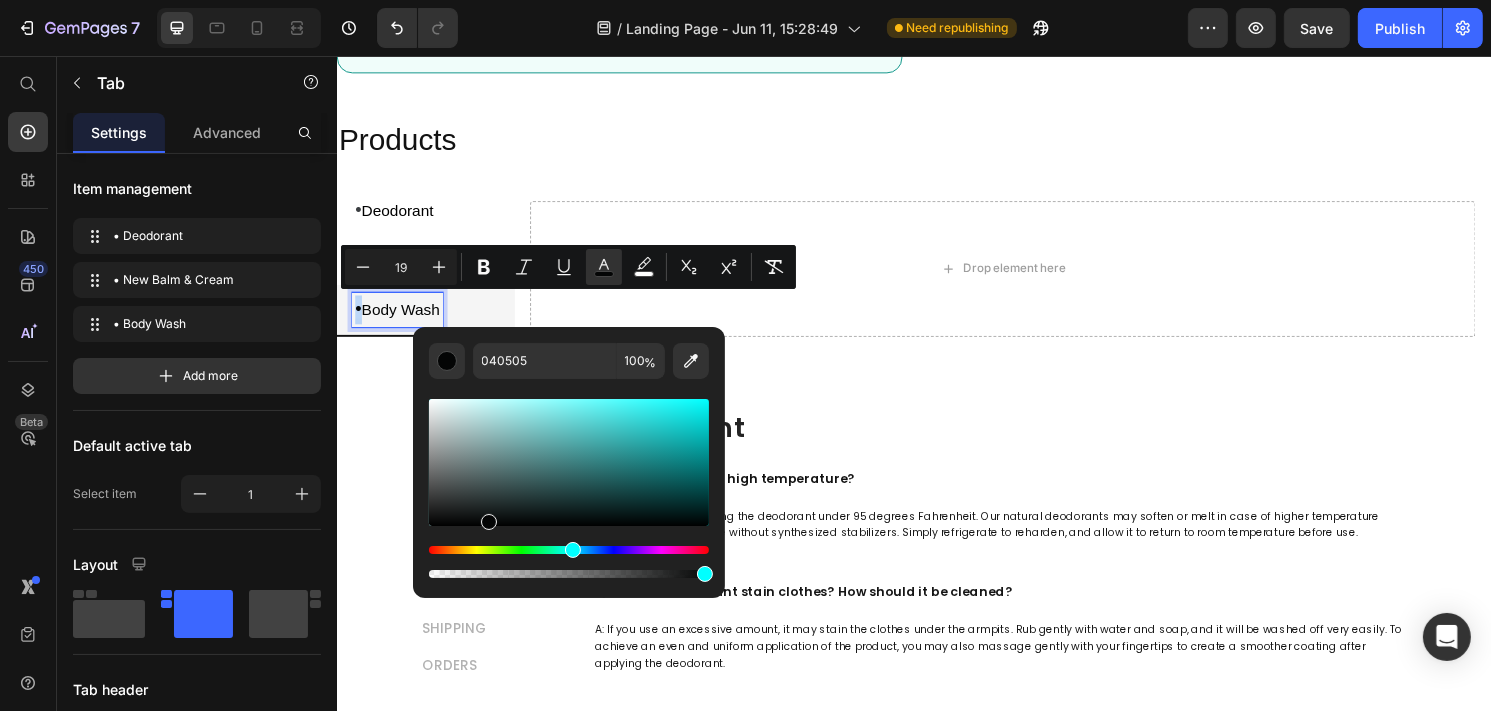 click at bounding box center (569, 462) 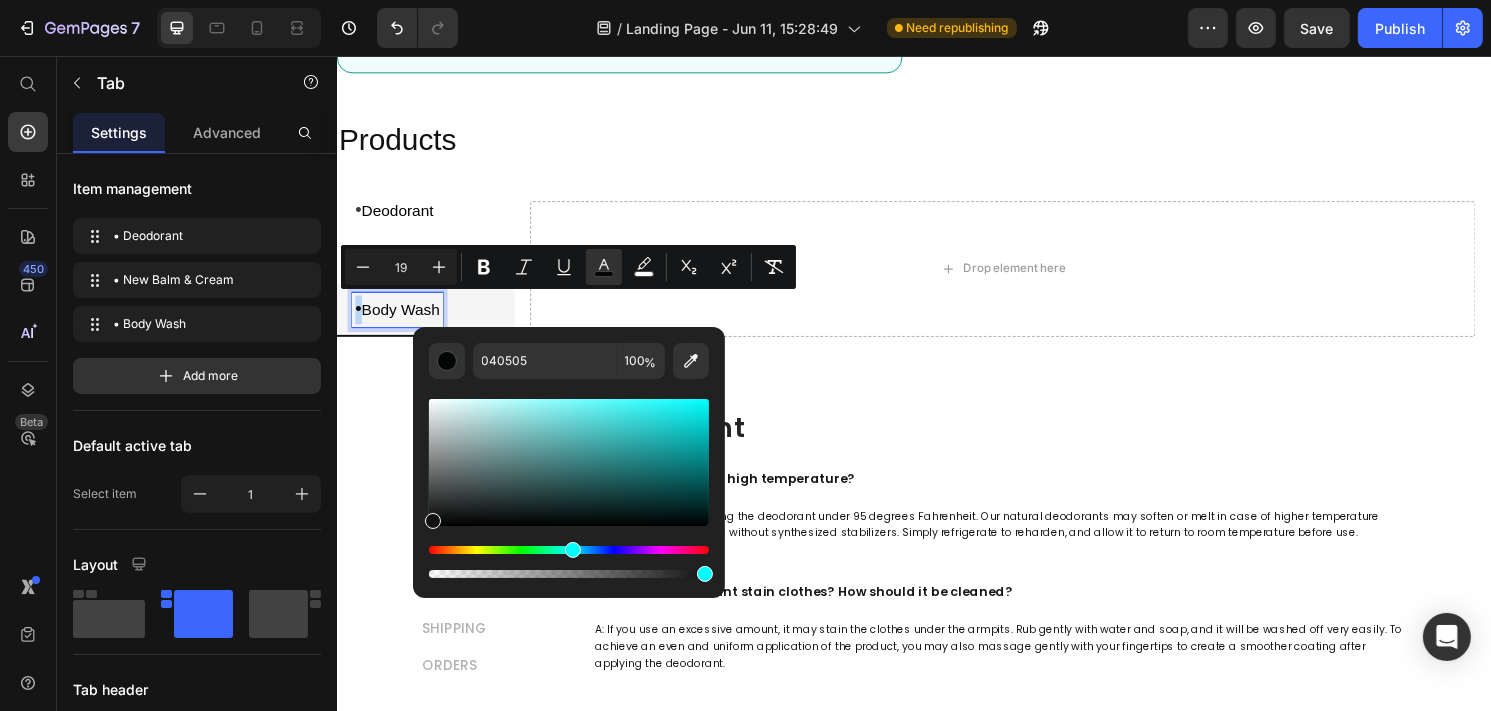 type on "111111" 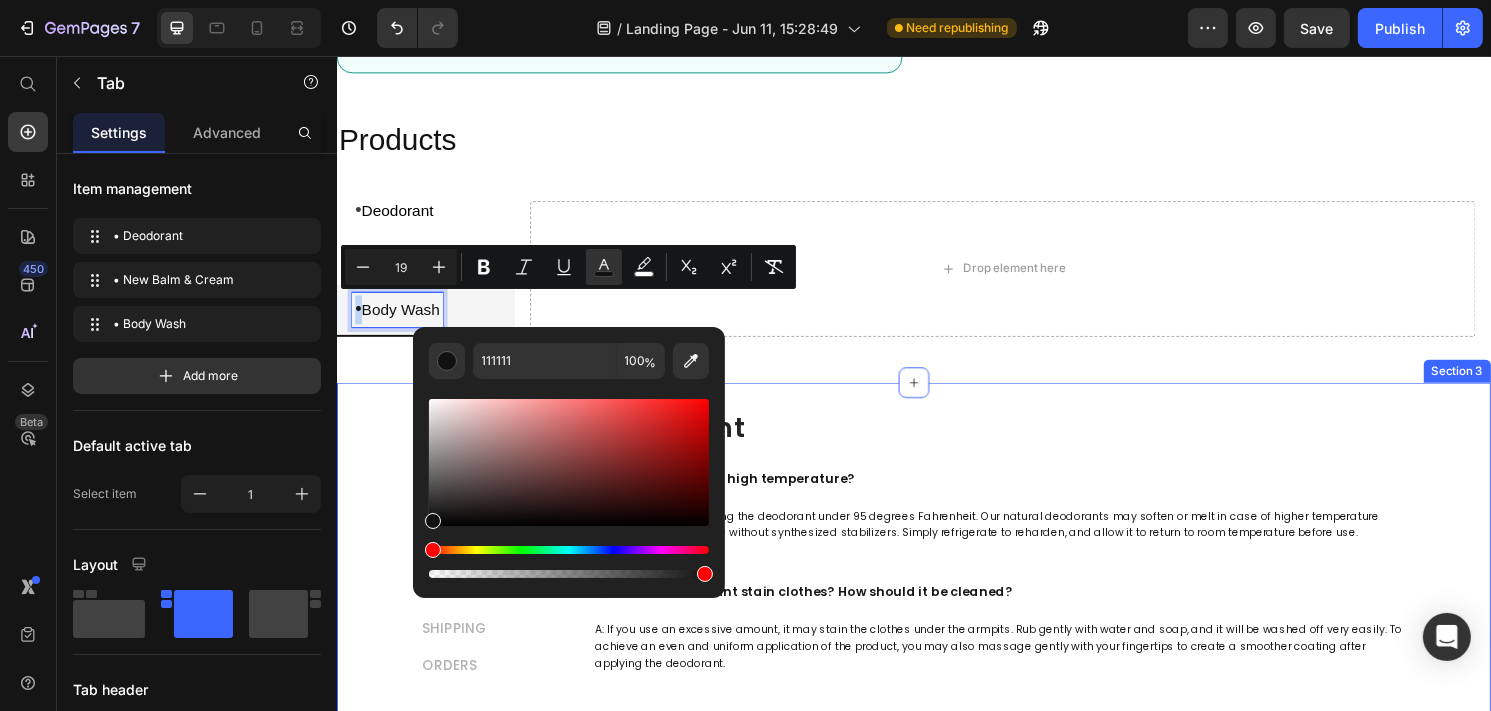 click on "PRODUCTS  Text block
Deodorant
New Balm & Cream
Body Wash Item List SHIPPING Text block ORDERS Text block Row                Title Line Row PRODUCTS  SHIPPING ORDERS Deodoramt Text Block New Balm & Cream Text Block Body Wash Text Block
Tab Row" at bounding box center (426, 1127) 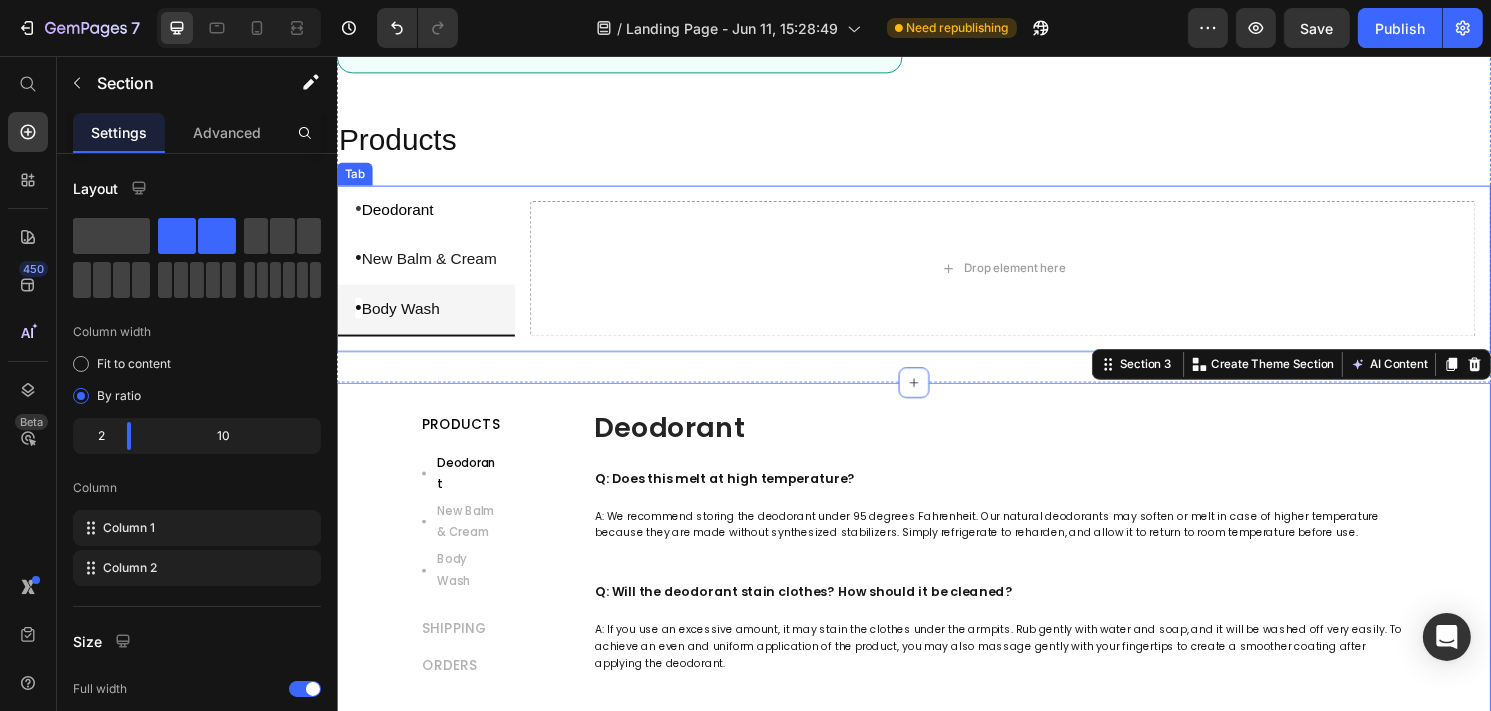click on "Deodorant" at bounding box center [399, 216] 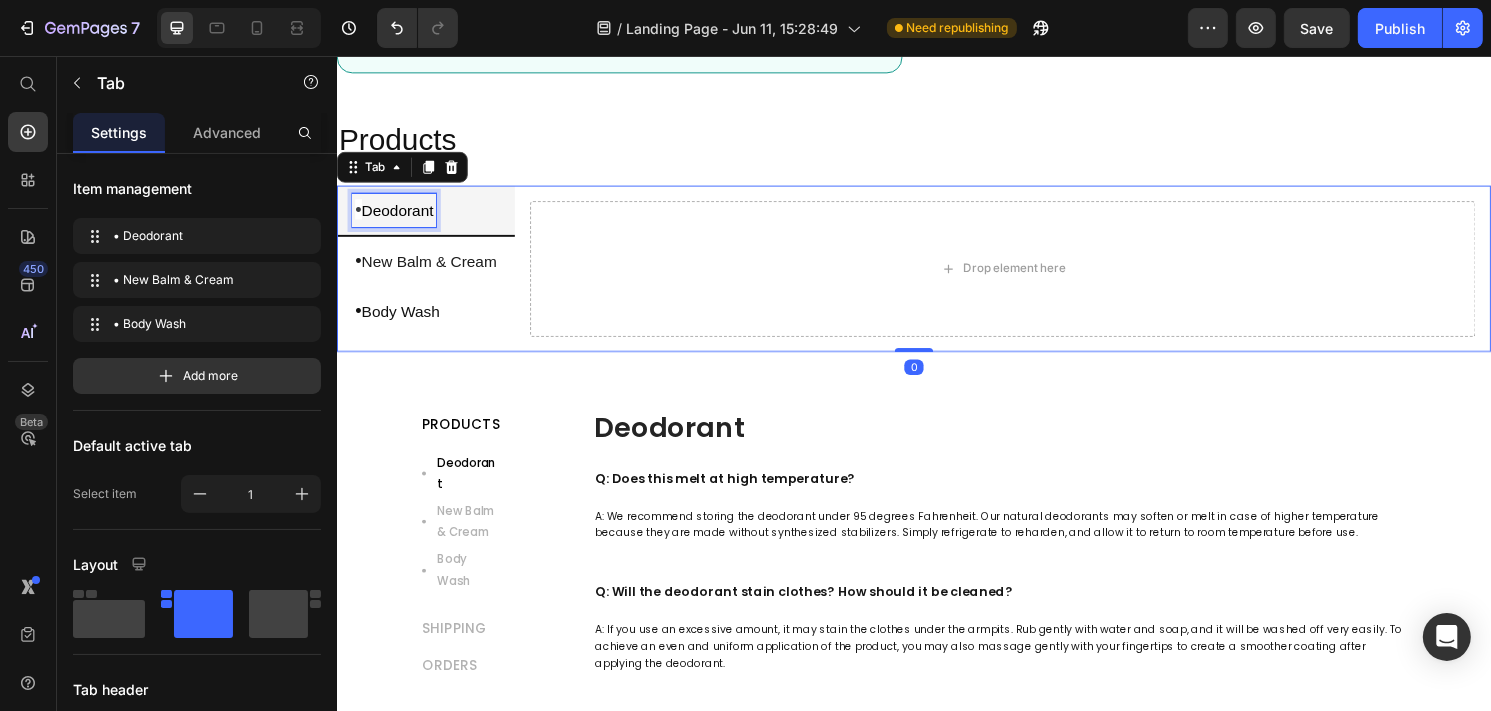 click on "Deodorant" at bounding box center [399, 216] 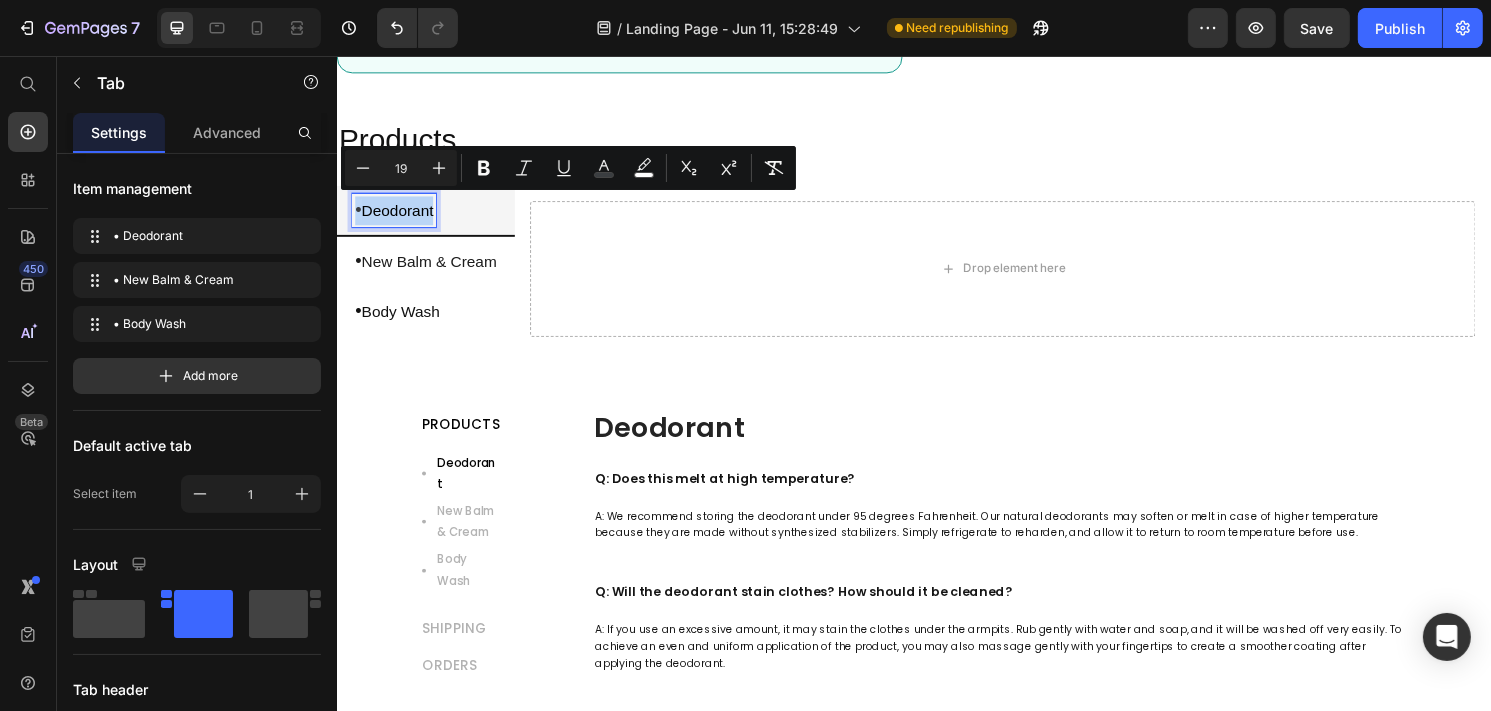 copy on "•  Deodorant" 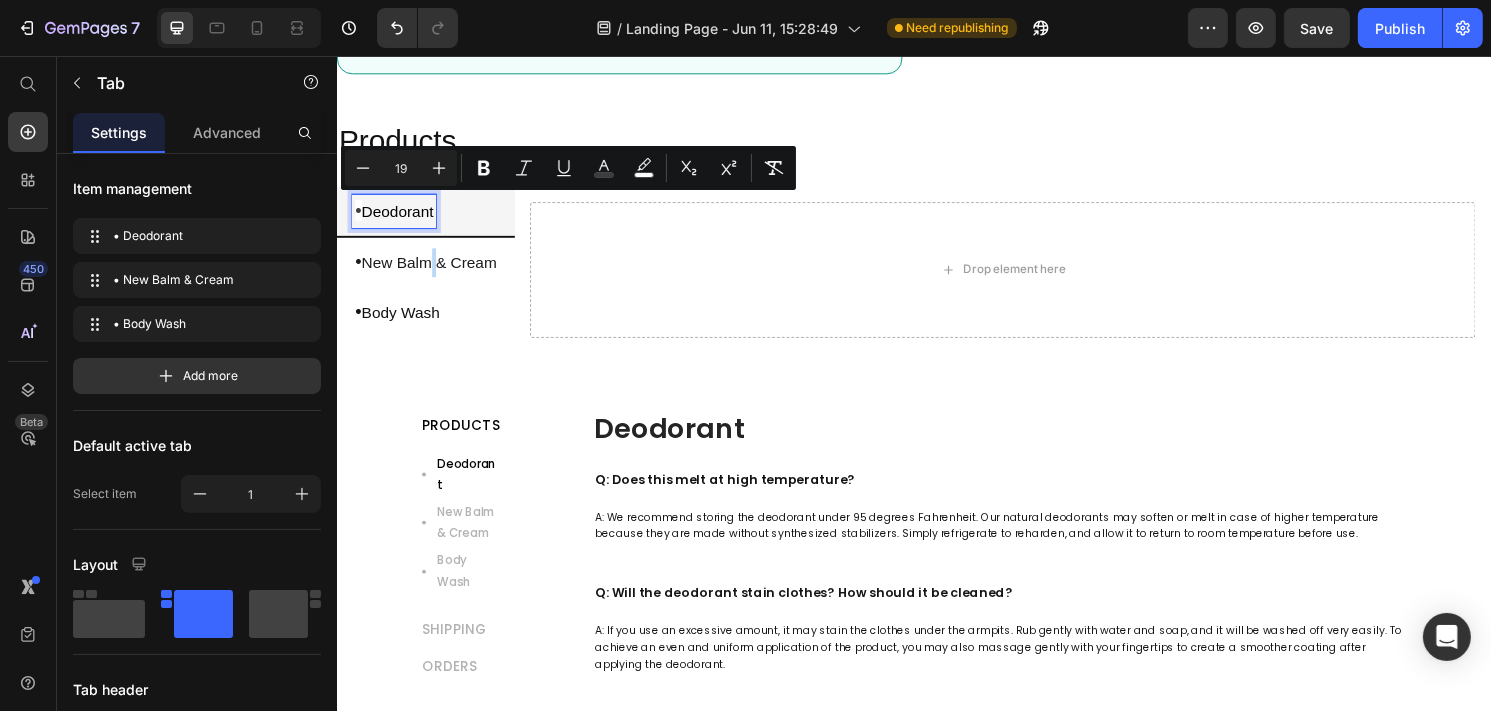 click on "New Balm & Cream" at bounding box center (432, 270) 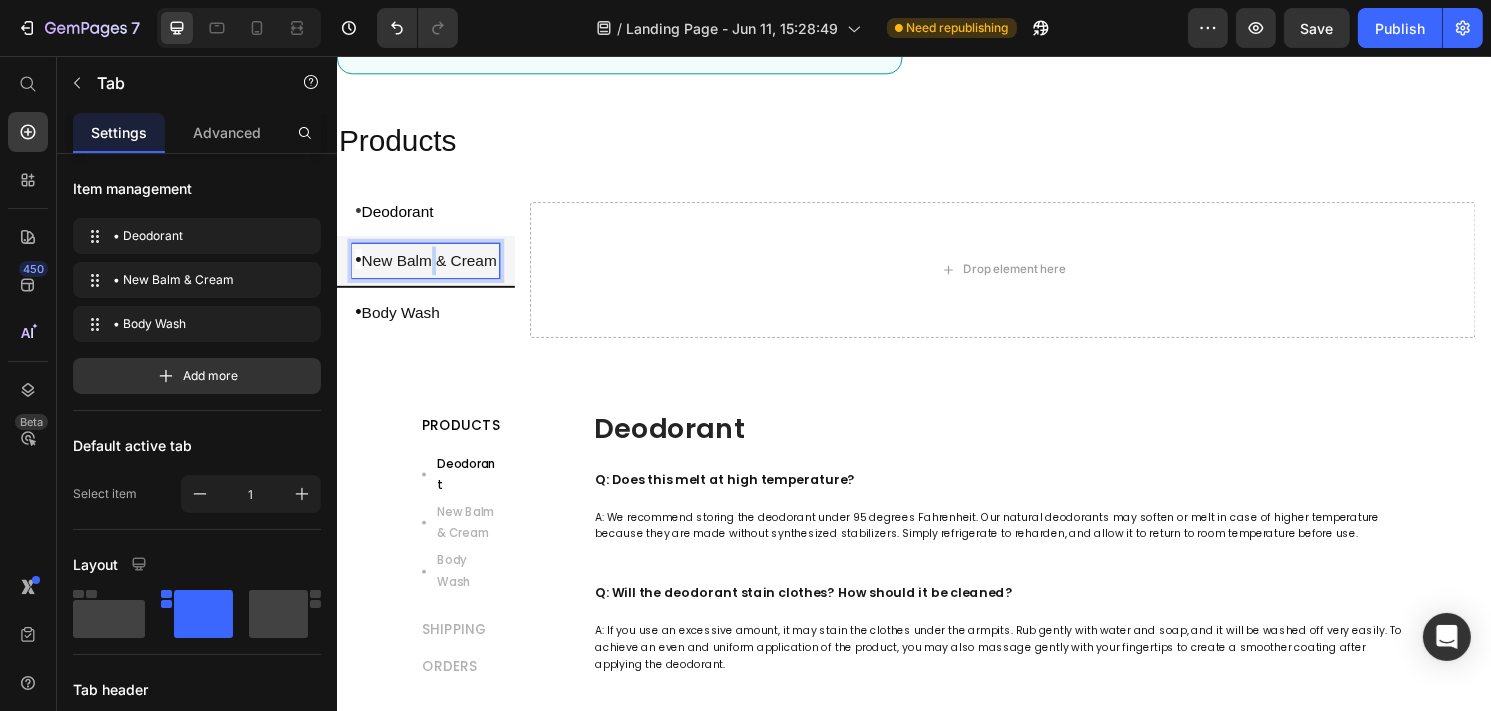 click on "New Balm & Cream" at bounding box center [432, 268] 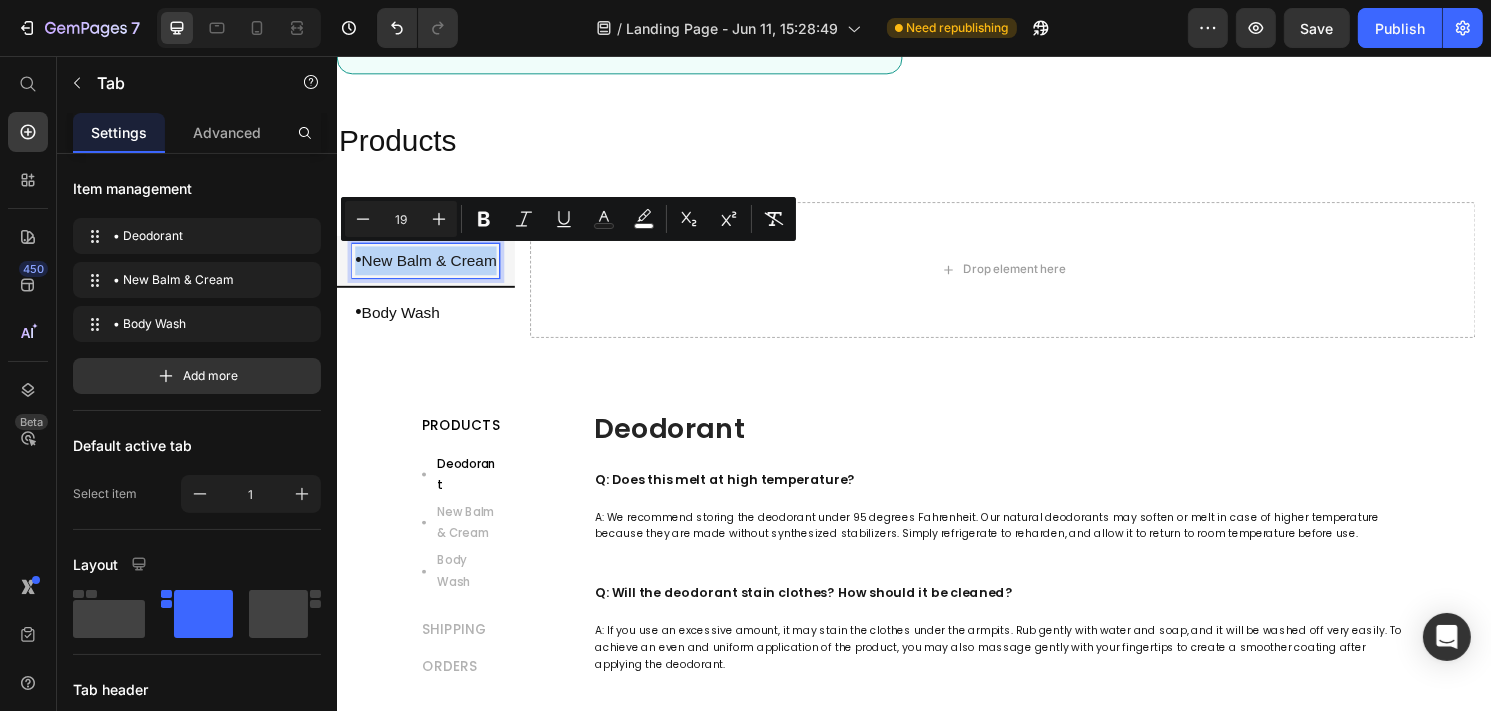 copy on "•  New Balm & Cream" 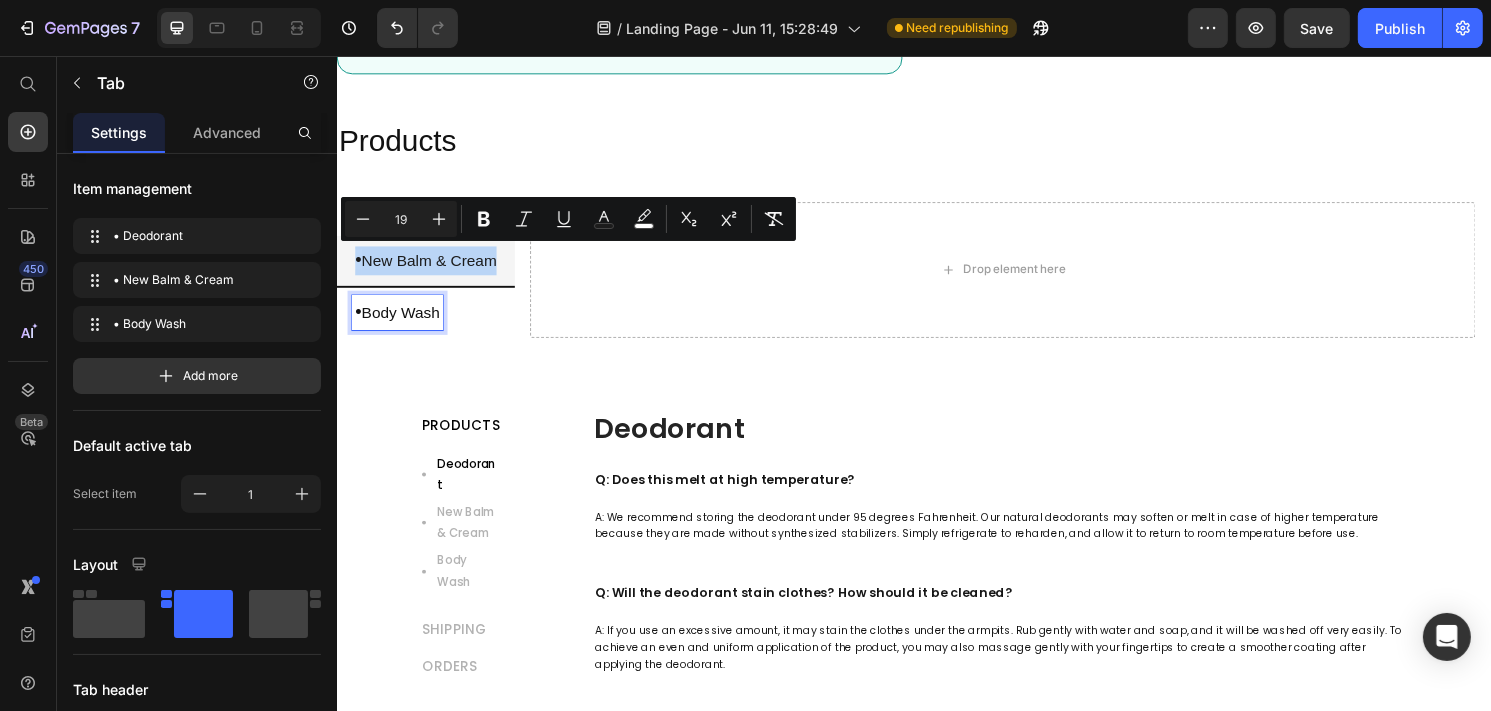 click on "•  Body Wash" at bounding box center (399, 323) 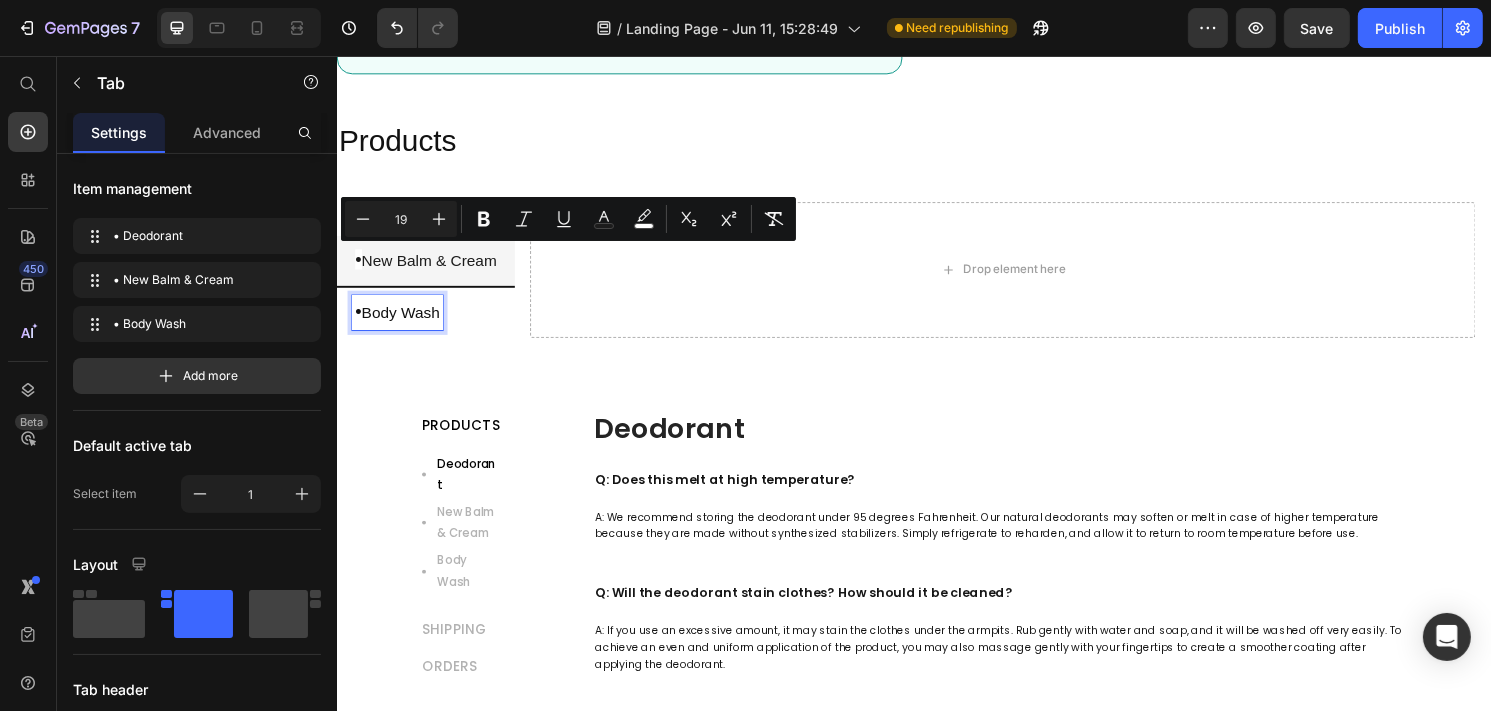 scroll, scrollTop: 1694, scrollLeft: 0, axis: vertical 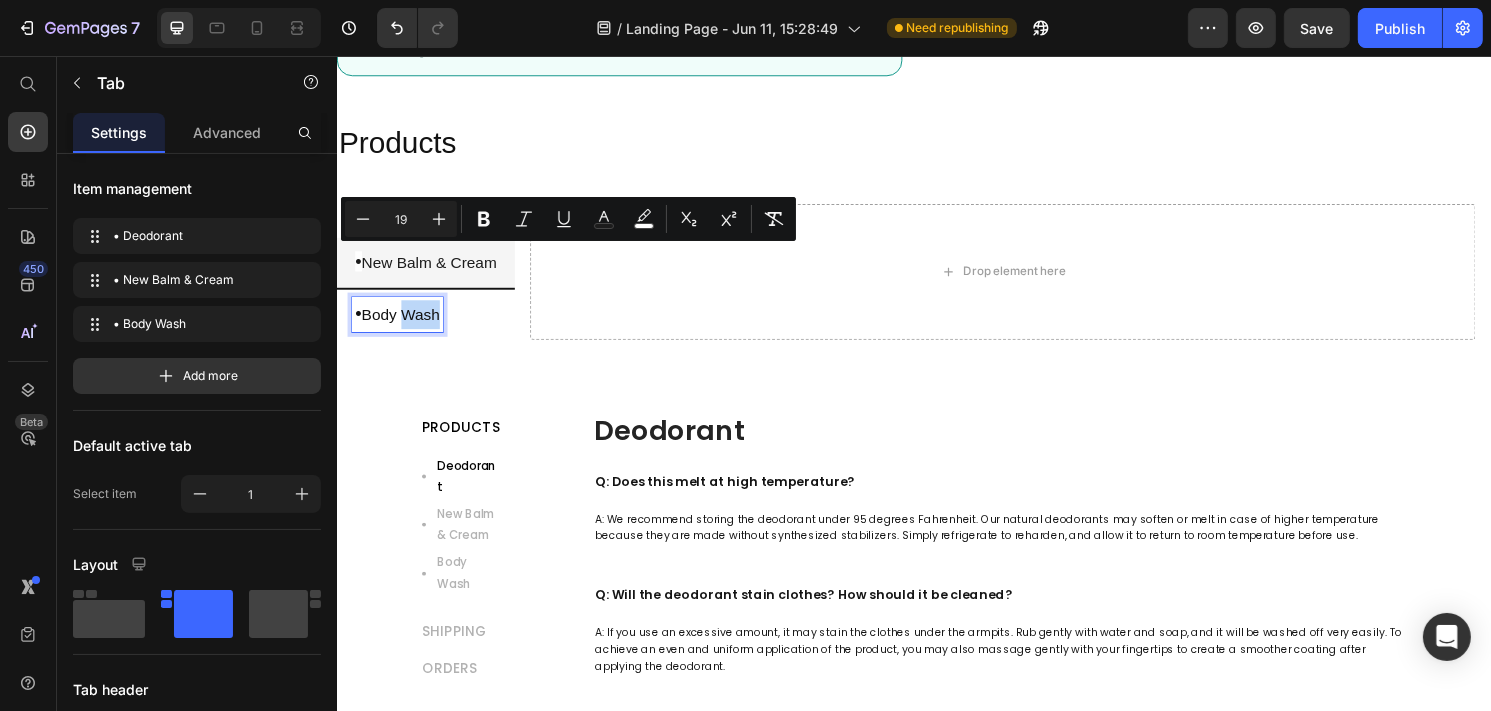 click on "•  Body Wash" at bounding box center (399, 325) 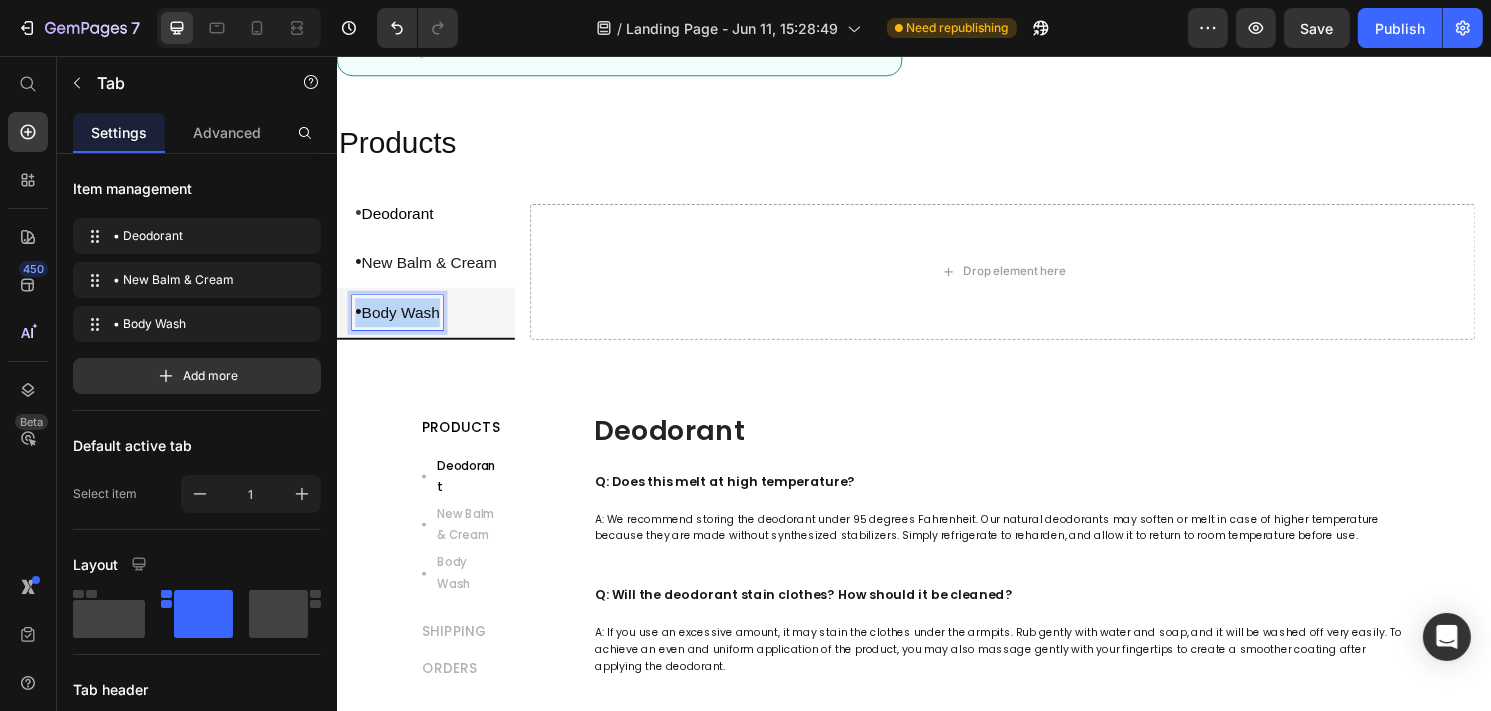 click on "•  Body Wash" at bounding box center [399, 323] 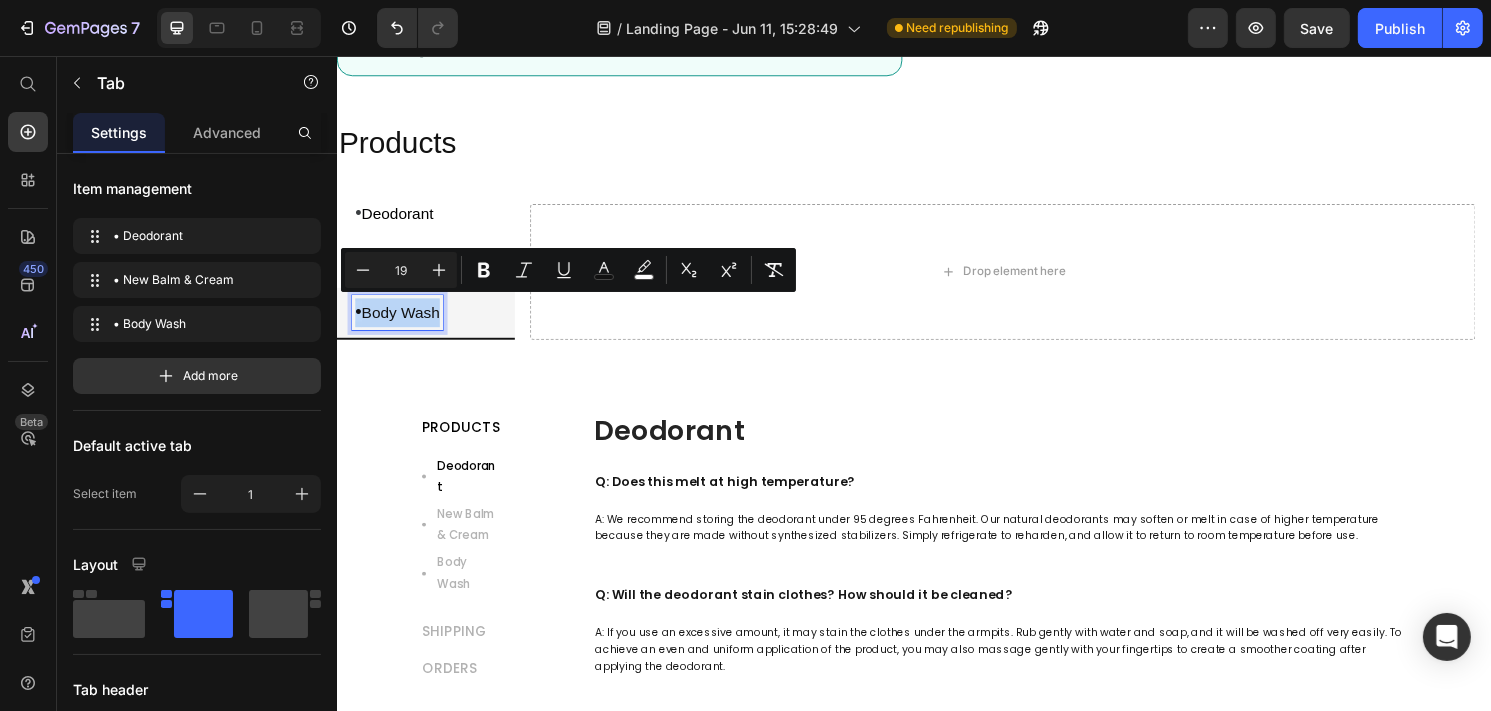 copy on "•  Body Wash" 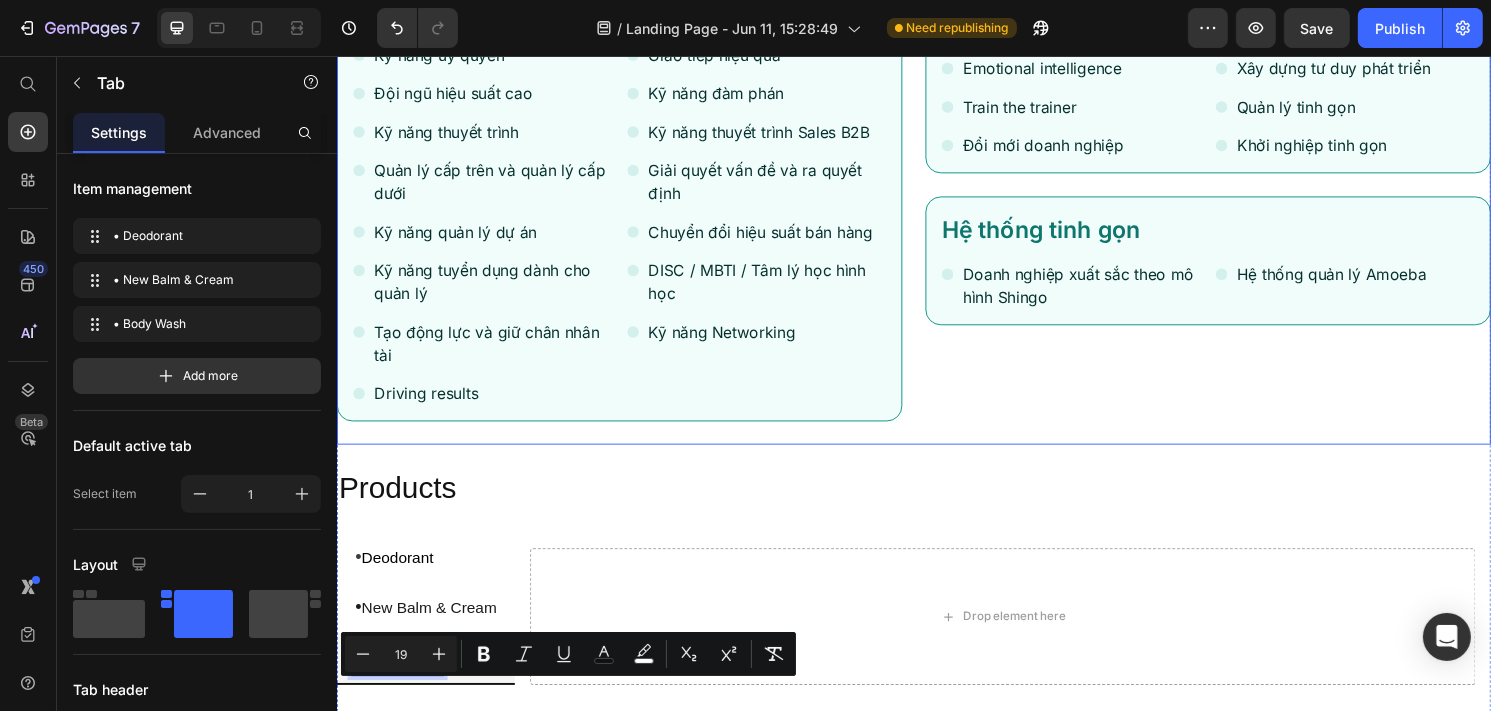 scroll, scrollTop: 1394, scrollLeft: 0, axis: vertical 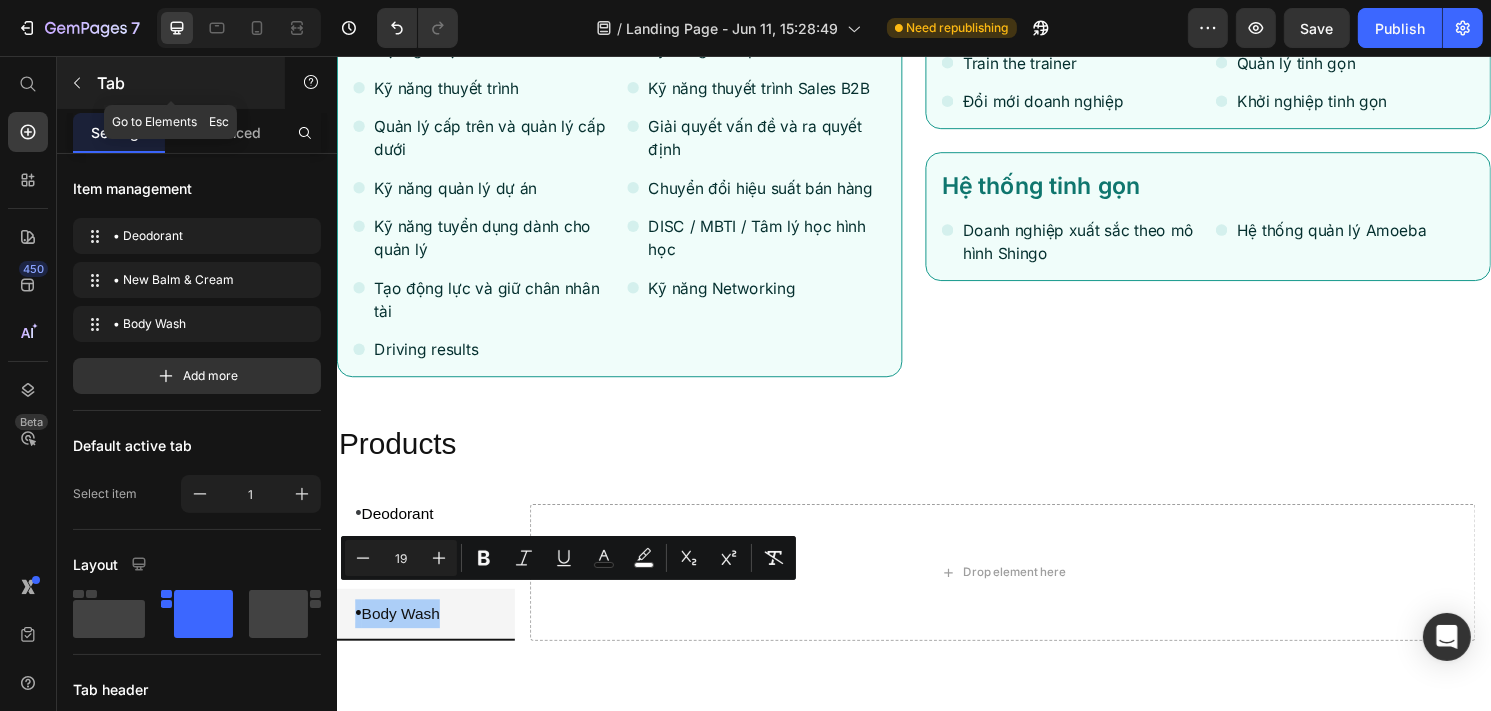 click 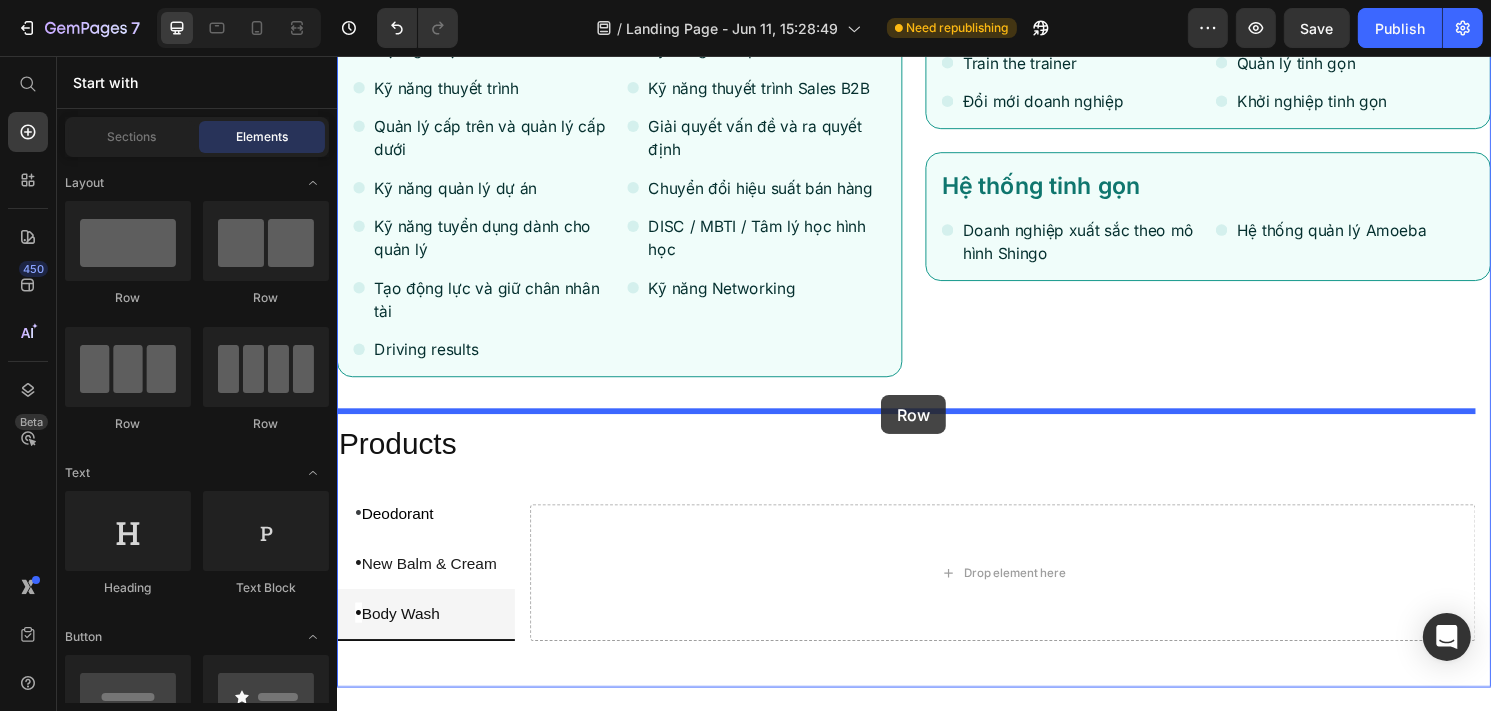 drag, startPoint x: 467, startPoint y: 311, endPoint x: 902, endPoint y: 409, distance: 445.90247 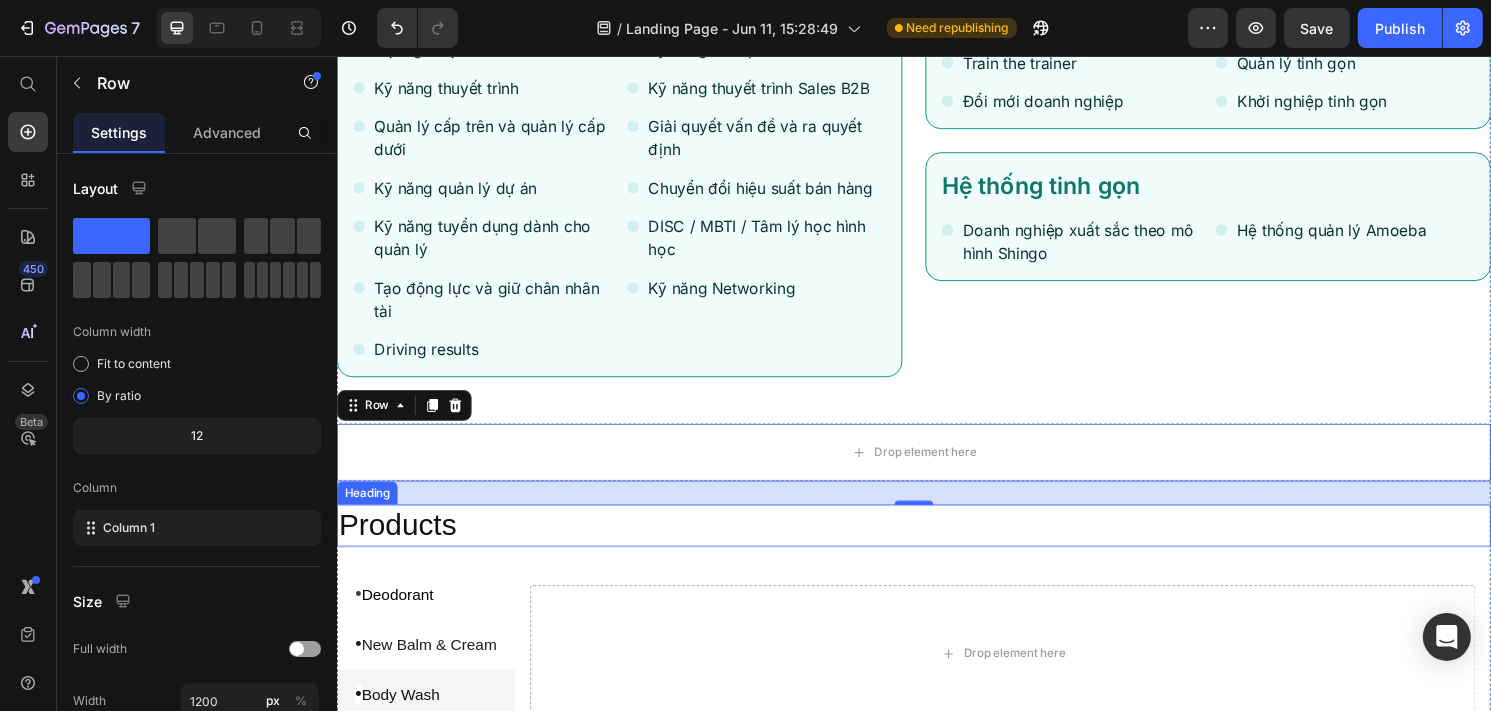 click on "Products" at bounding box center [936, 544] 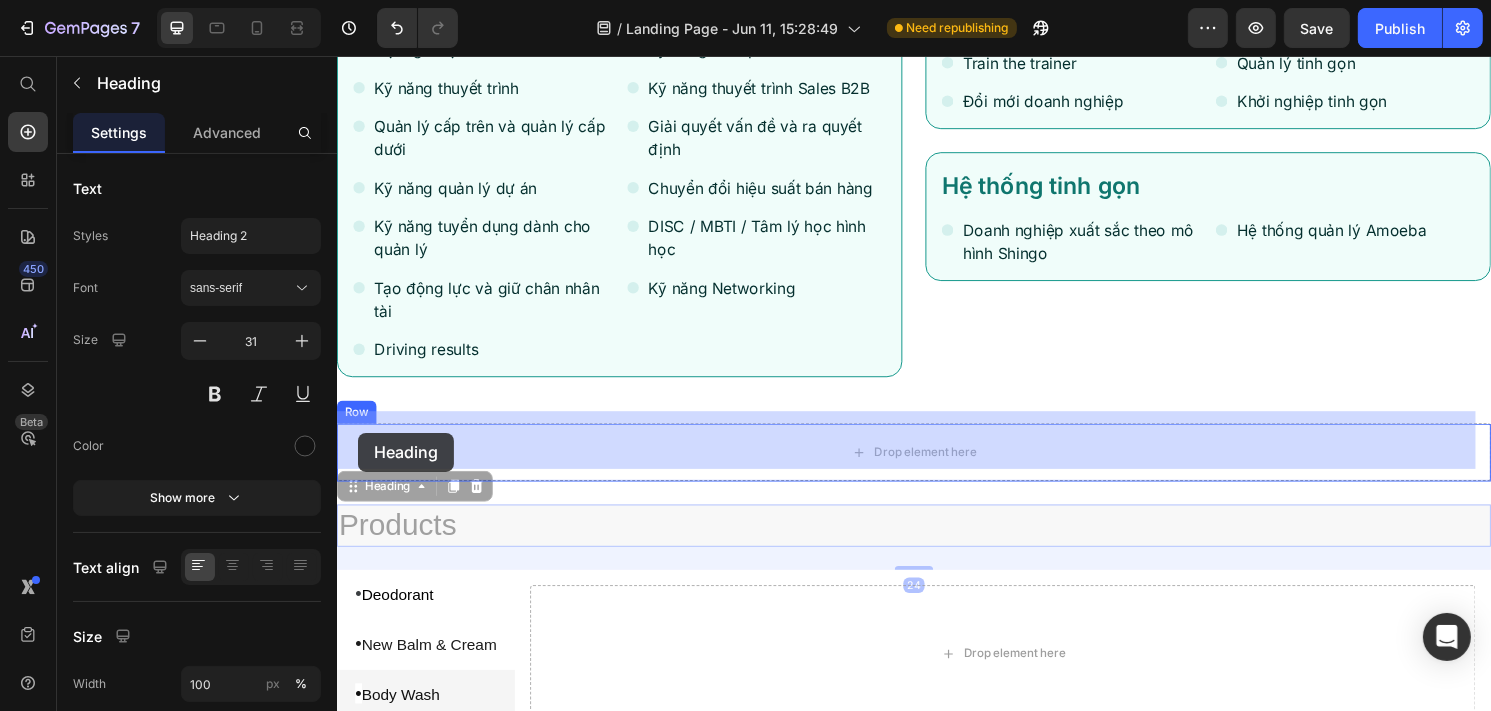 drag, startPoint x: 350, startPoint y: 490, endPoint x: 358, endPoint y: 448, distance: 42.755116 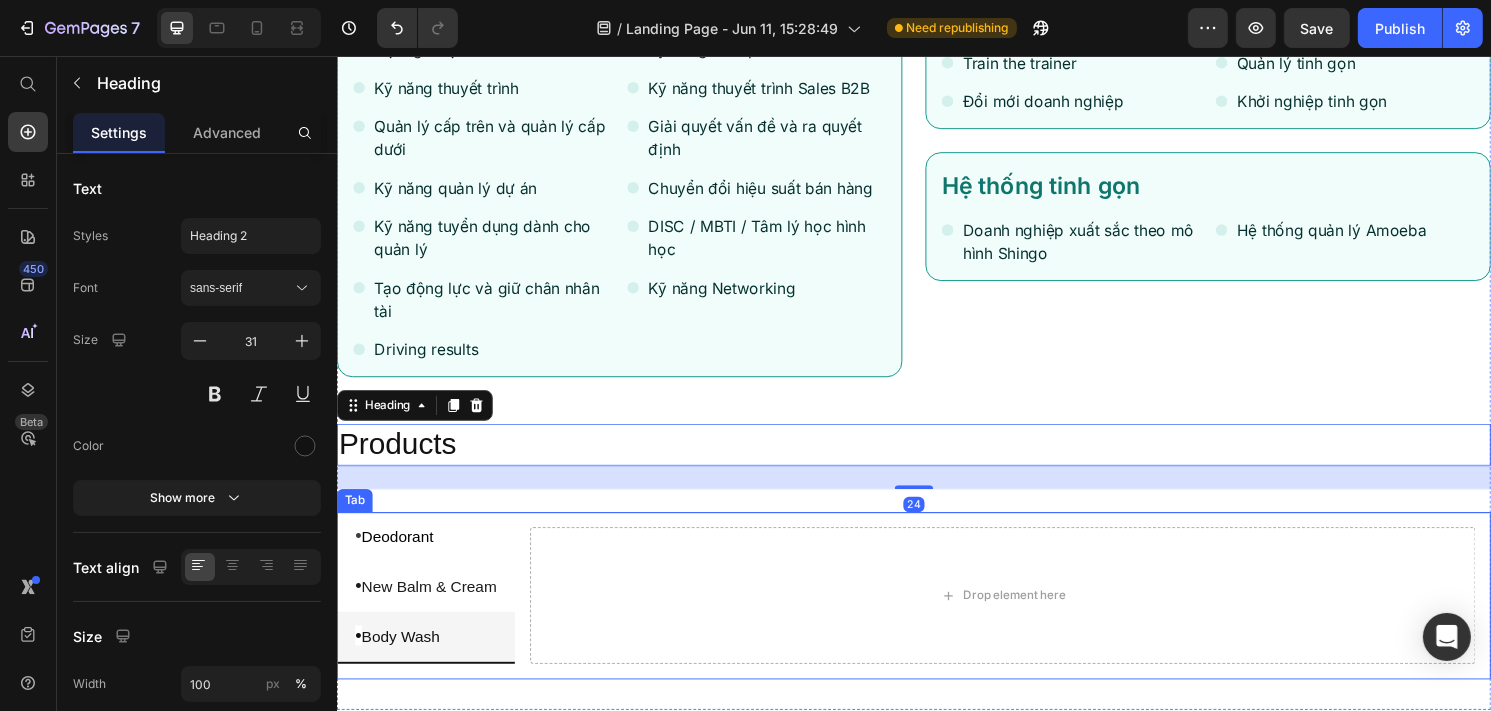 click on "•  Deodorant" at bounding box center (428, 556) 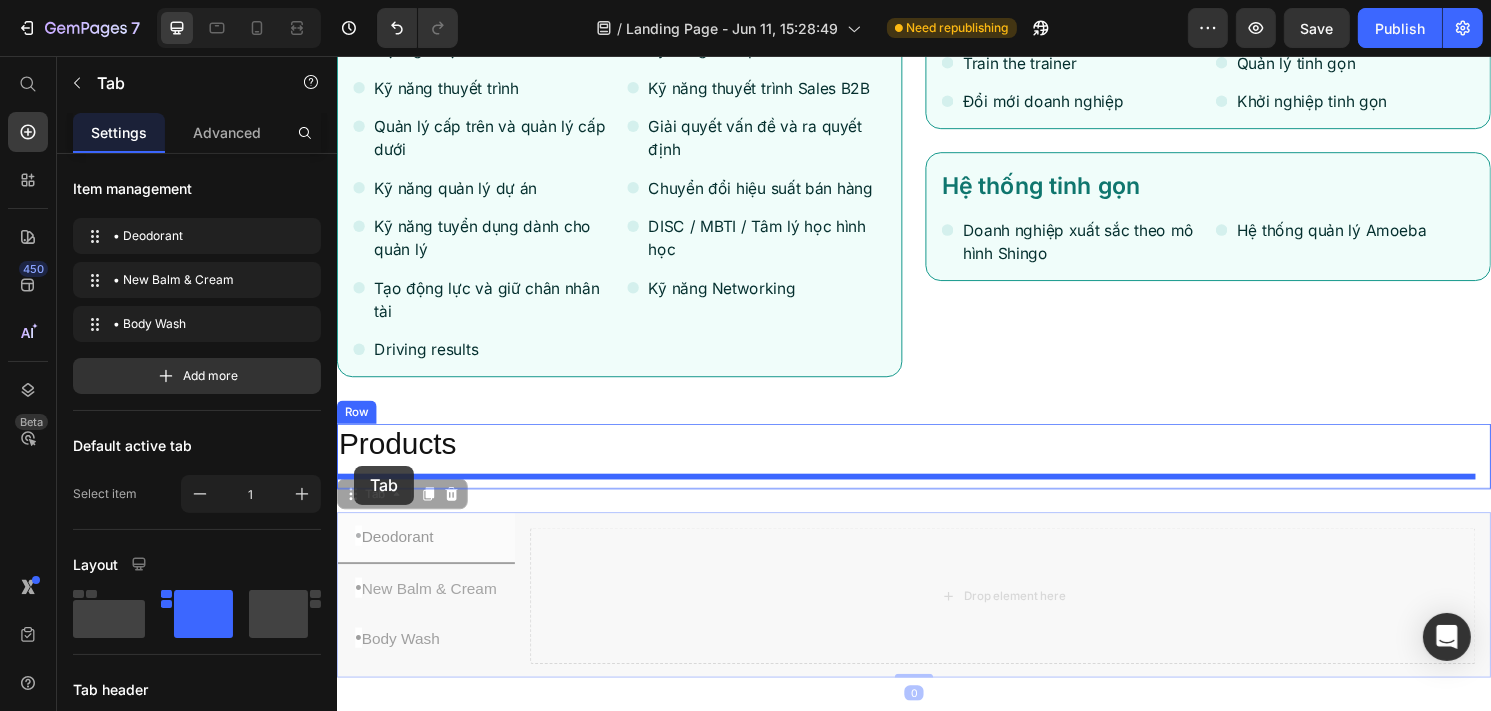 drag, startPoint x: 354, startPoint y: 500, endPoint x: 354, endPoint y: 482, distance: 18 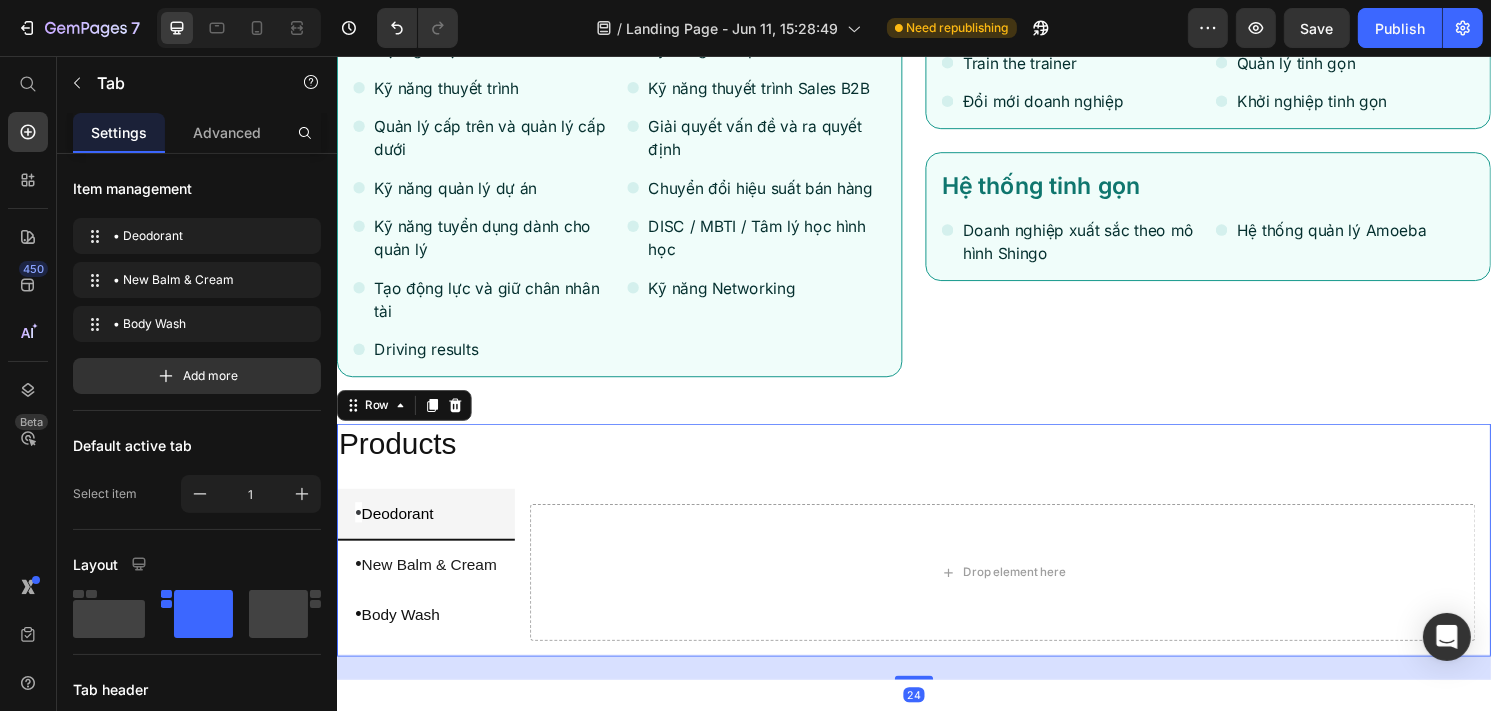 click on "Products Heading •  Deodorant •  New Balm & Cream •  Body Wash
Drop element here
Tab" at bounding box center (936, 559) 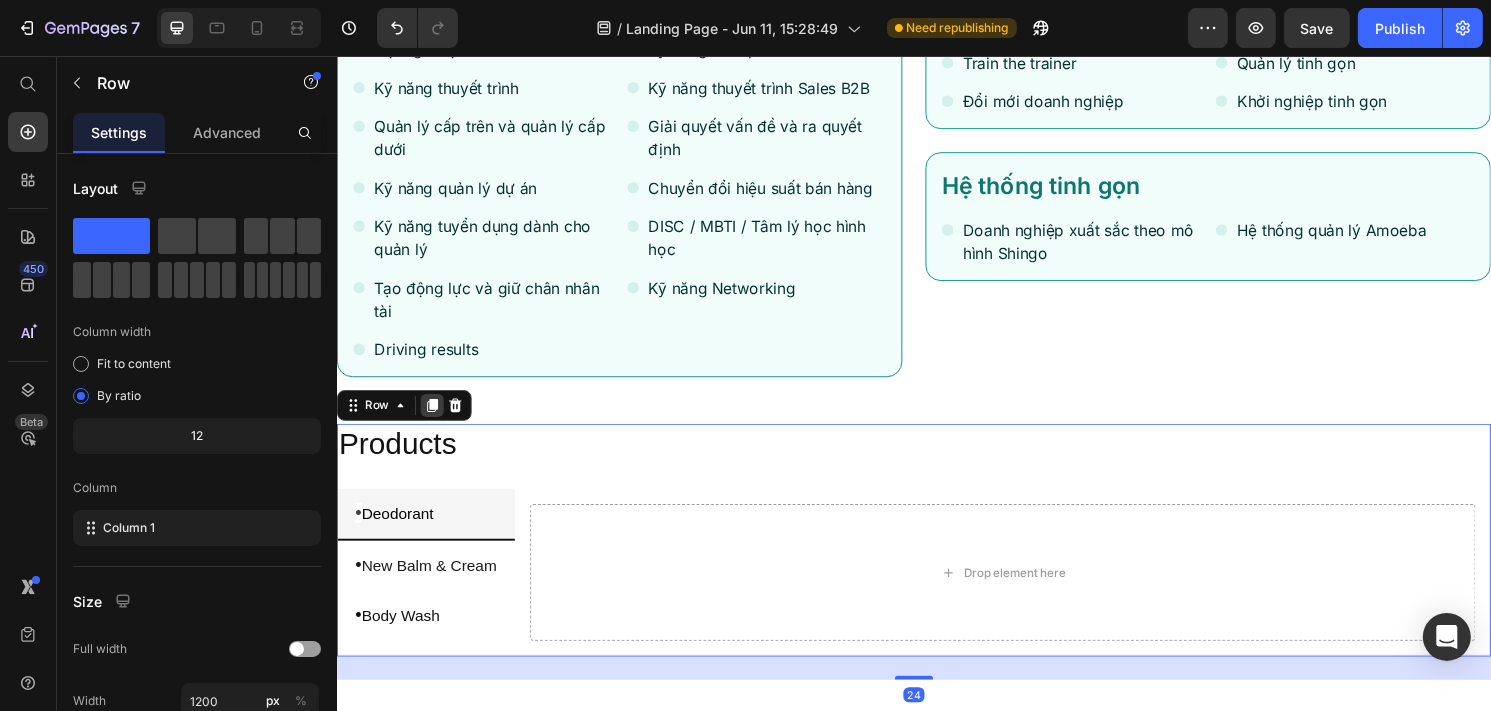 click 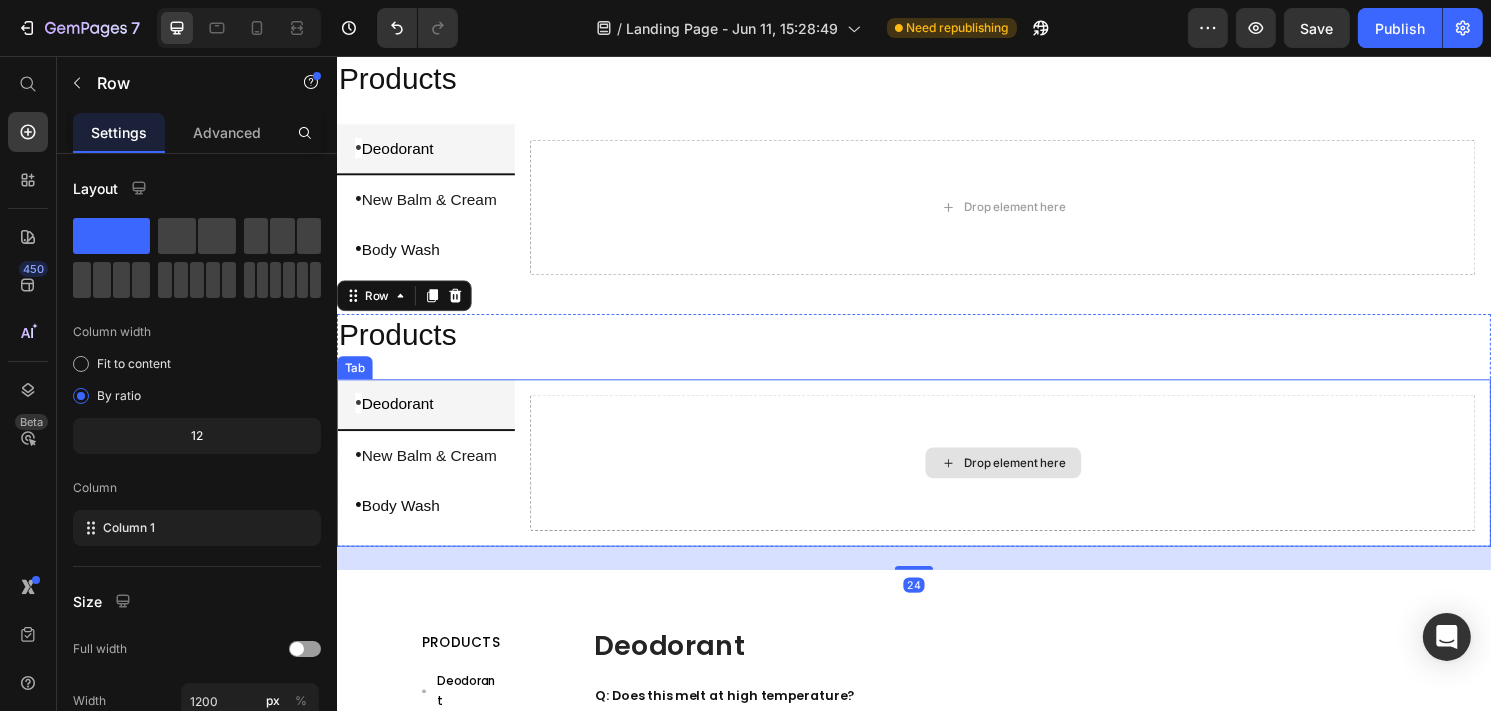 scroll, scrollTop: 1756, scrollLeft: 0, axis: vertical 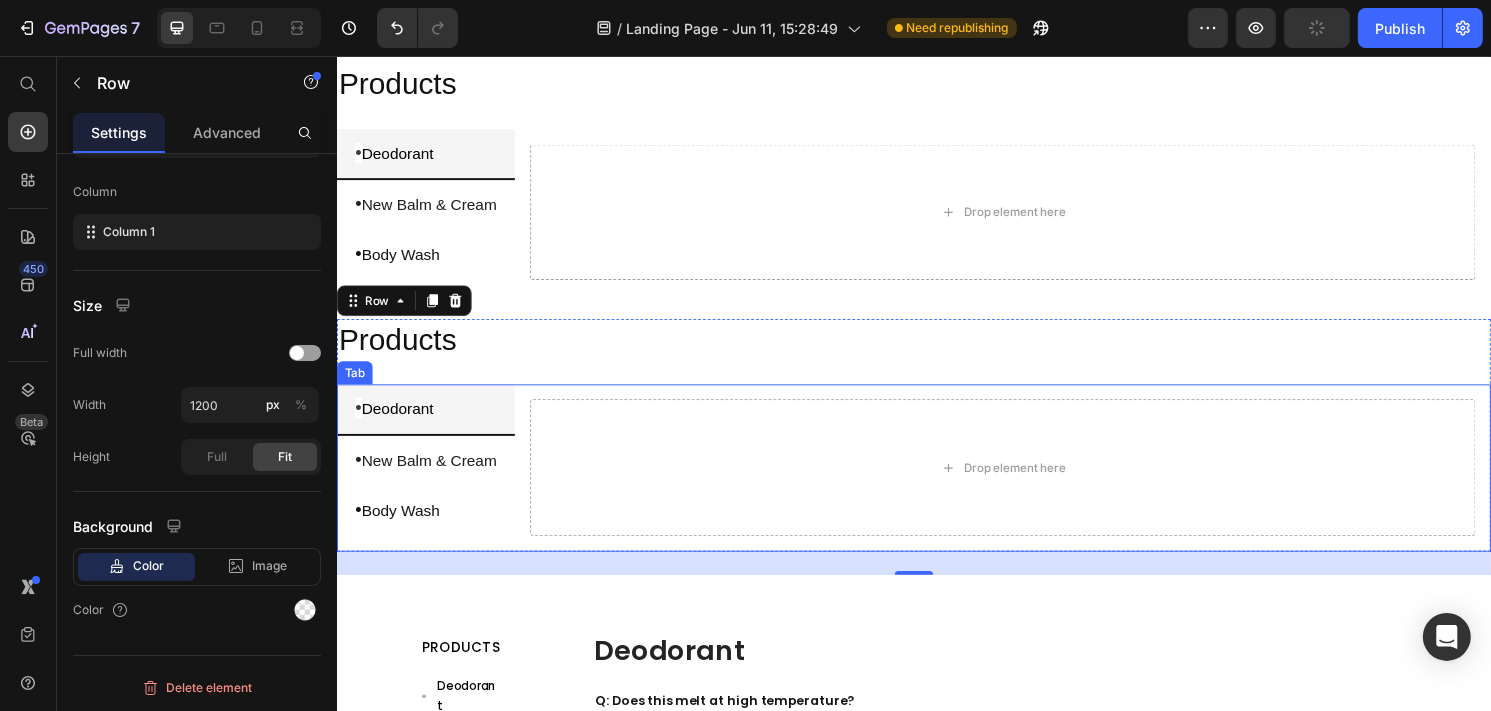 click on "•  Deodorant" at bounding box center (428, 424) 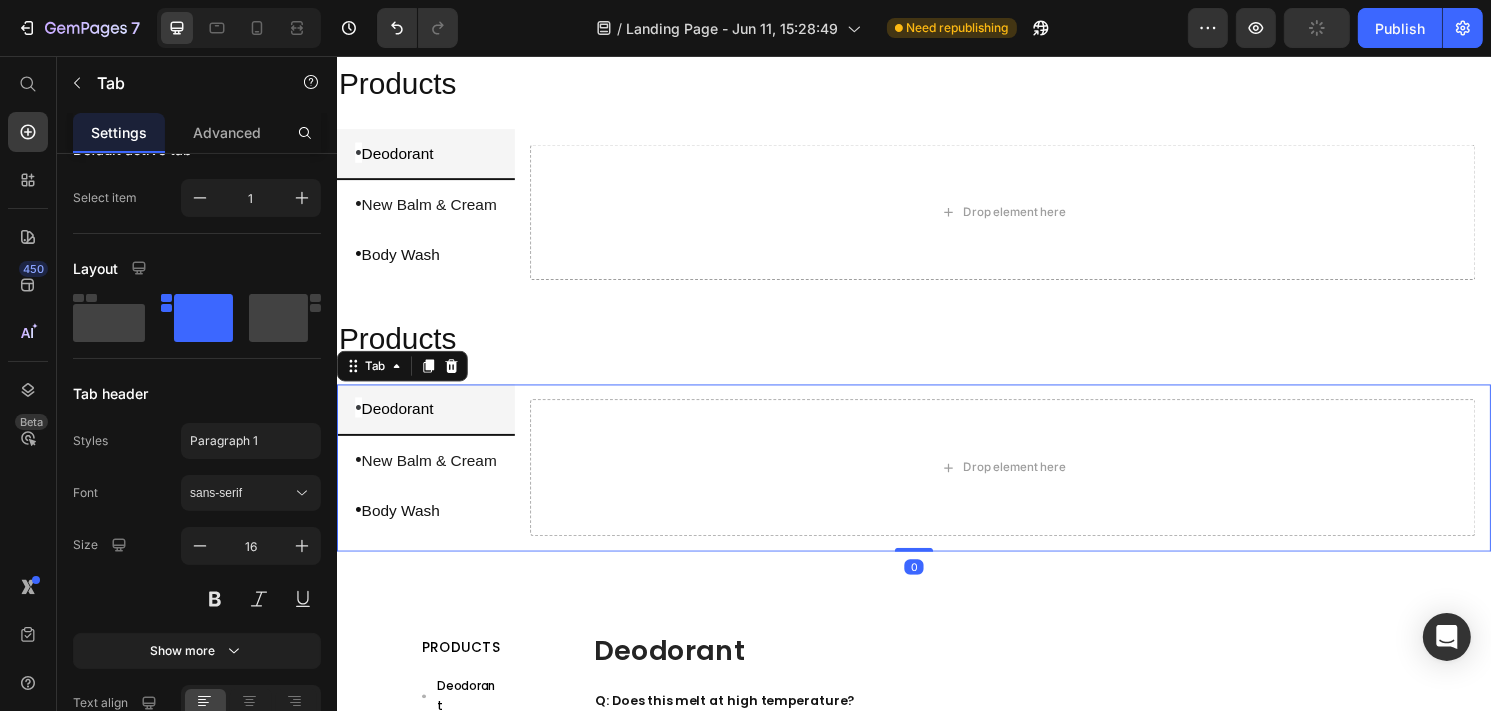 scroll, scrollTop: 0, scrollLeft: 0, axis: both 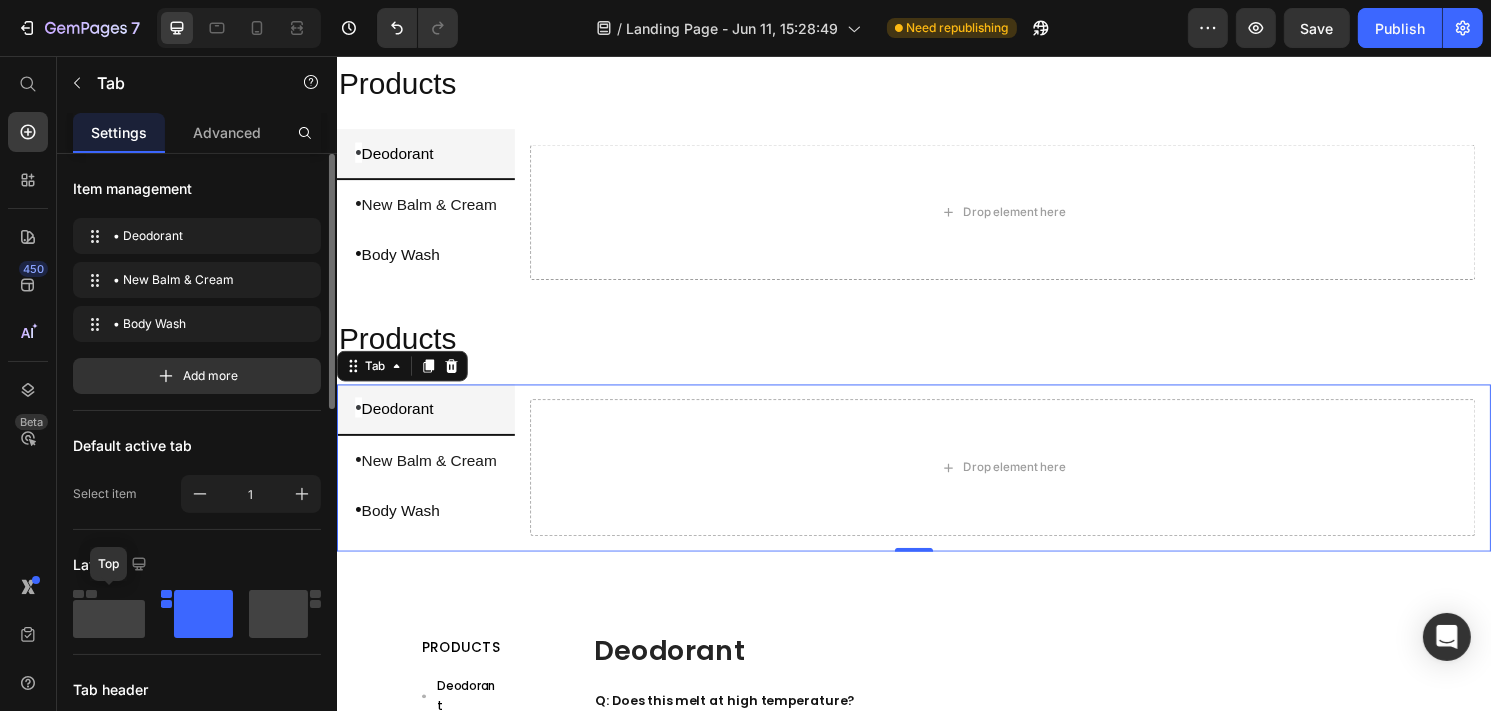 click 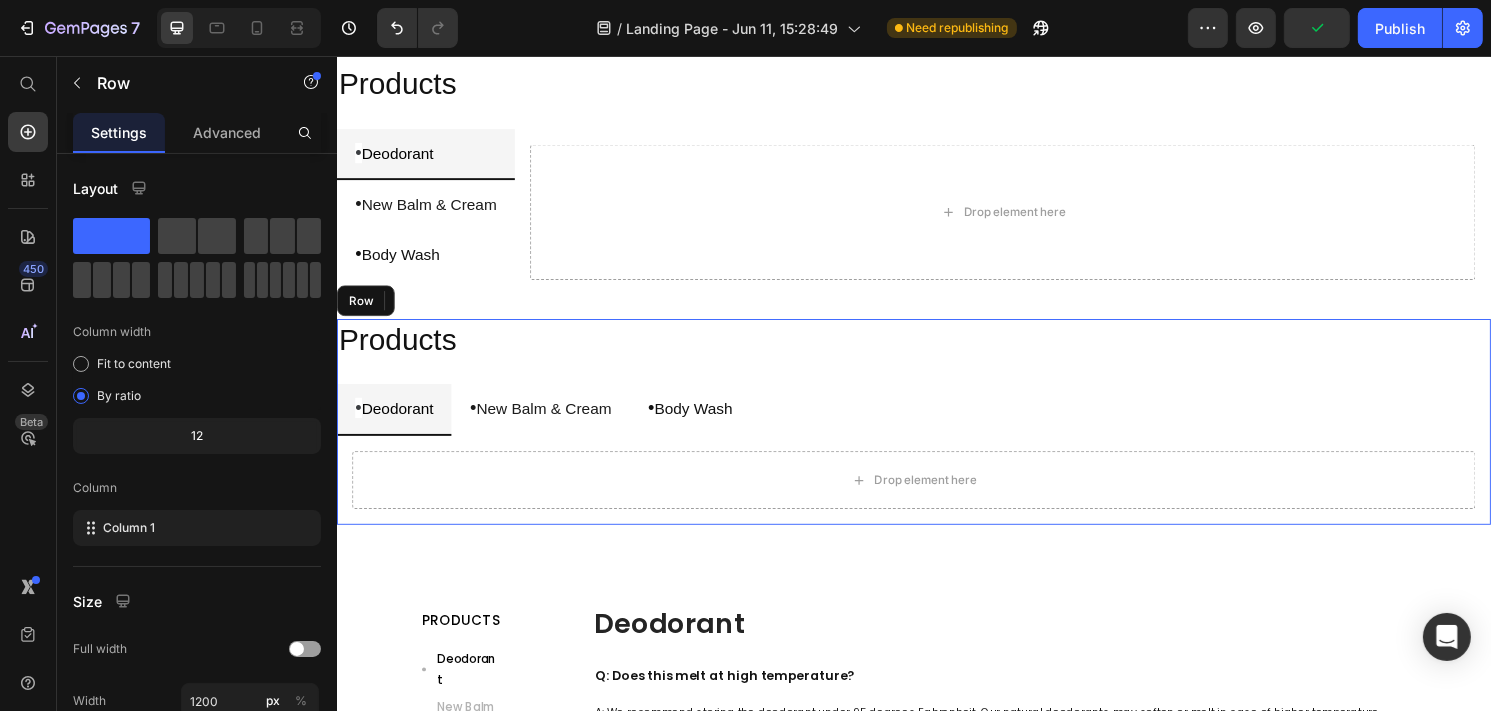 click on "Products Heading •  Deodorant •  New Balm & Cream •  Body Wash
Drop element here
Tab   0" at bounding box center (936, 436) 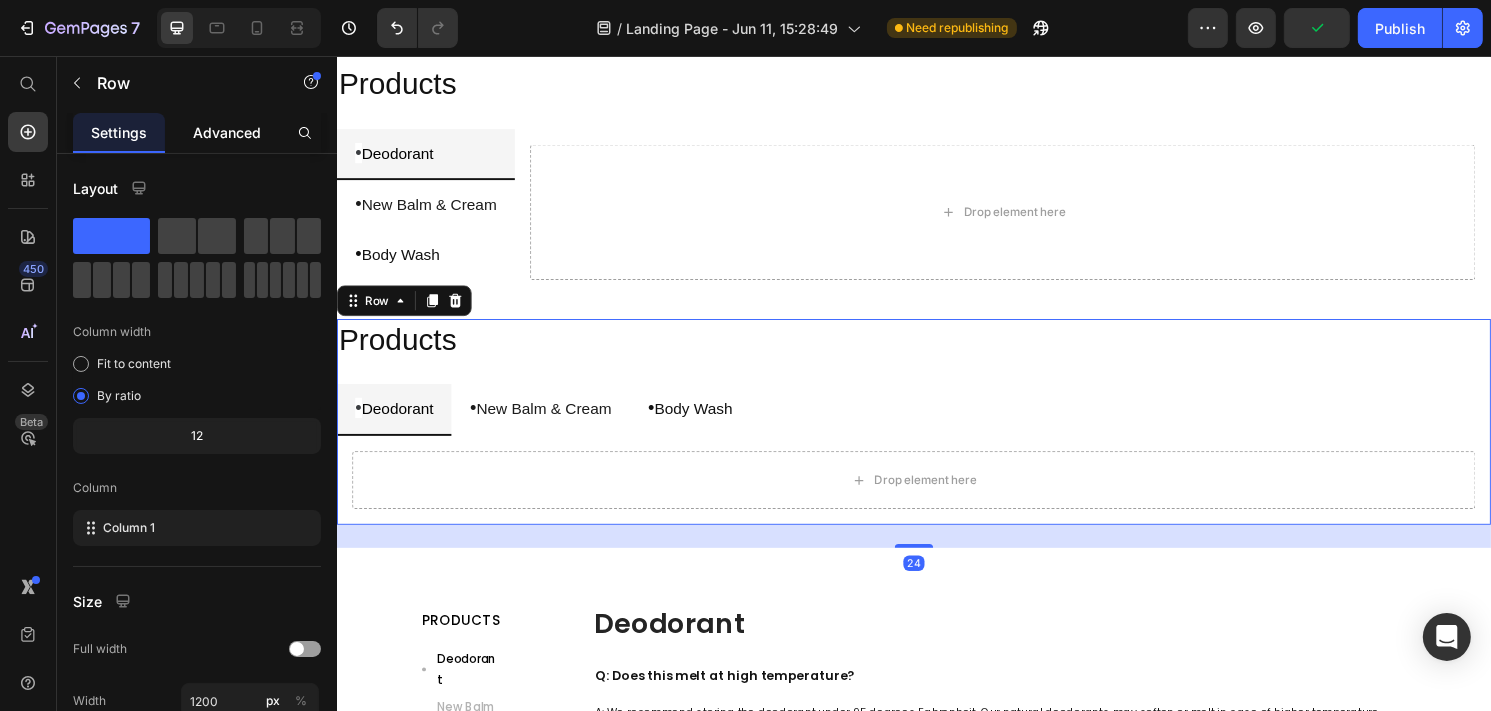 click on "Advanced" at bounding box center [227, 132] 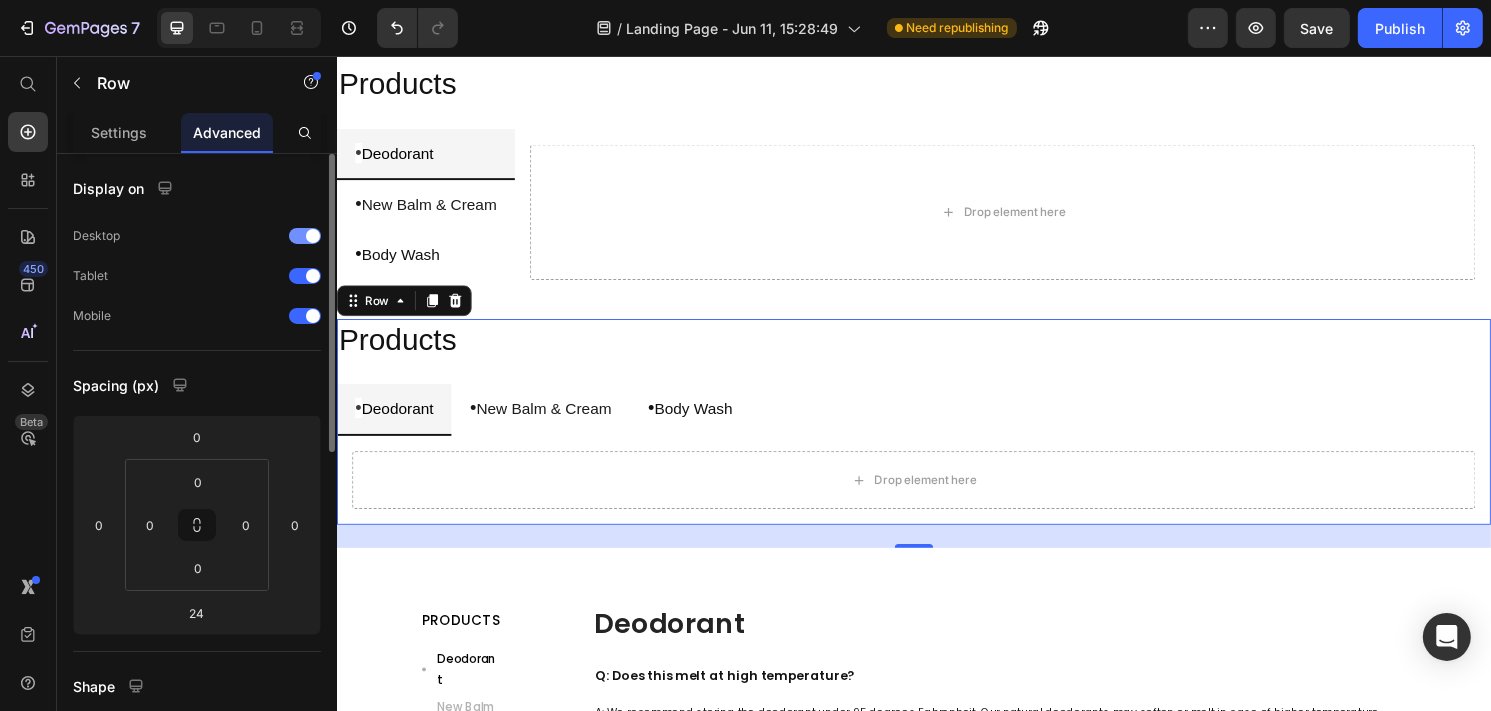 click at bounding box center (305, 236) 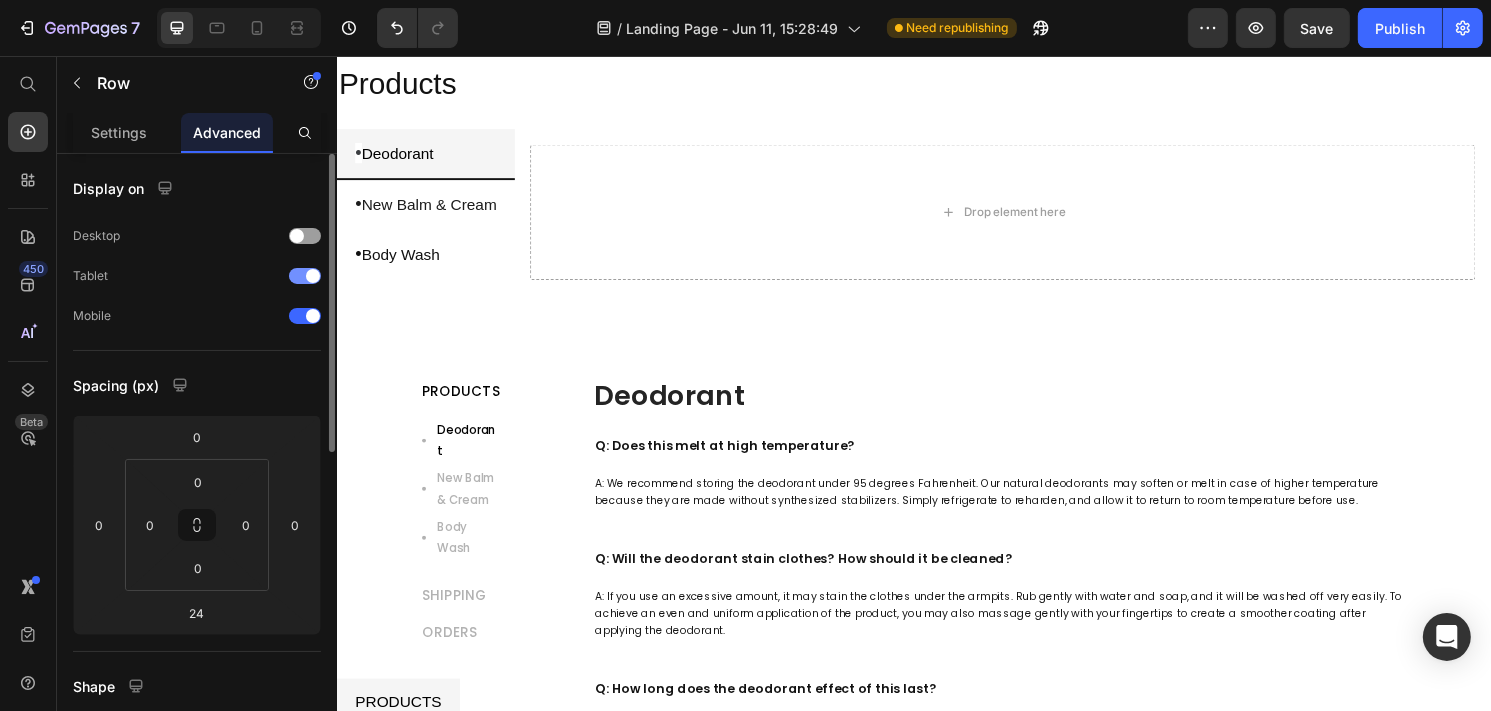 click at bounding box center (305, 276) 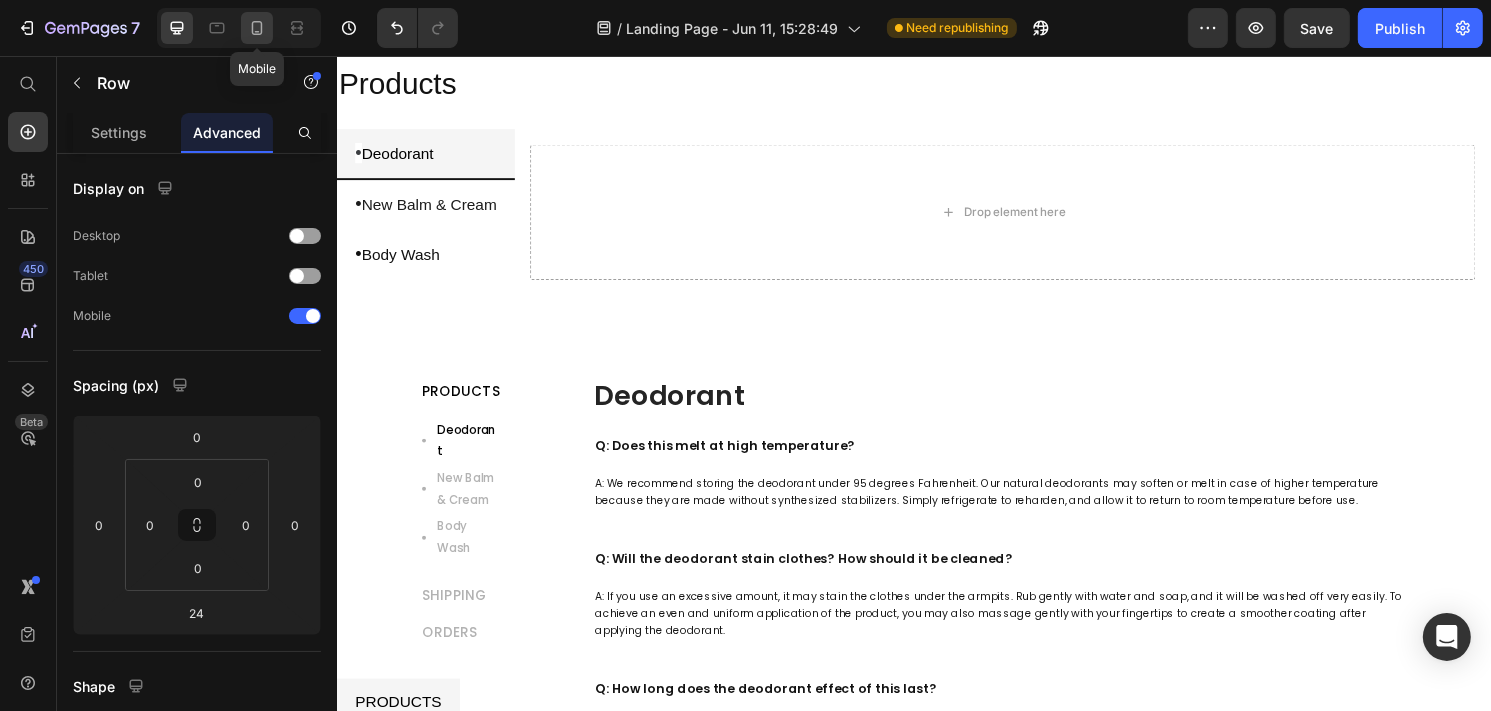 click 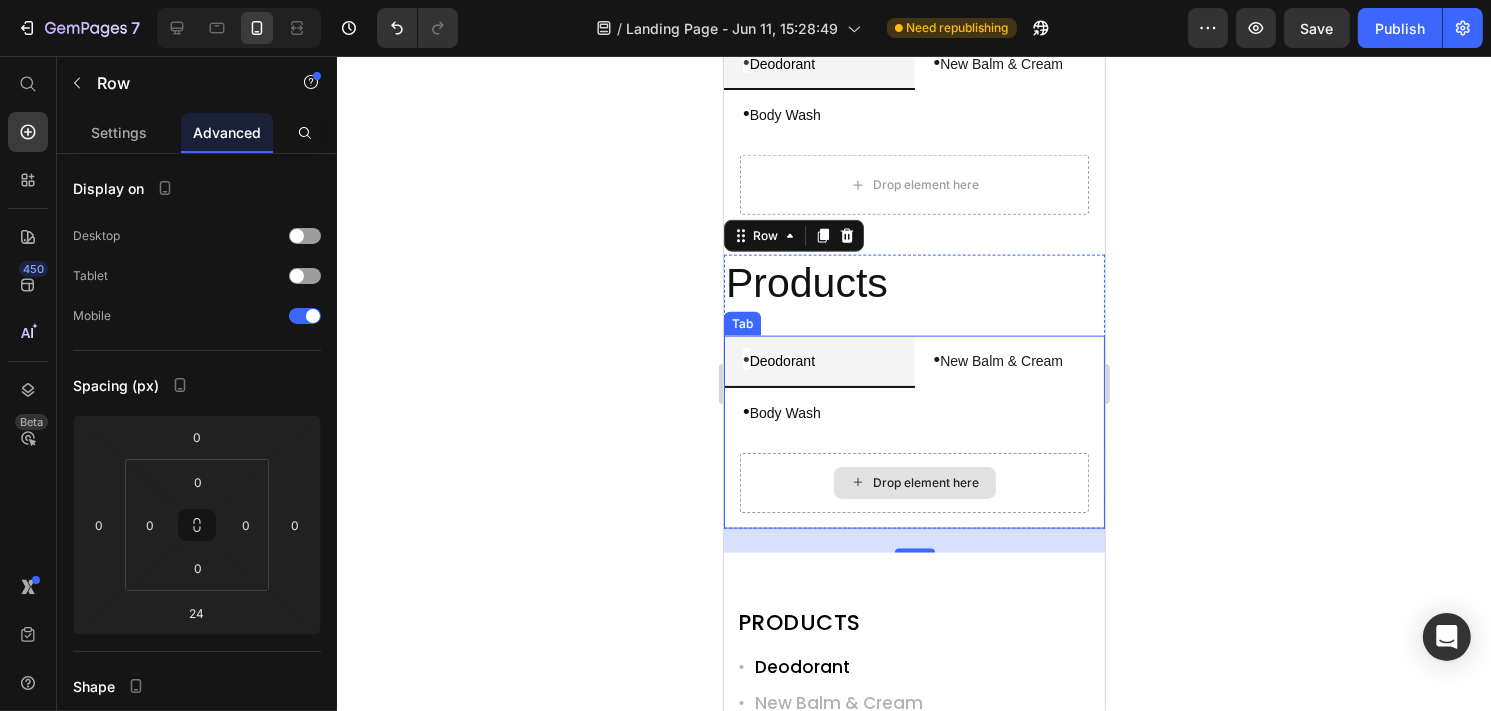 scroll, scrollTop: 2430, scrollLeft: 0, axis: vertical 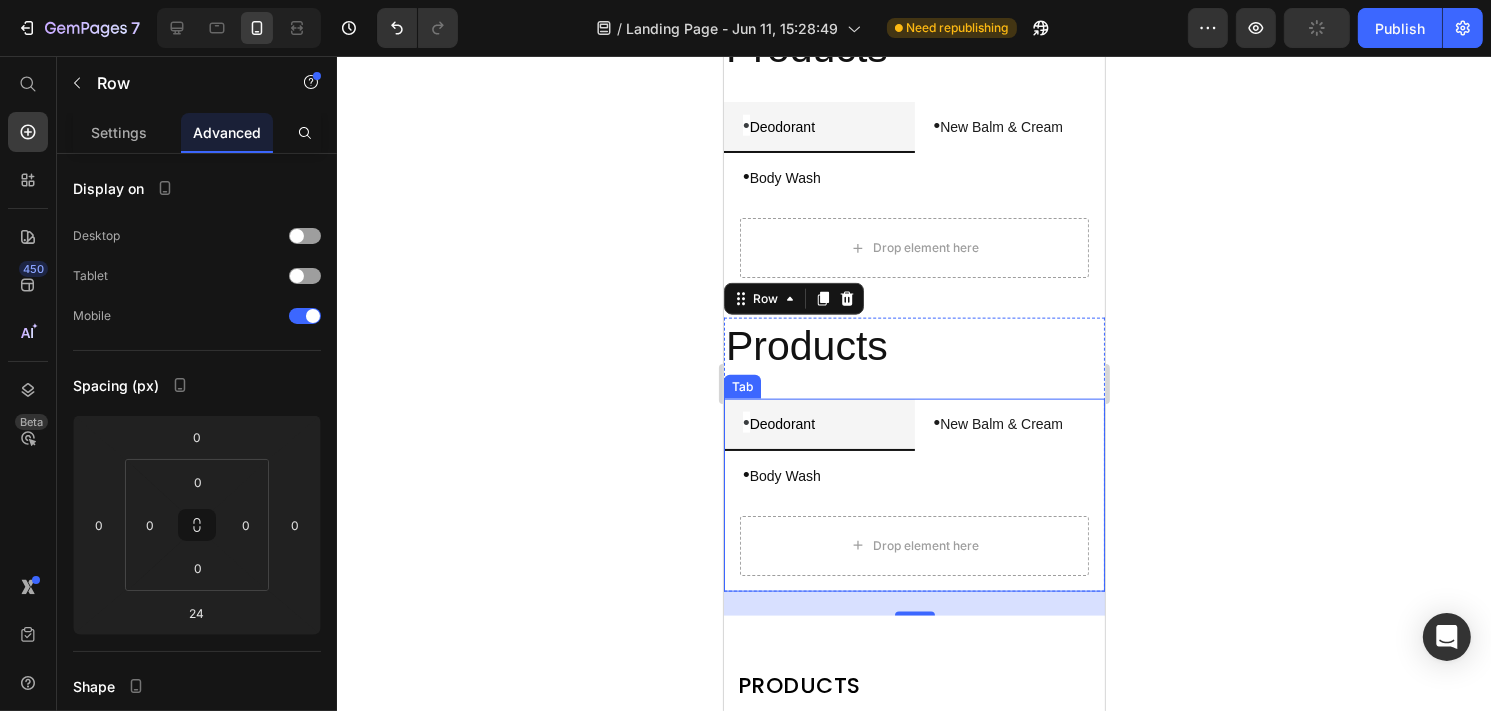 click on "•  Body Wash" at bounding box center [913, 475] 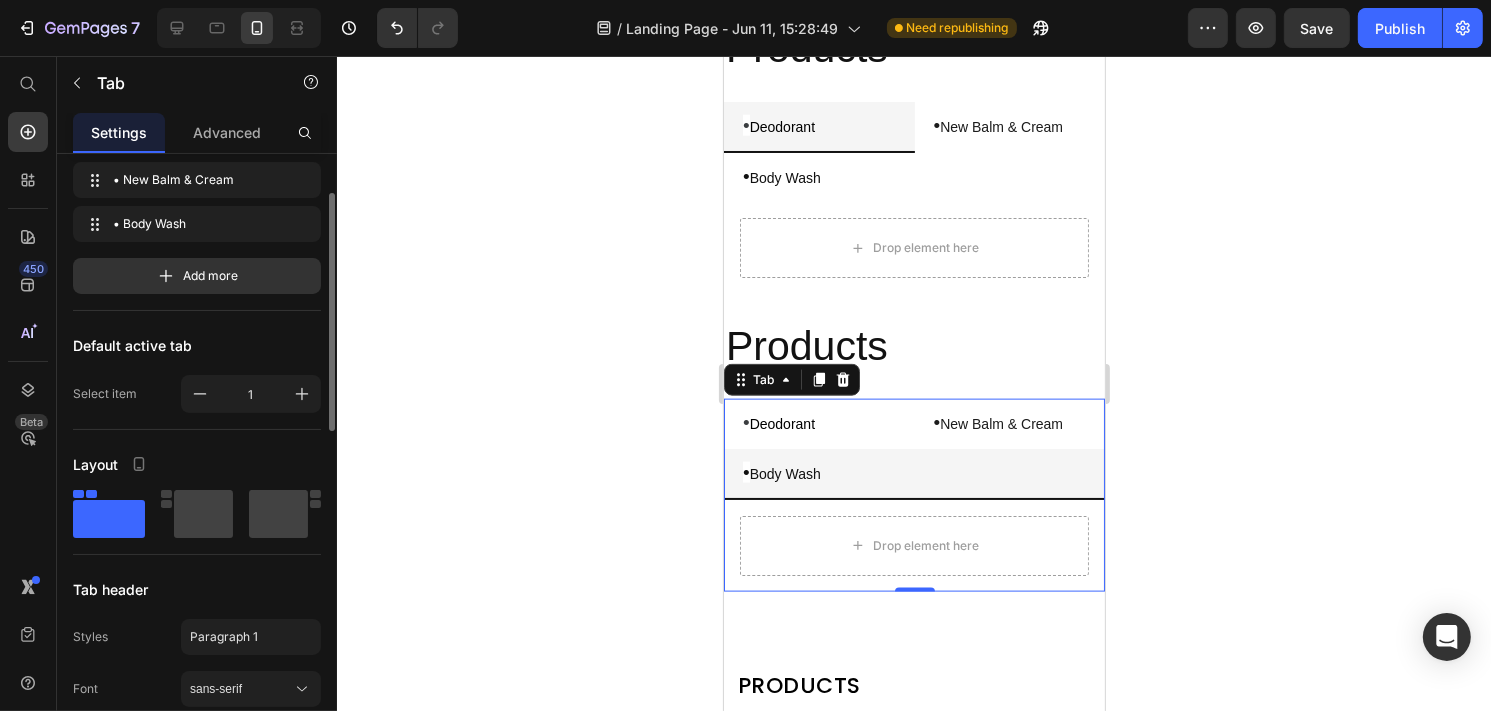 scroll, scrollTop: 200, scrollLeft: 0, axis: vertical 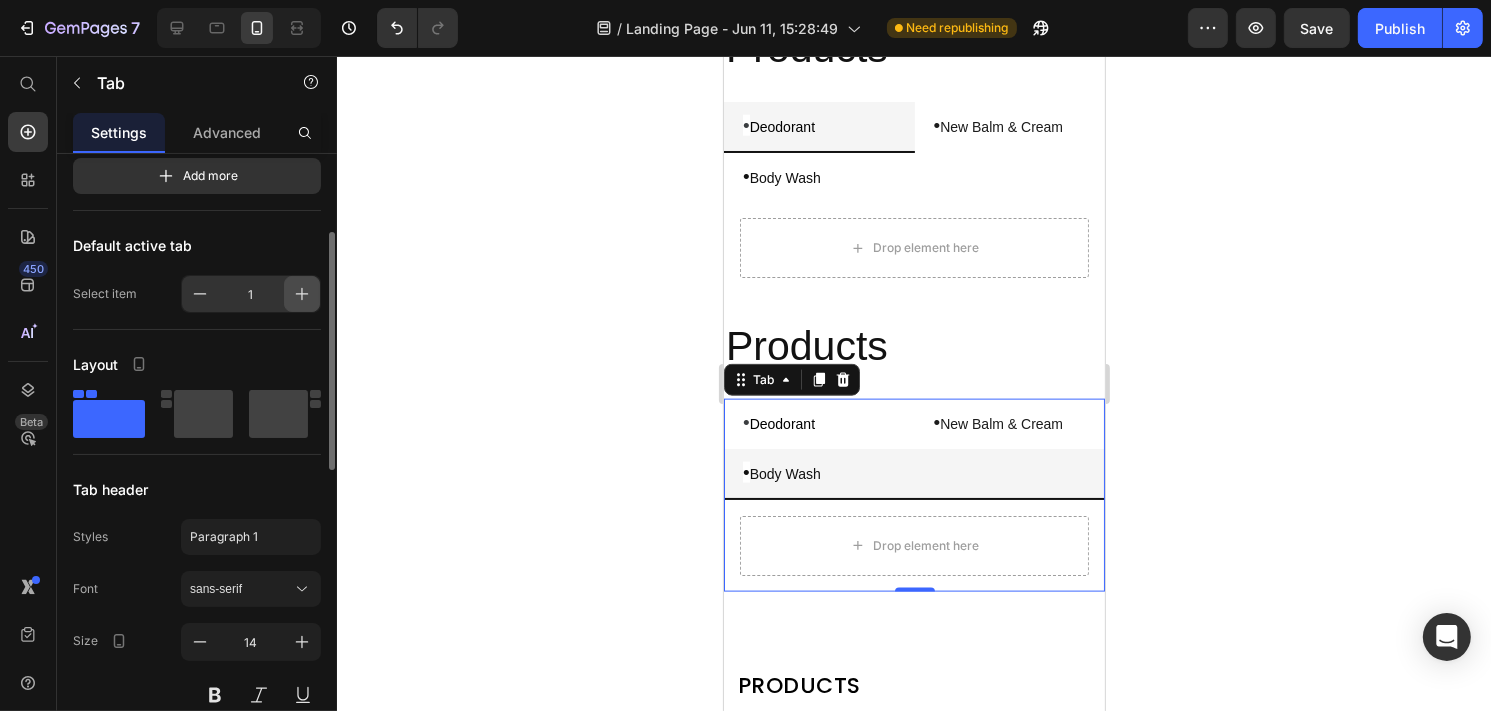 click 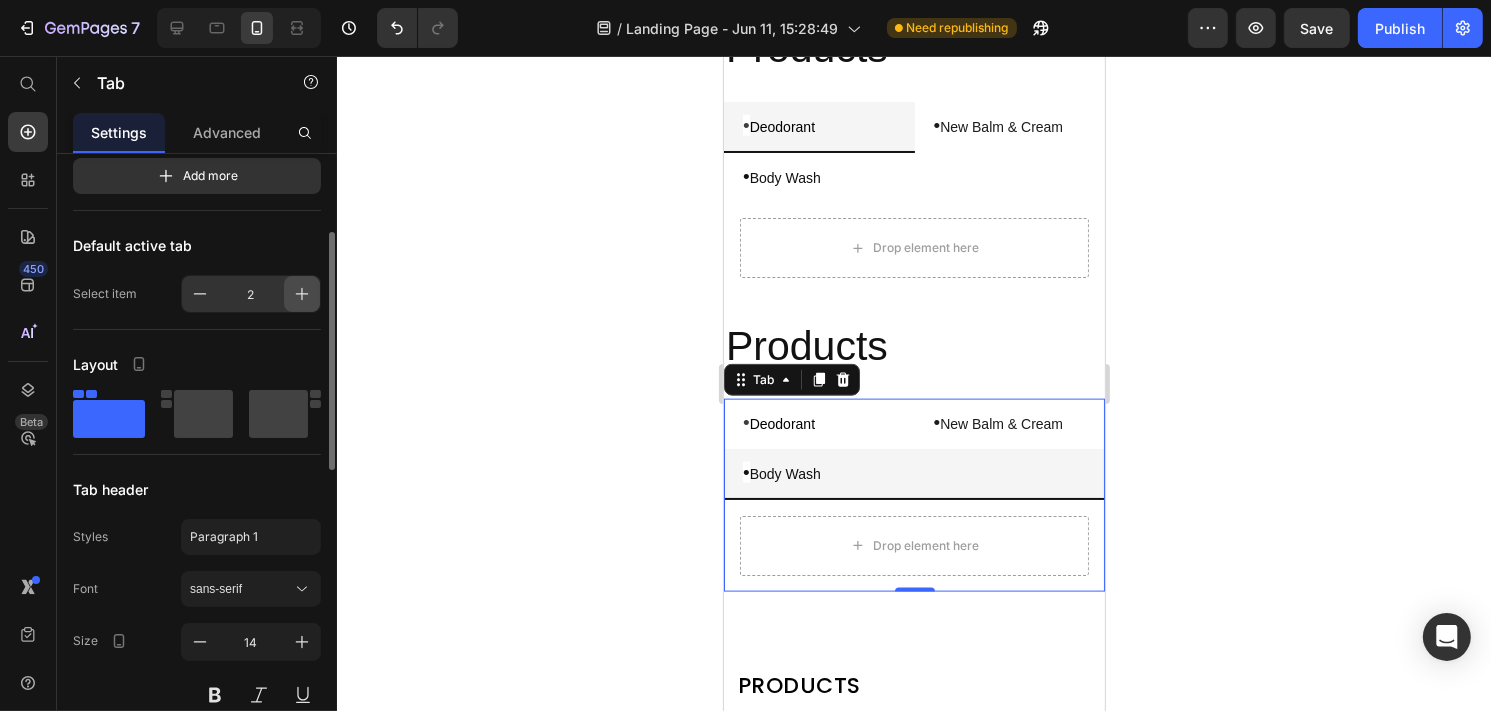 click 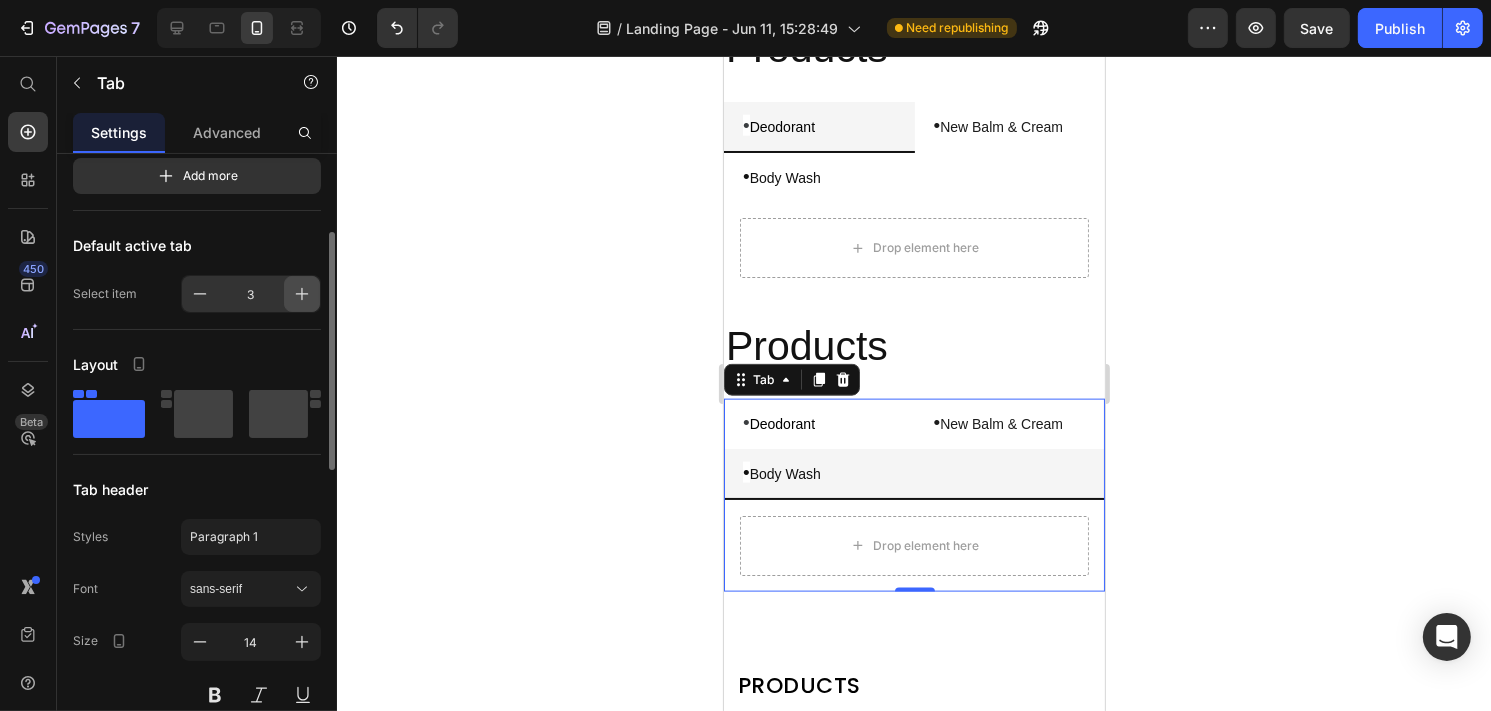 click 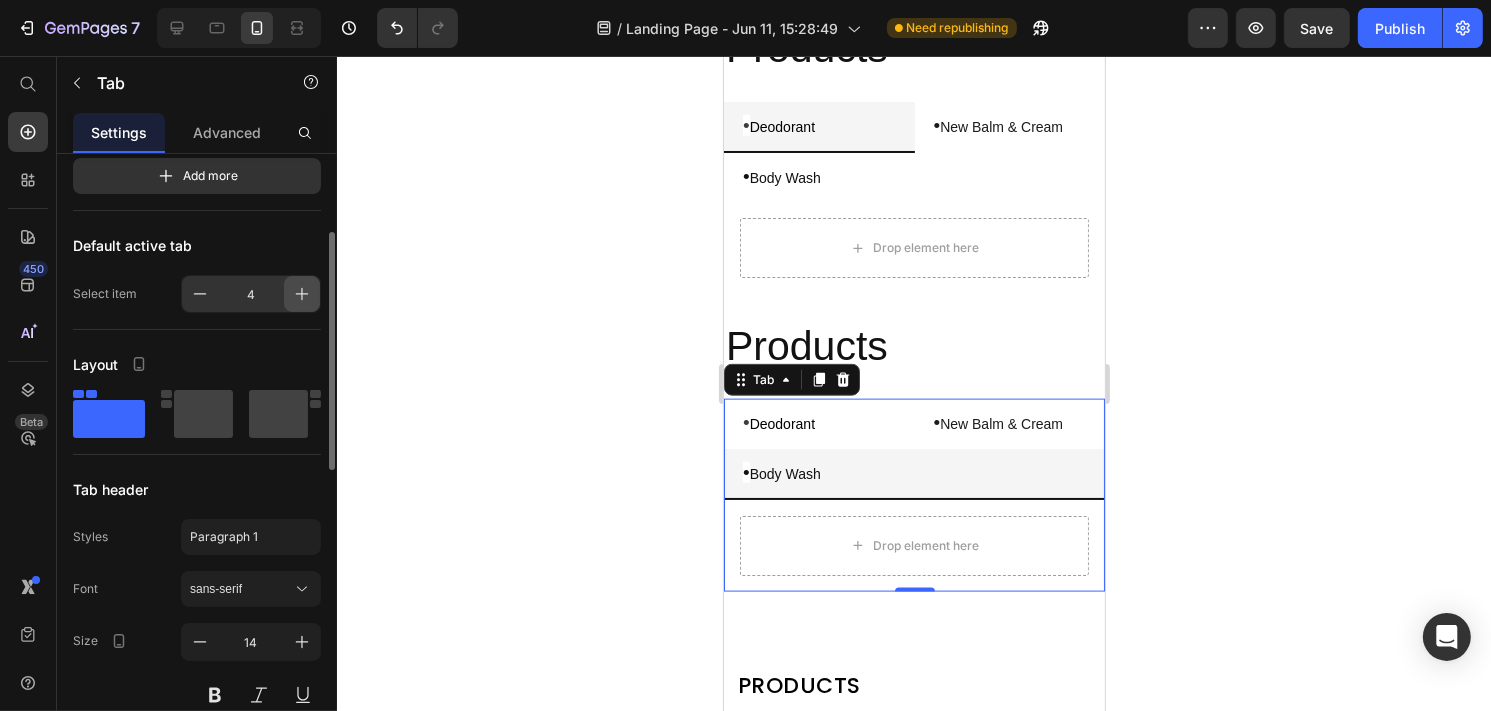 click 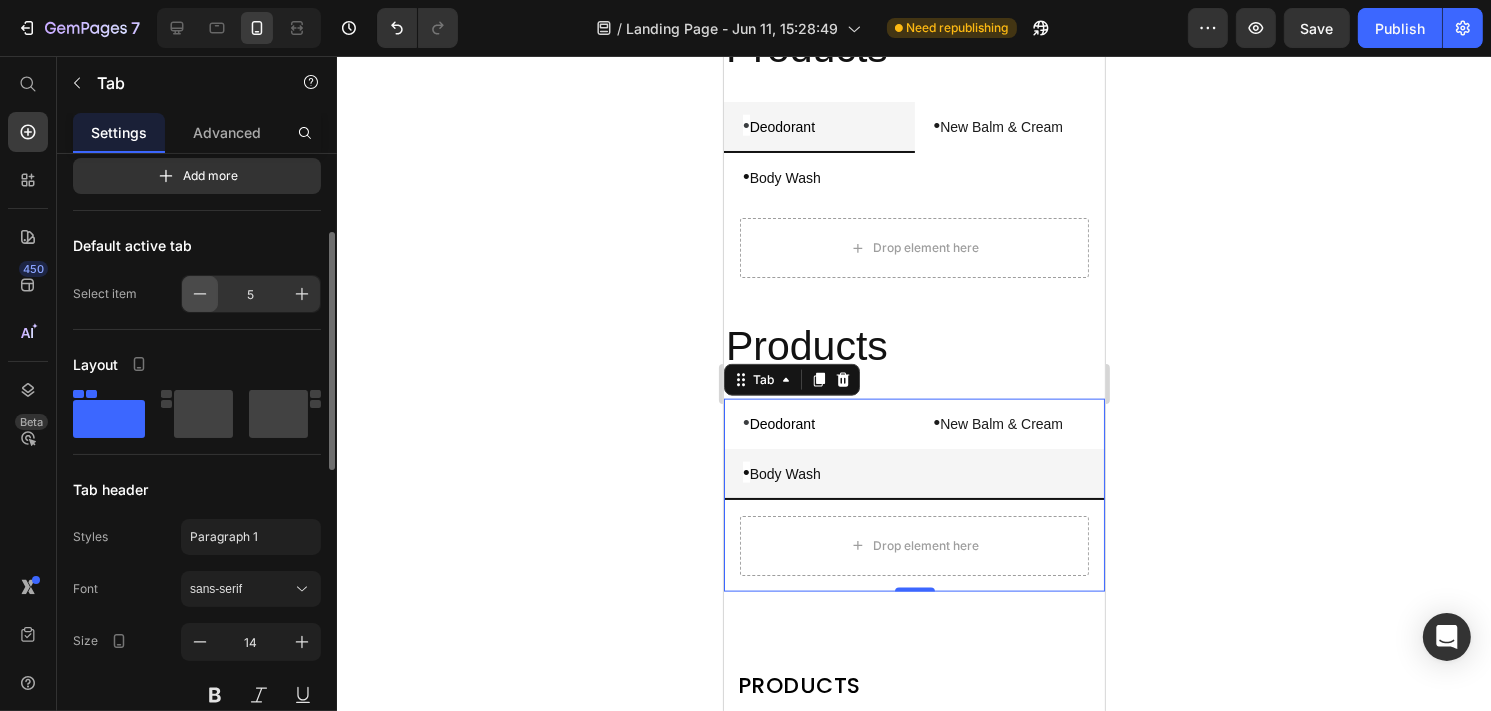 click 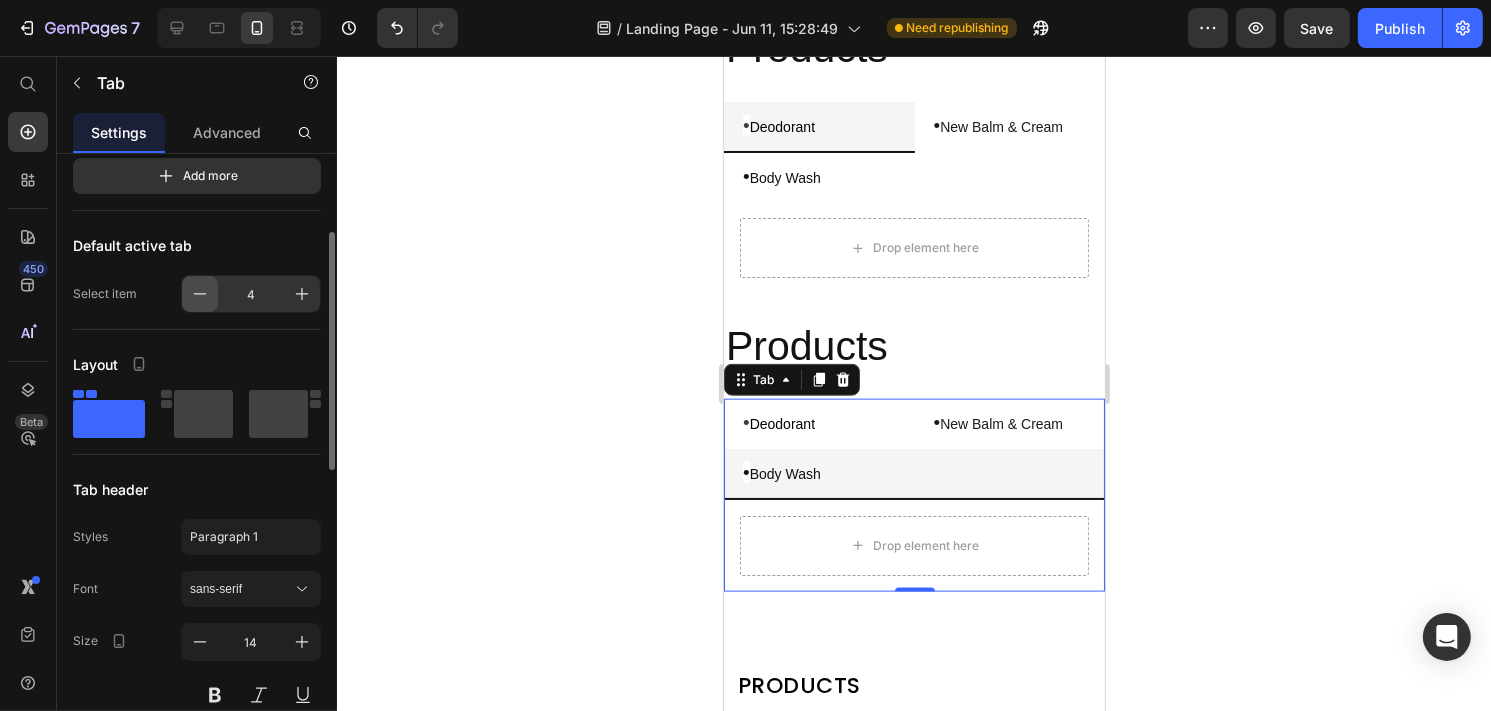 click 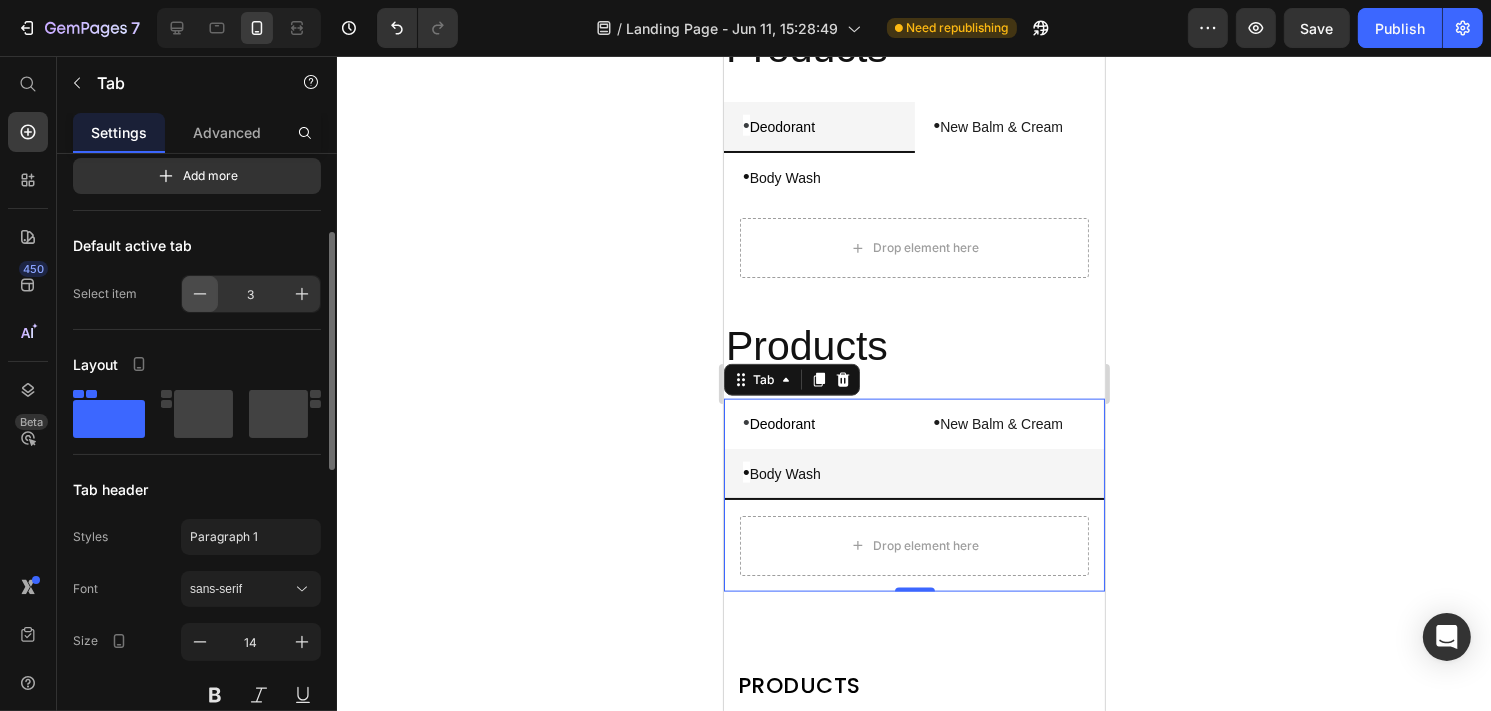 click 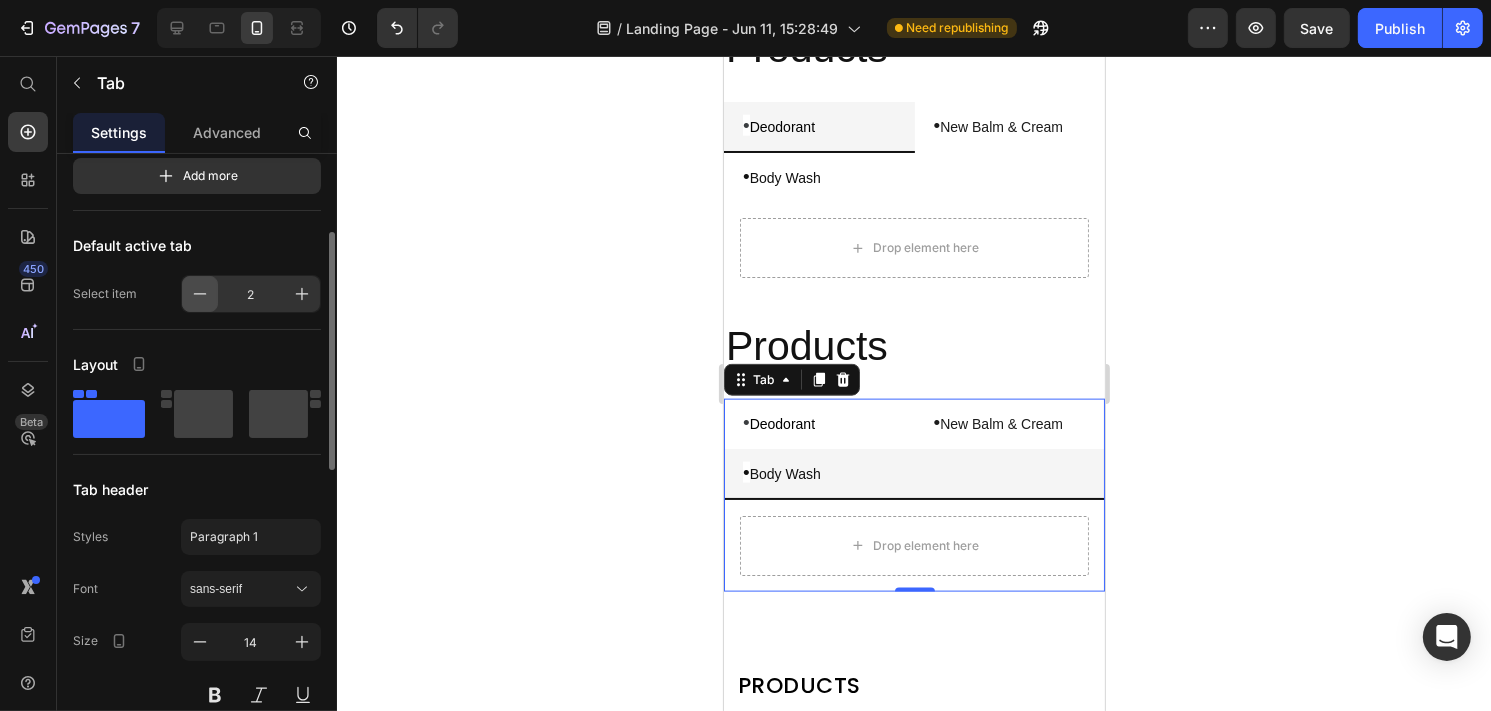 click 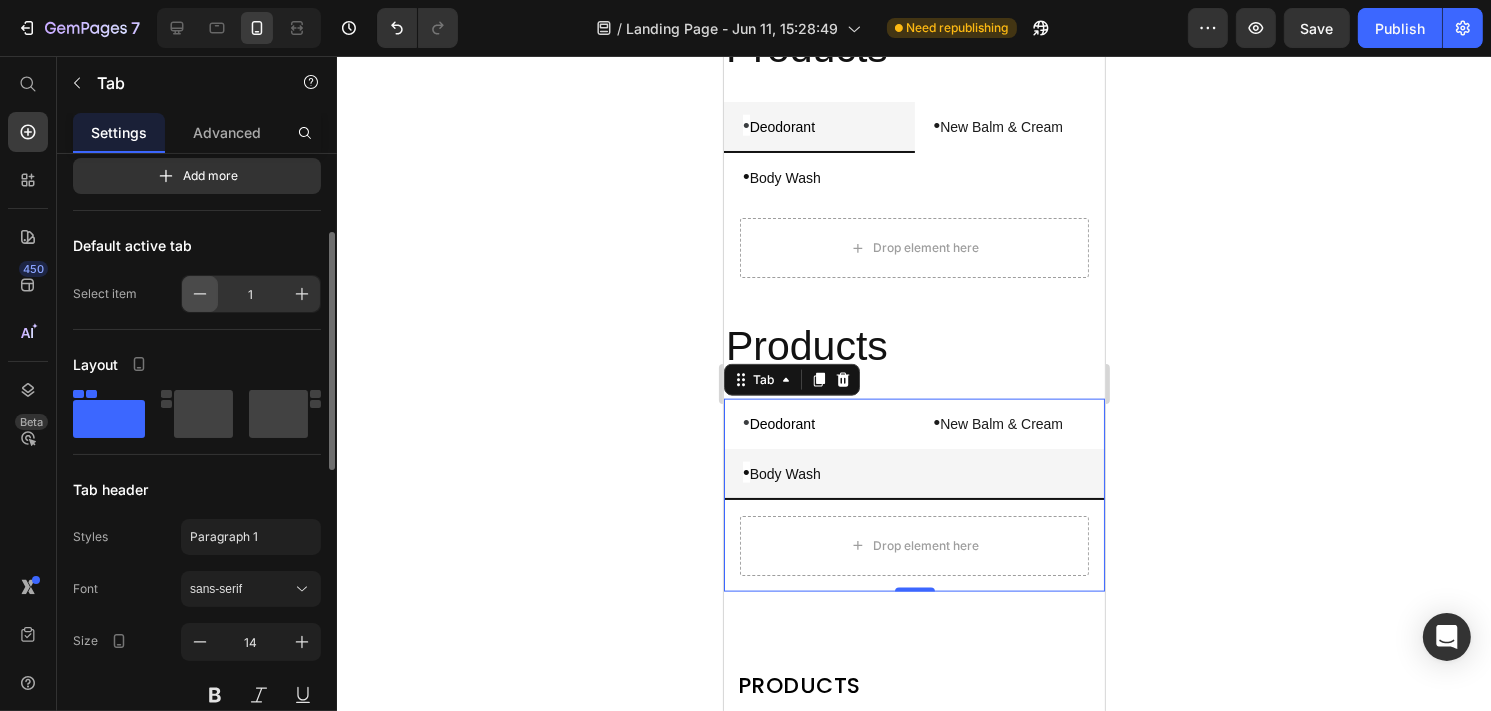click 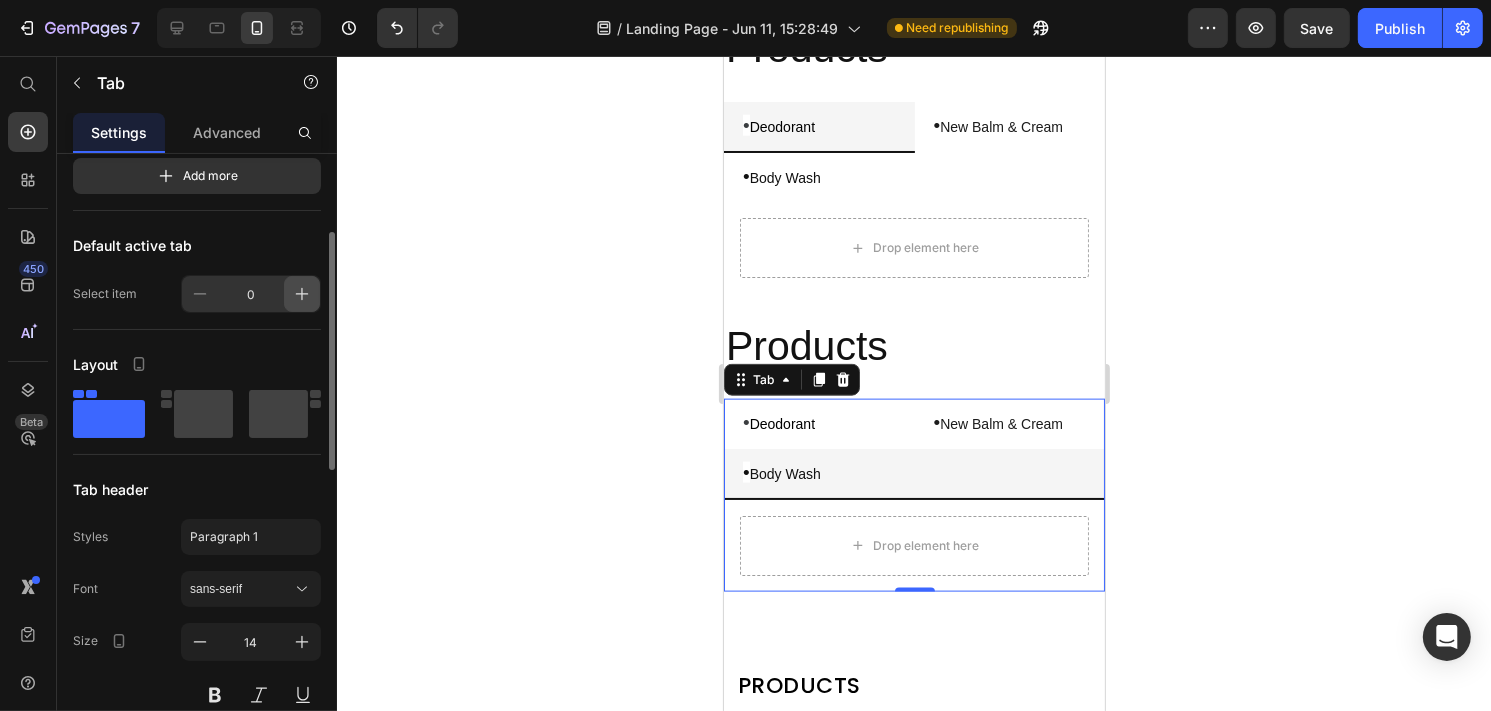 click 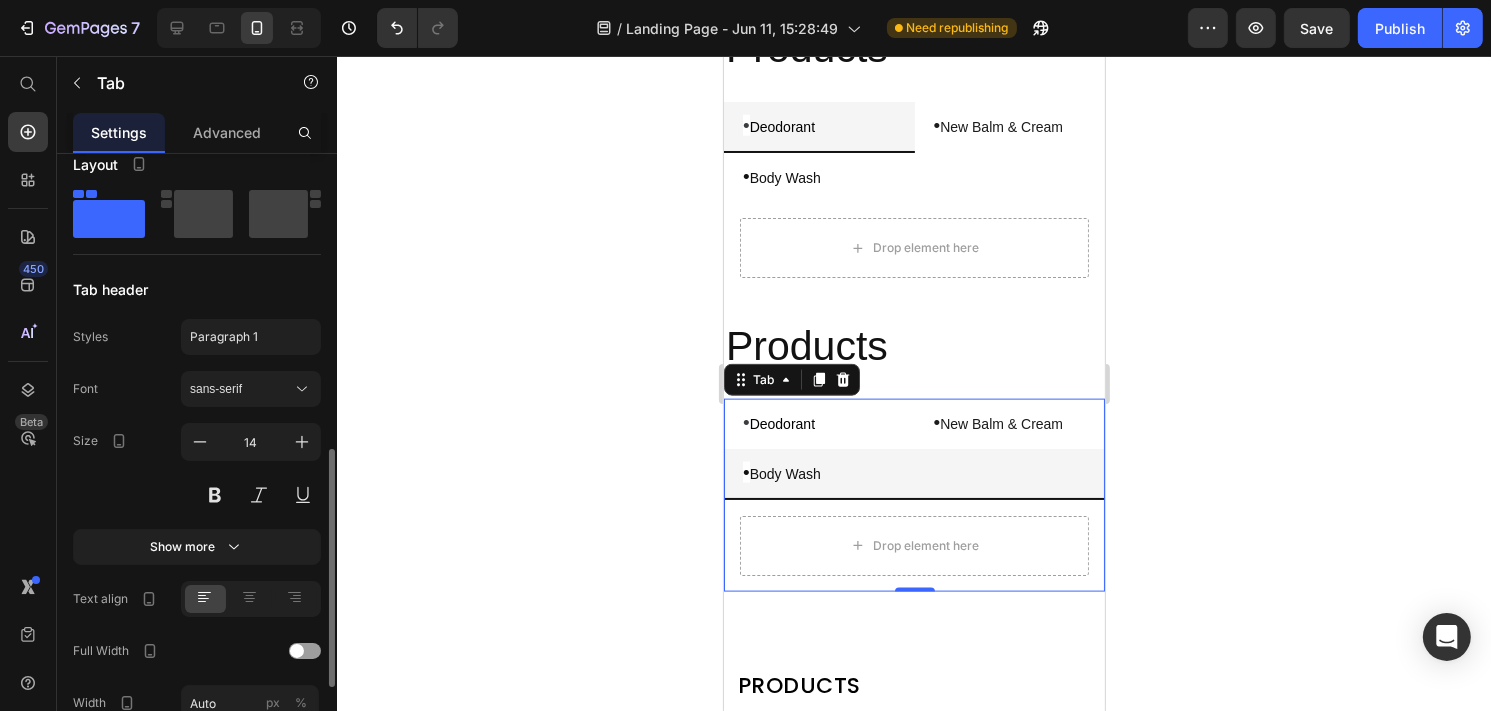 scroll, scrollTop: 500, scrollLeft: 0, axis: vertical 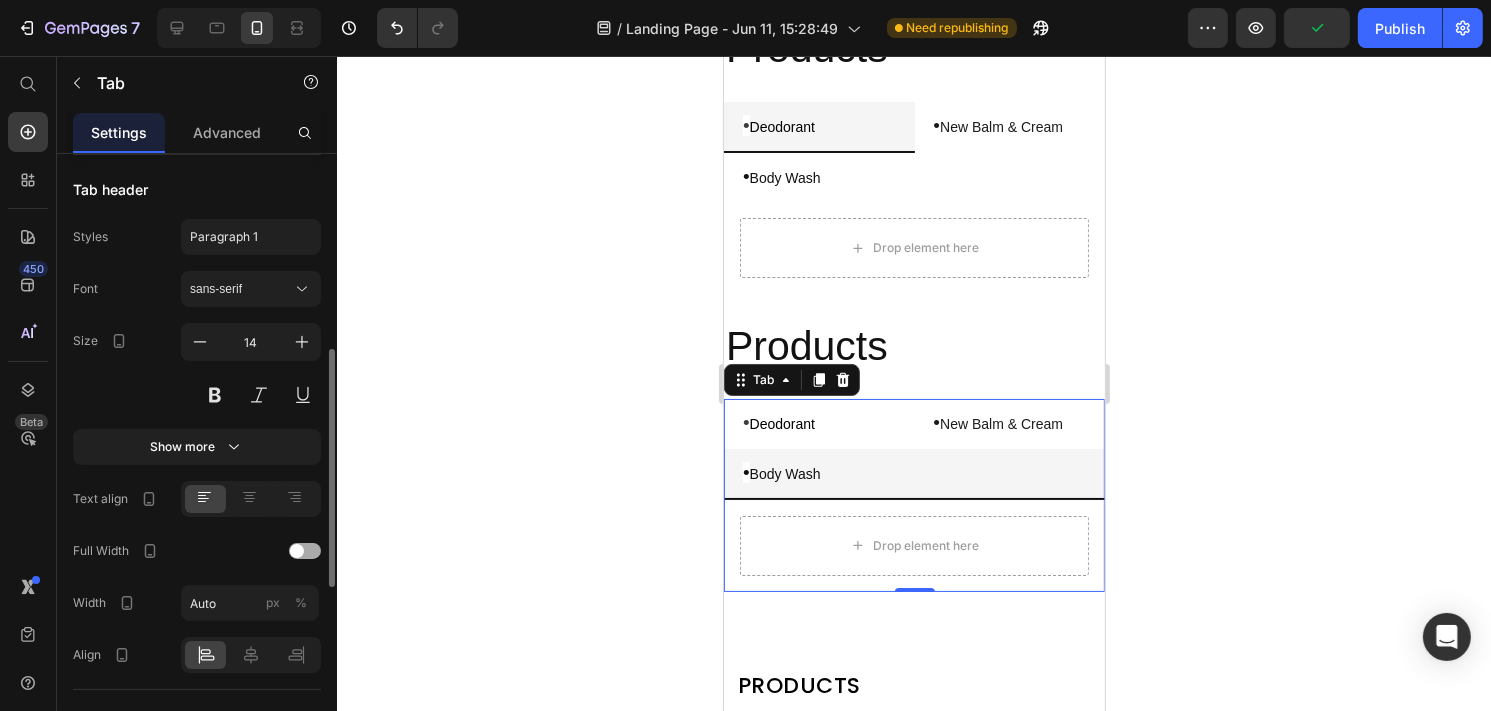 click at bounding box center (297, 551) 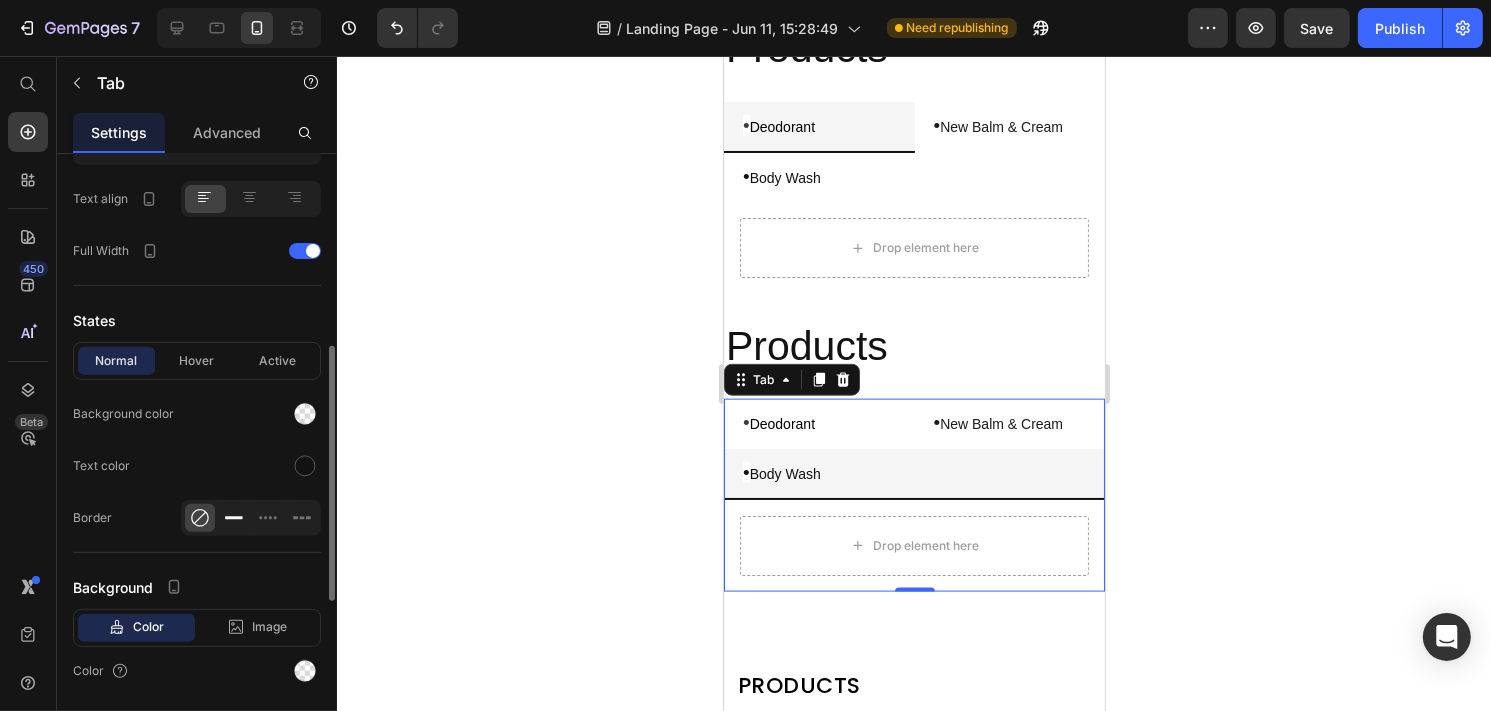 scroll, scrollTop: 859, scrollLeft: 0, axis: vertical 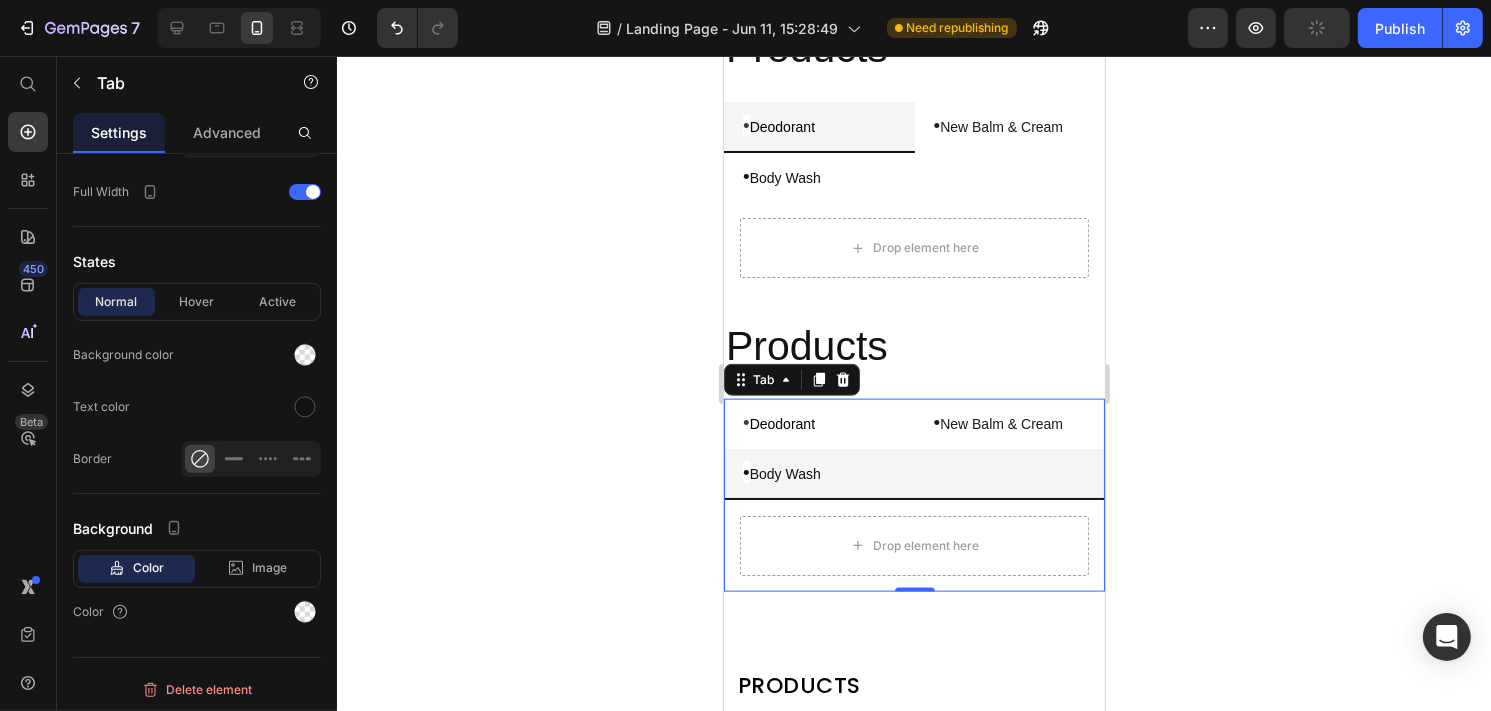 click on "•  Deodorant" at bounding box center (818, 423) 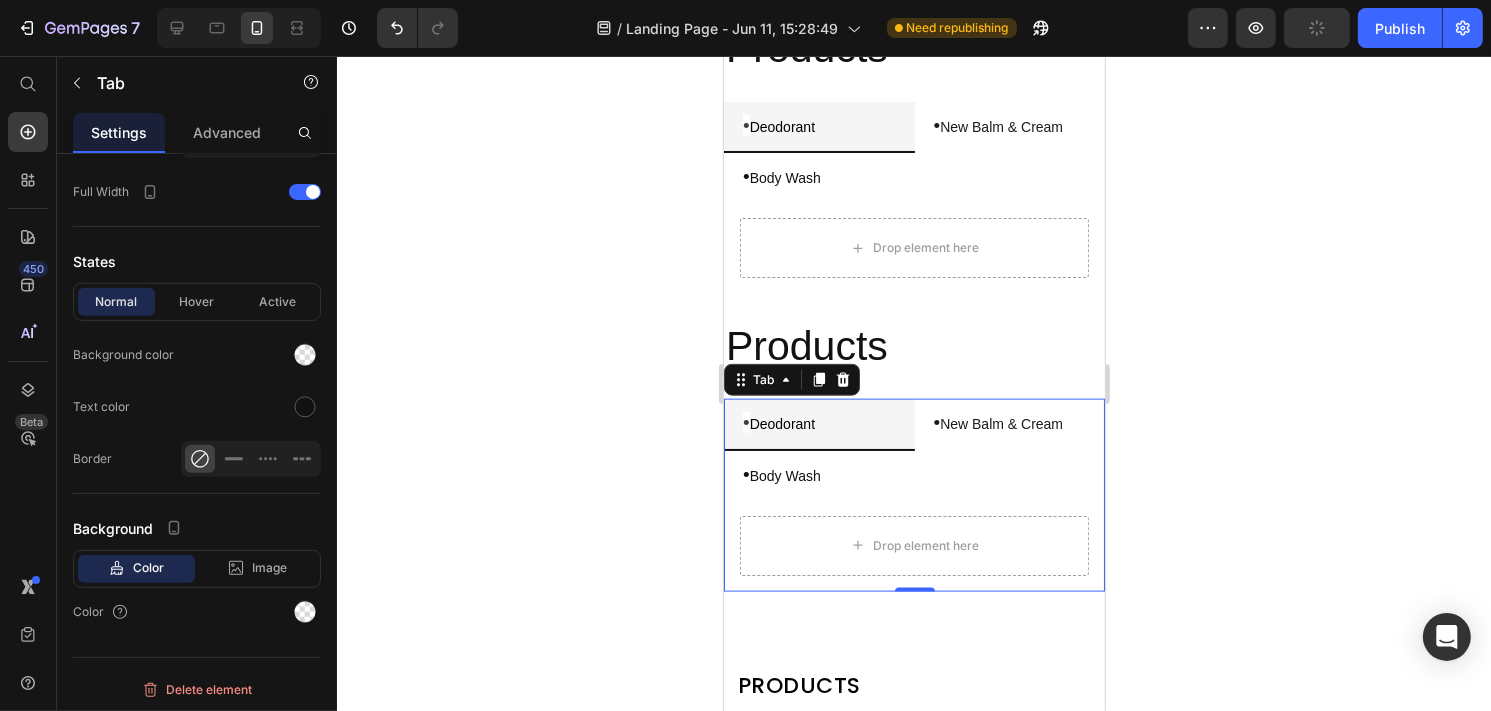 click on "•  New Balm & Cream" at bounding box center [1009, 424] 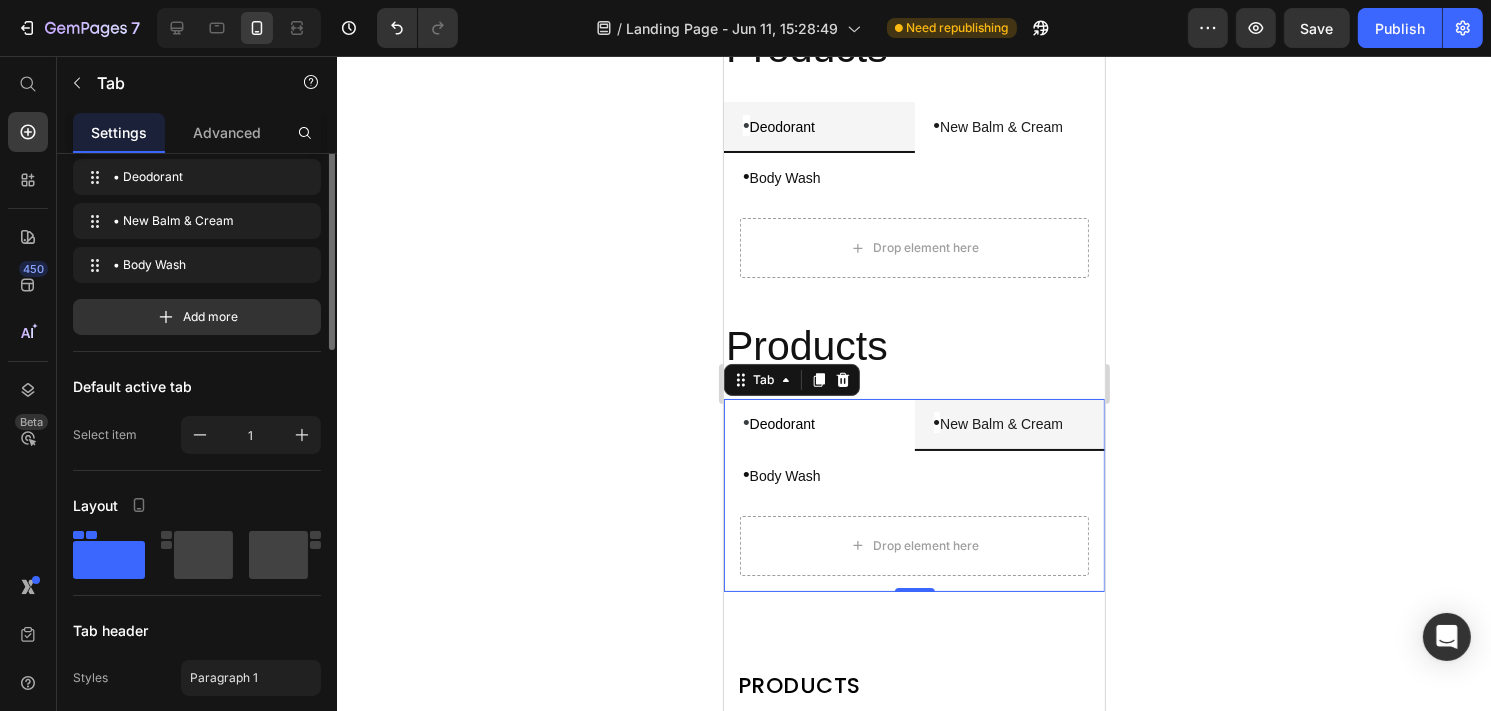 scroll, scrollTop: 0, scrollLeft: 0, axis: both 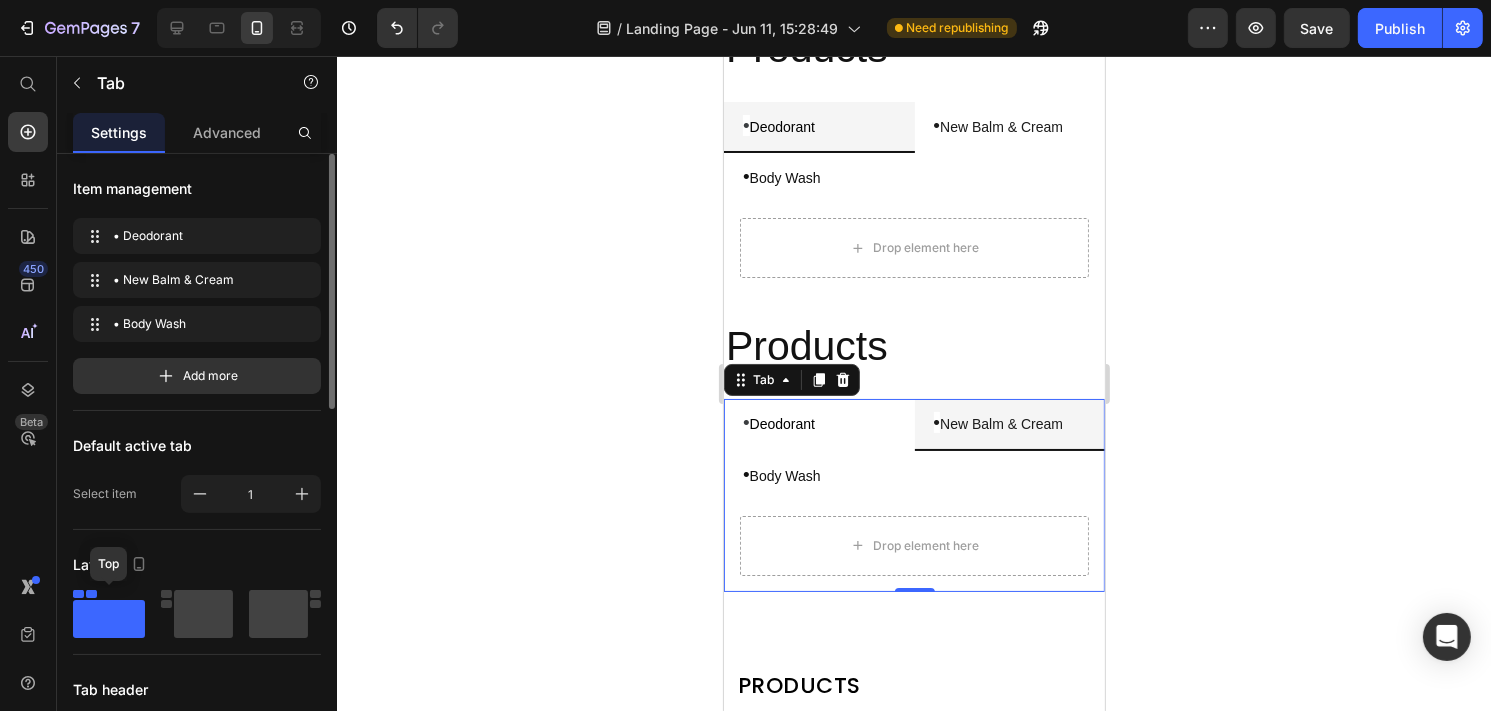 click 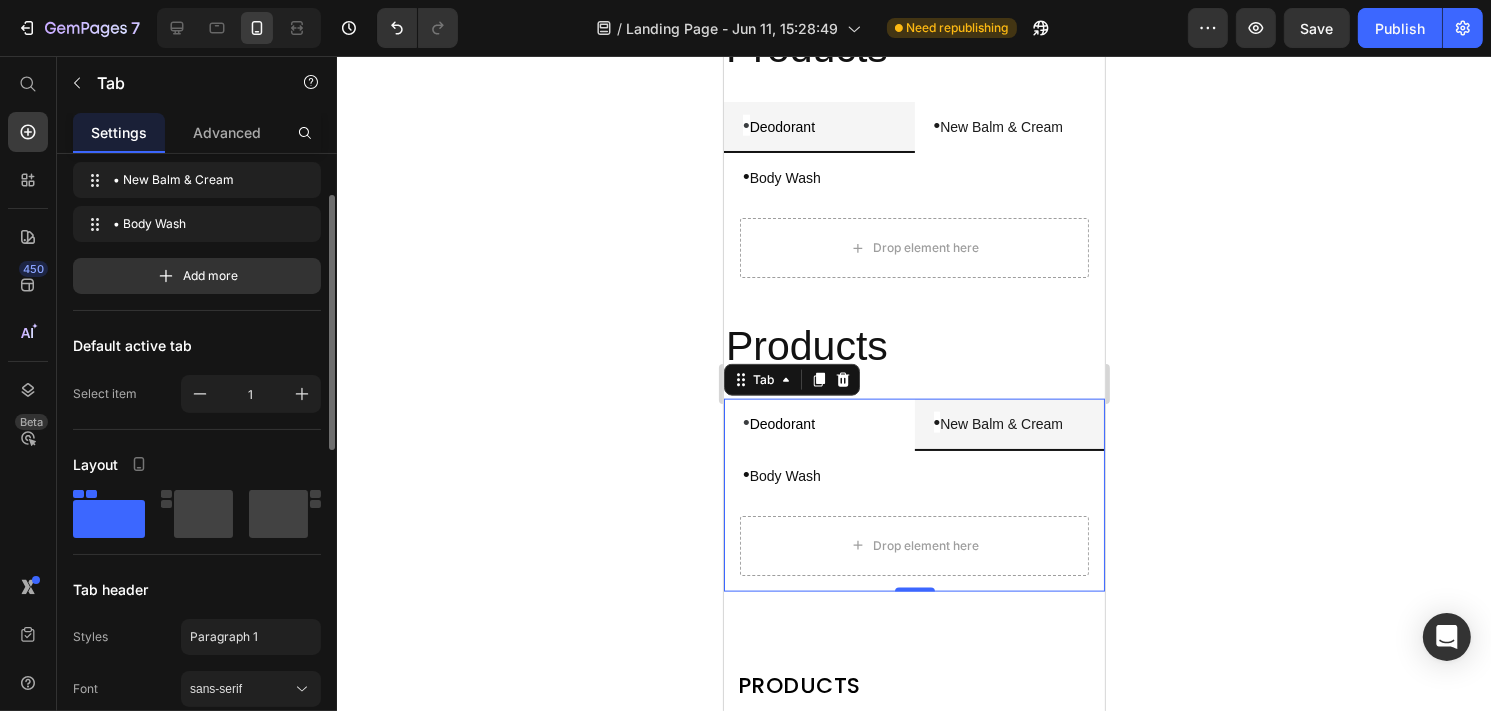 scroll, scrollTop: 100, scrollLeft: 0, axis: vertical 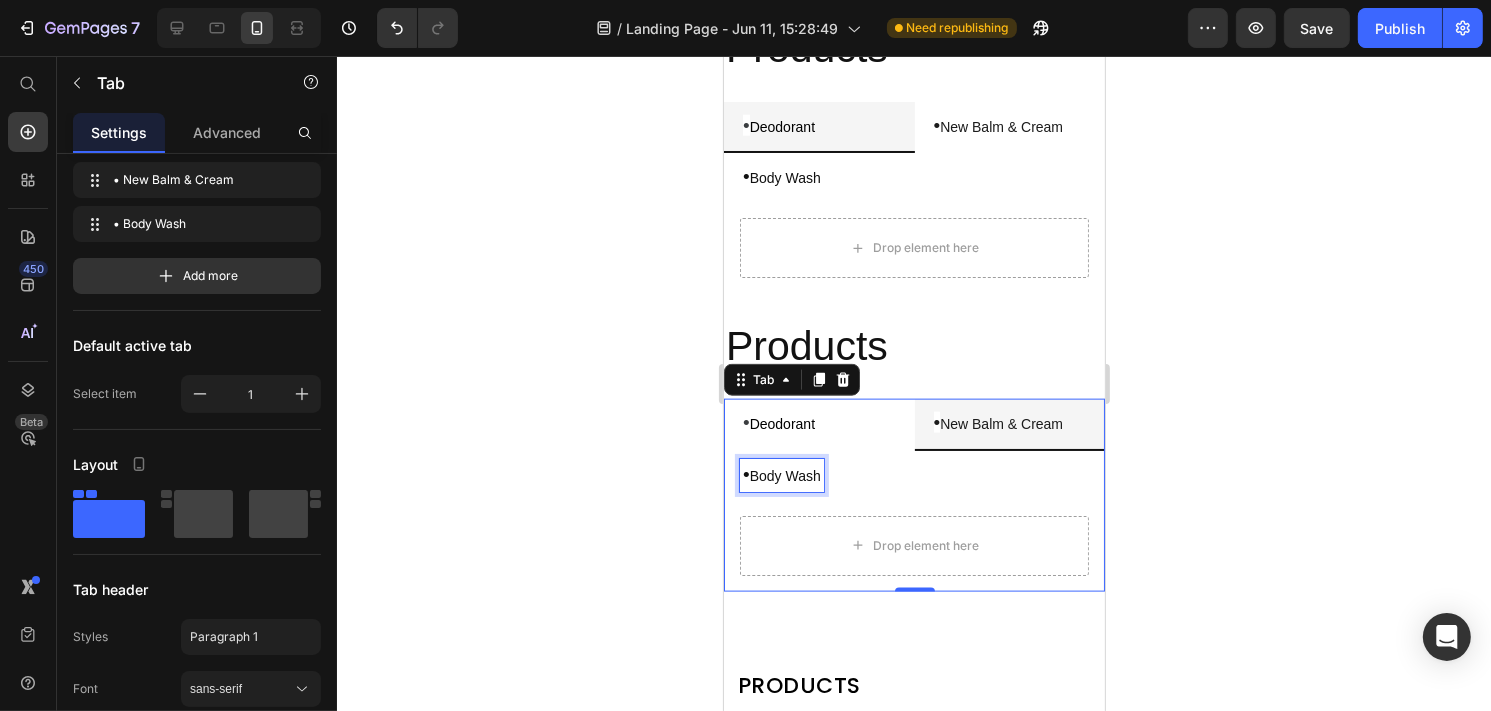 click on "•" at bounding box center [745, 474] 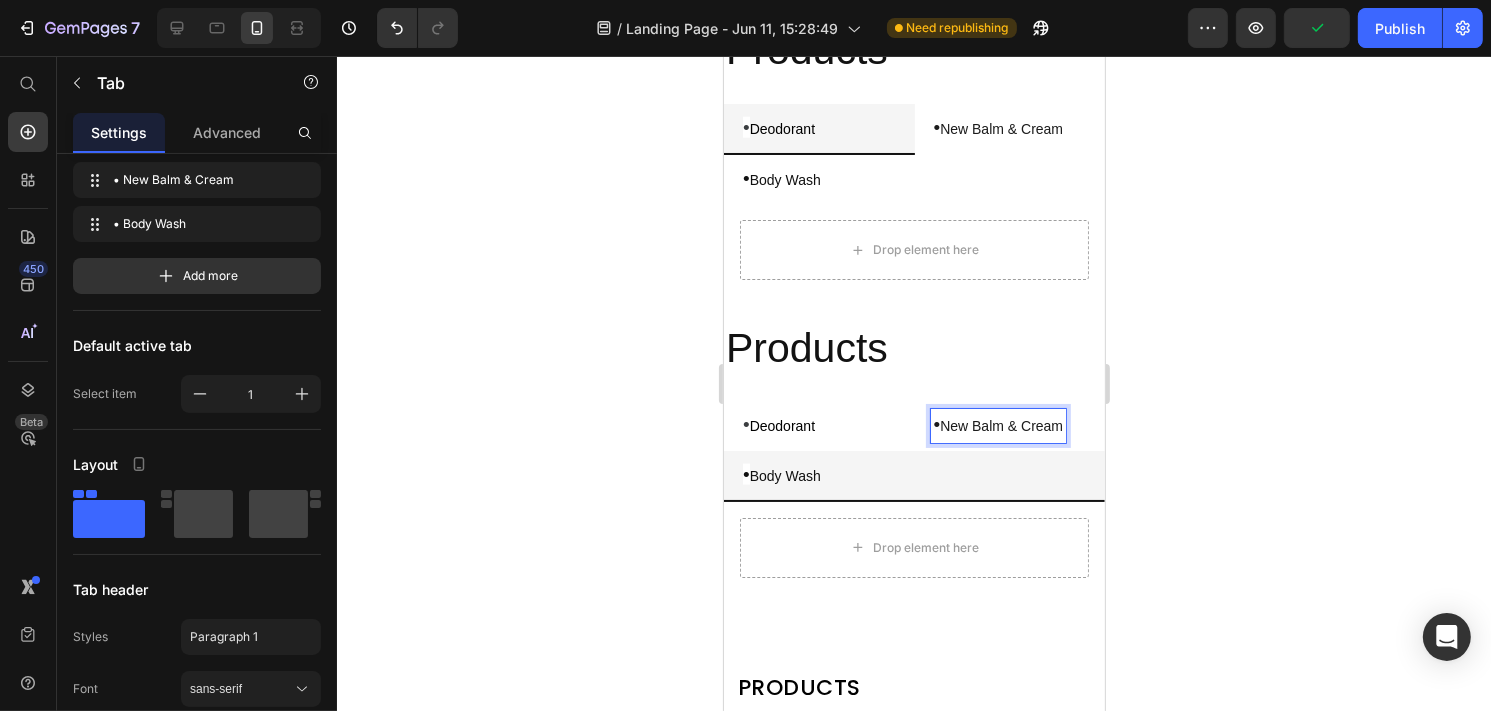 click on "New Balm & Cream" at bounding box center [1000, 426] 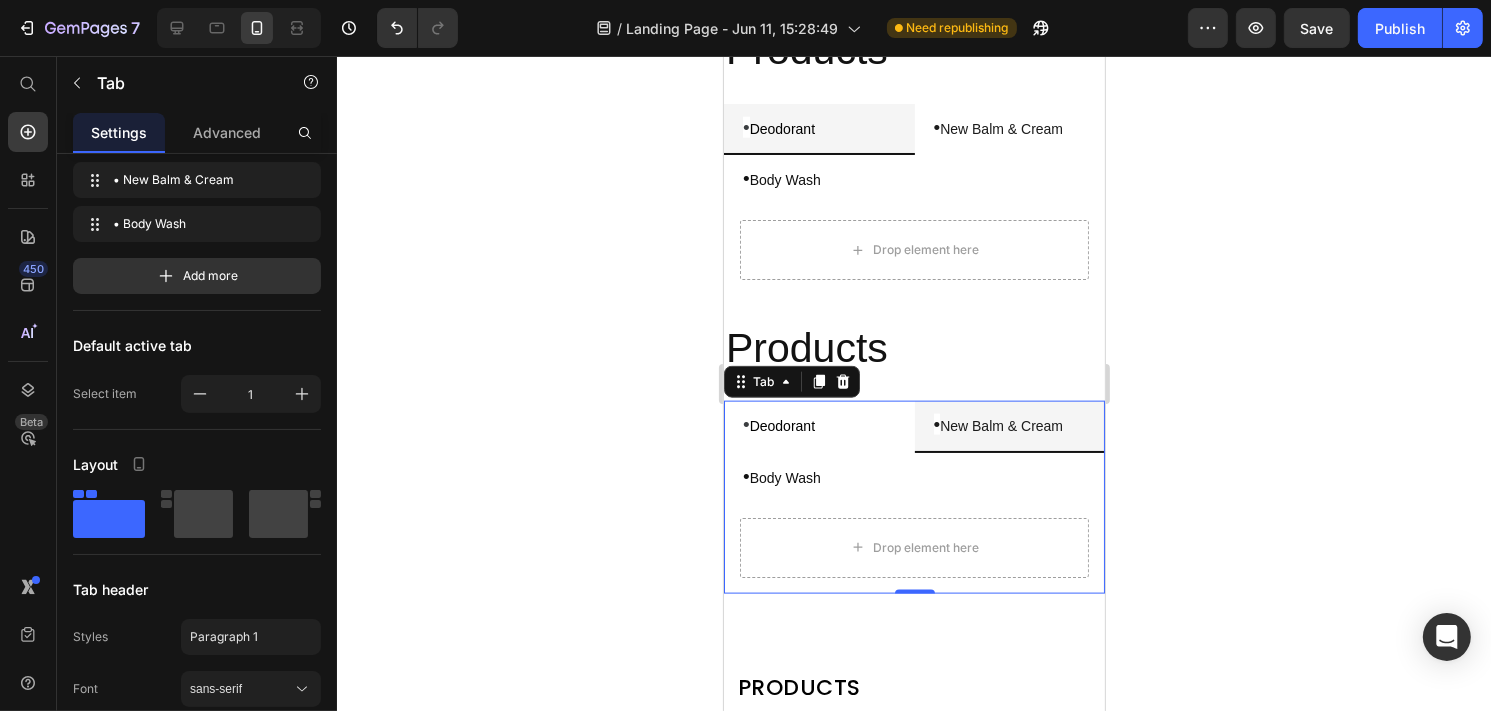 drag, startPoint x: 911, startPoint y: 461, endPoint x: 862, endPoint y: 459, distance: 49.0408 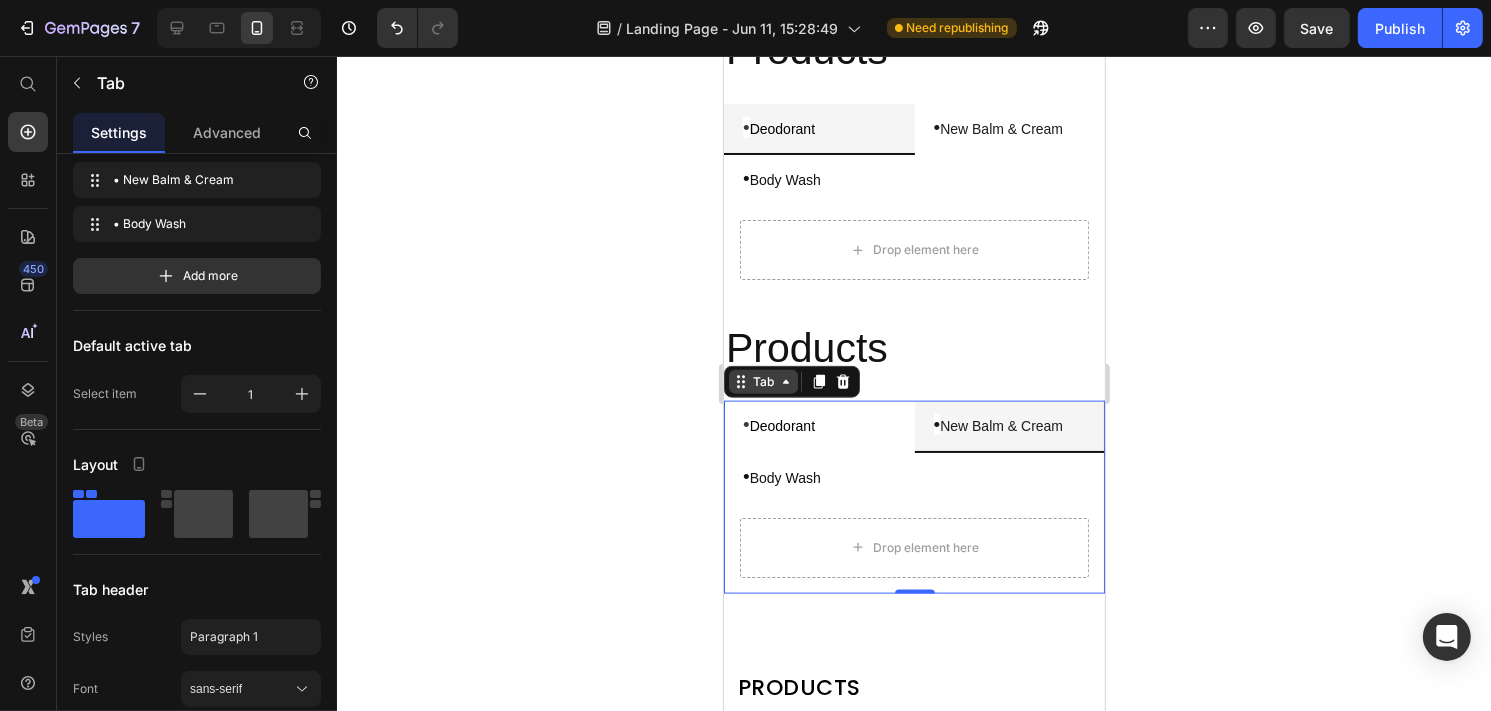 click 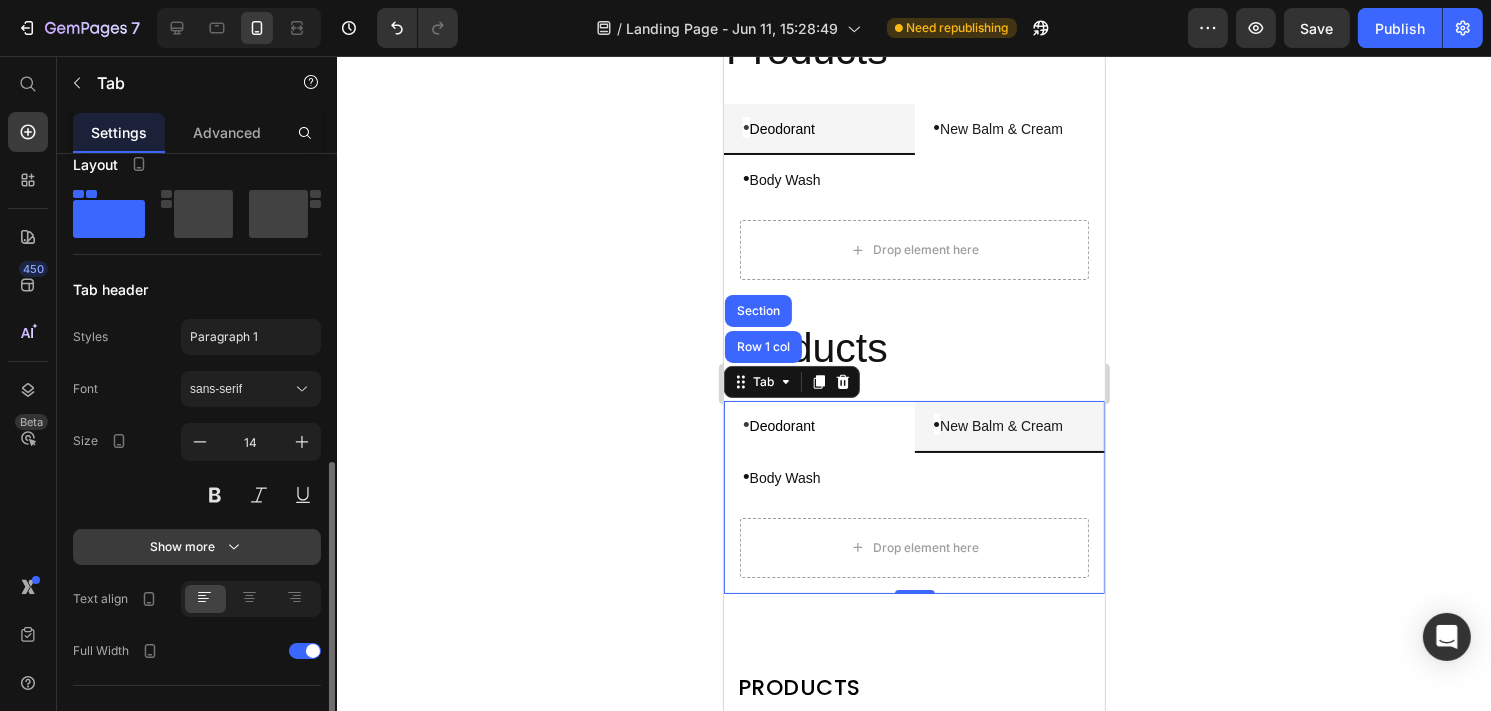 scroll, scrollTop: 500, scrollLeft: 0, axis: vertical 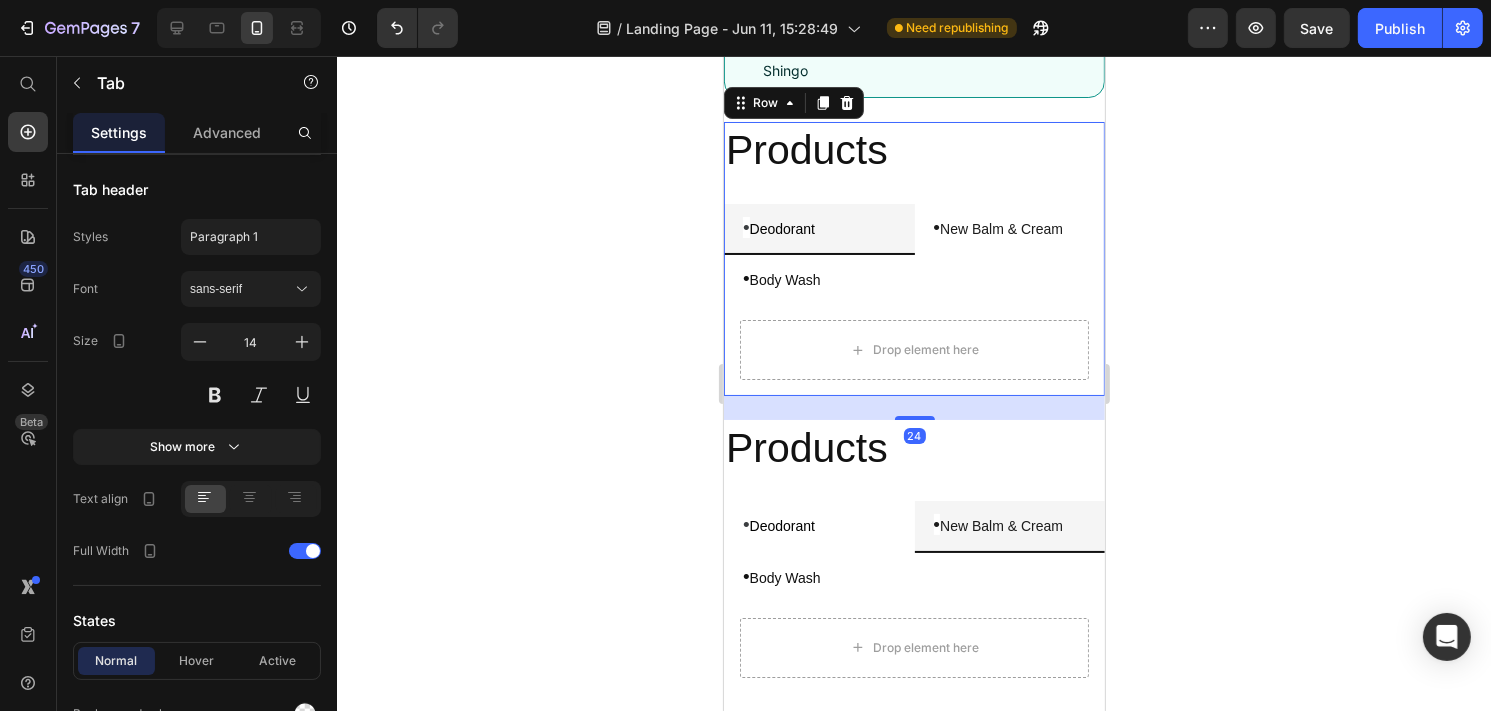click on "Products Heading •  Deodorant •  New Balm & Cream •  Body Wash
Drop element here
Tab" at bounding box center (913, 259) 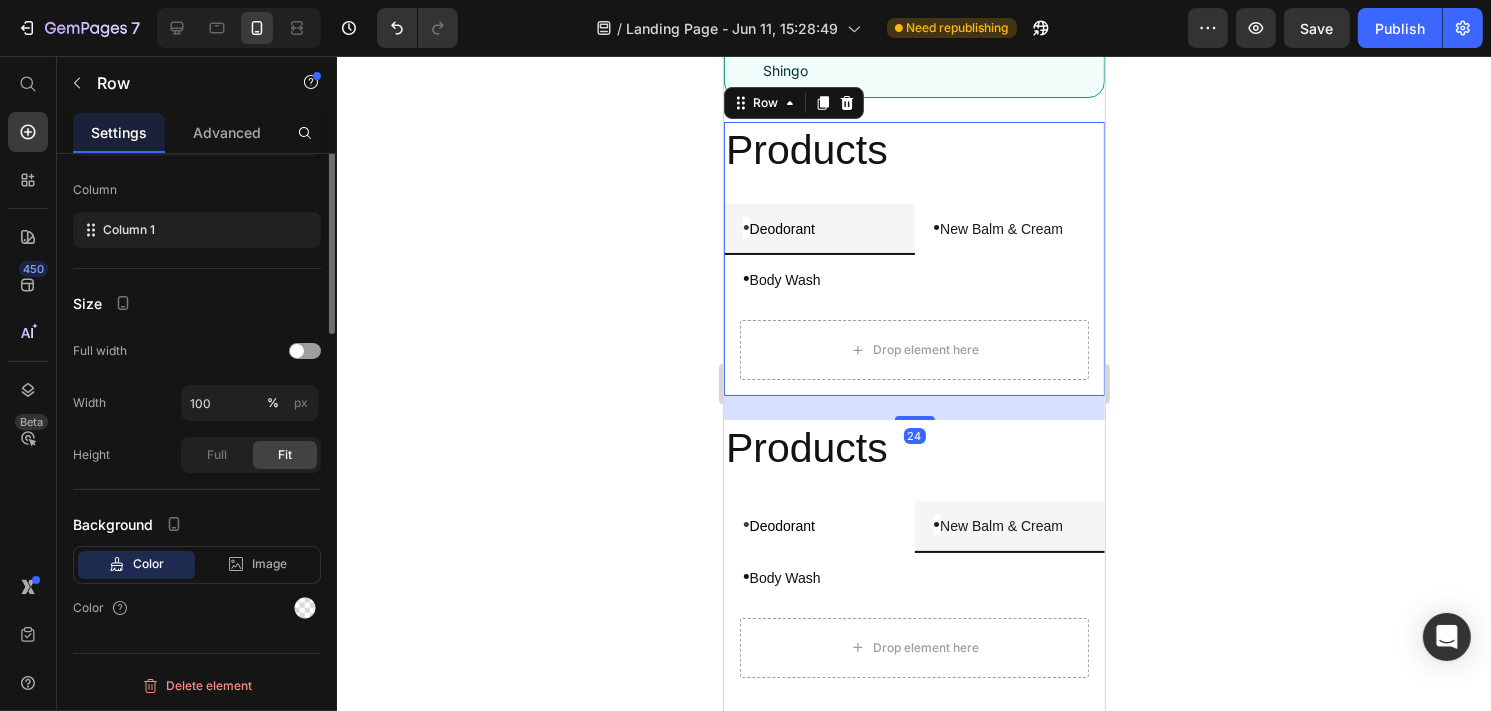 scroll, scrollTop: 0, scrollLeft: 0, axis: both 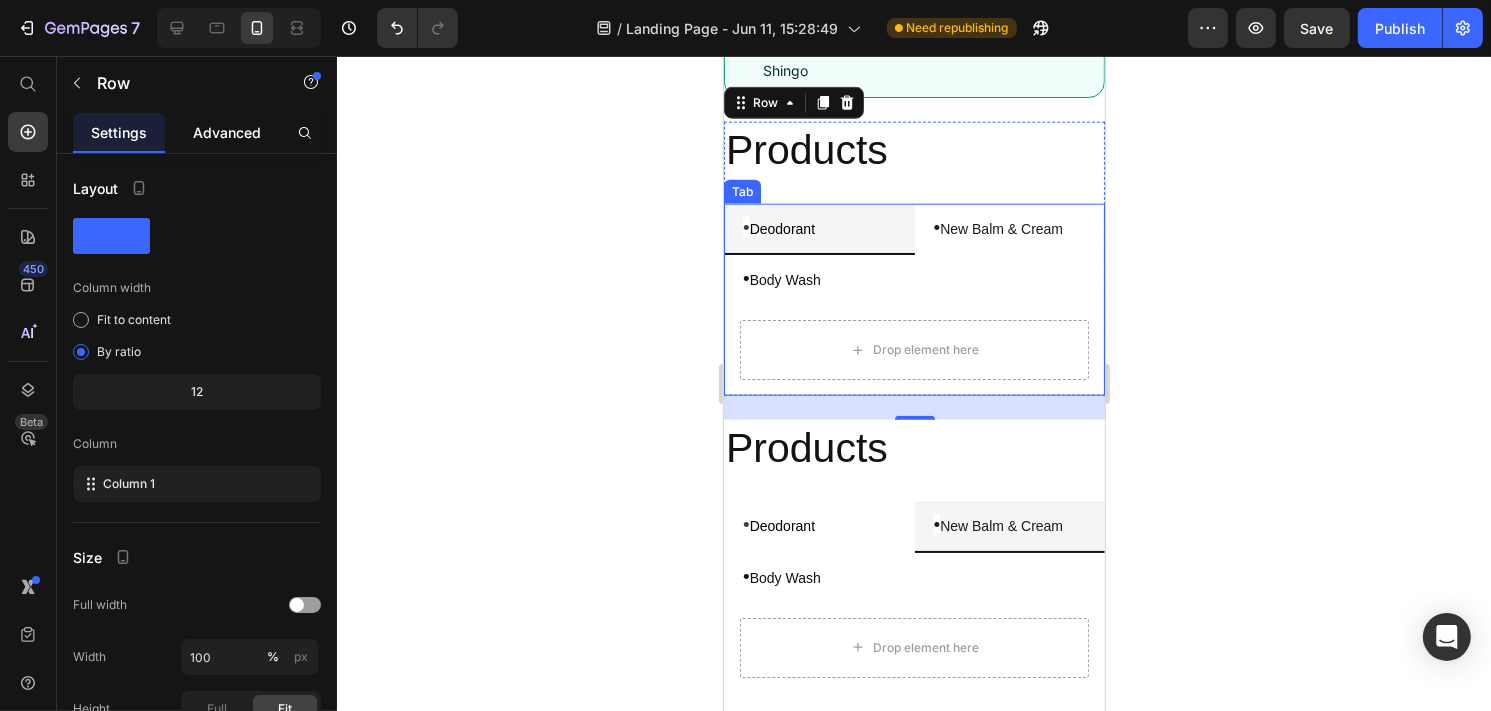 click on "Advanced" at bounding box center (227, 132) 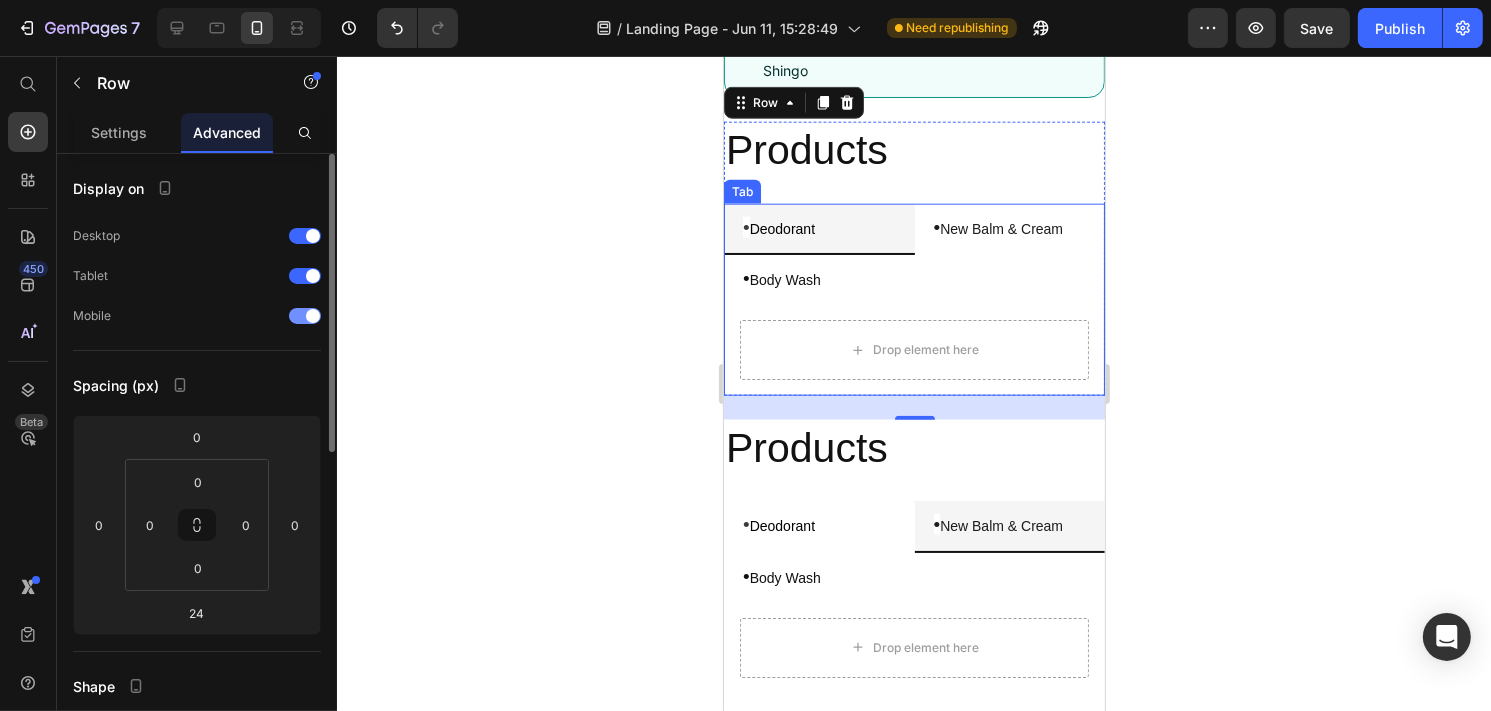 click at bounding box center [305, 316] 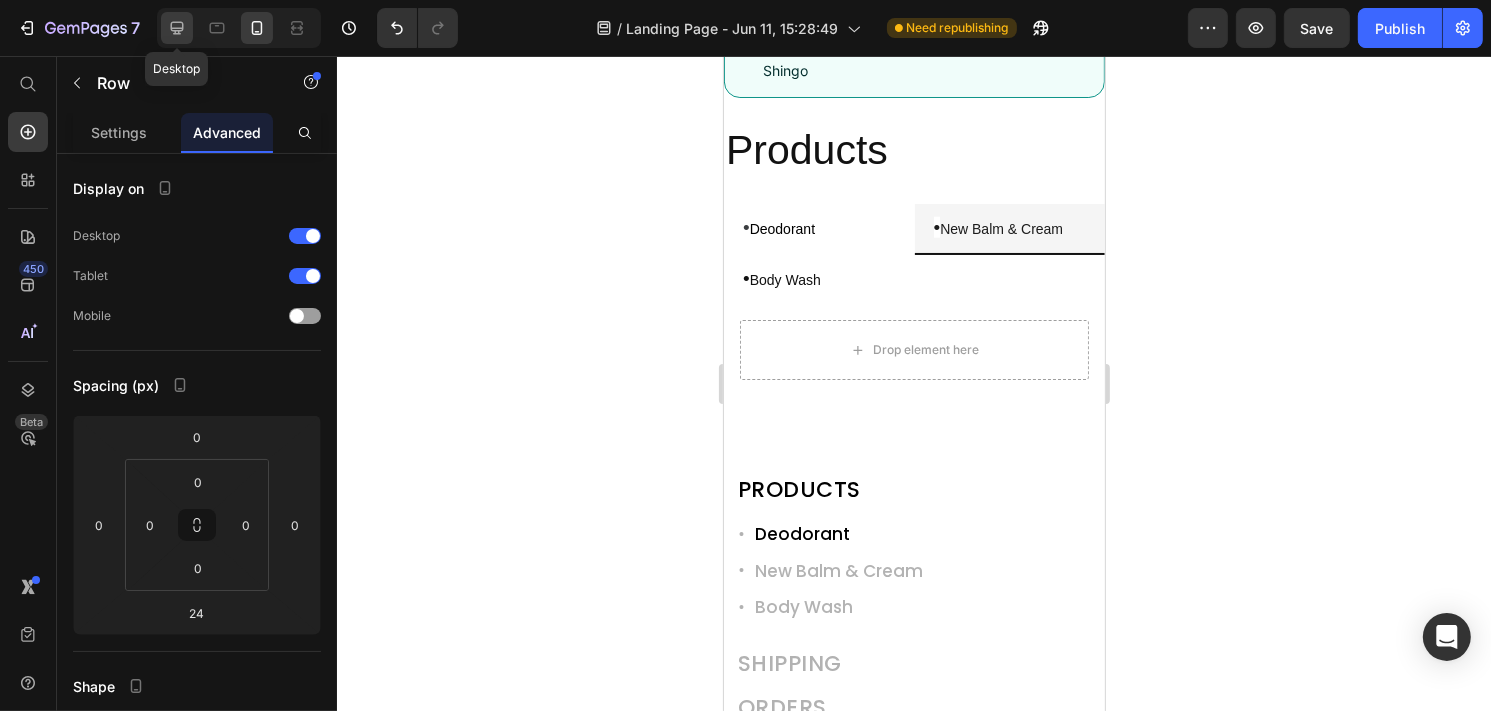 click 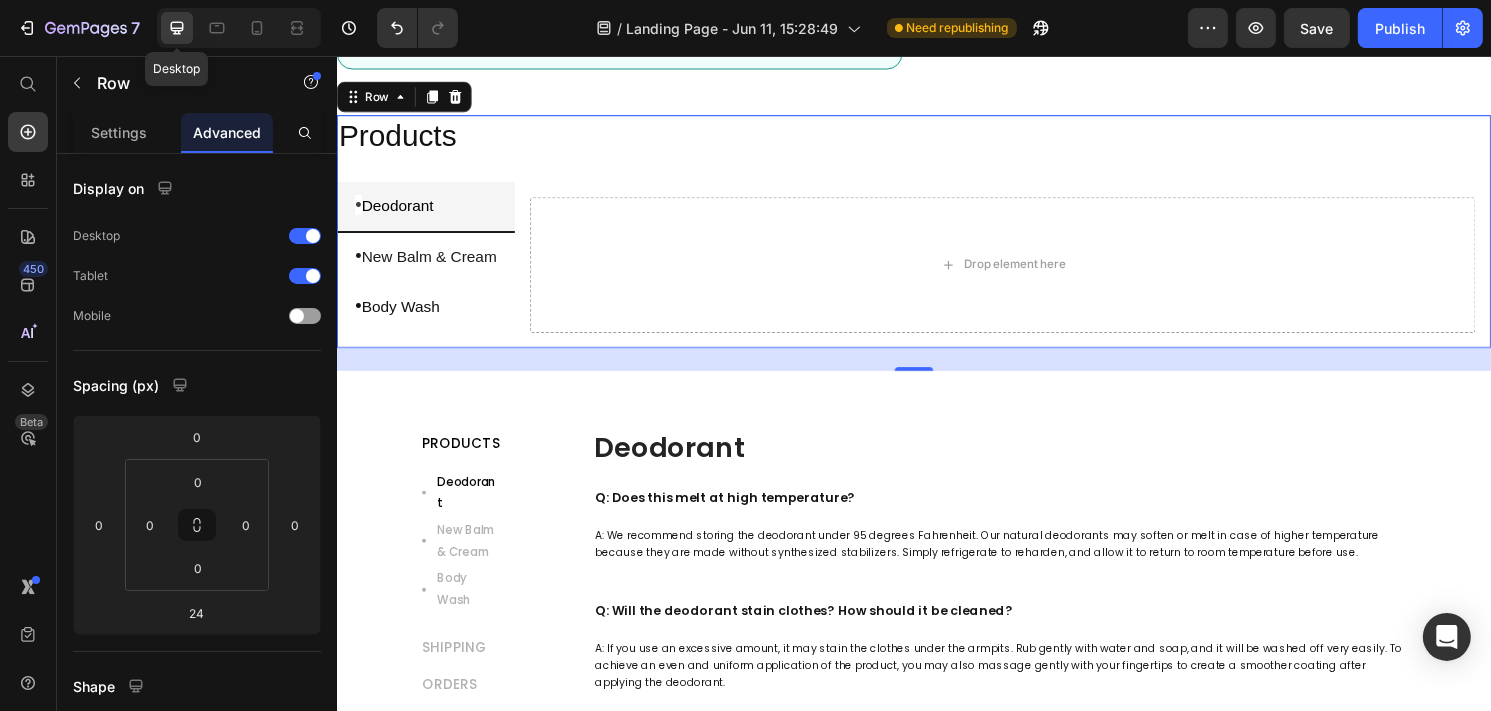 scroll, scrollTop: 1692, scrollLeft: 0, axis: vertical 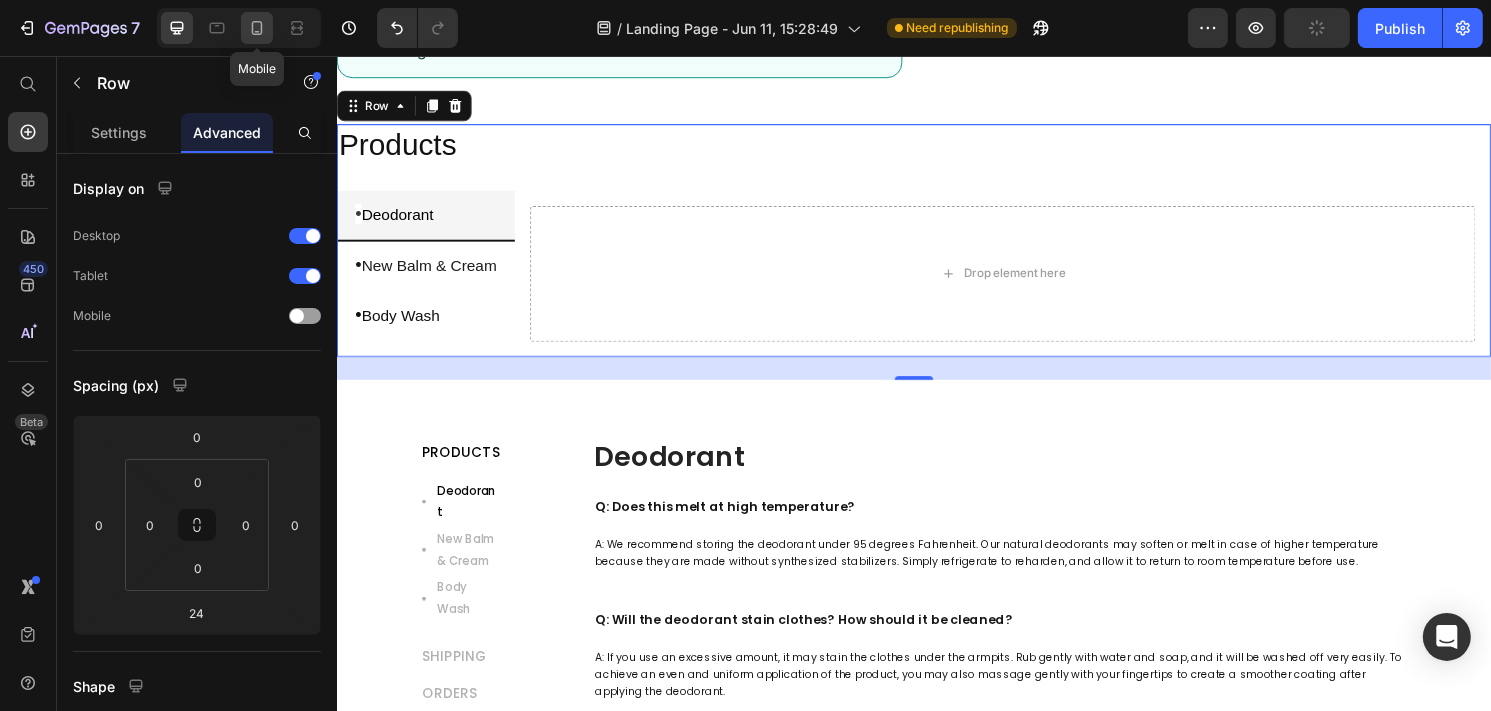 click 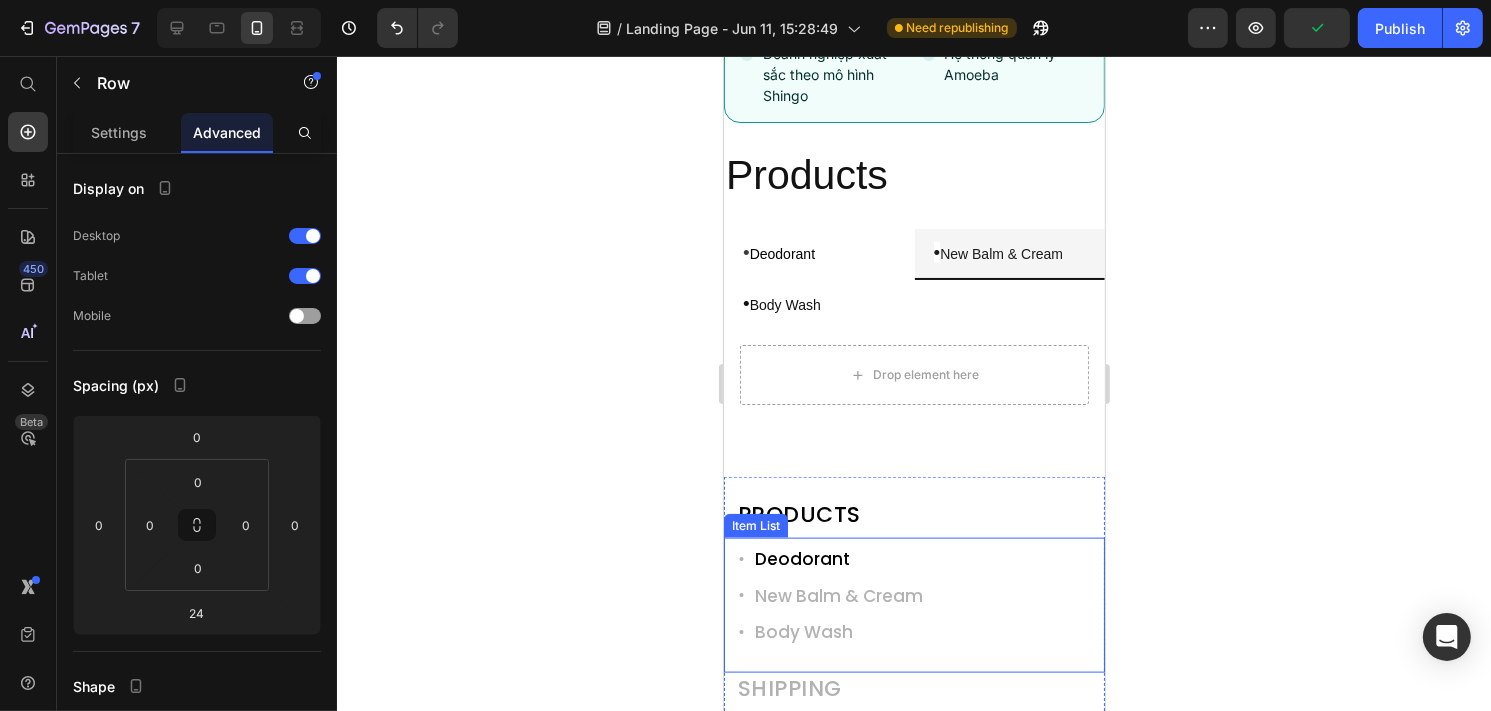 scroll, scrollTop: 2295, scrollLeft: 0, axis: vertical 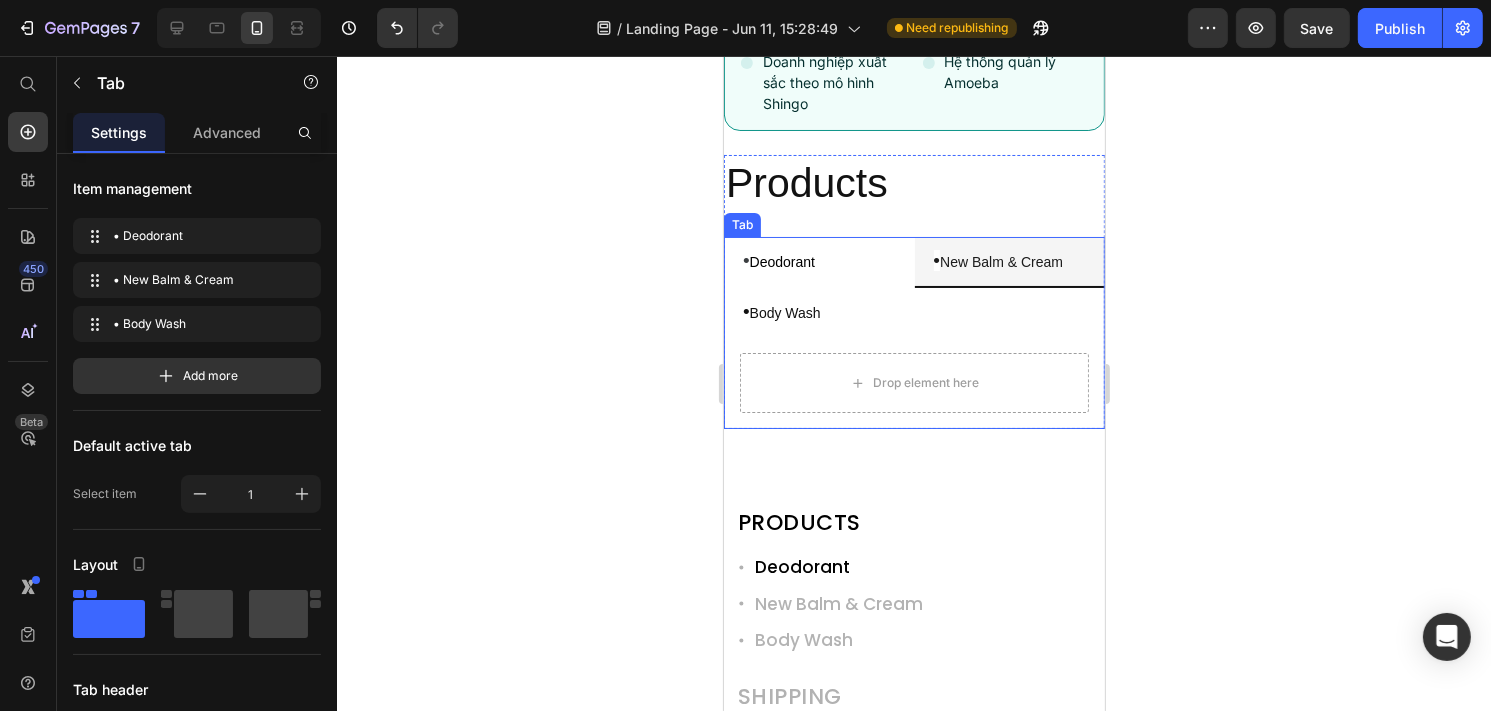 click on "Body Wash" at bounding box center [784, 313] 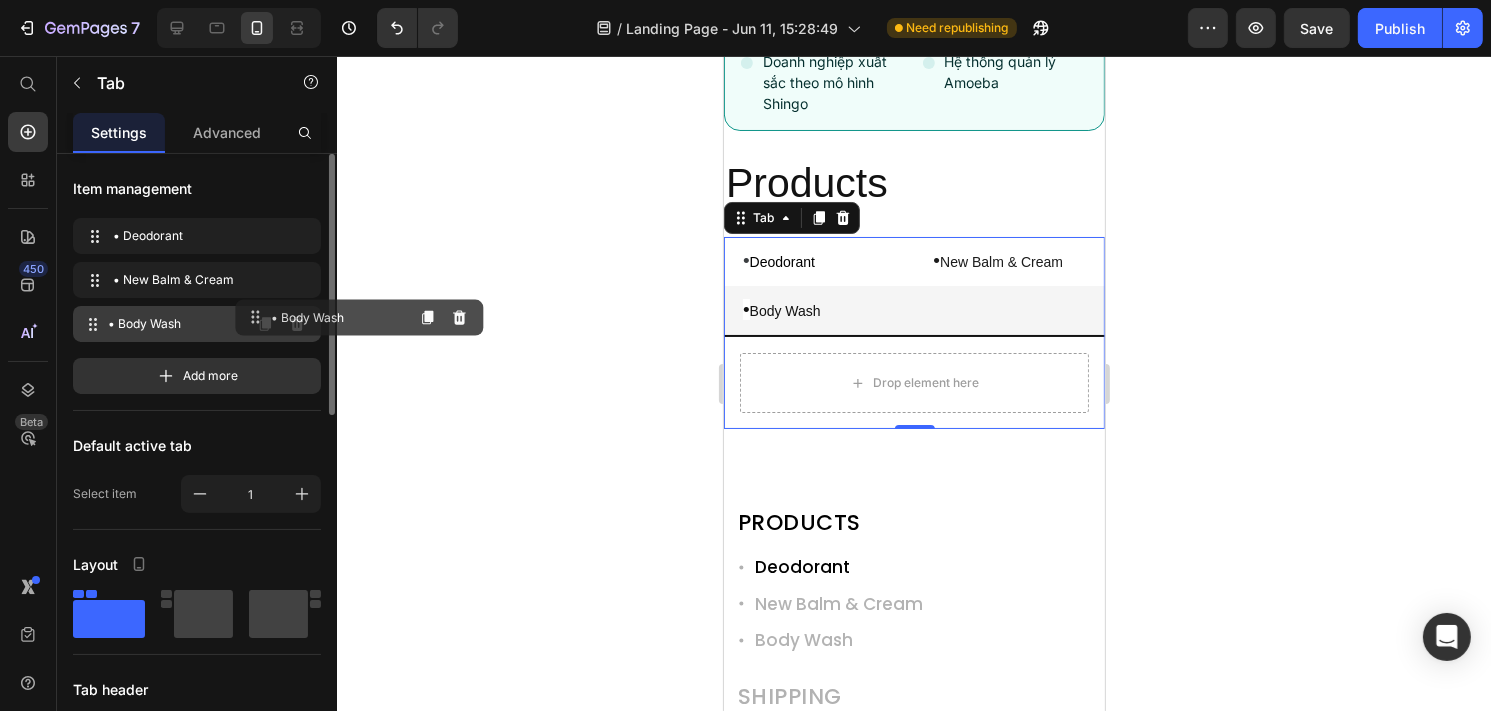 type 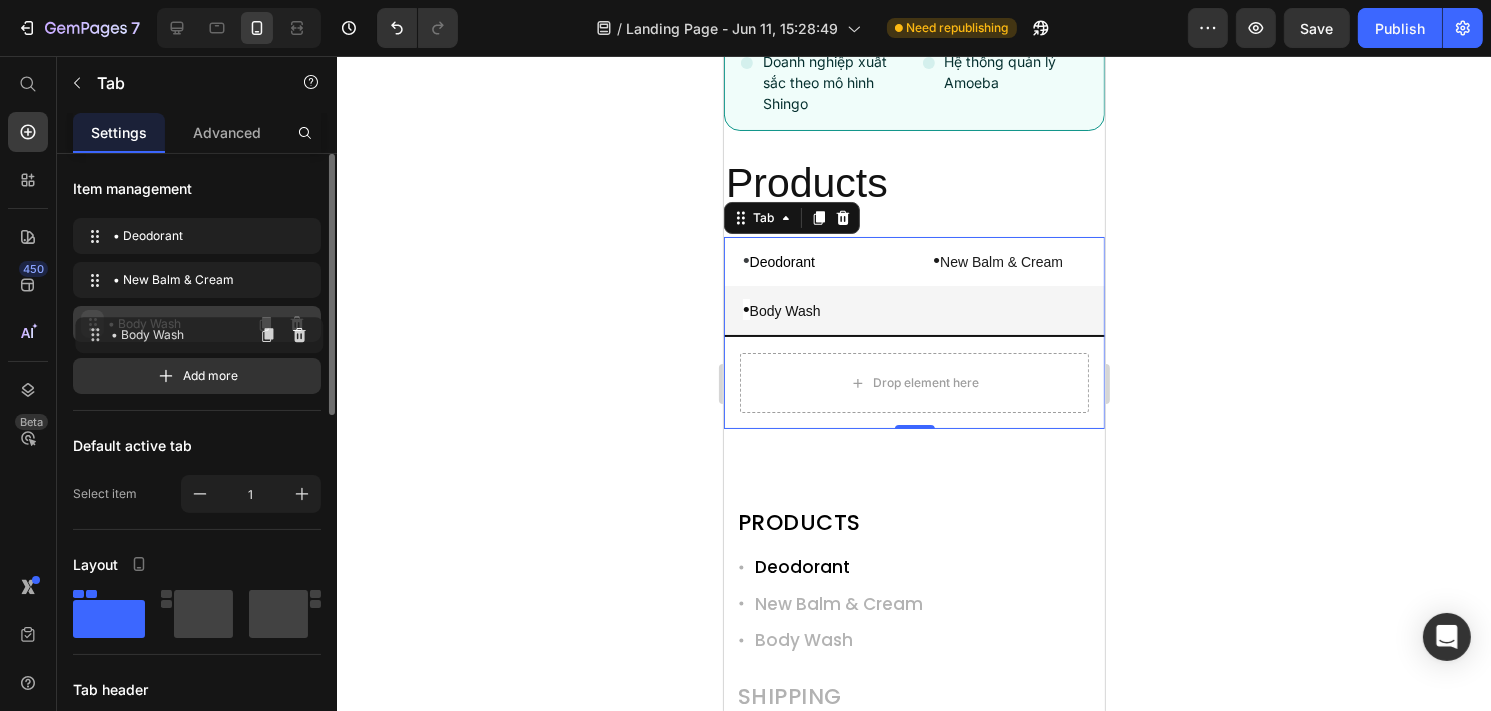 drag, startPoint x: 90, startPoint y: 326, endPoint x: 92, endPoint y: 337, distance: 11.18034 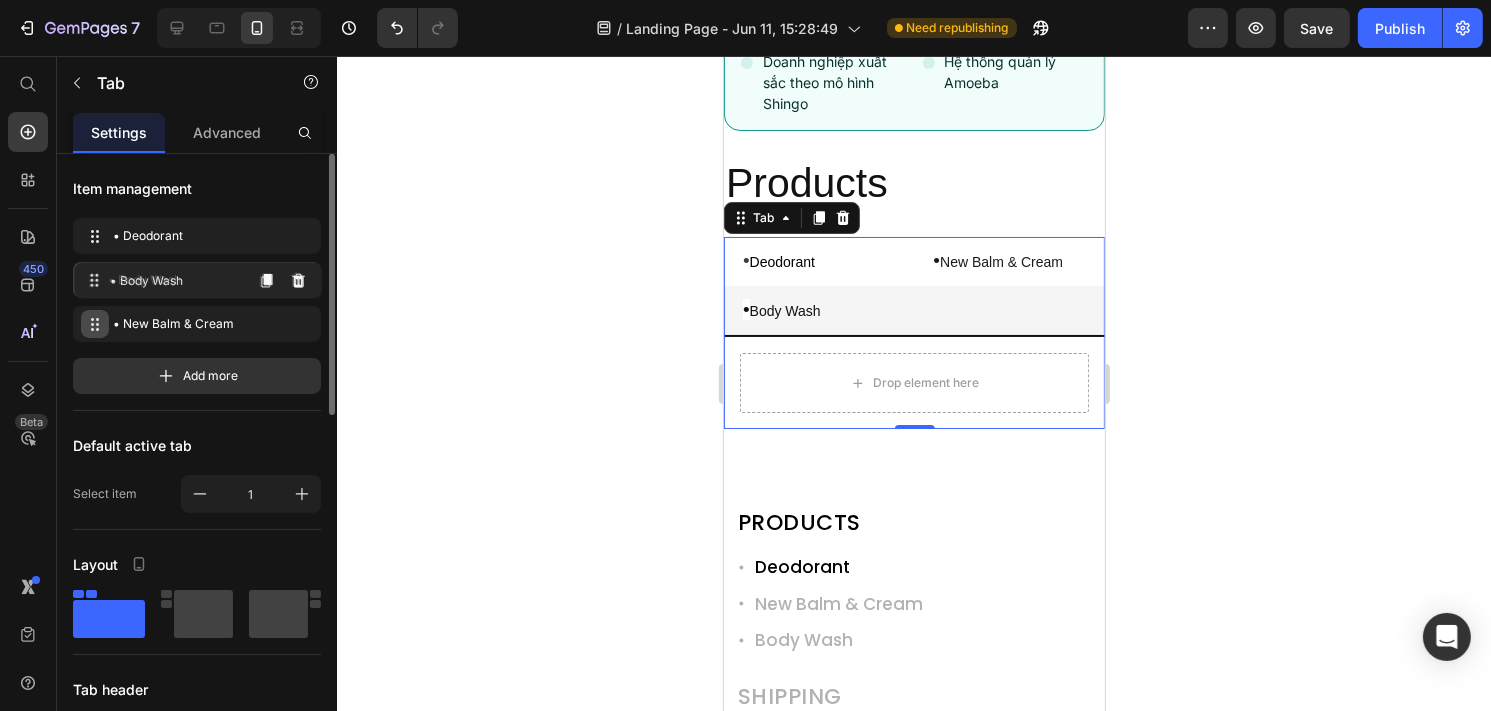 drag, startPoint x: 92, startPoint y: 337, endPoint x: 94, endPoint y: 294, distance: 43.046486 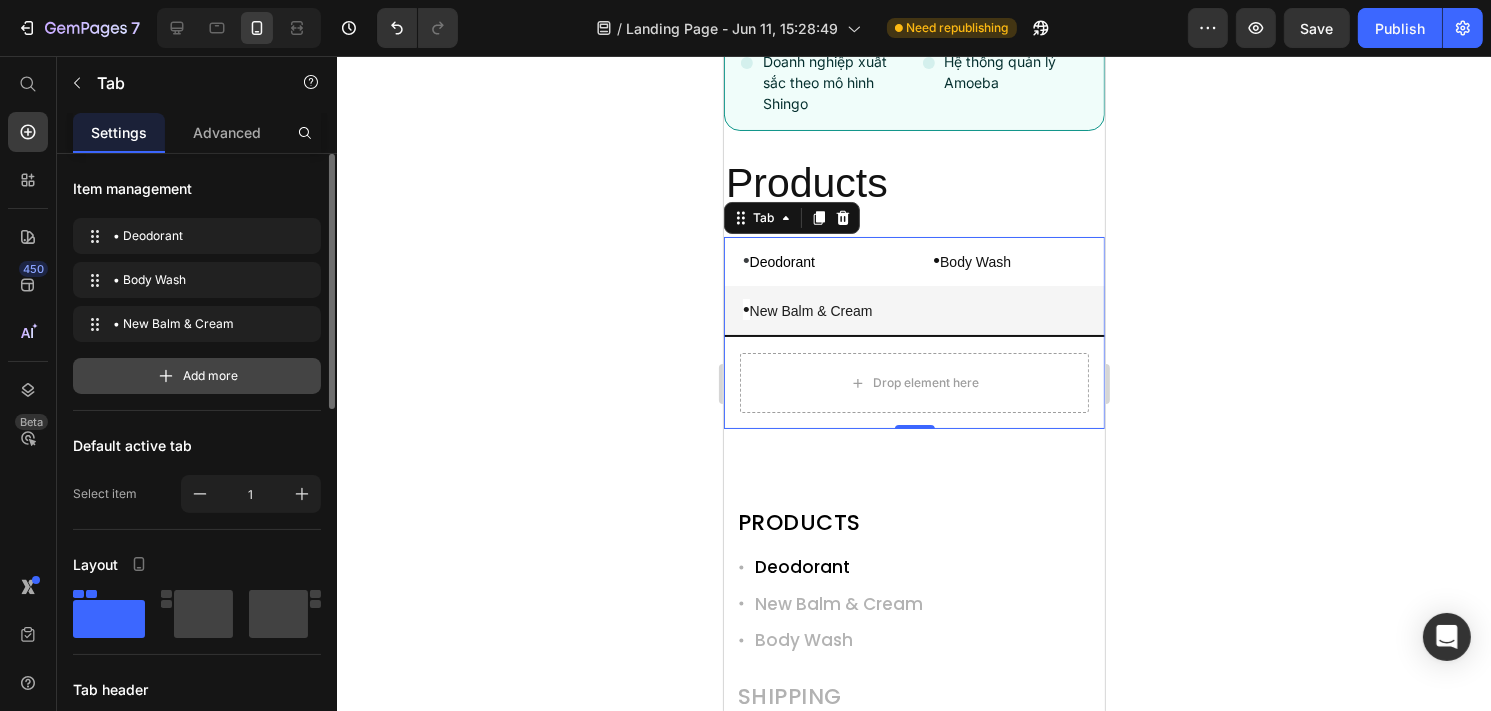 scroll, scrollTop: 100, scrollLeft: 0, axis: vertical 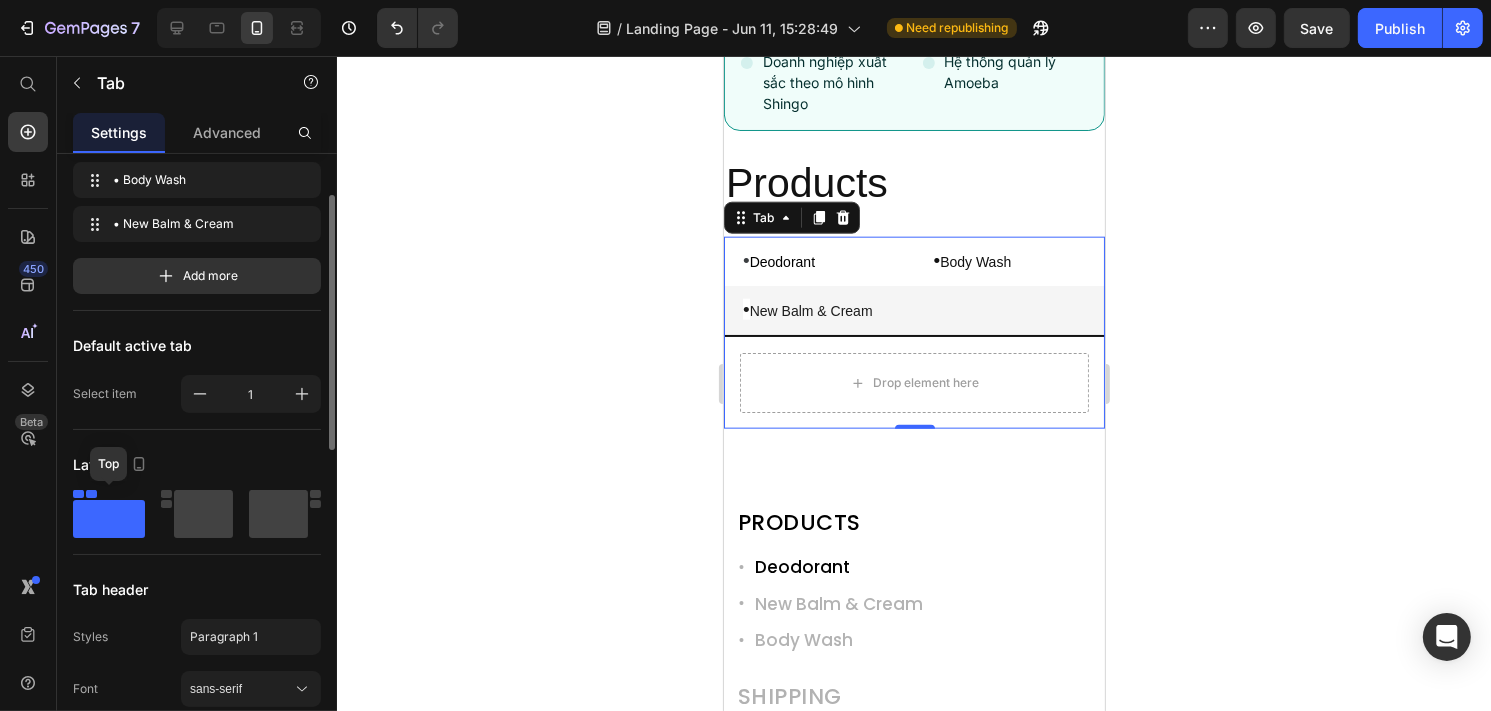 click 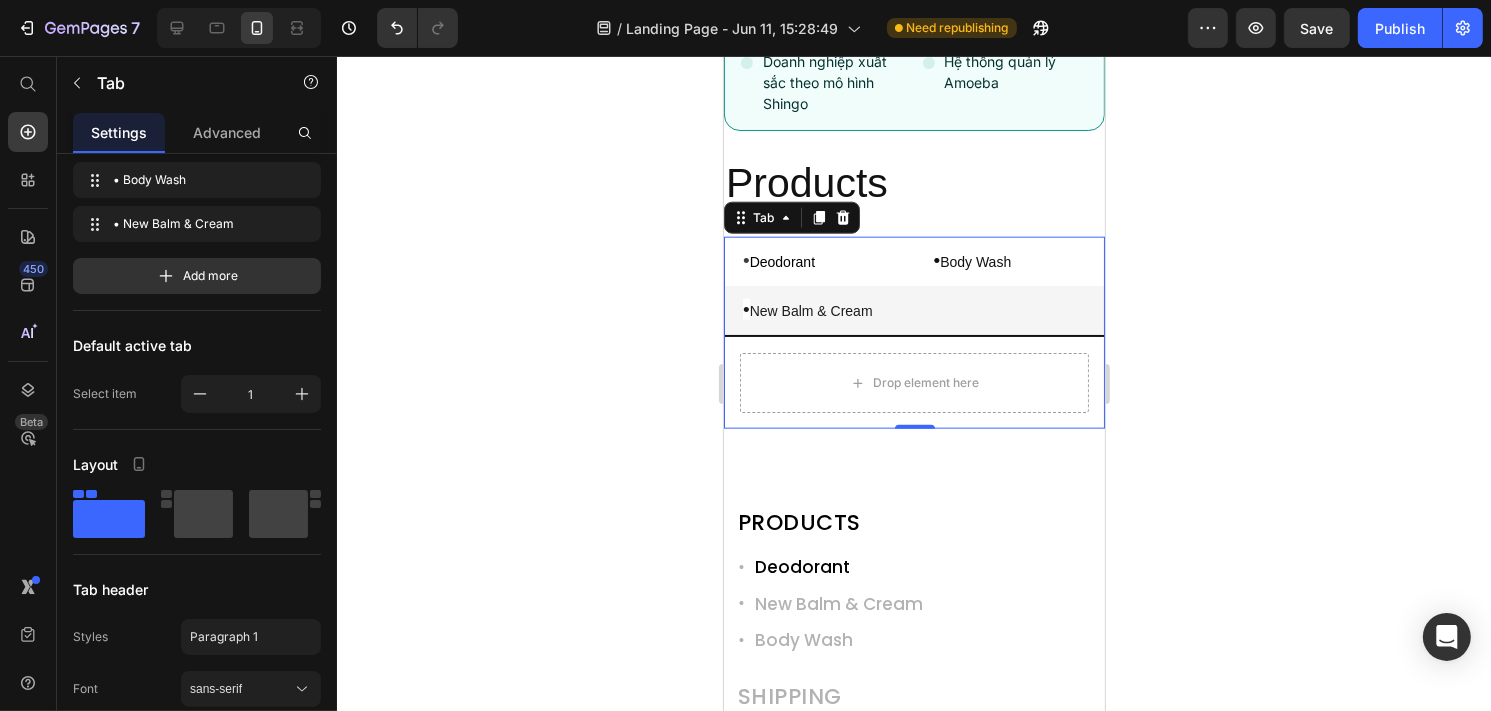 click on "•  Deodorant" at bounding box center (818, 261) 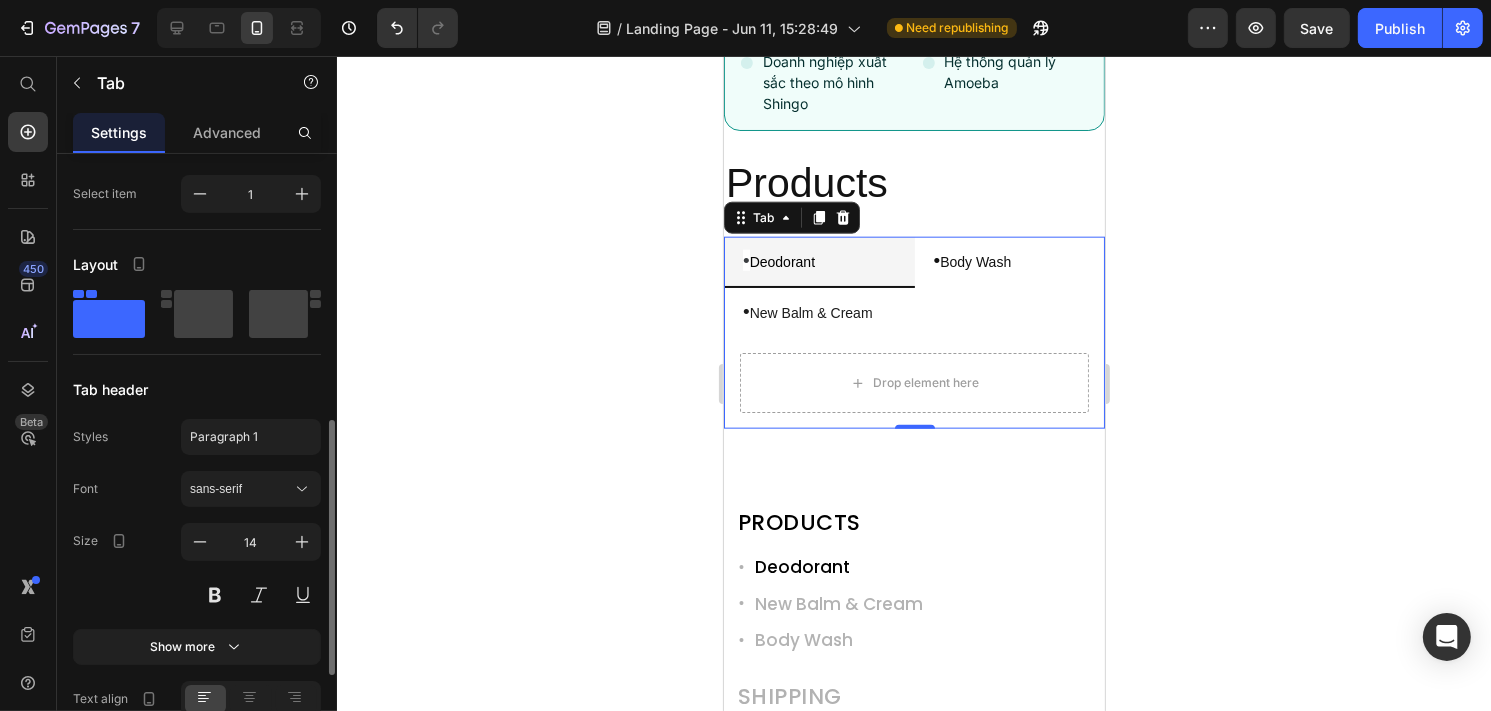 scroll, scrollTop: 500, scrollLeft: 0, axis: vertical 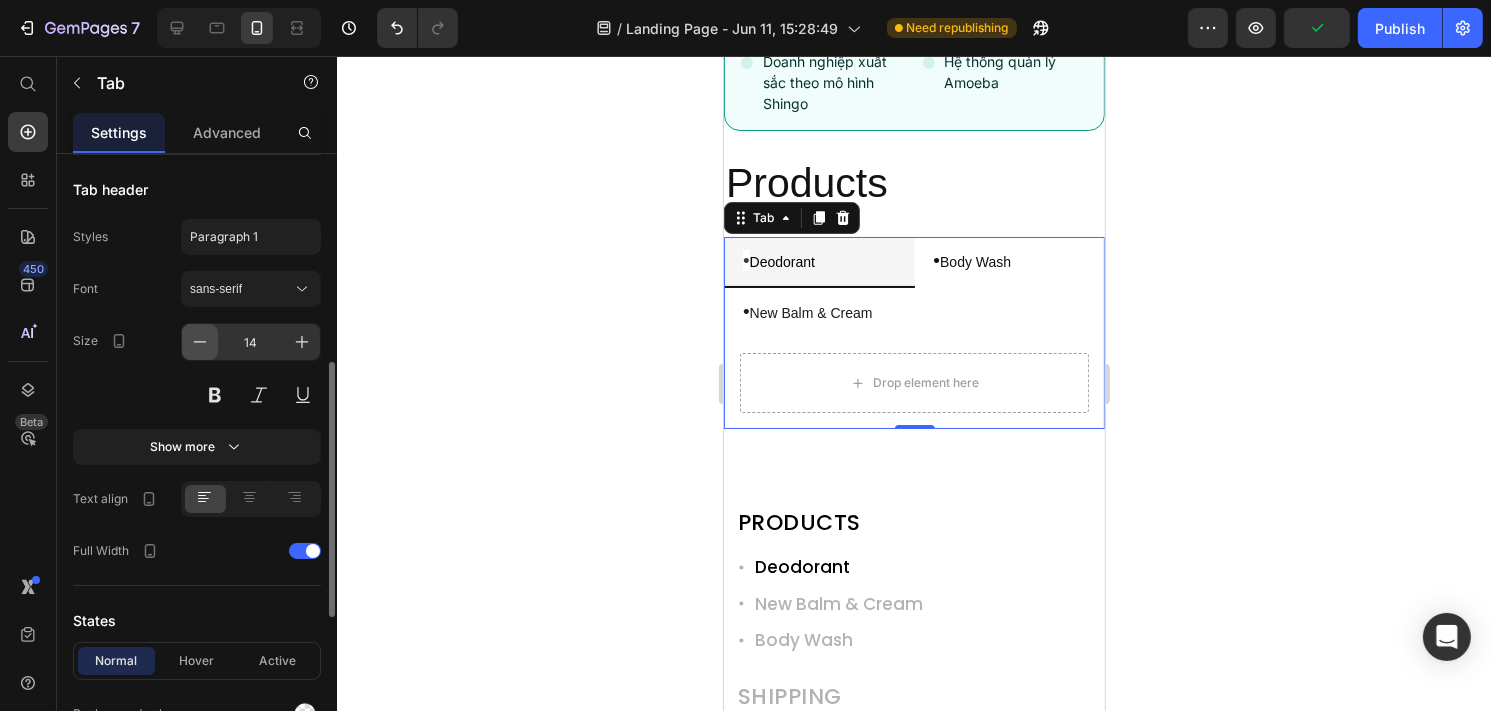 click 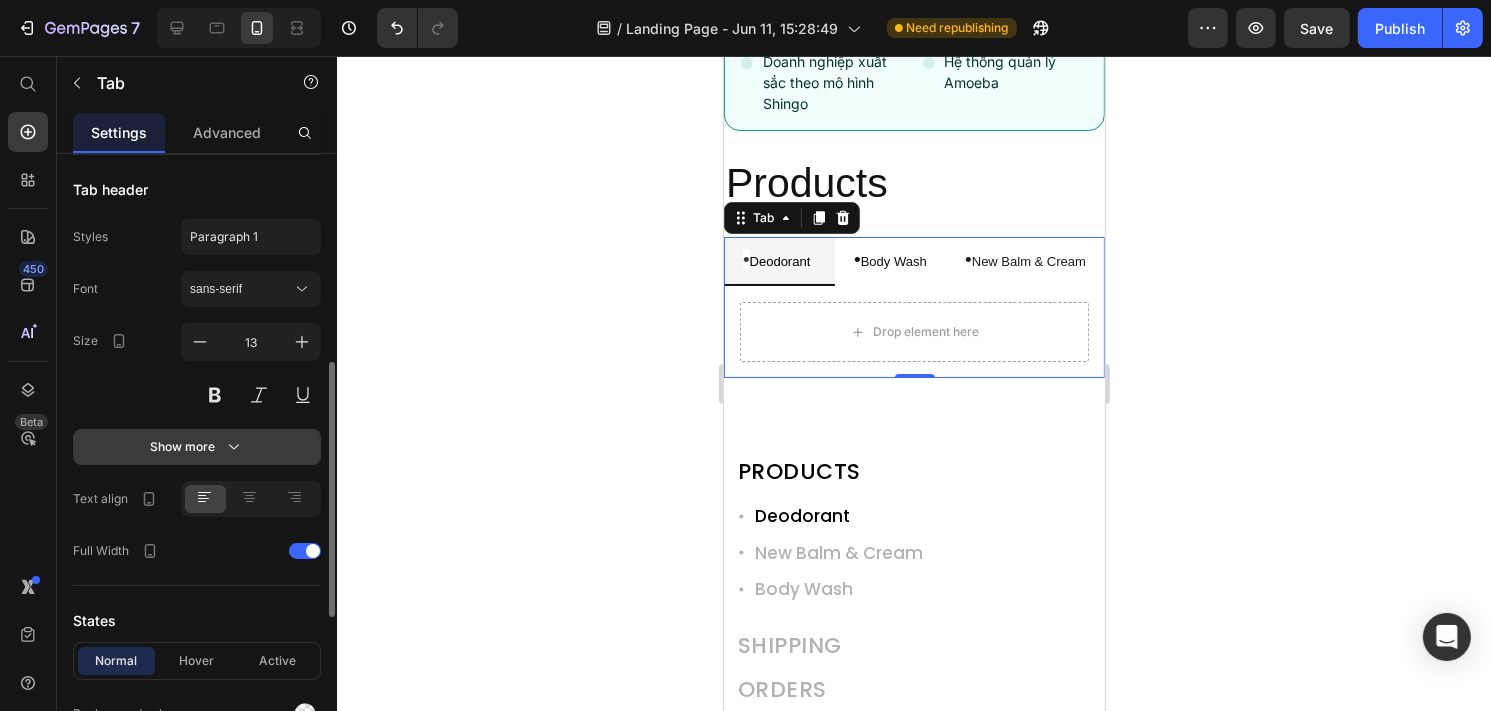click on "Show more" at bounding box center (197, 447) 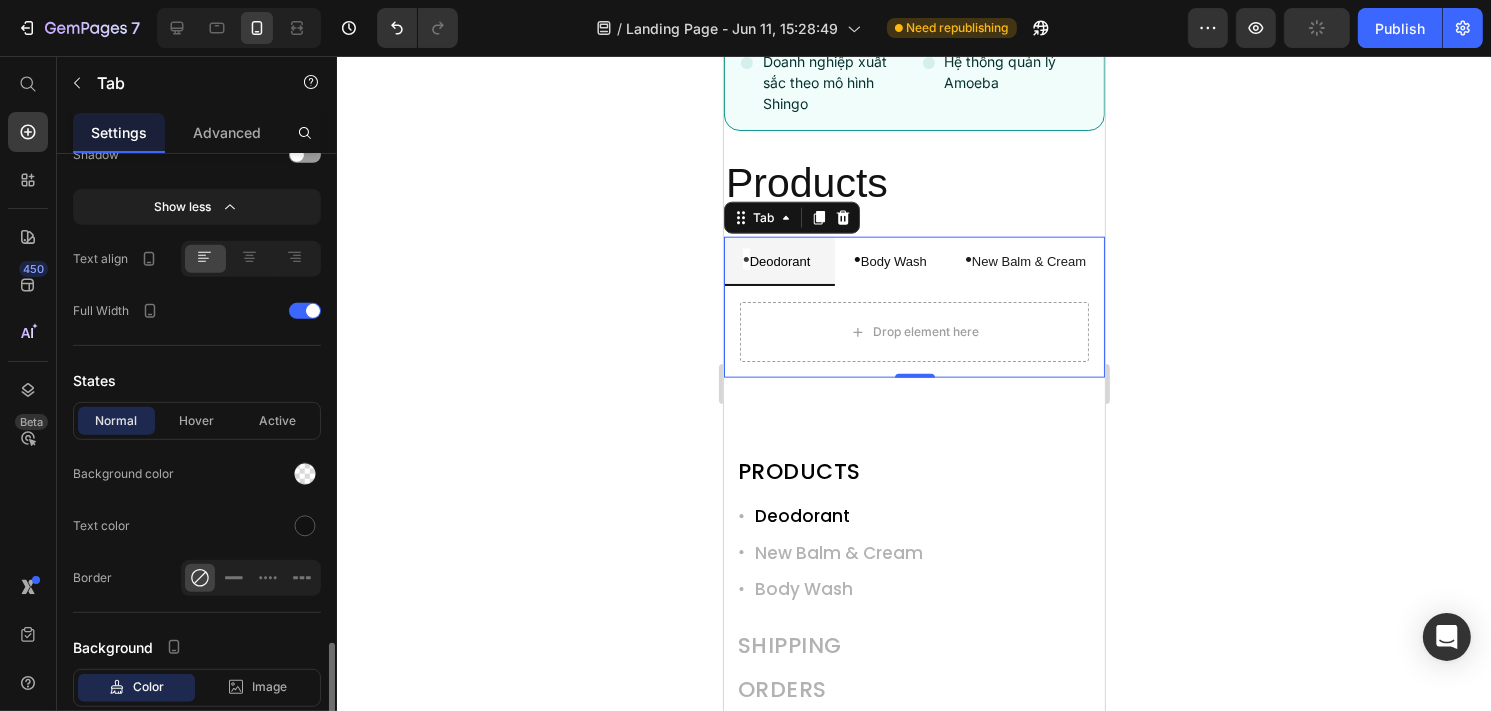 scroll, scrollTop: 1119, scrollLeft: 0, axis: vertical 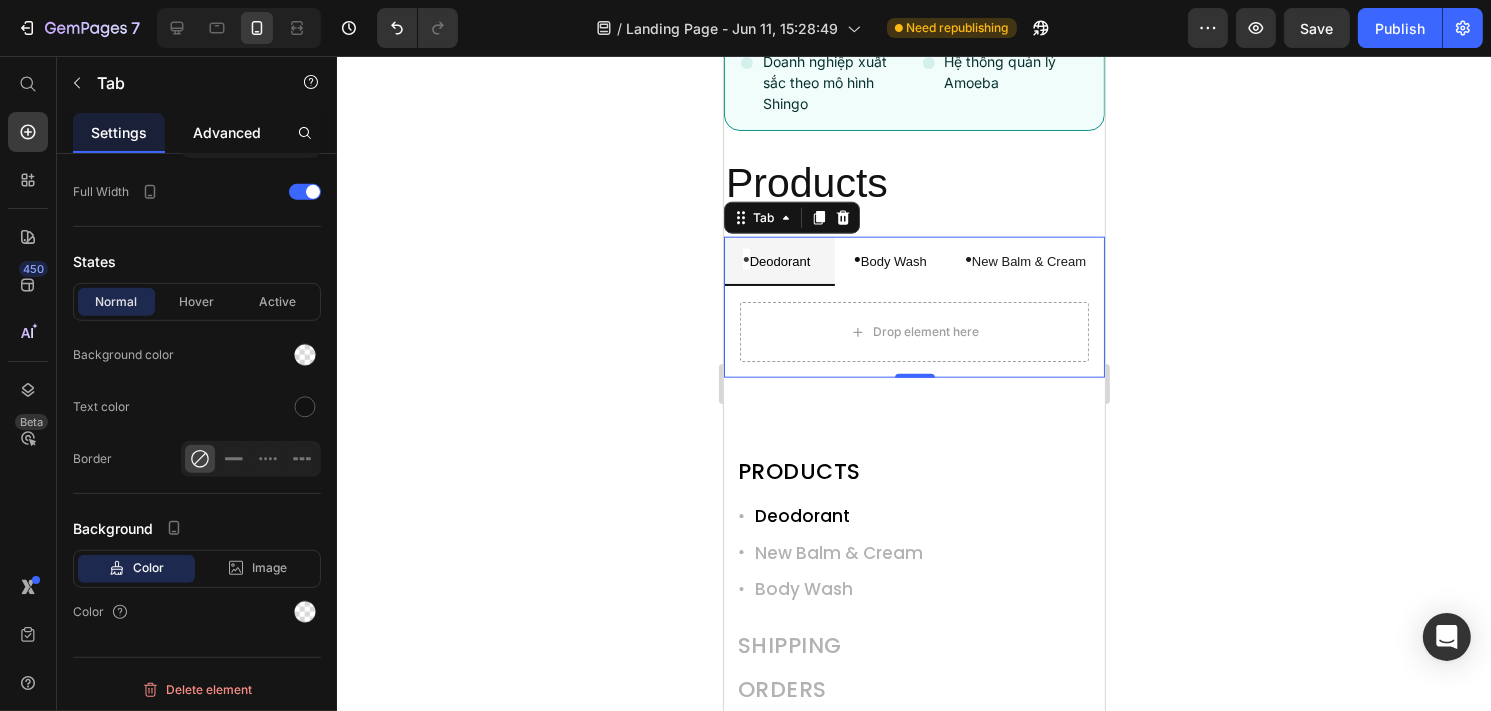 click on "Advanced" at bounding box center (227, 132) 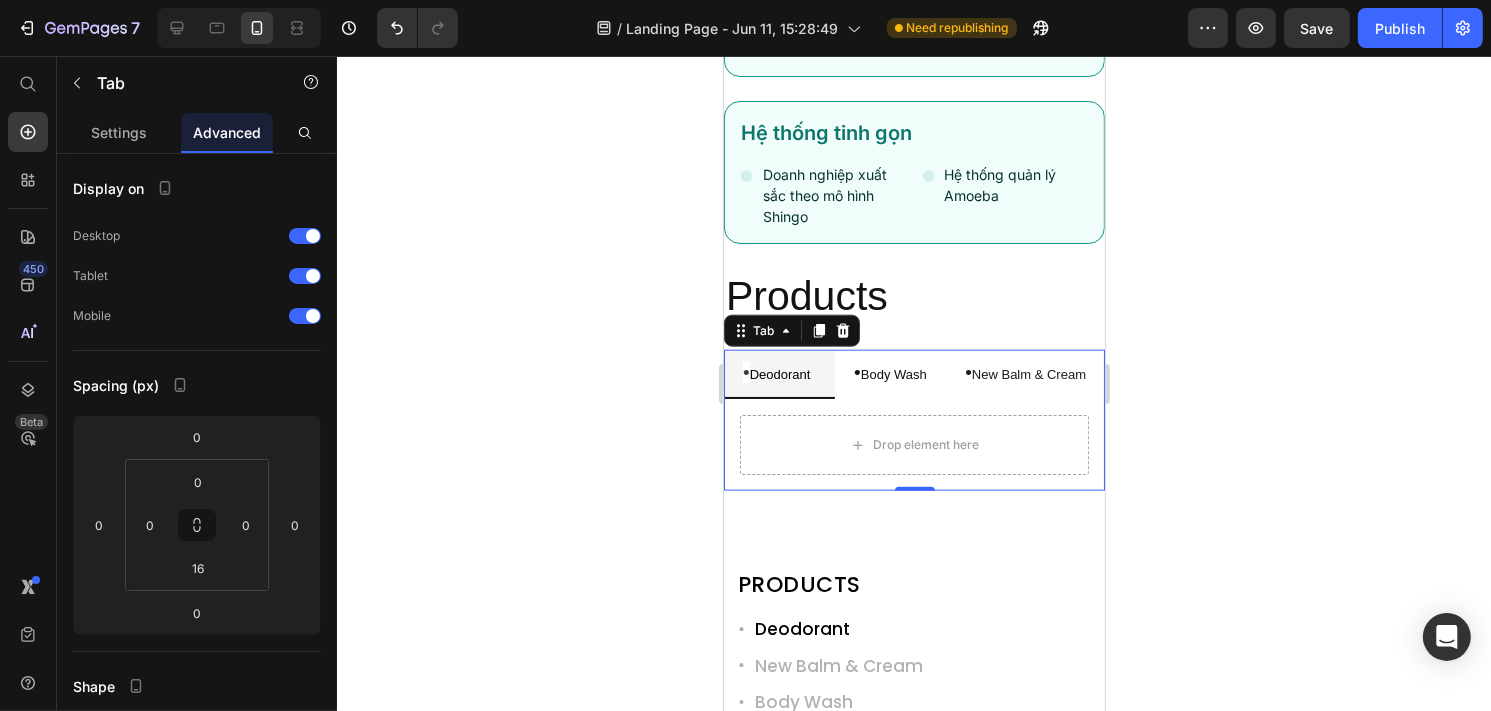 scroll, scrollTop: 2195, scrollLeft: 0, axis: vertical 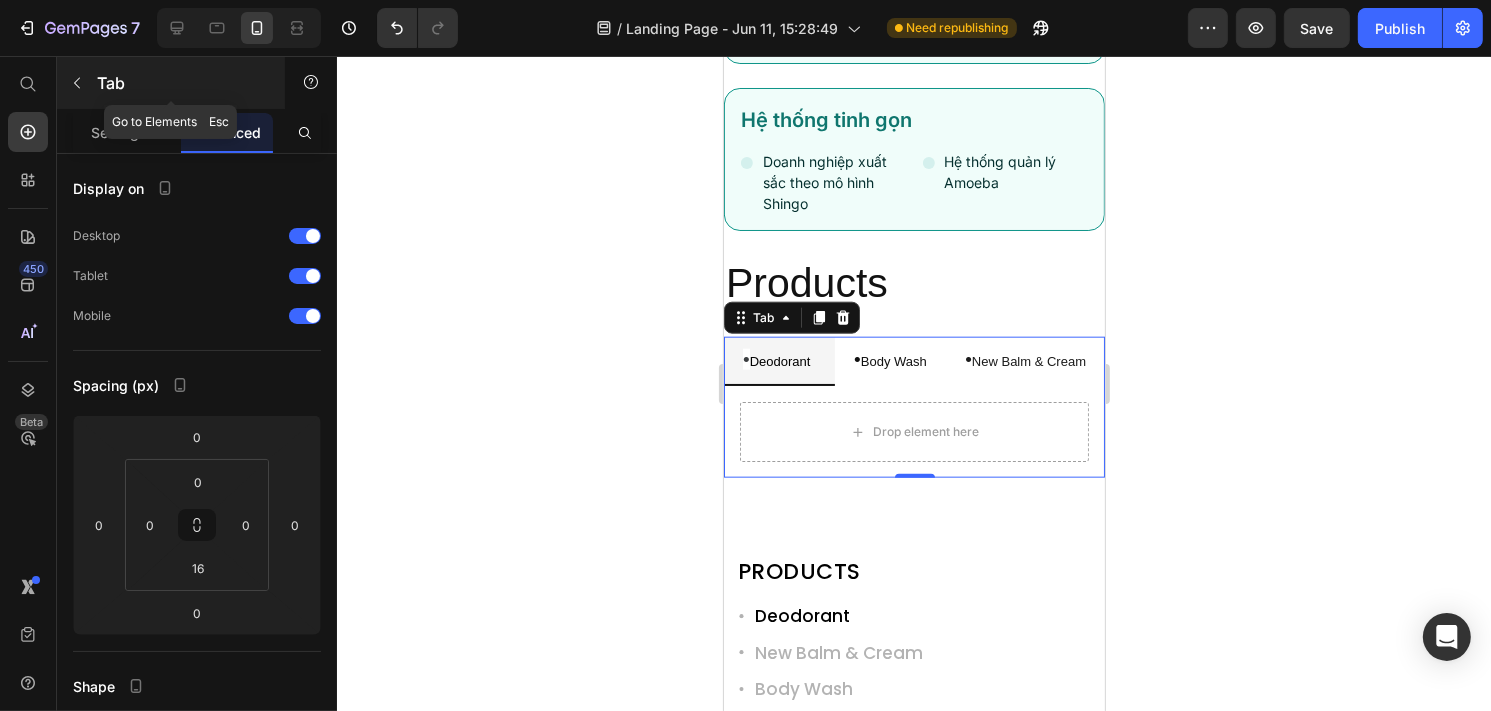 click 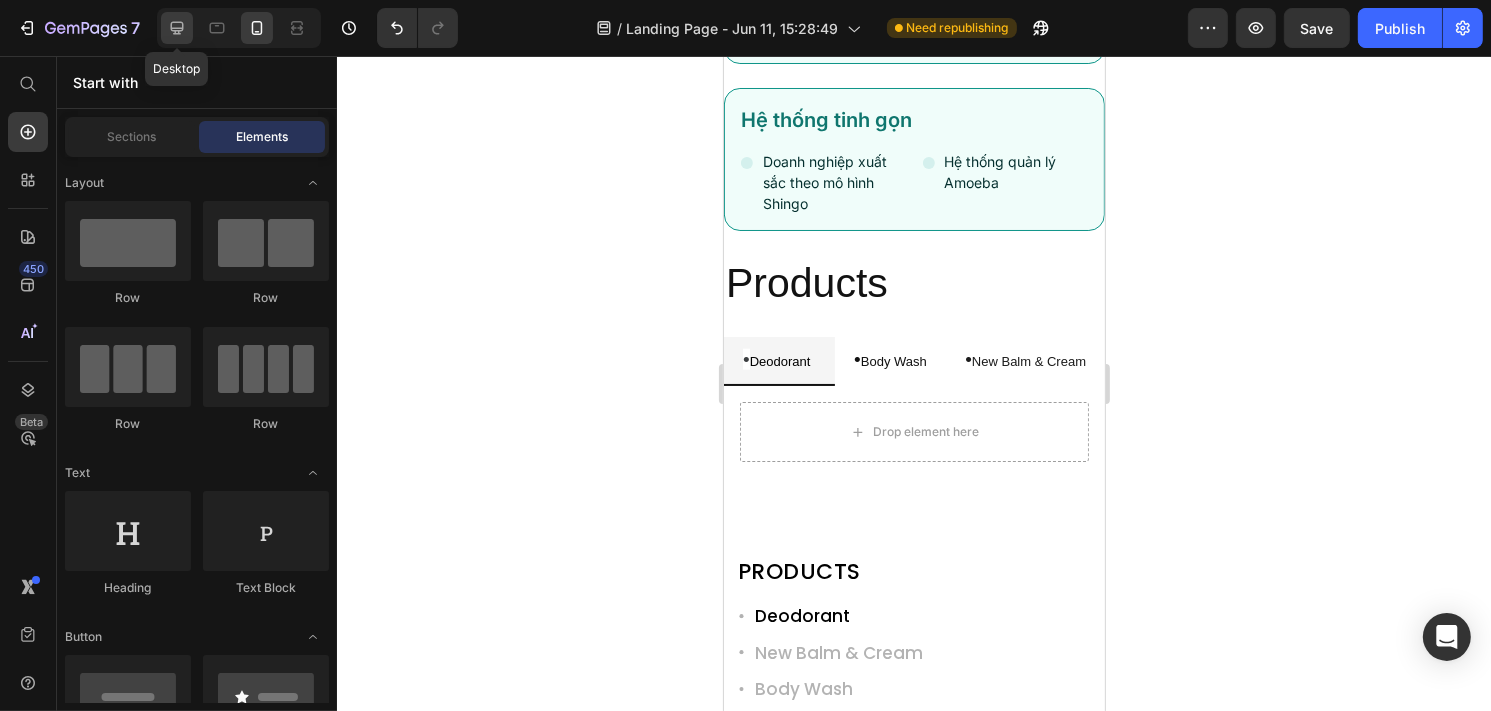 click 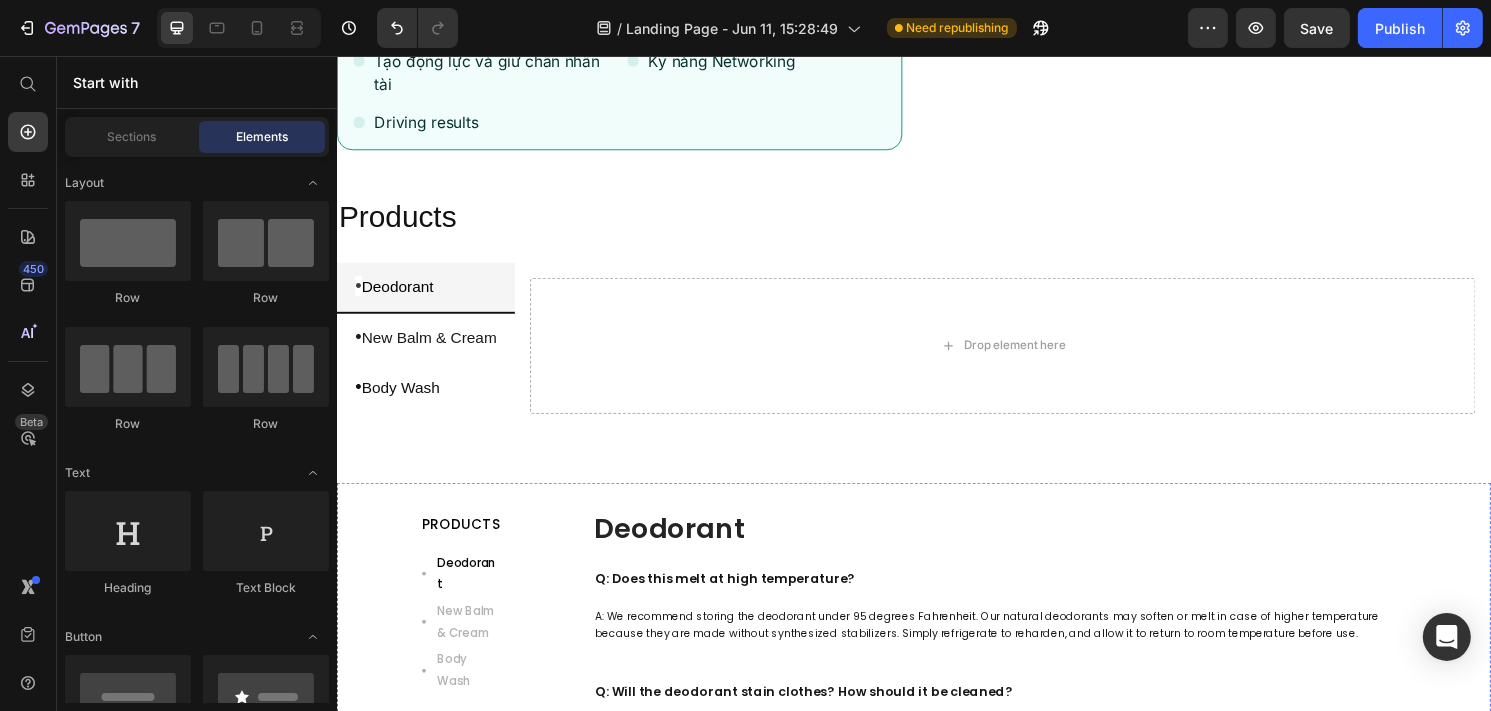 scroll, scrollTop: 1615, scrollLeft: 0, axis: vertical 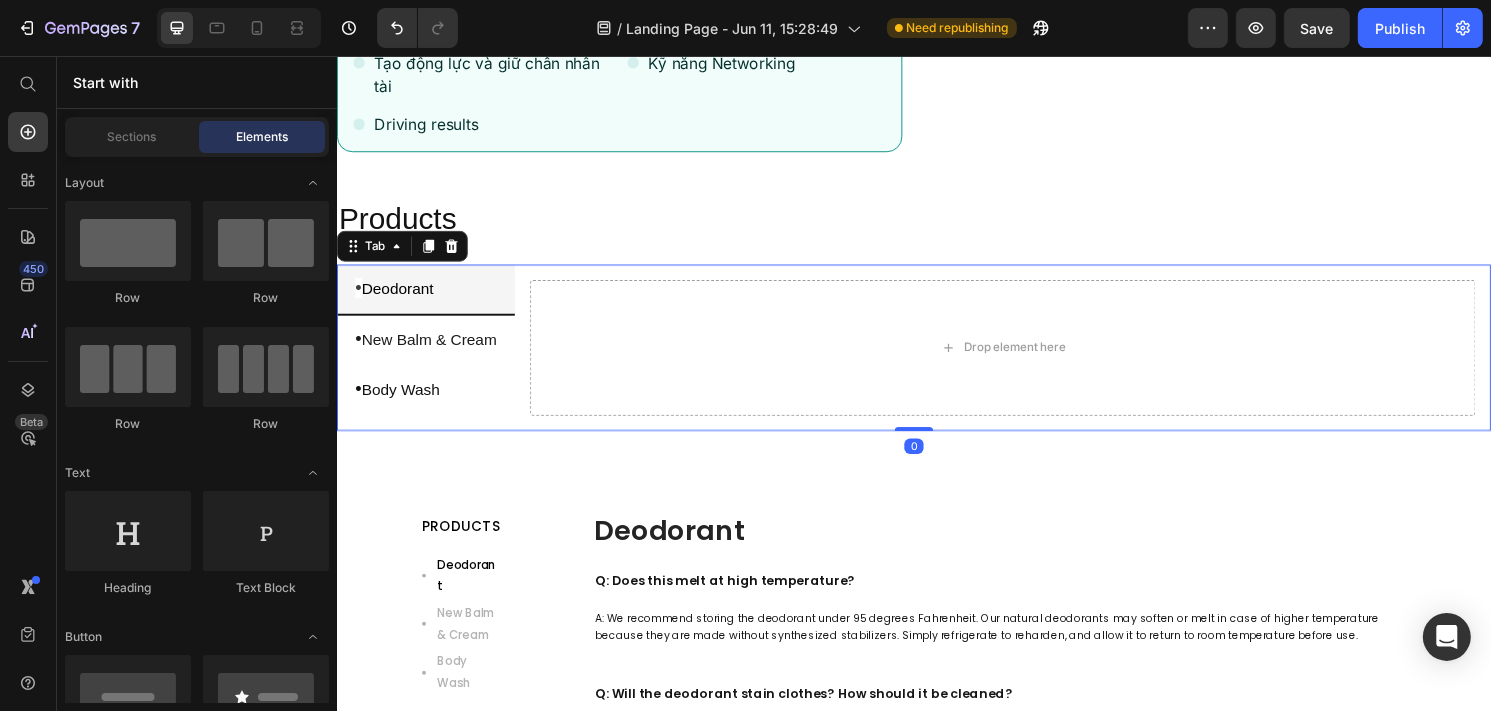 click on "Drop element here" at bounding box center (1028, 351) 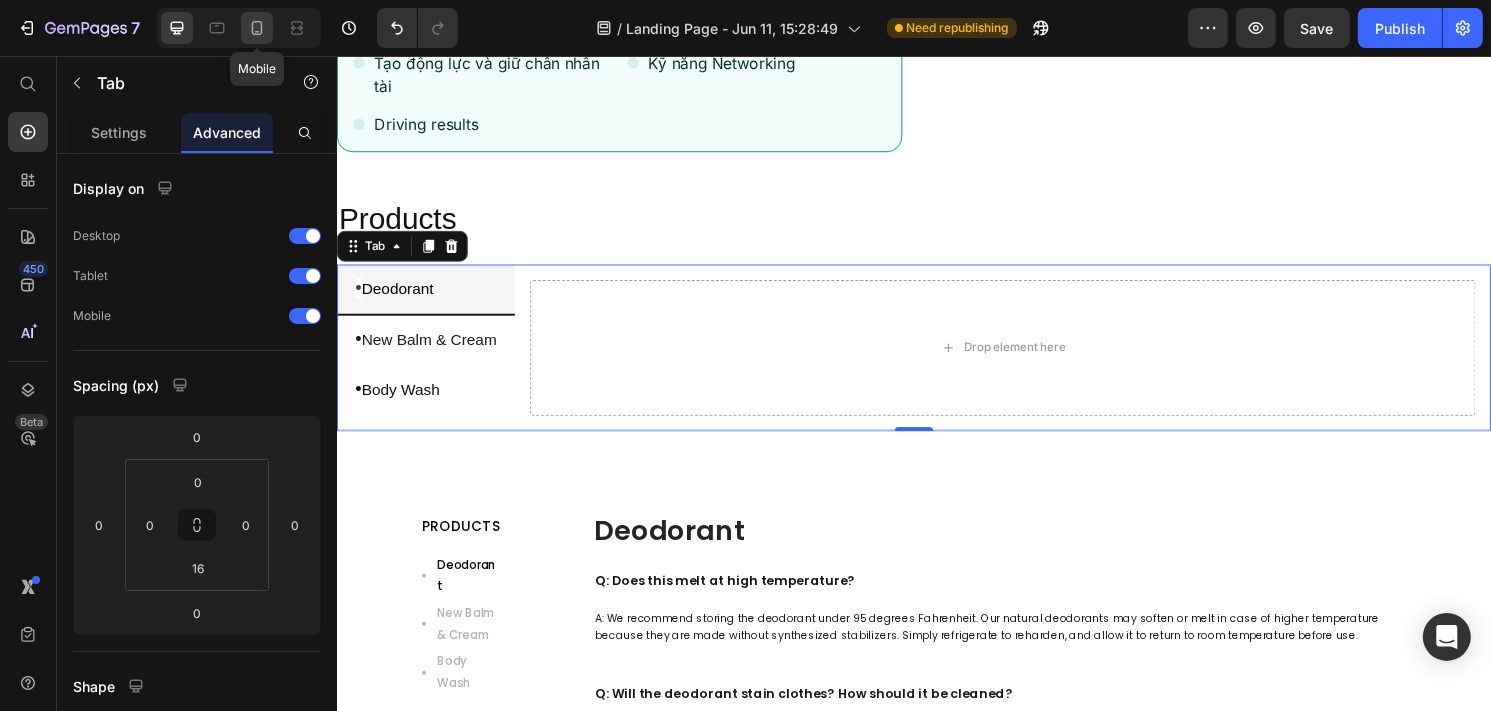 click 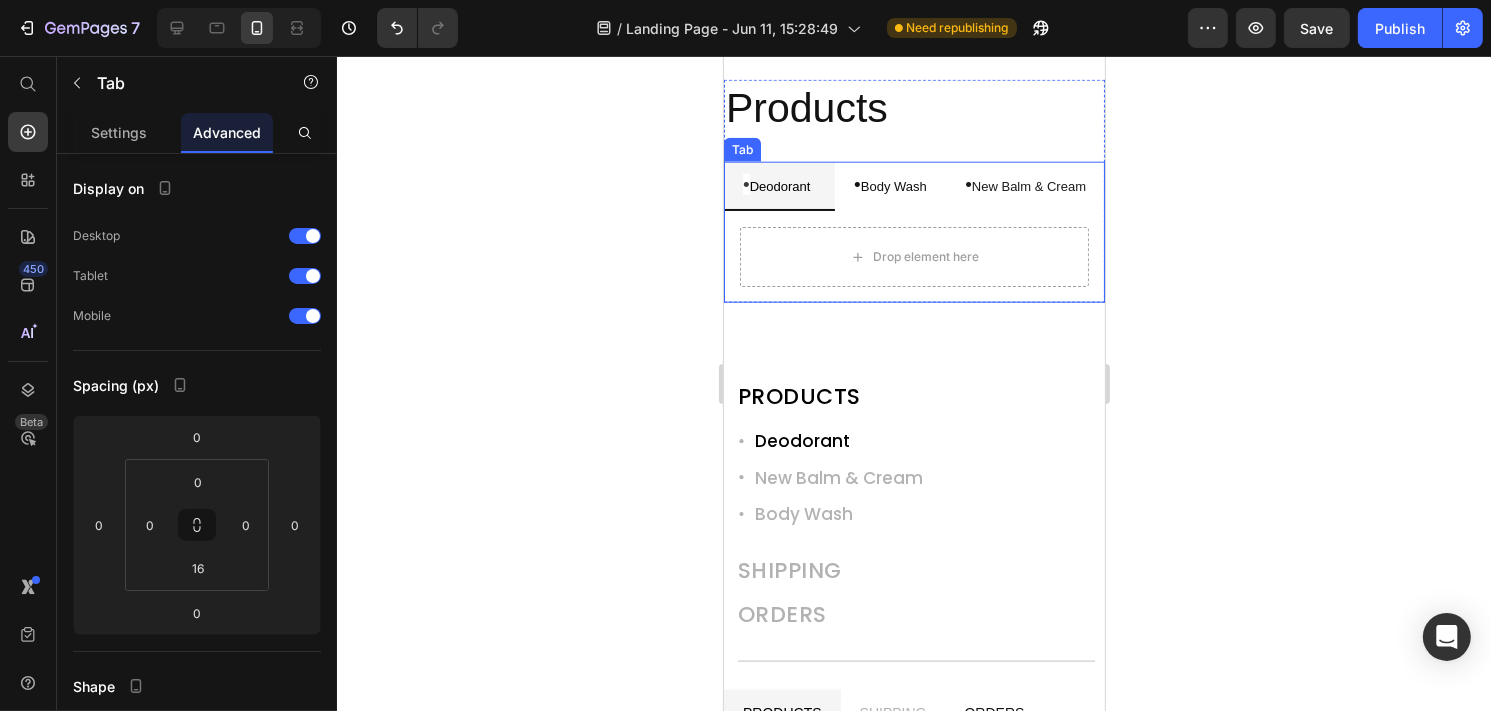 scroll, scrollTop: 2417, scrollLeft: 0, axis: vertical 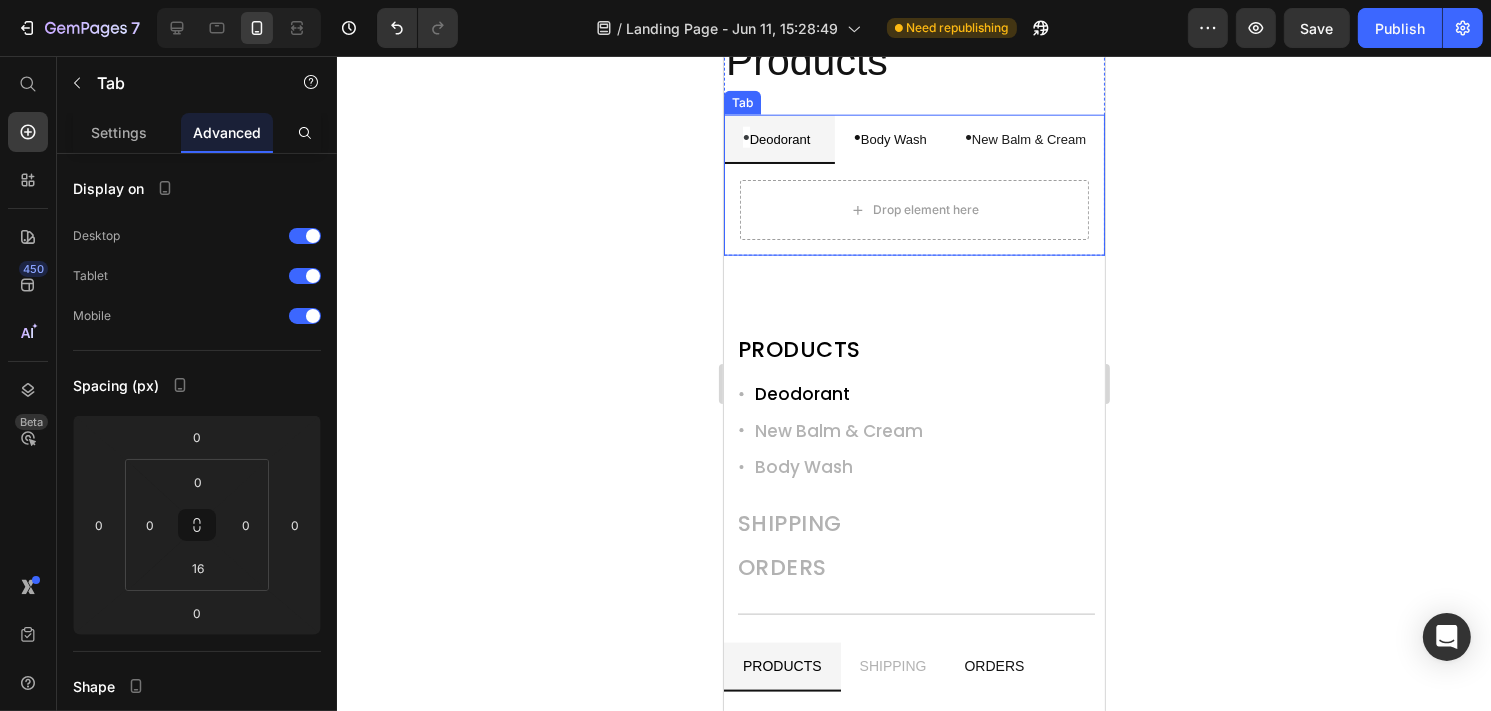click on "Deodorant" at bounding box center (779, 139) 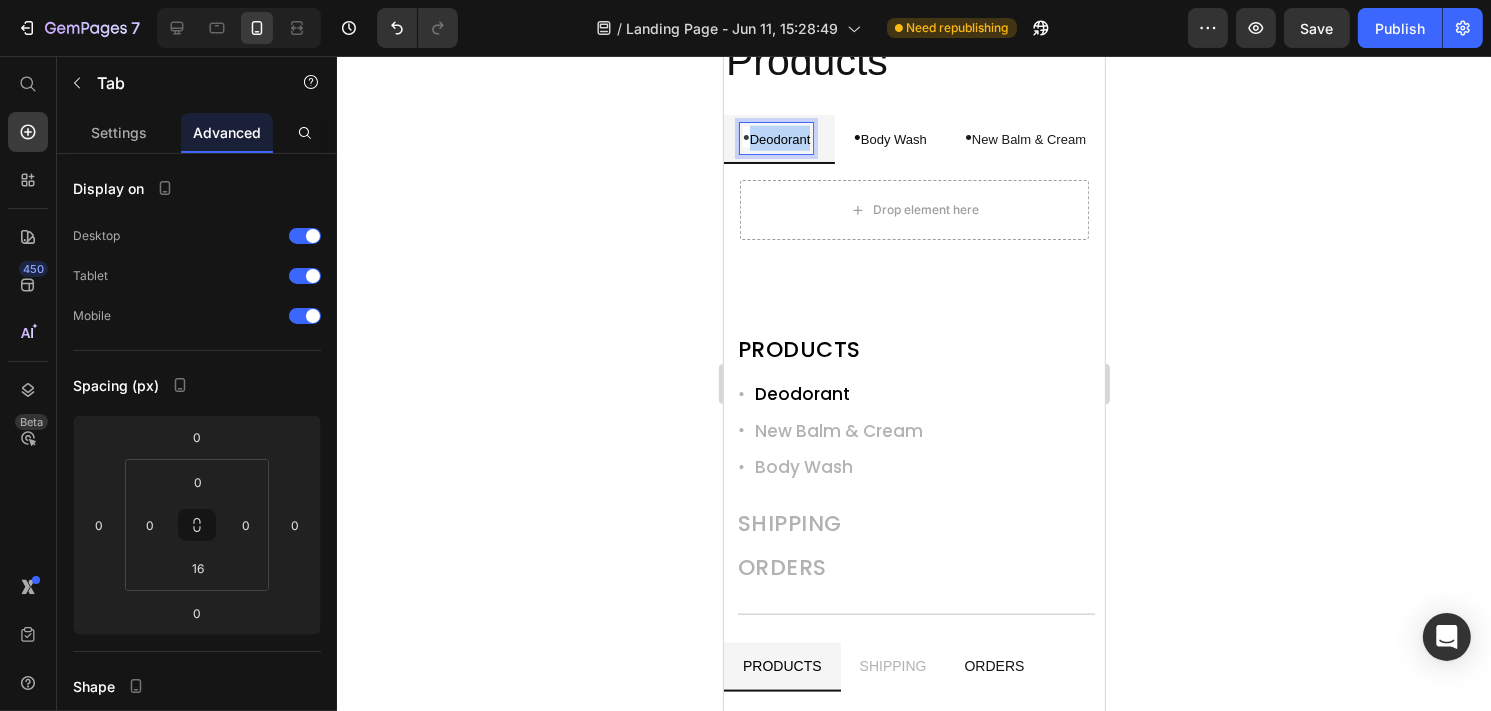 click on "Deodorant" at bounding box center [779, 139] 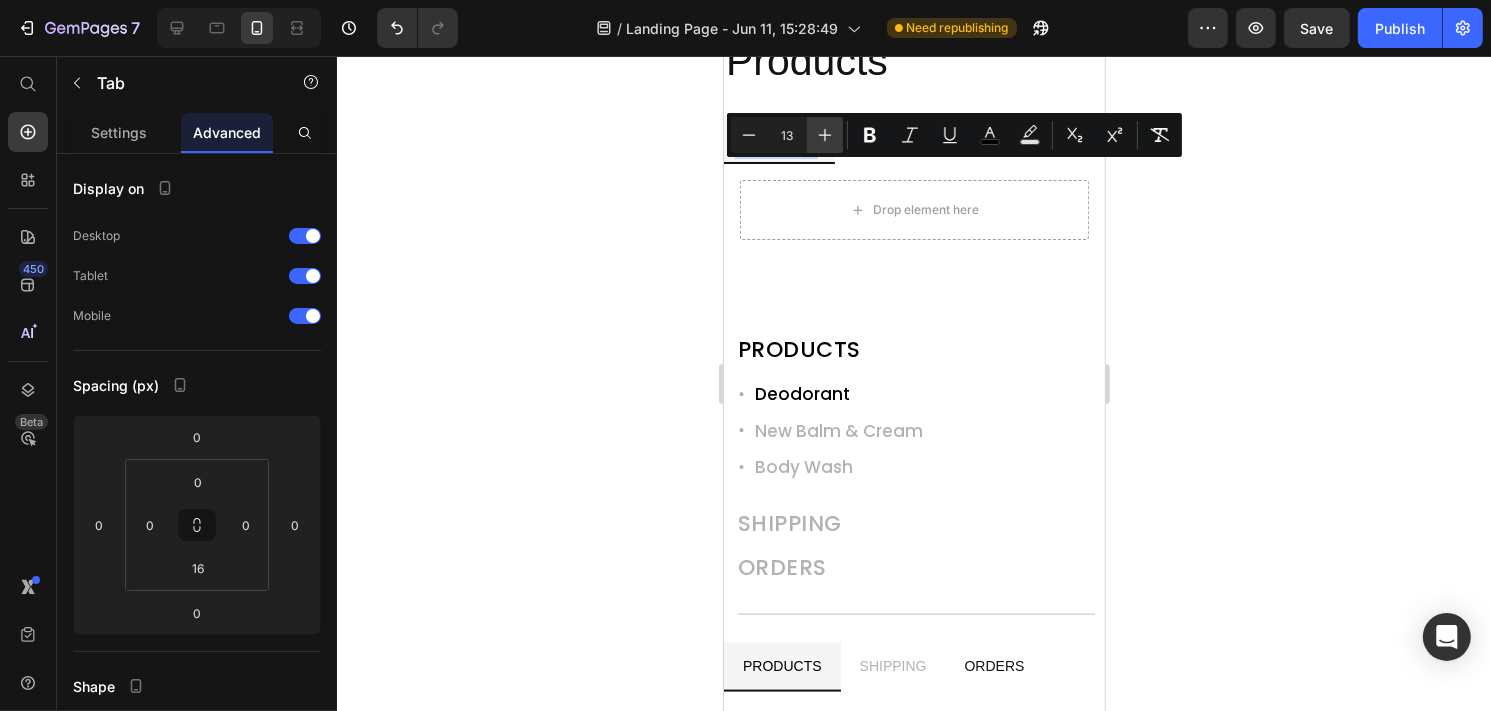 click on "Plus" at bounding box center [825, 135] 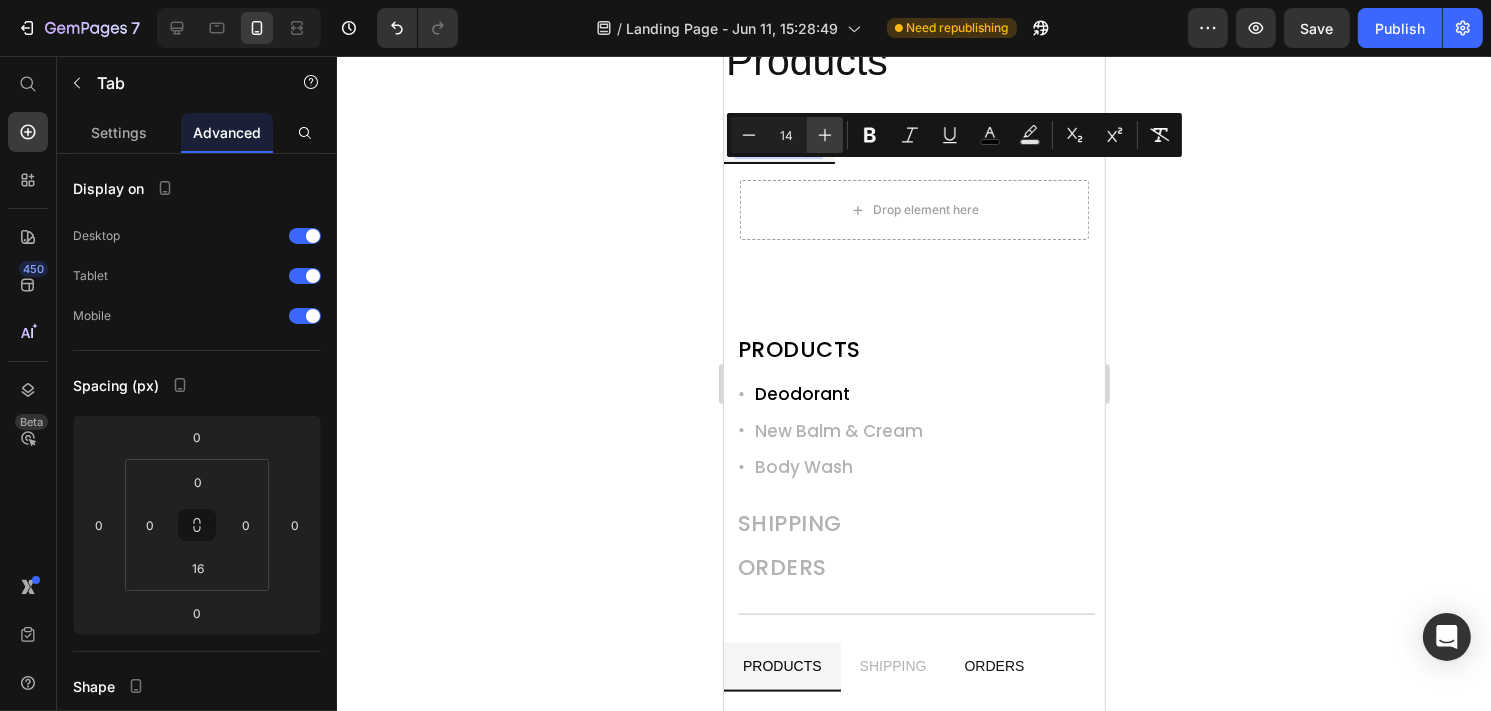 click 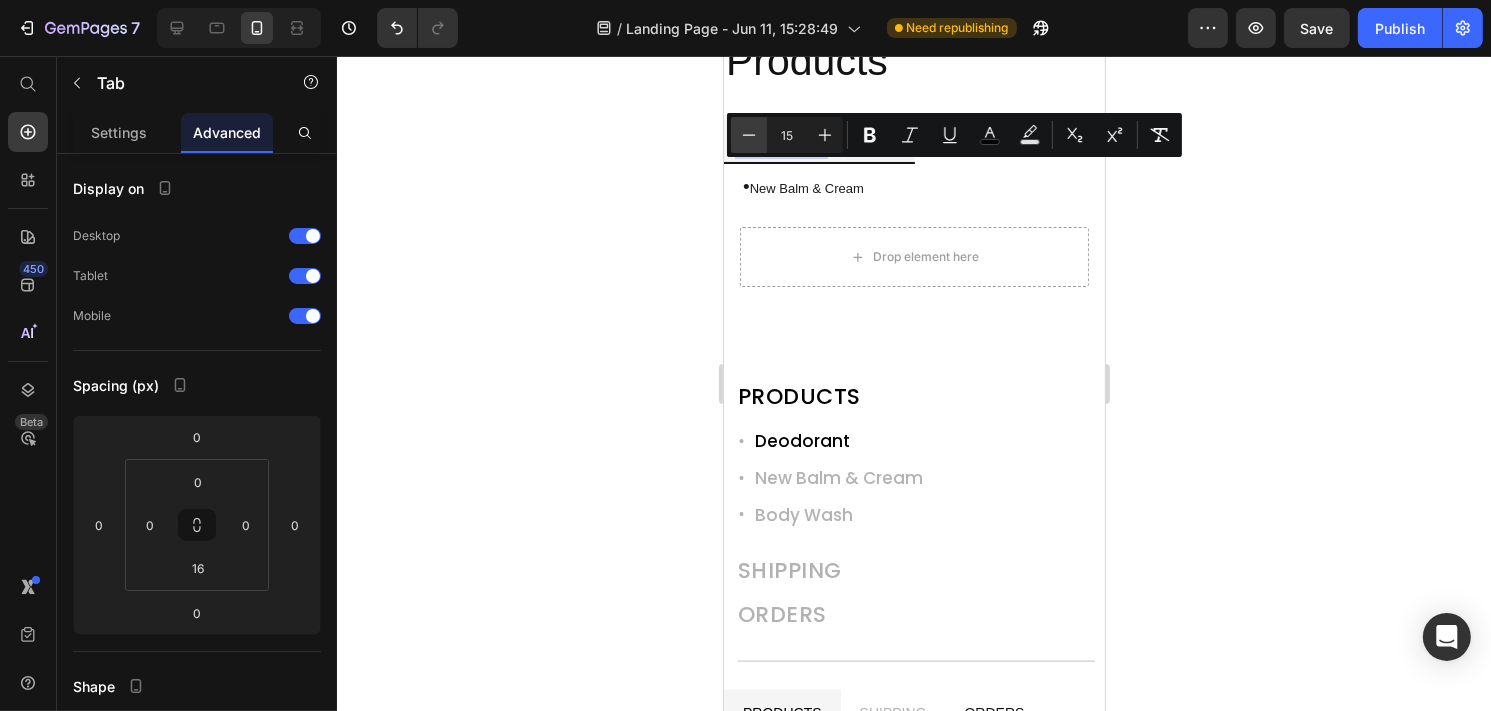 click 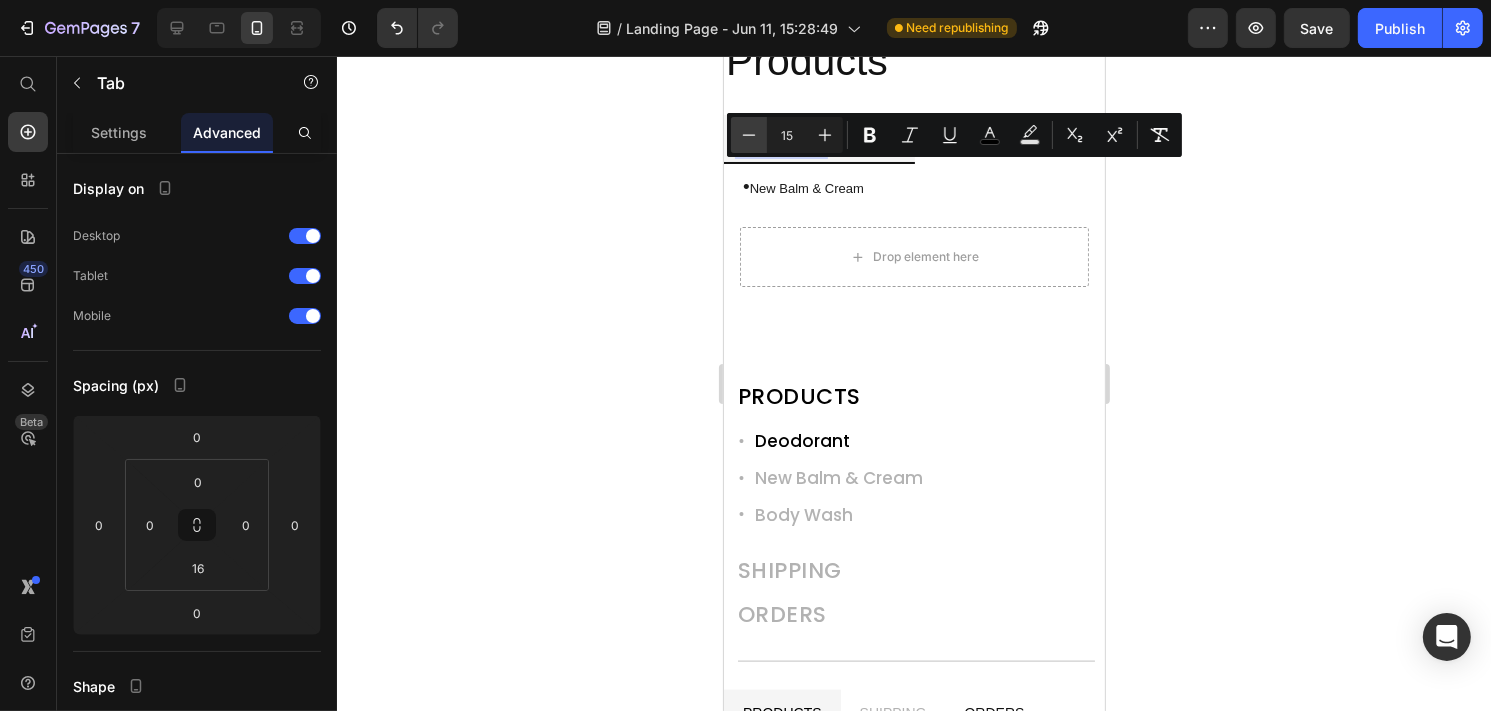 type on "14" 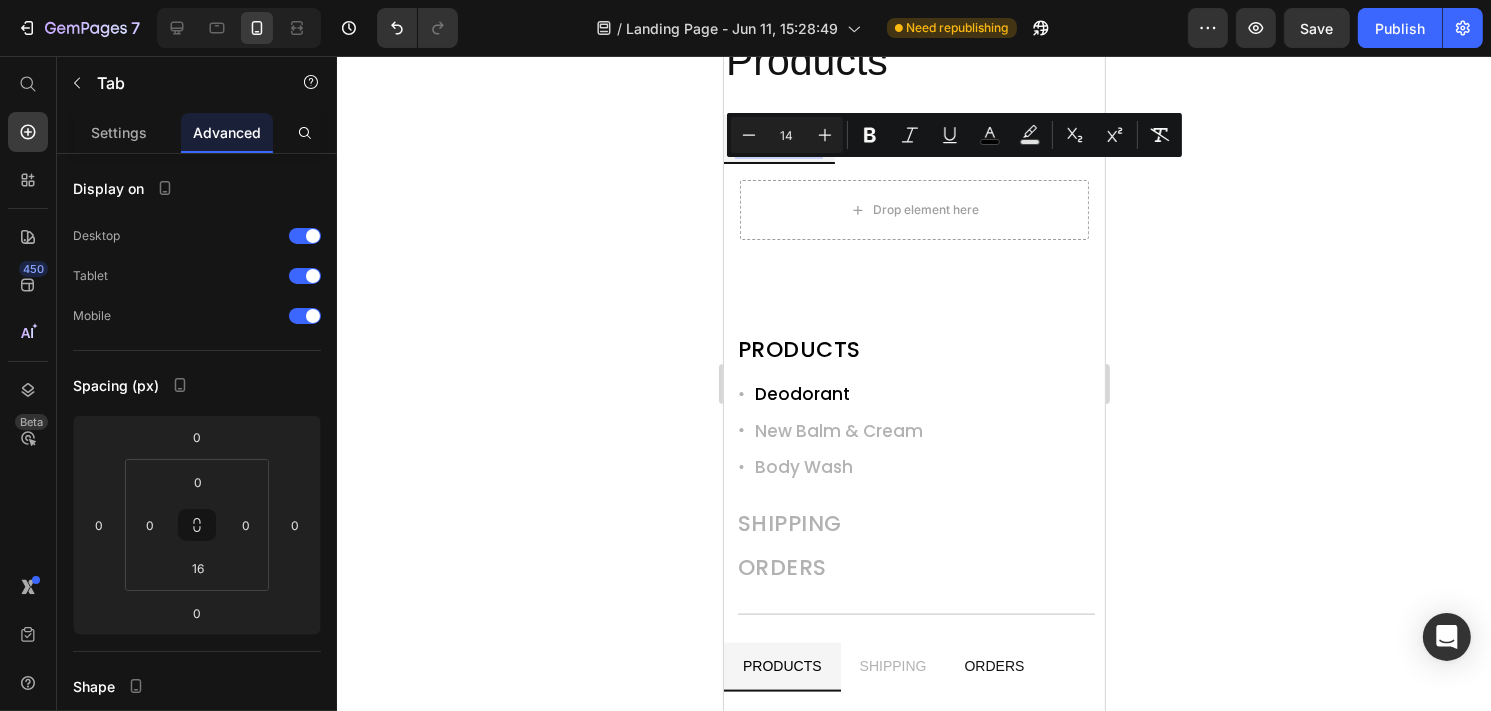 click 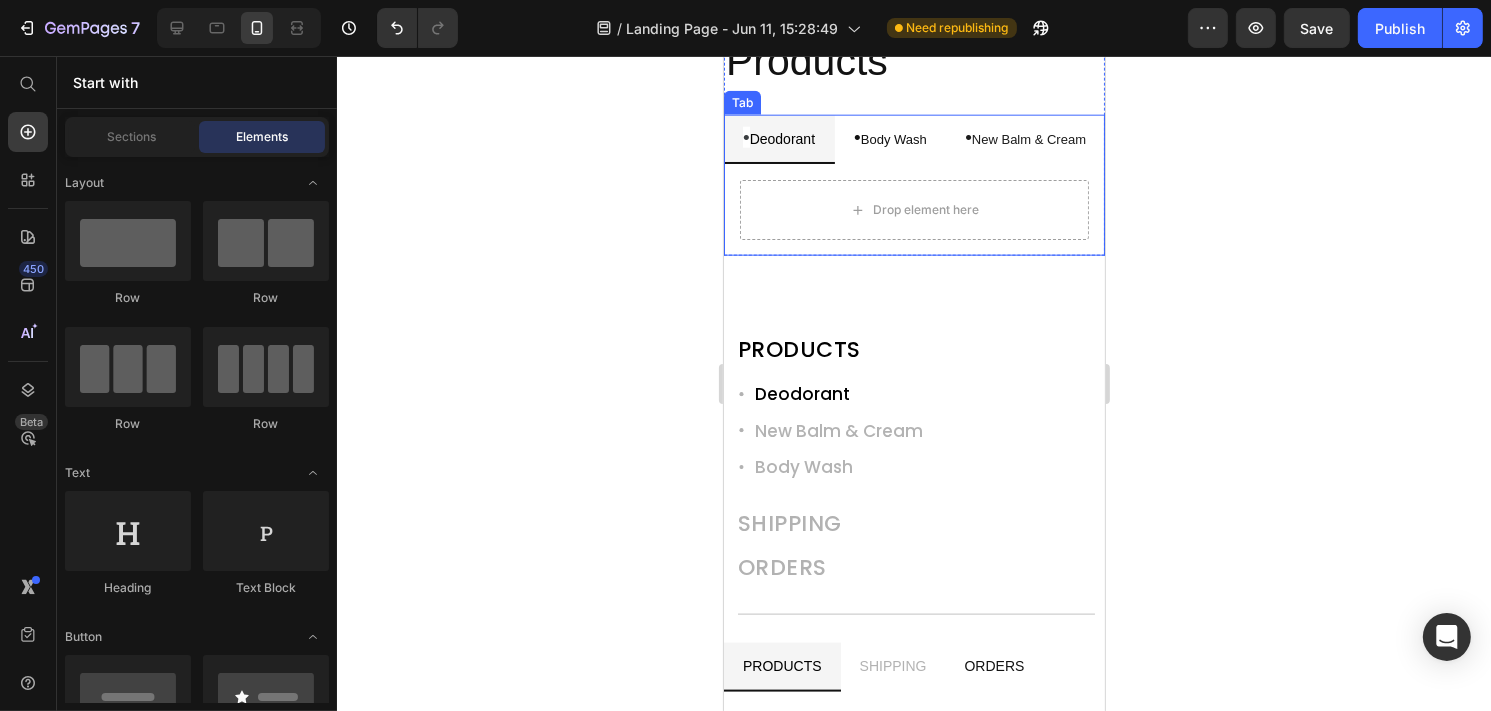 click on "Body Wash" at bounding box center [893, 139] 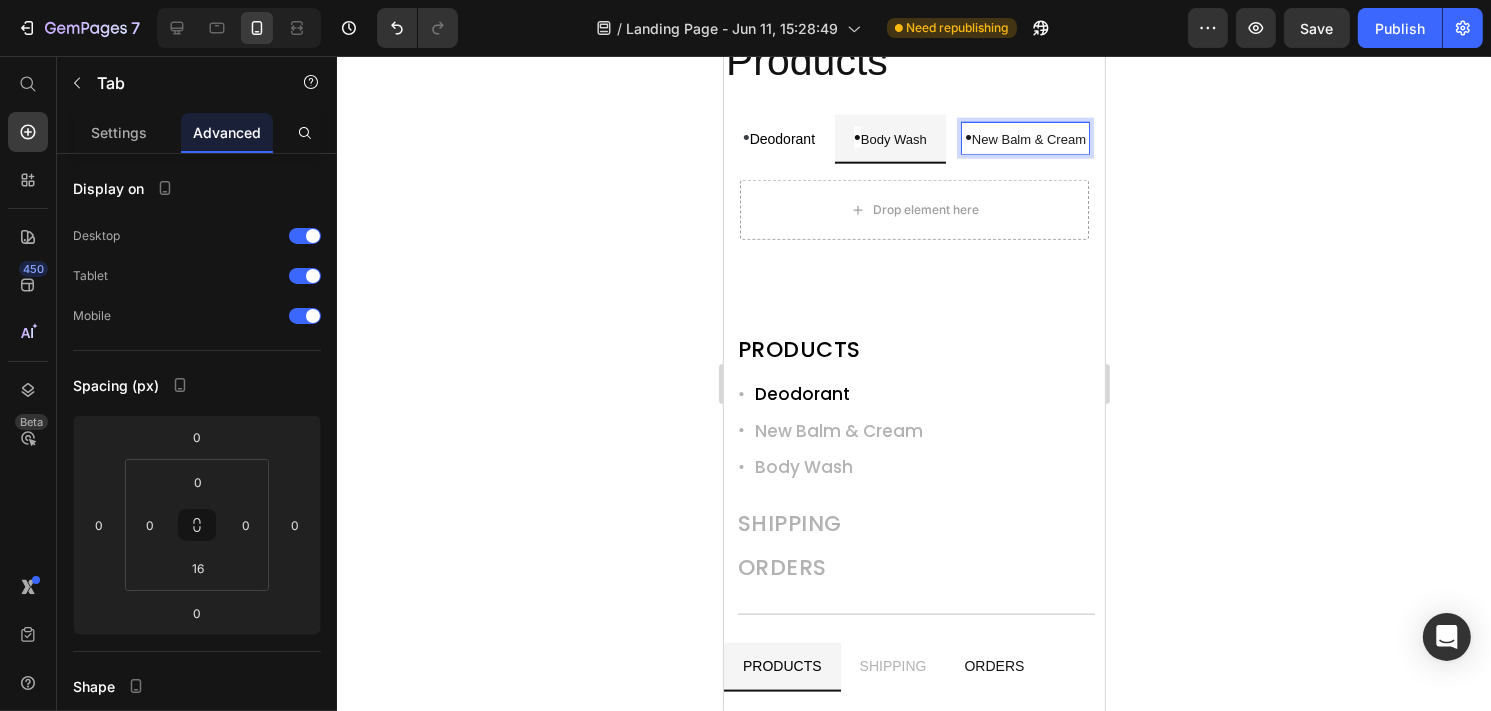 click 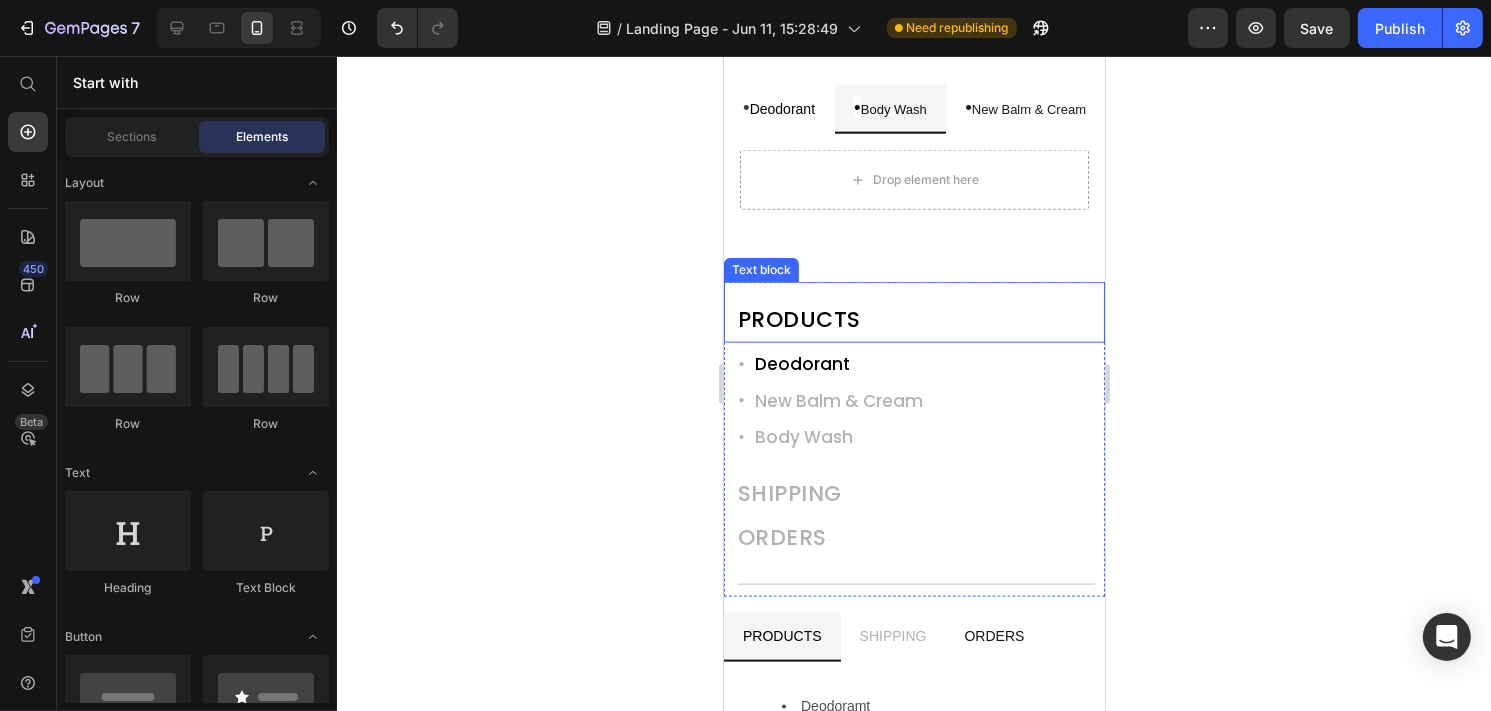 scroll, scrollTop: 2317, scrollLeft: 0, axis: vertical 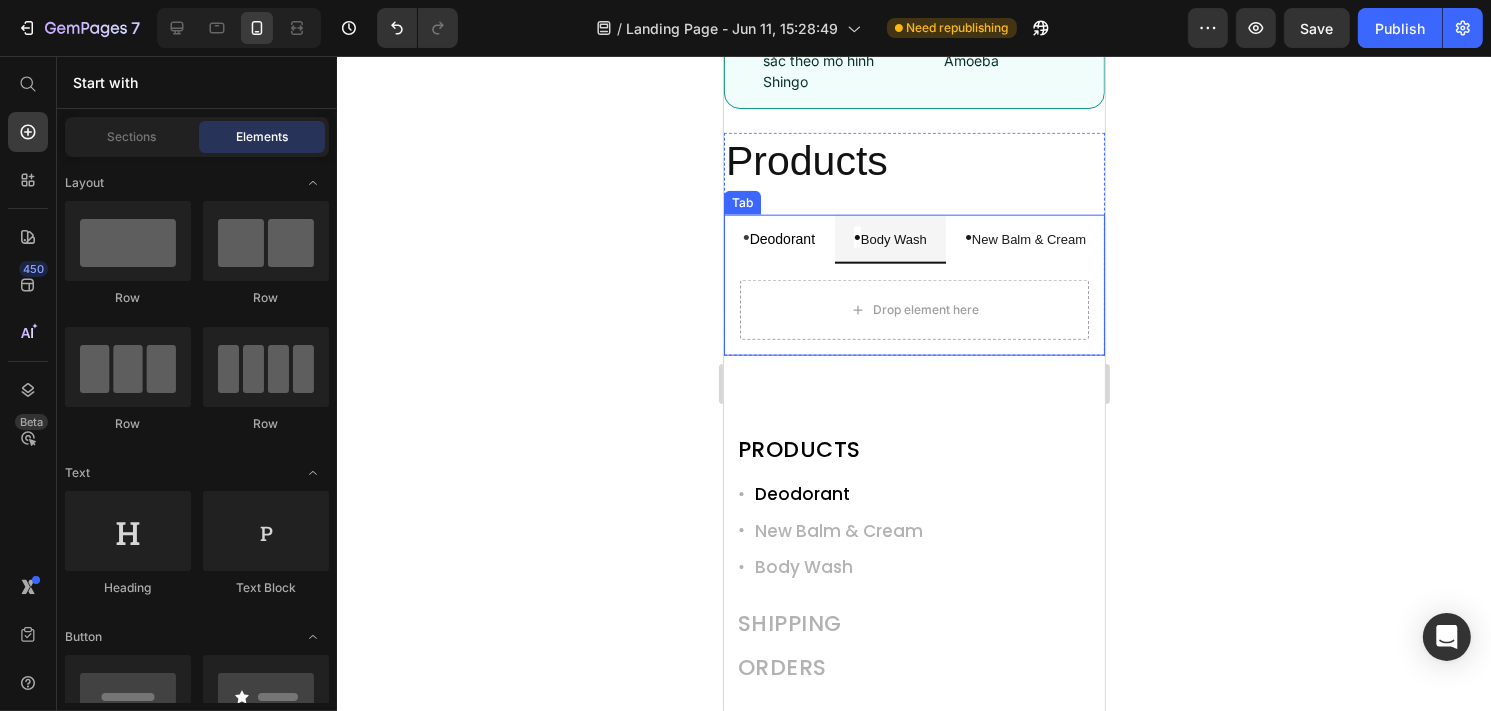 click on "•  Deodorant" at bounding box center [778, 239] 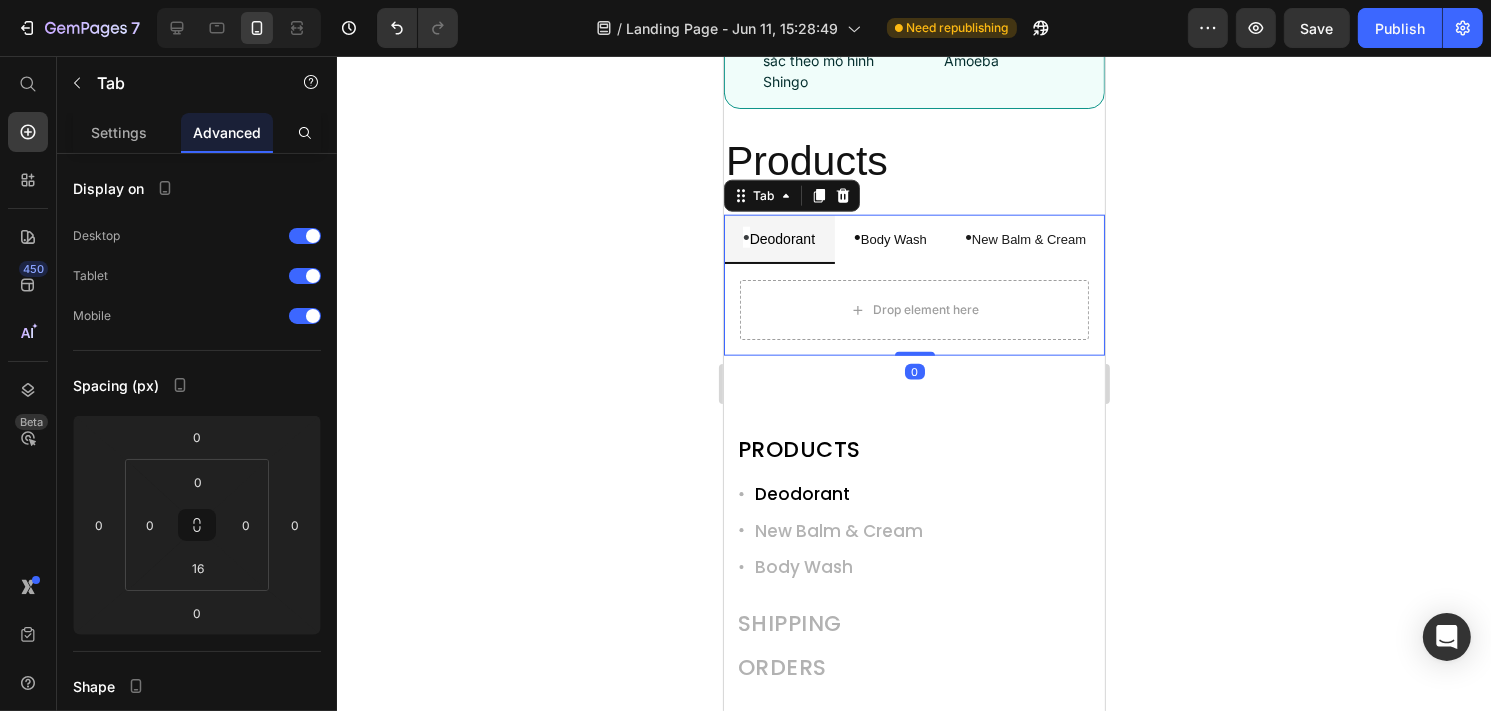 click on "•  Deodorant" at bounding box center (778, 239) 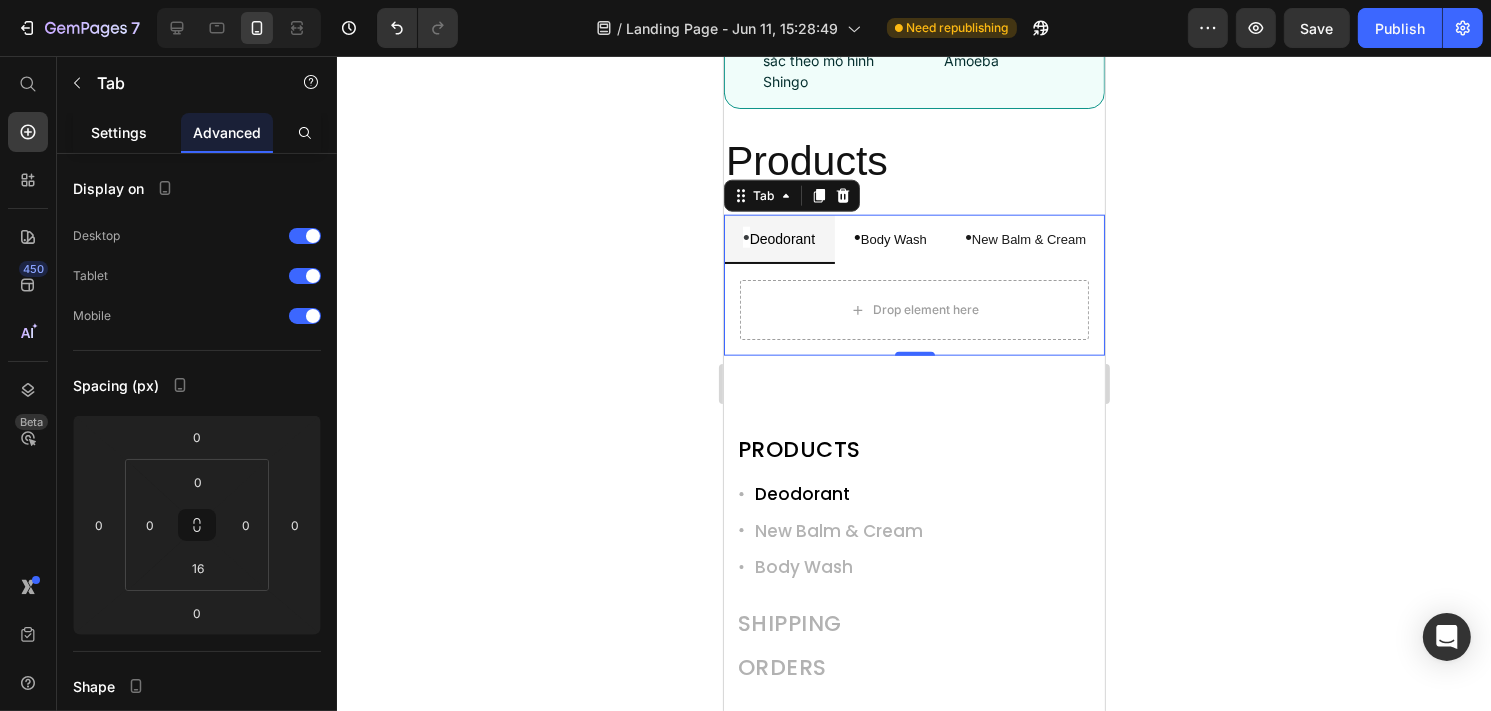 click on "Settings" at bounding box center (119, 132) 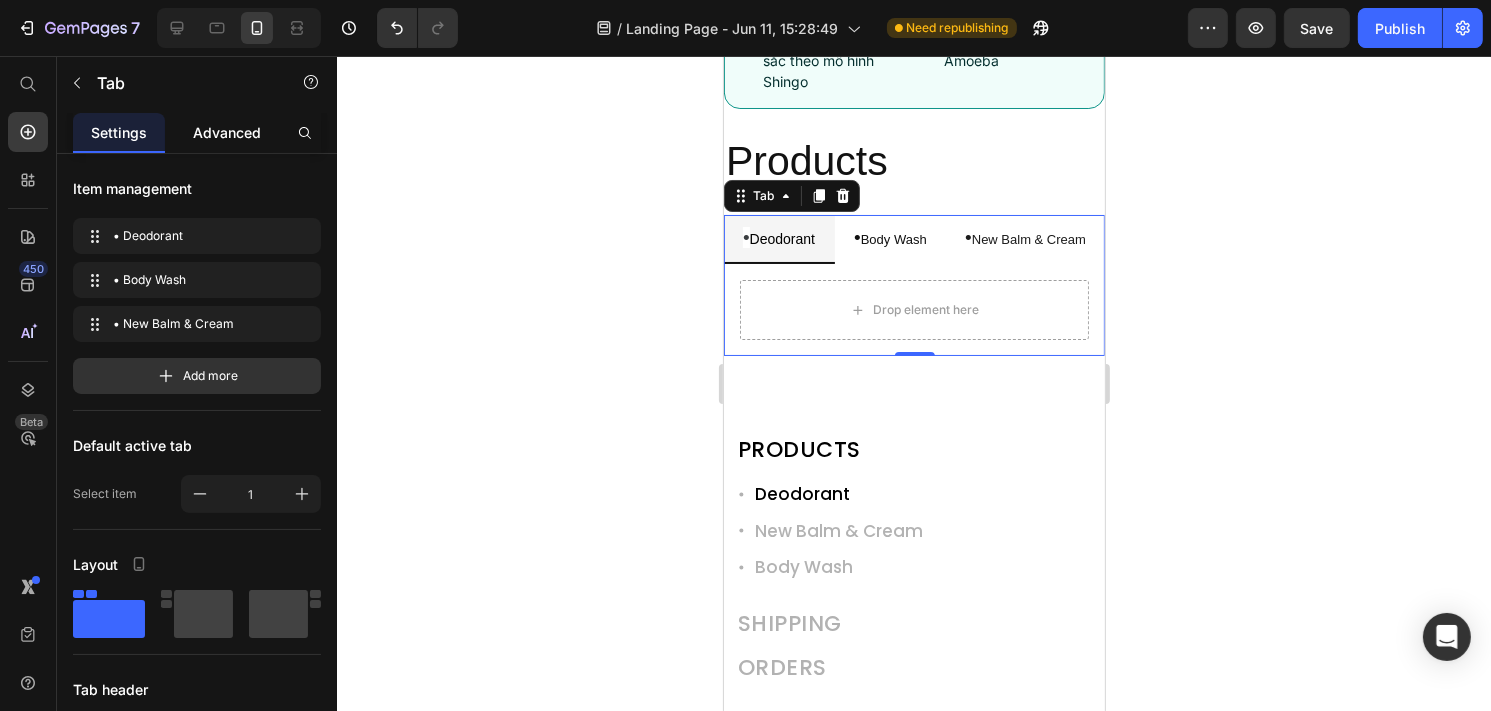 click on "Advanced" 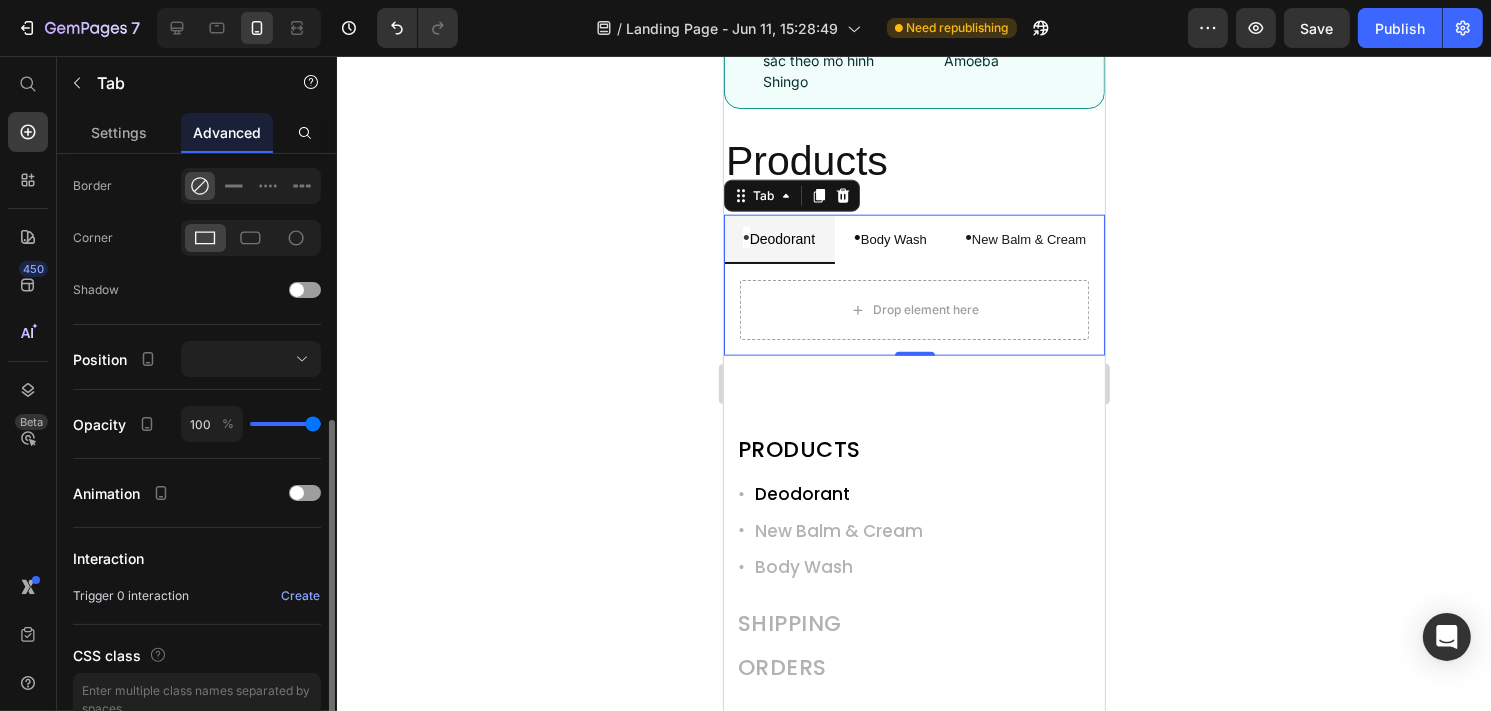 scroll, scrollTop: 448, scrollLeft: 0, axis: vertical 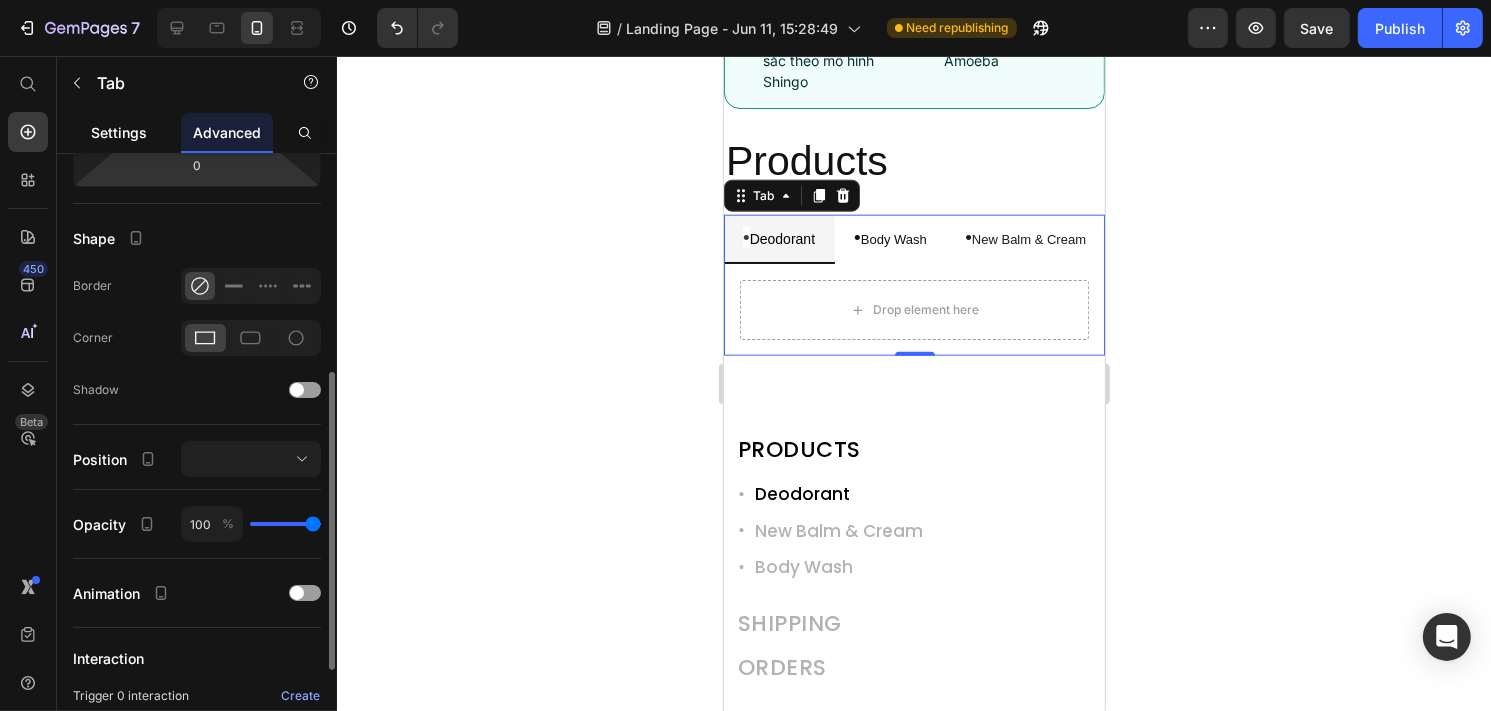 click on "Settings" 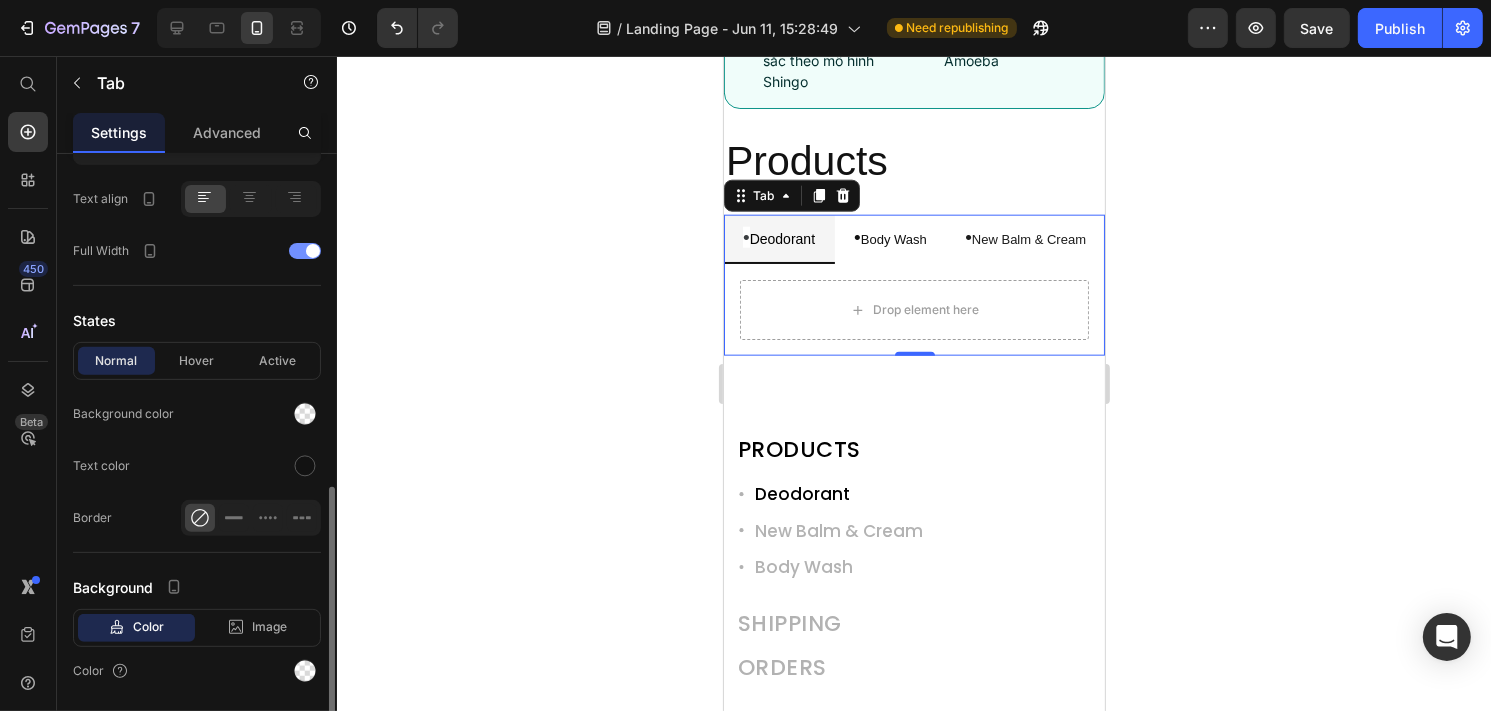 scroll, scrollTop: 859, scrollLeft: 0, axis: vertical 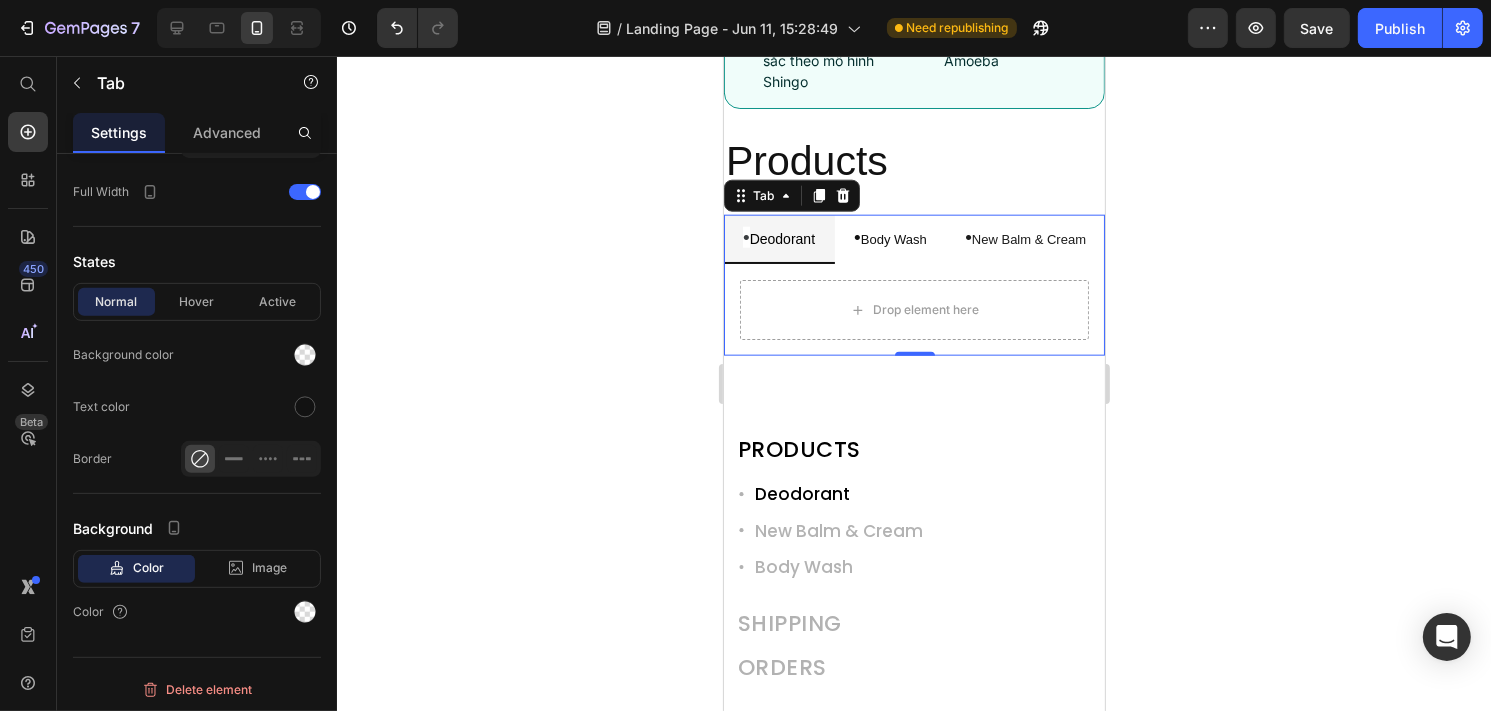click on "•  Deodorant" at bounding box center (778, 239) 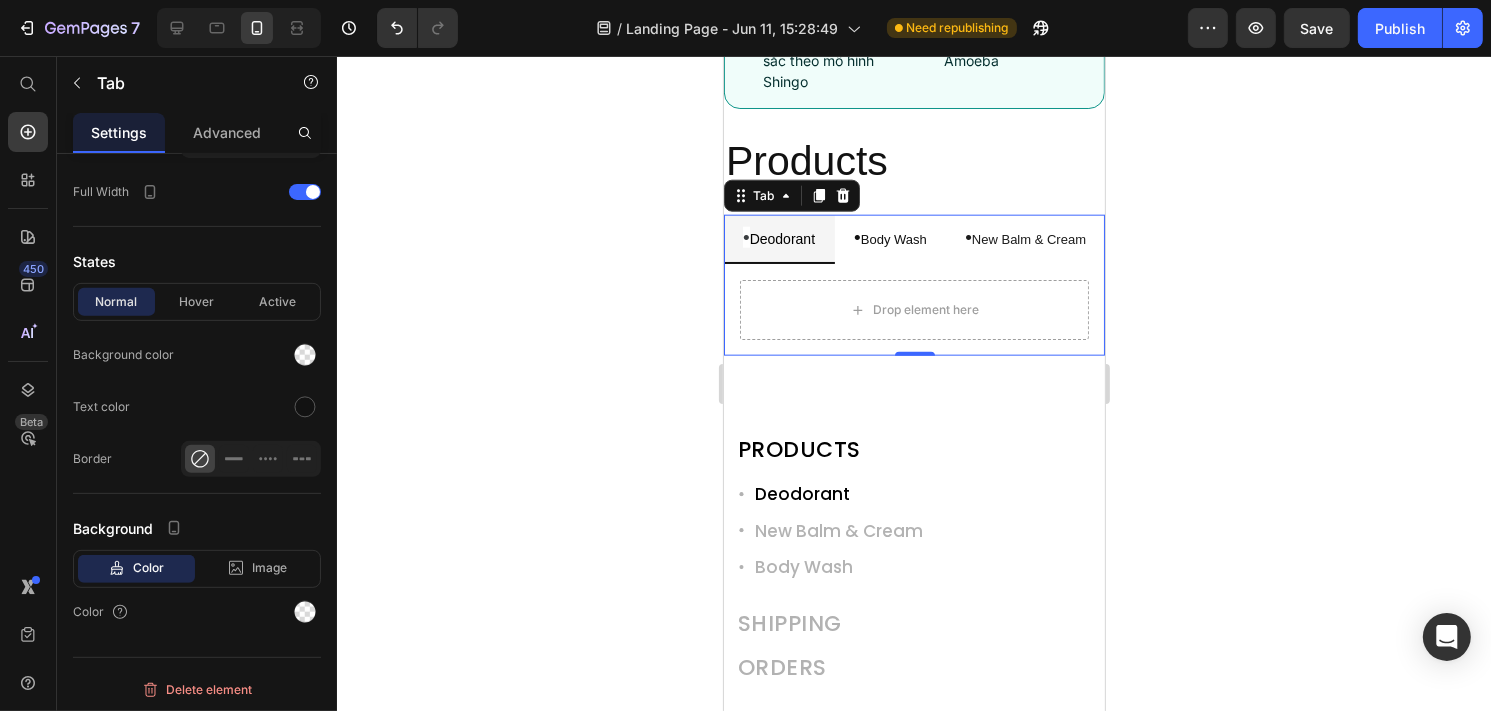 click on "•  Deodorant" at bounding box center [778, 238] 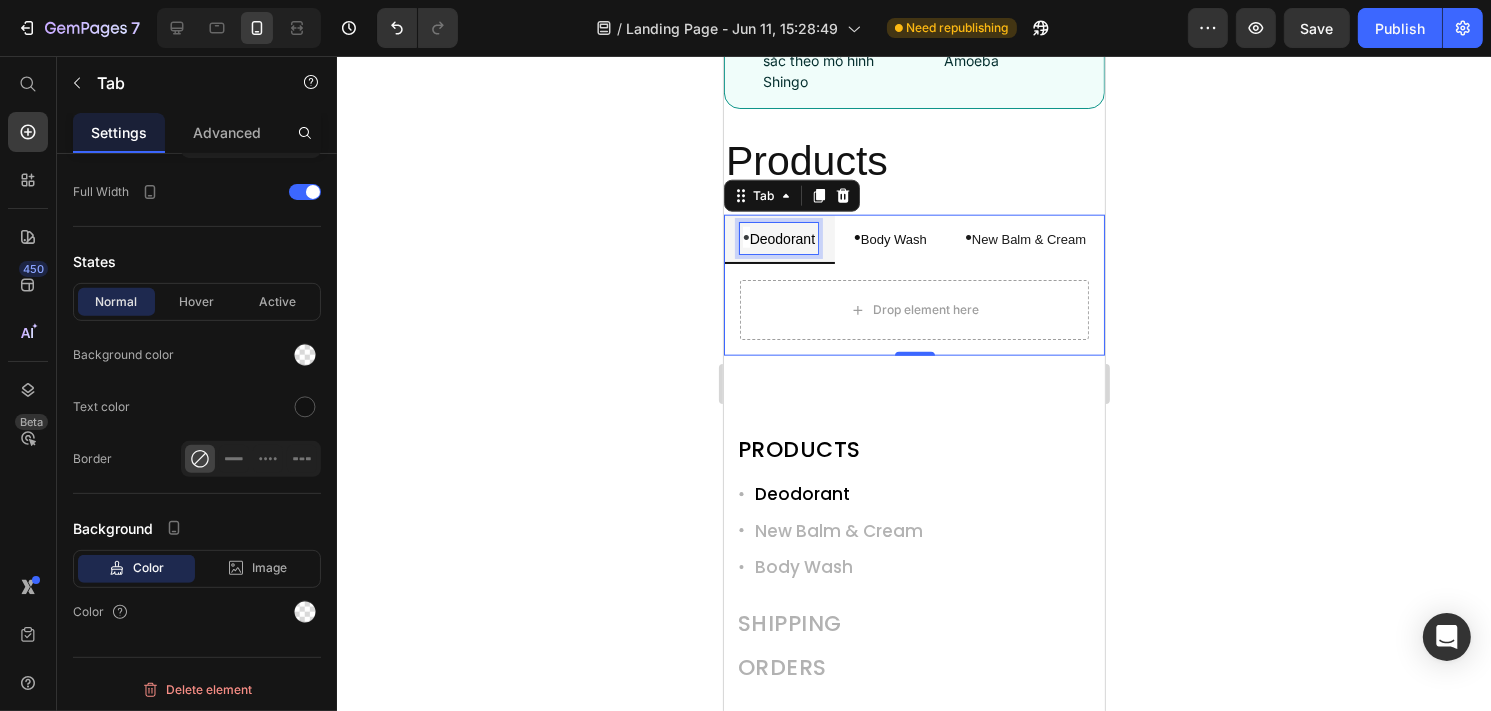 click on "•  Deodorant" at bounding box center [778, 238] 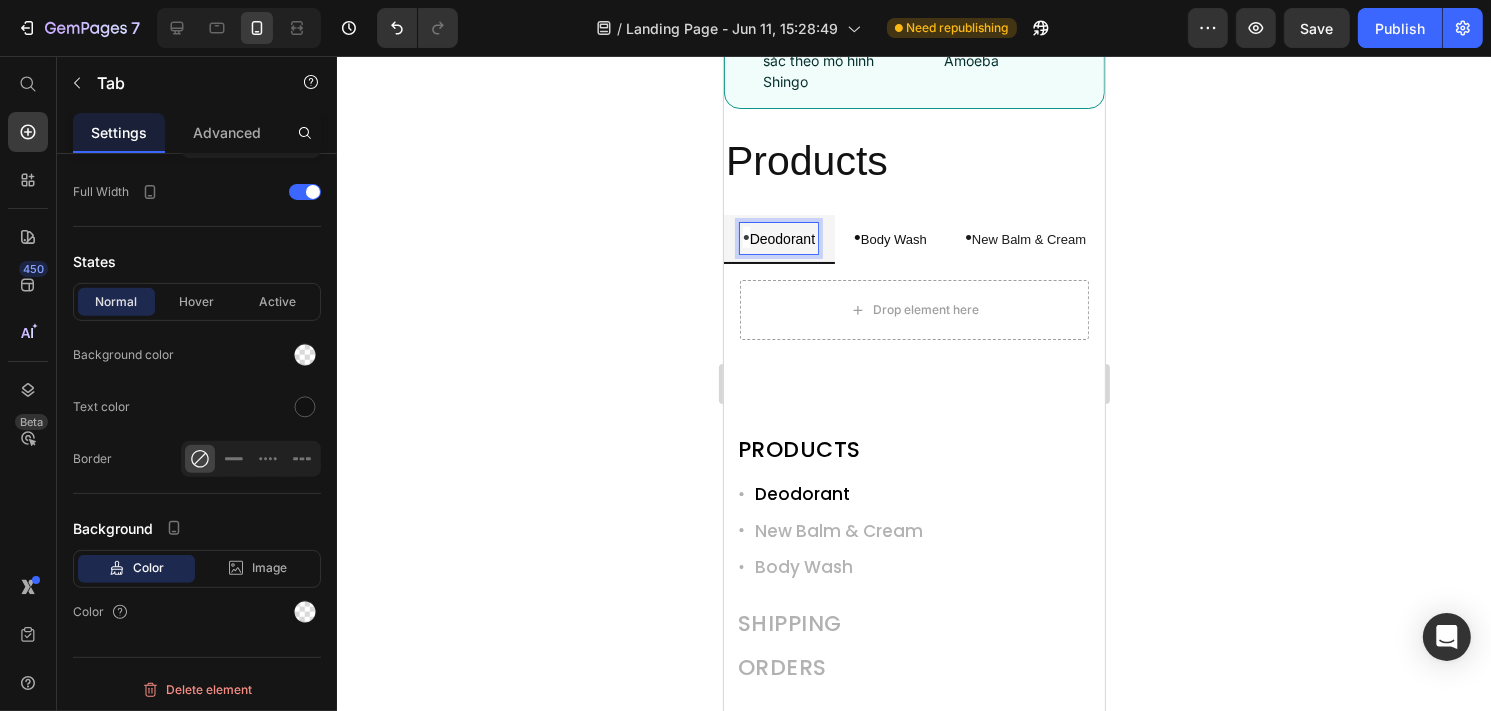 click on "Deodorant" at bounding box center [781, 239] 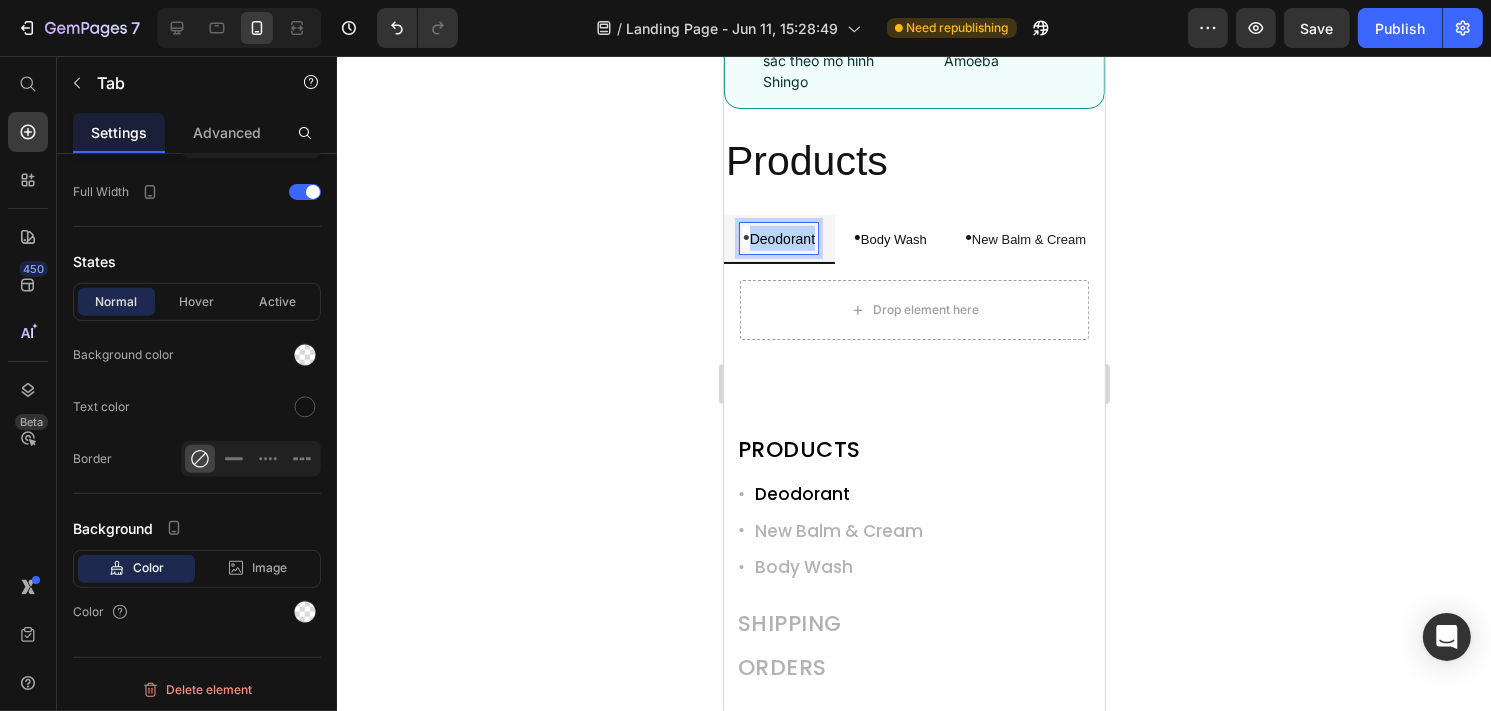 click on "Deodorant" at bounding box center [781, 239] 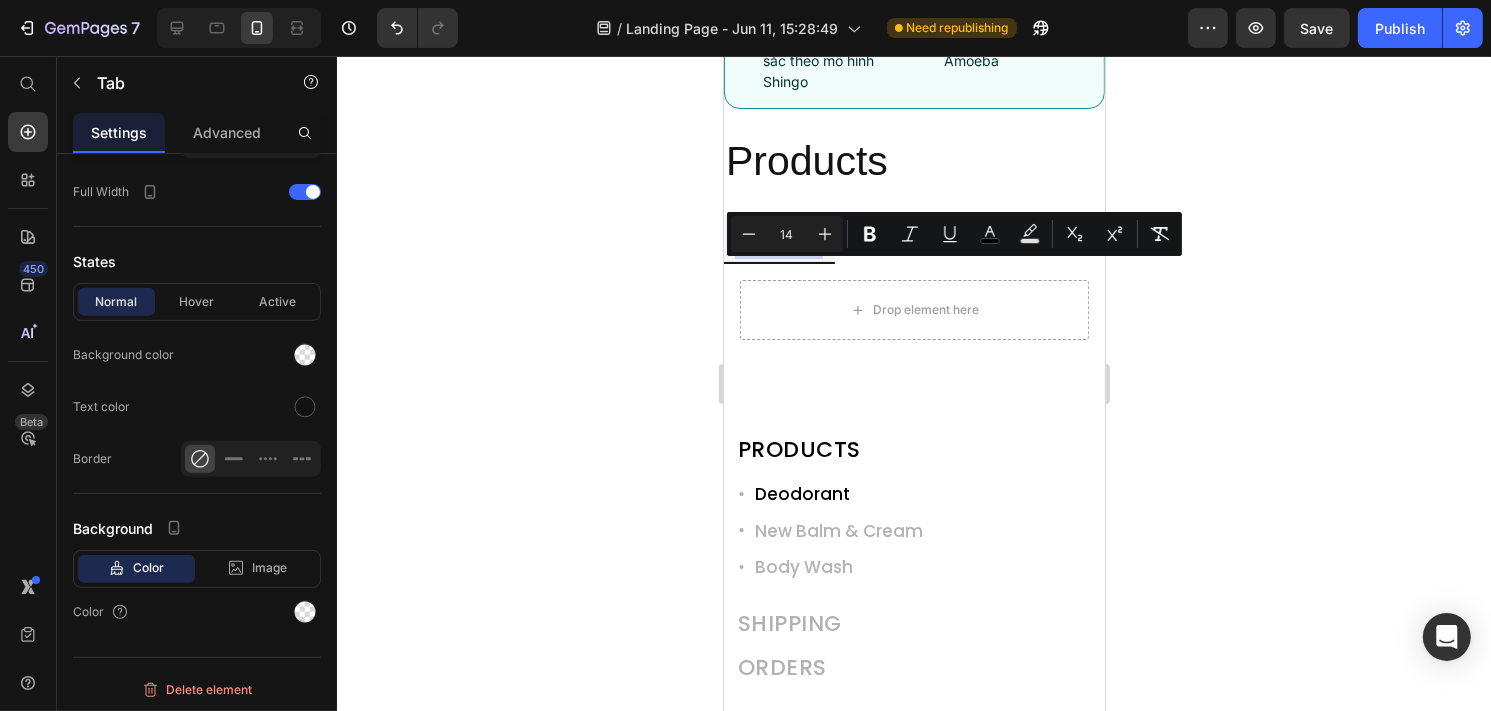click on "•  Deodorant" at bounding box center (778, 238) 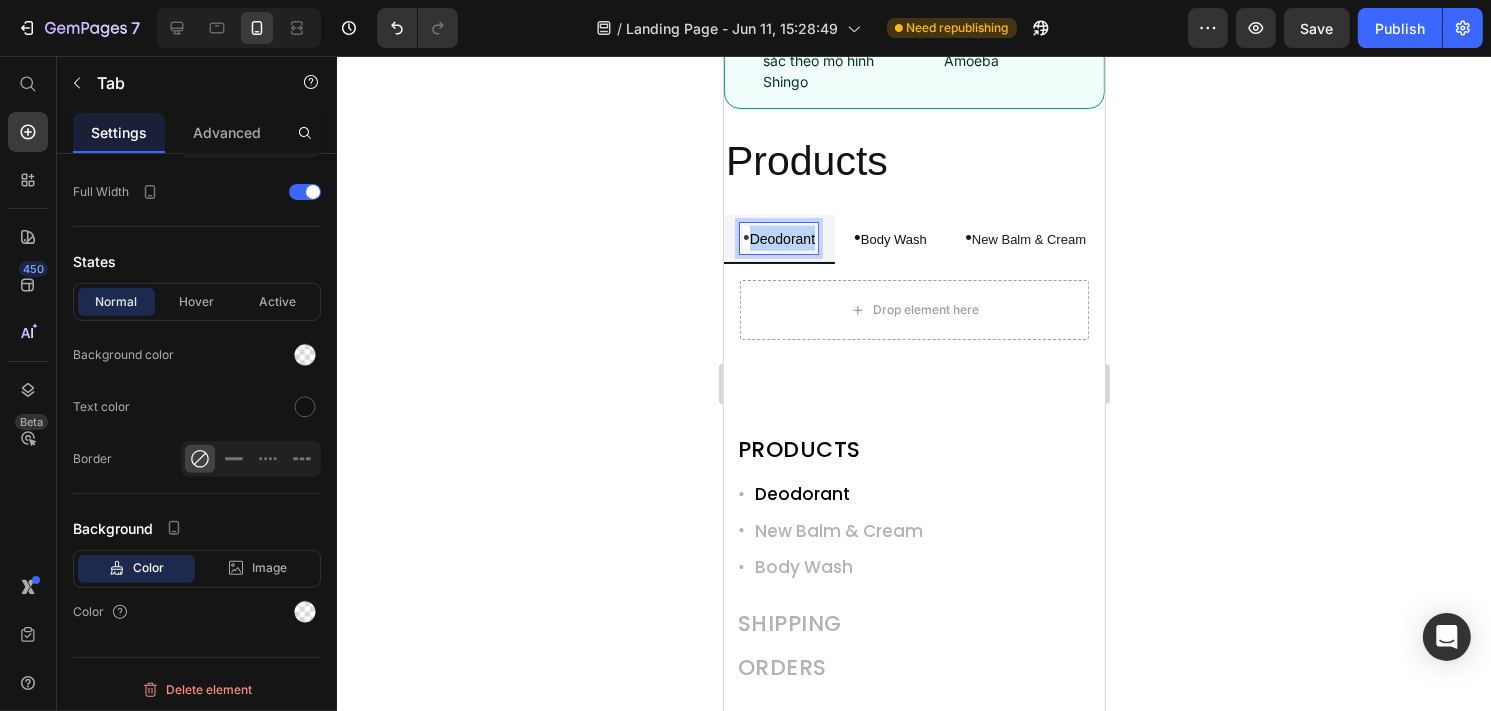 click on "•  Deodorant" at bounding box center (778, 238) 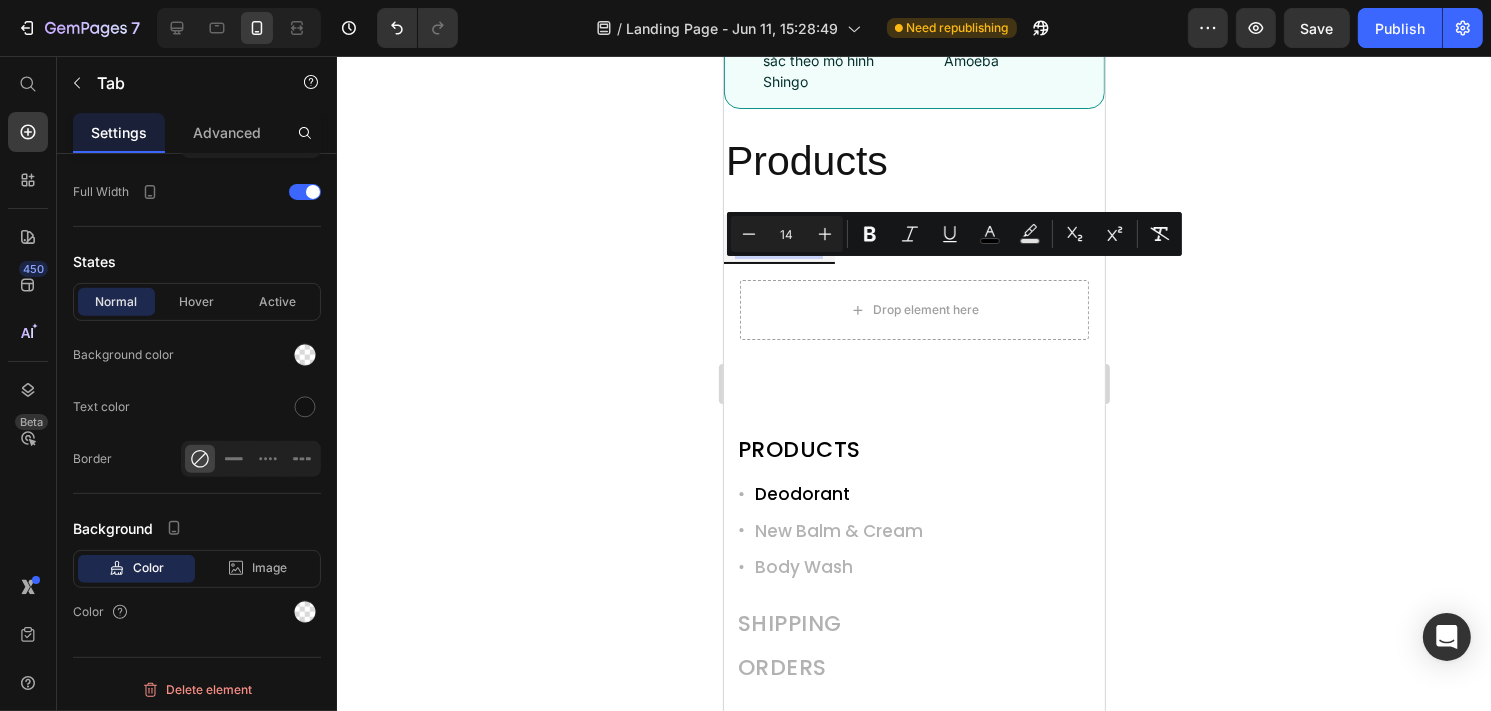 click on "•" at bounding box center [745, 237] 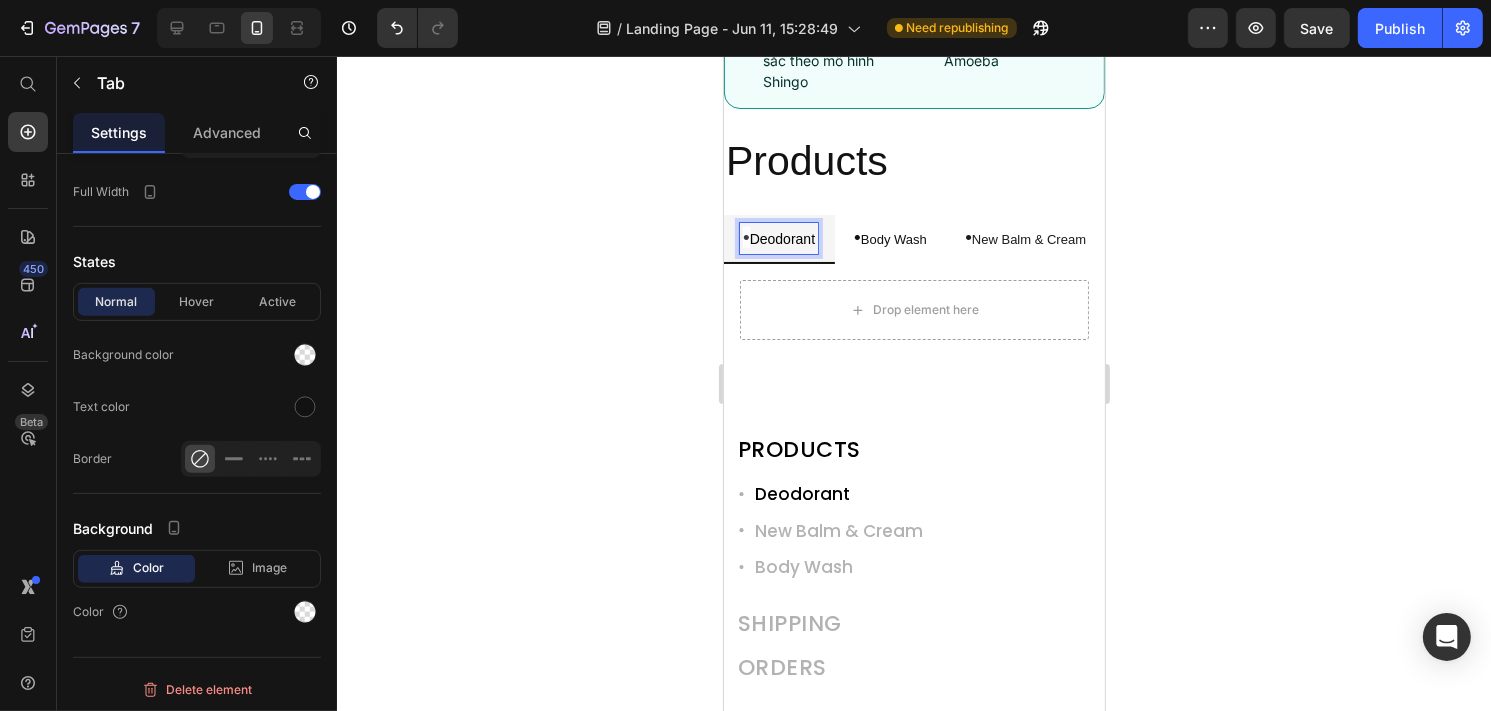 click on "•" at bounding box center (745, 237) 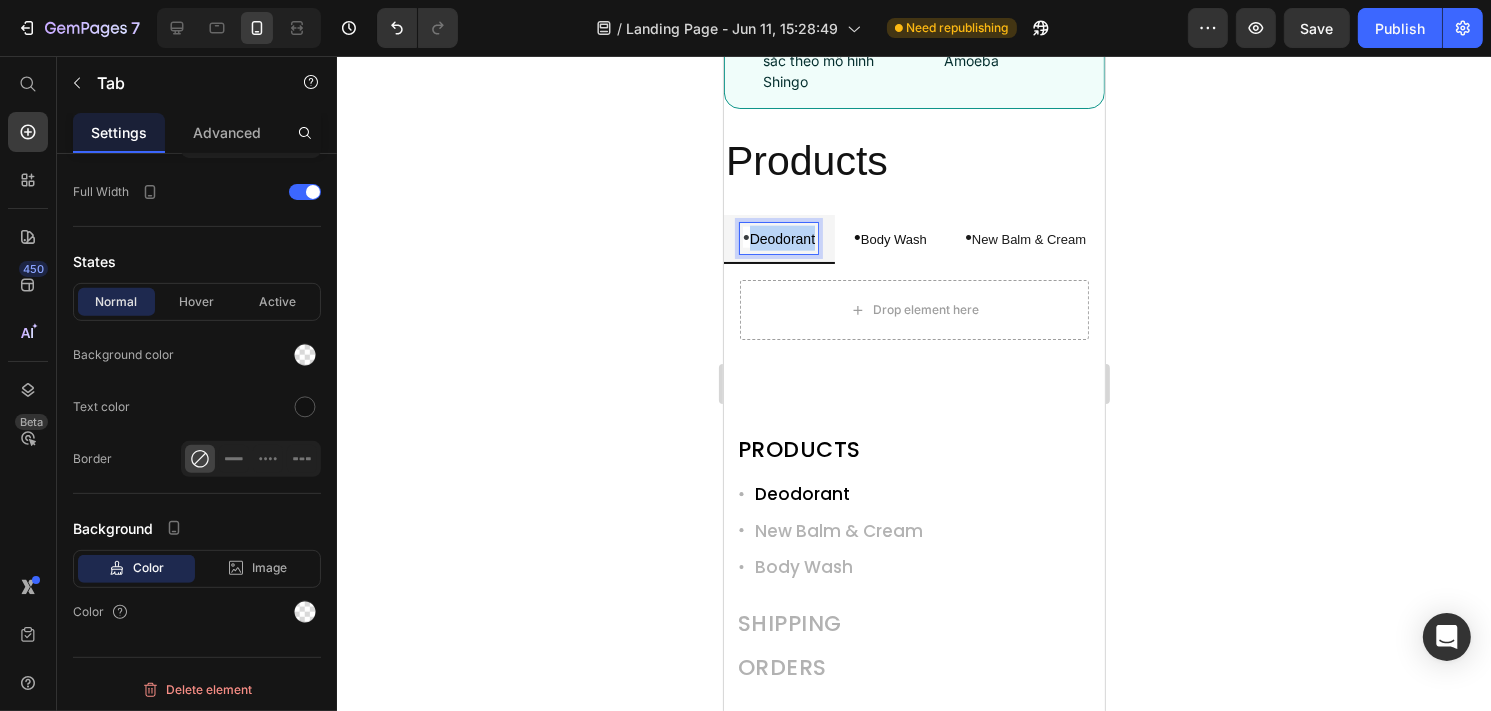 click on "Deodorant" at bounding box center [781, 239] 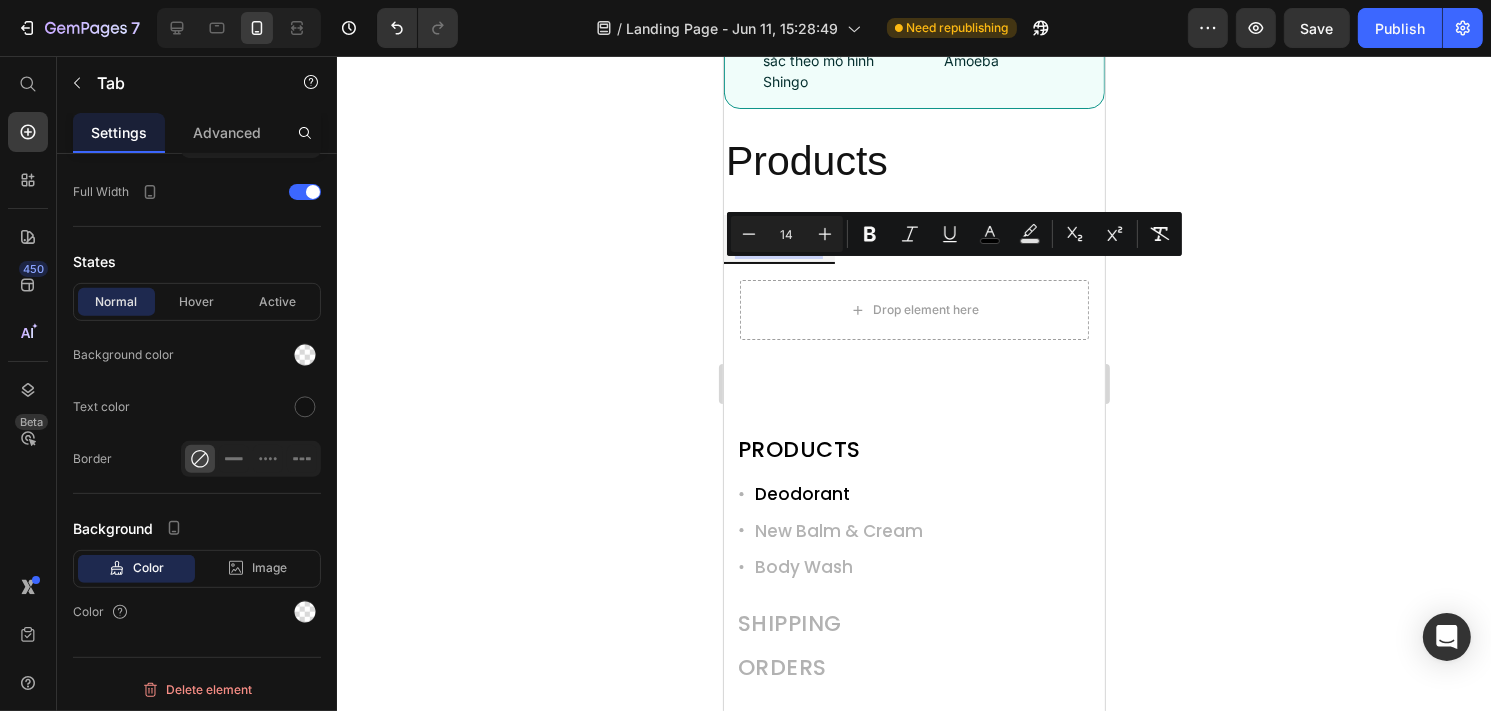 click on "•  Deodorant" at bounding box center [778, 239] 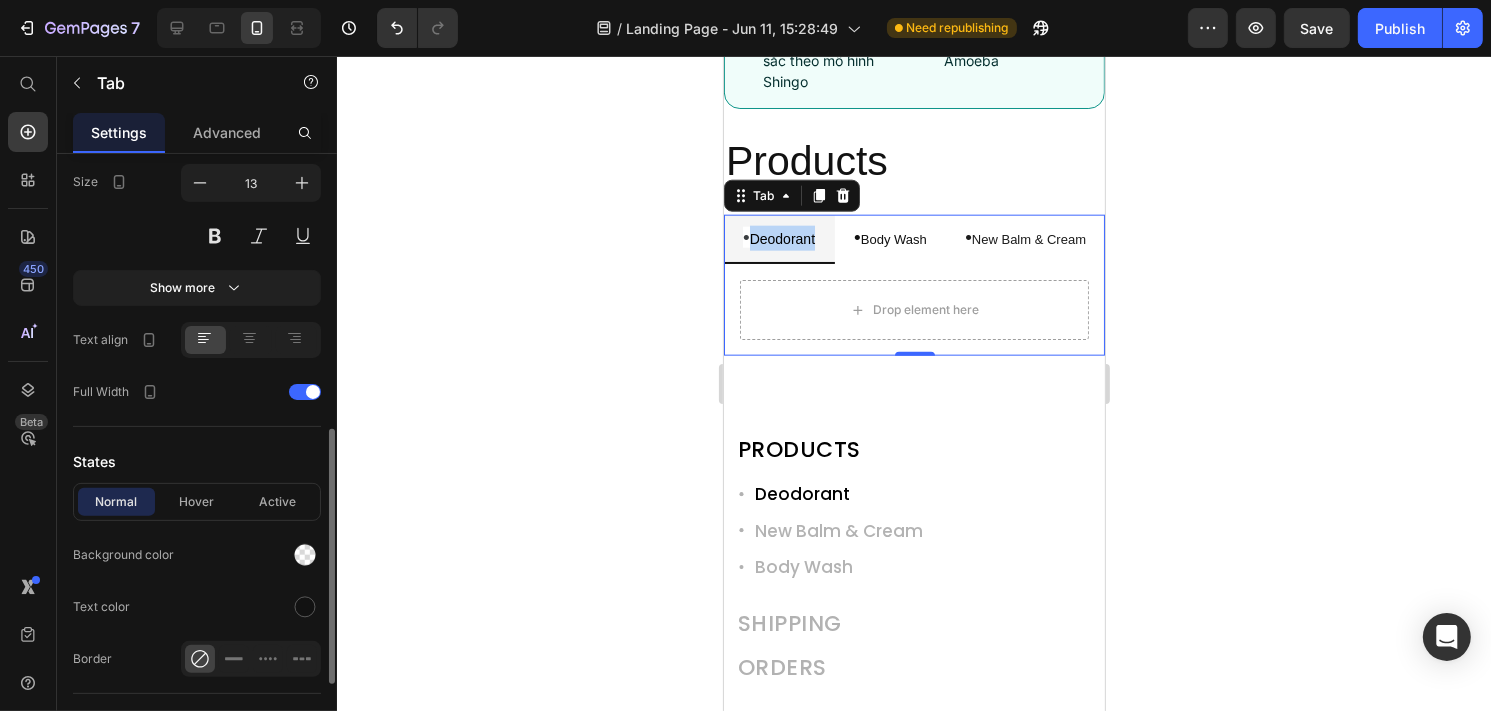 scroll, scrollTop: 559, scrollLeft: 0, axis: vertical 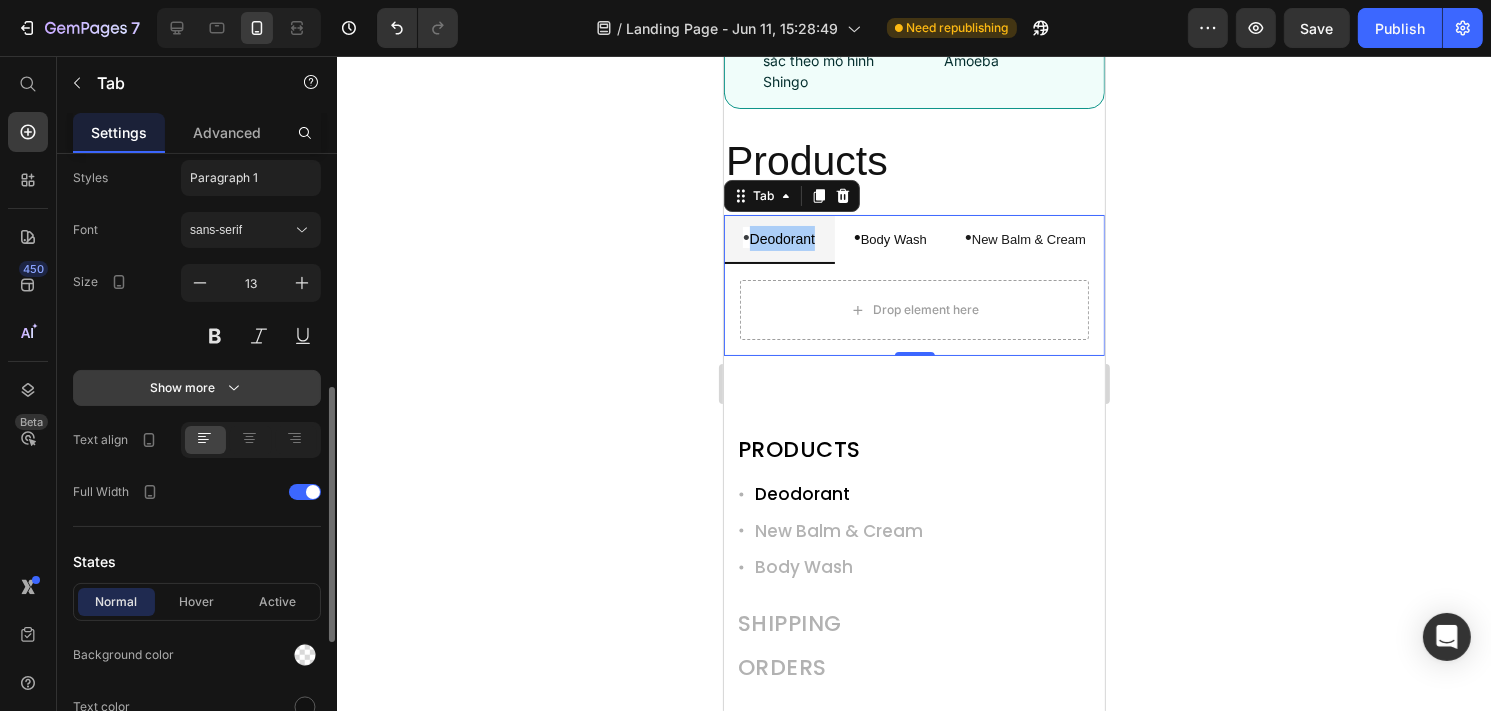 click 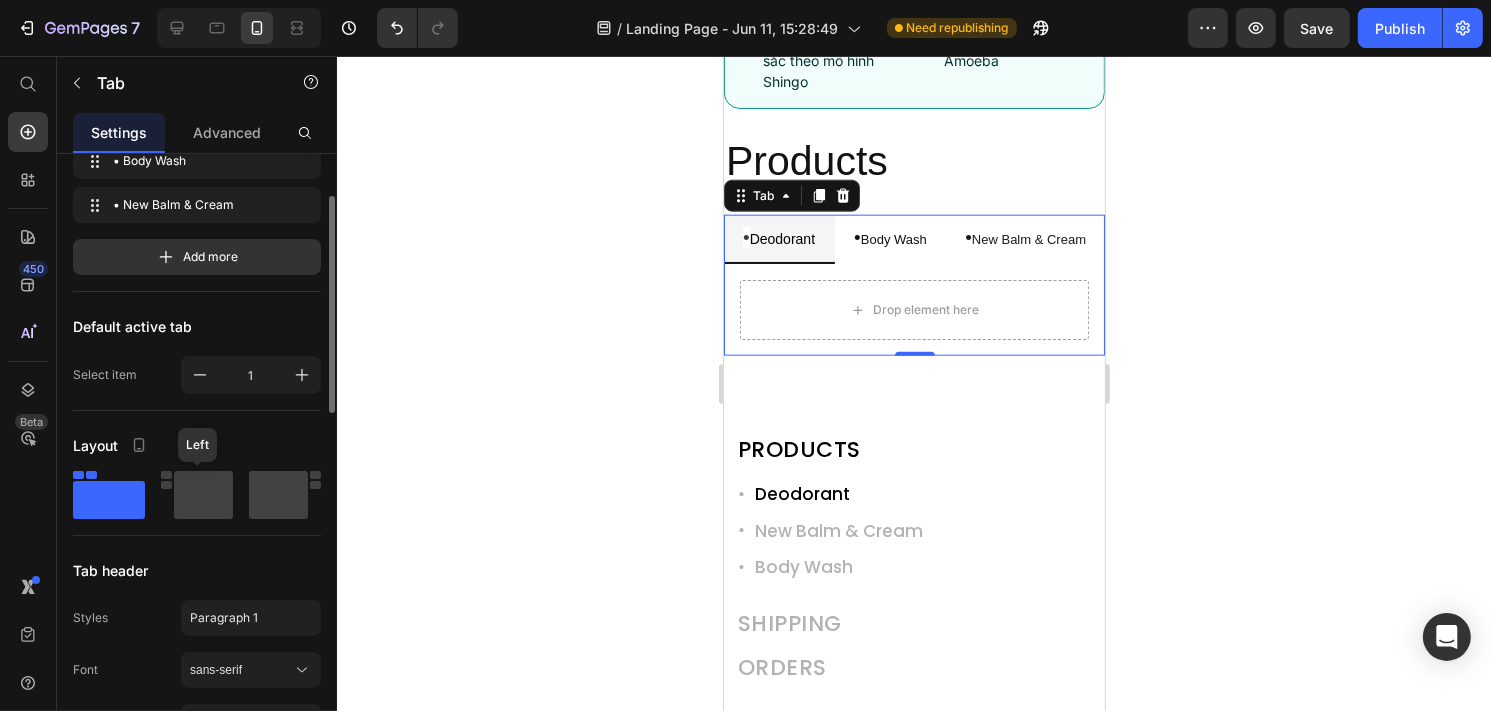 scroll, scrollTop: 0, scrollLeft: 0, axis: both 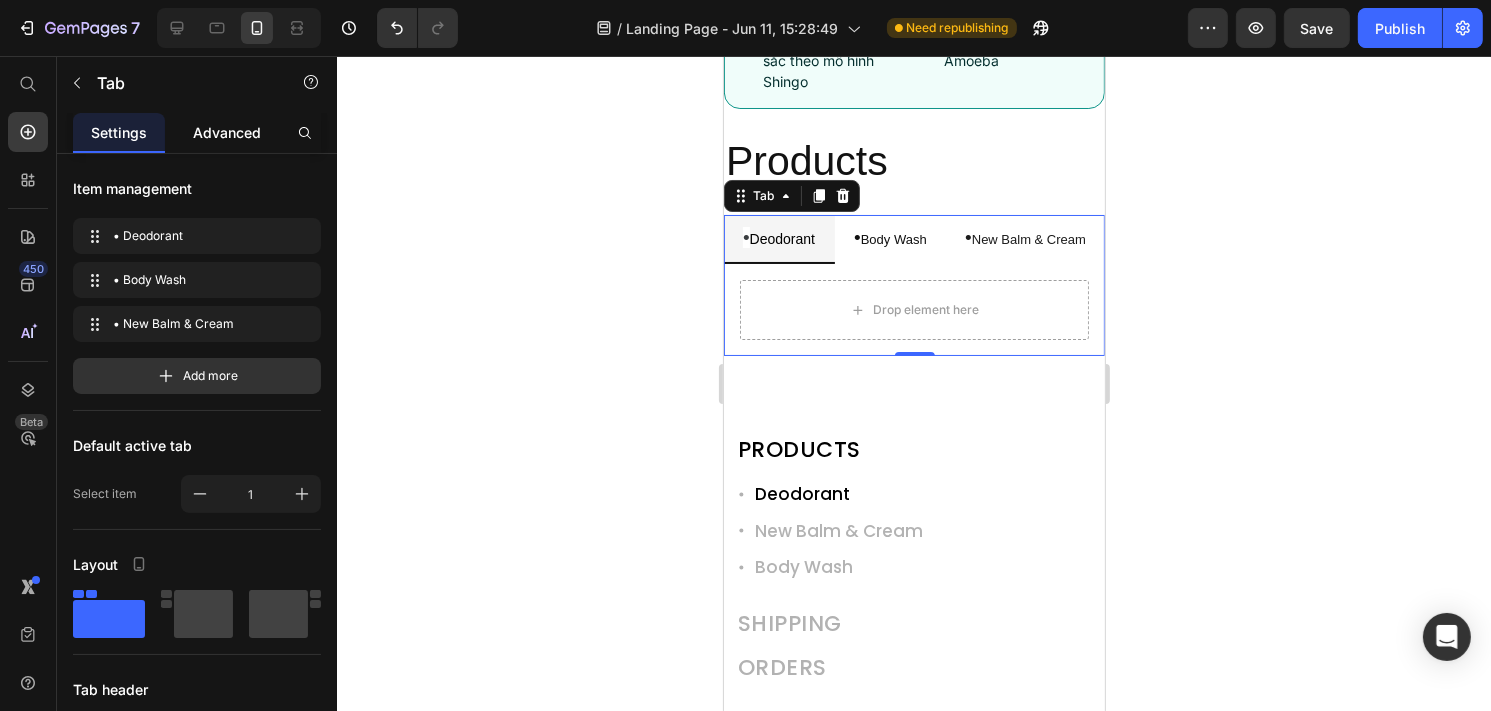 click on "Advanced" 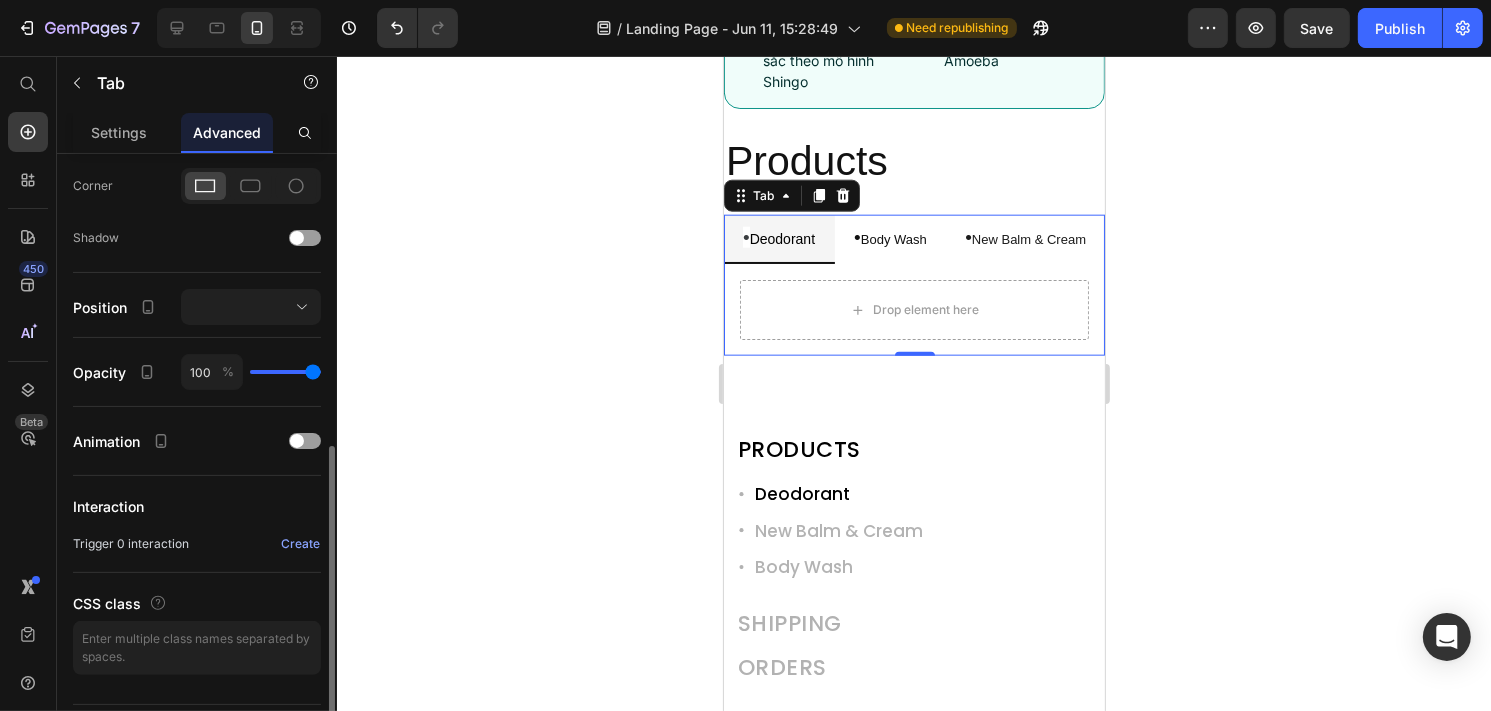 scroll, scrollTop: 648, scrollLeft: 0, axis: vertical 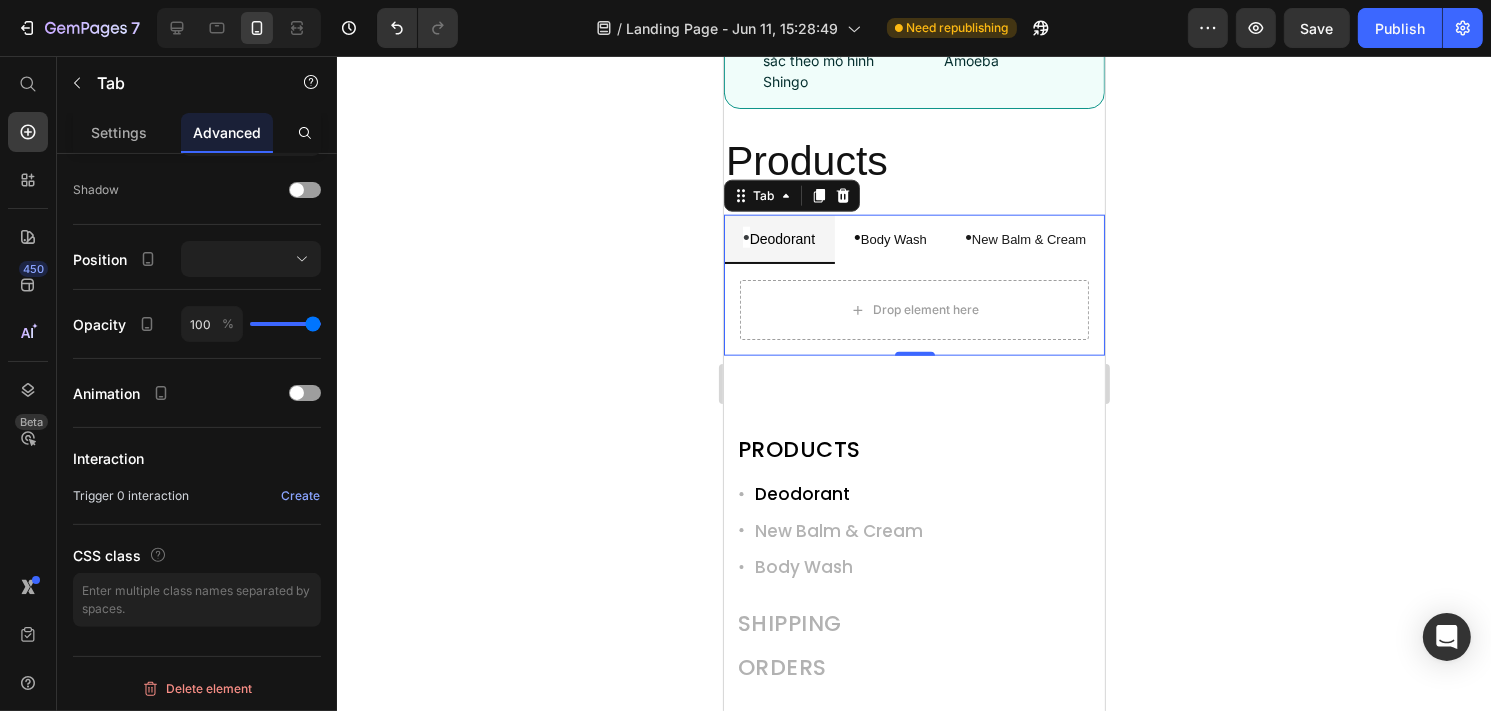 click on "•  New Balm & Cream" at bounding box center [1024, 239] 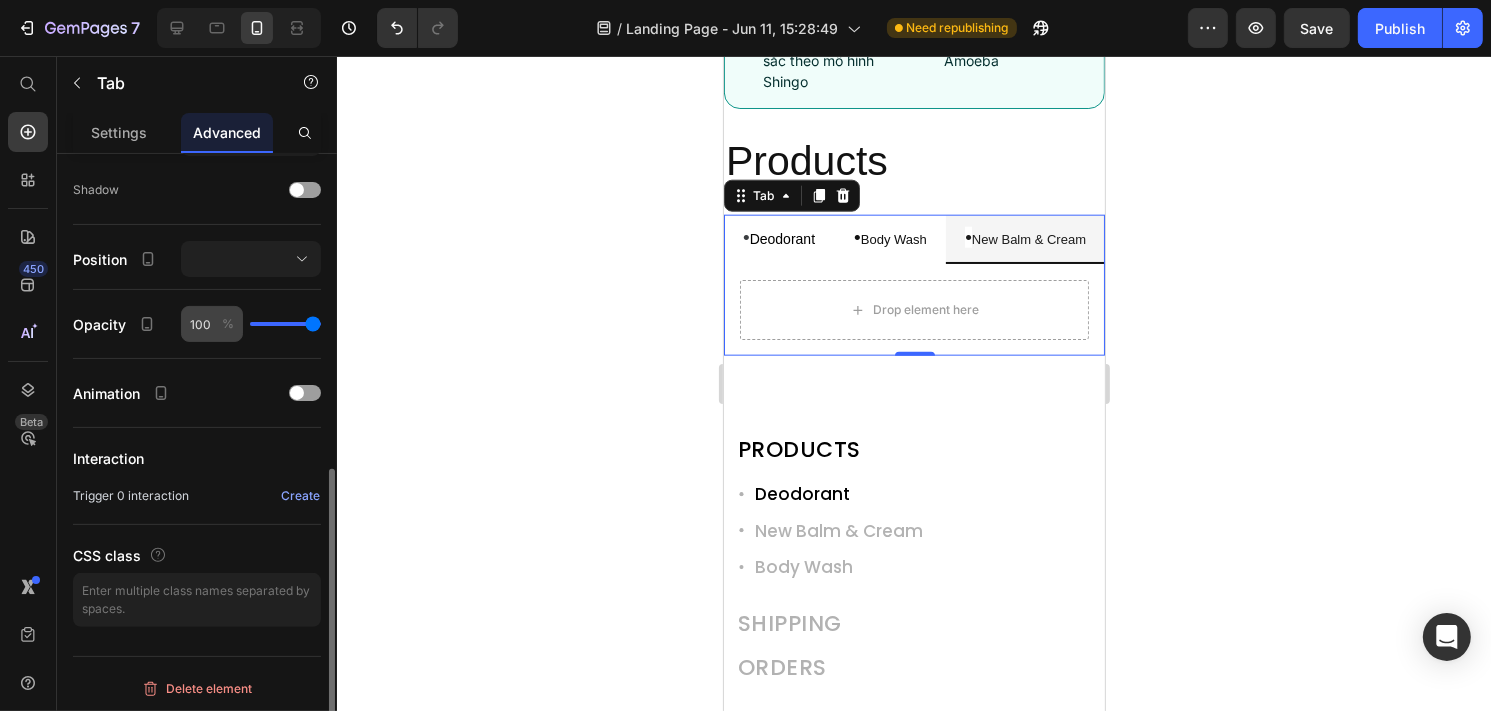 scroll, scrollTop: 648, scrollLeft: 0, axis: vertical 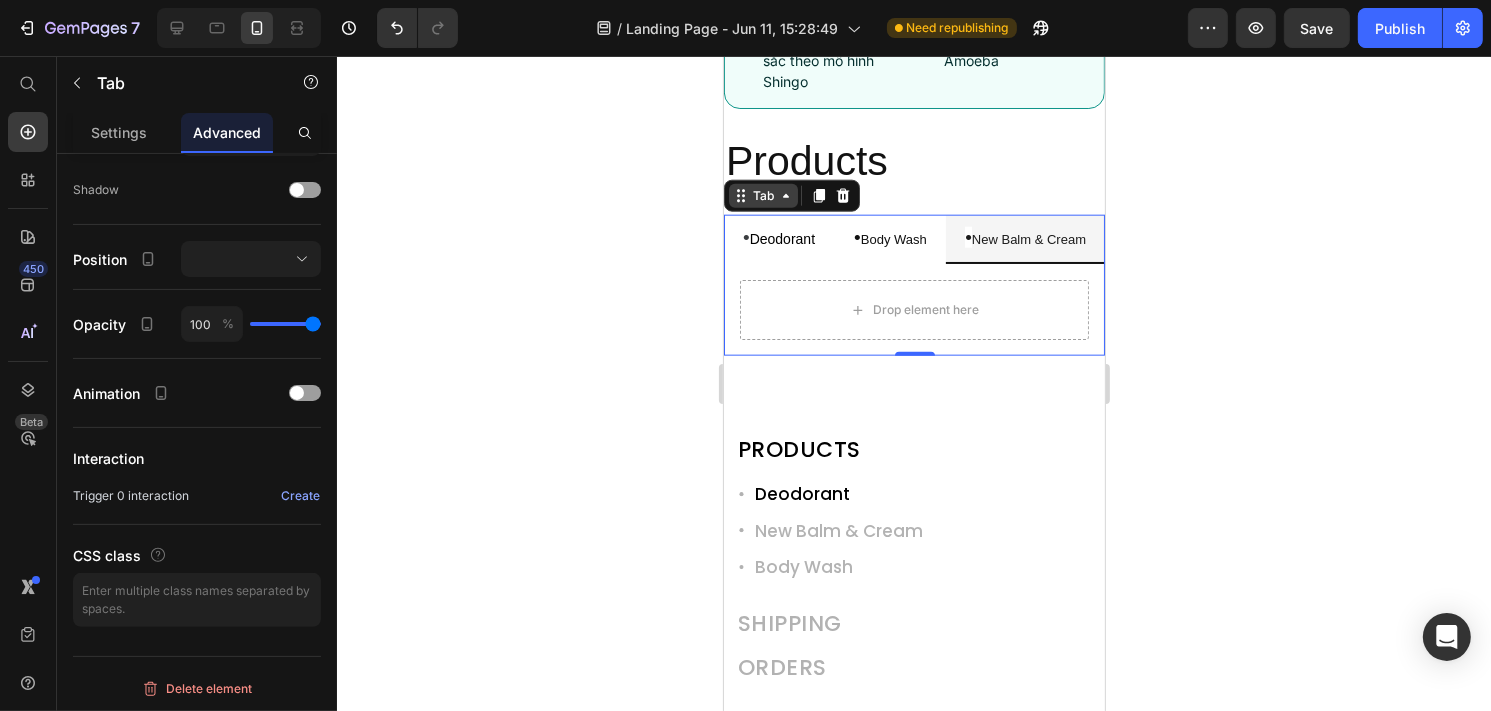 click on "Tab" at bounding box center [762, 196] 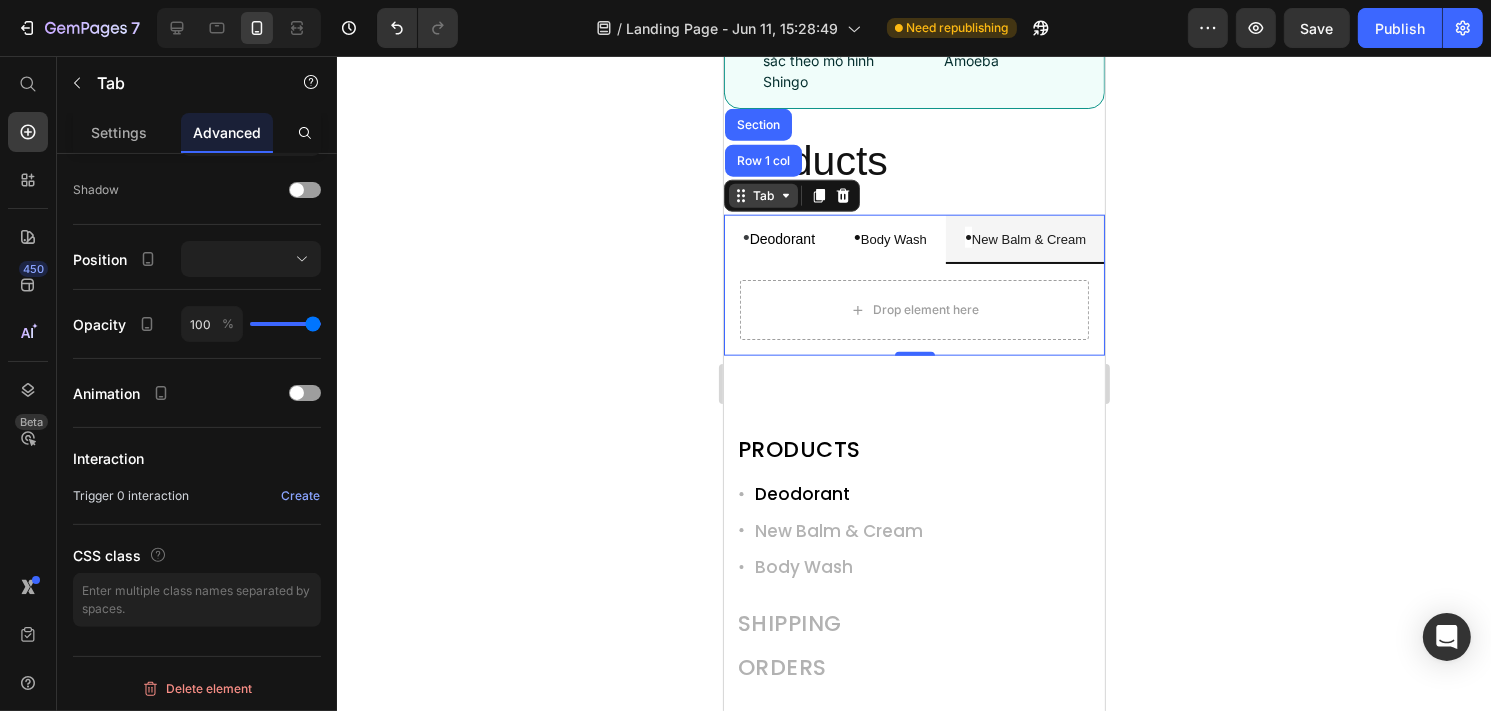 click on "Tab" at bounding box center [762, 196] 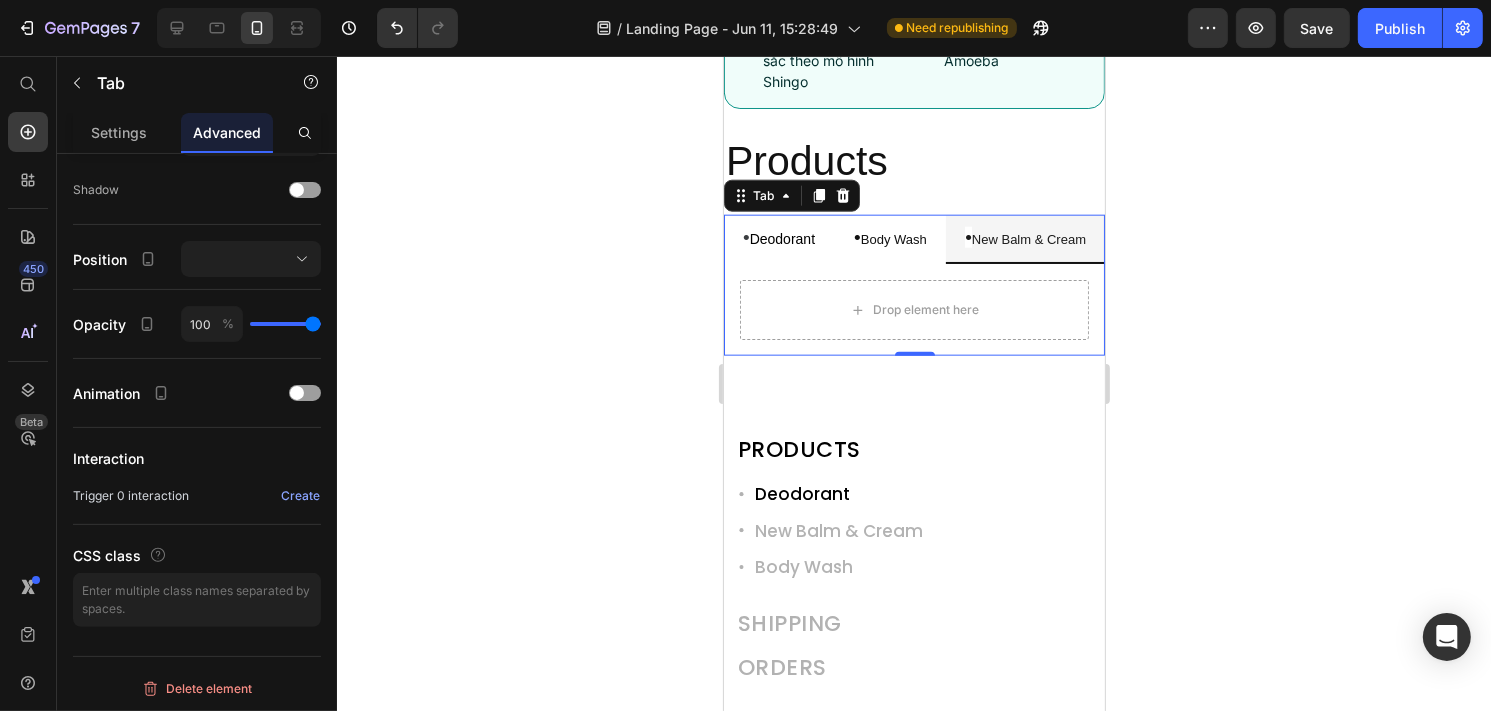 click on "•  Deodorant" at bounding box center (778, 239) 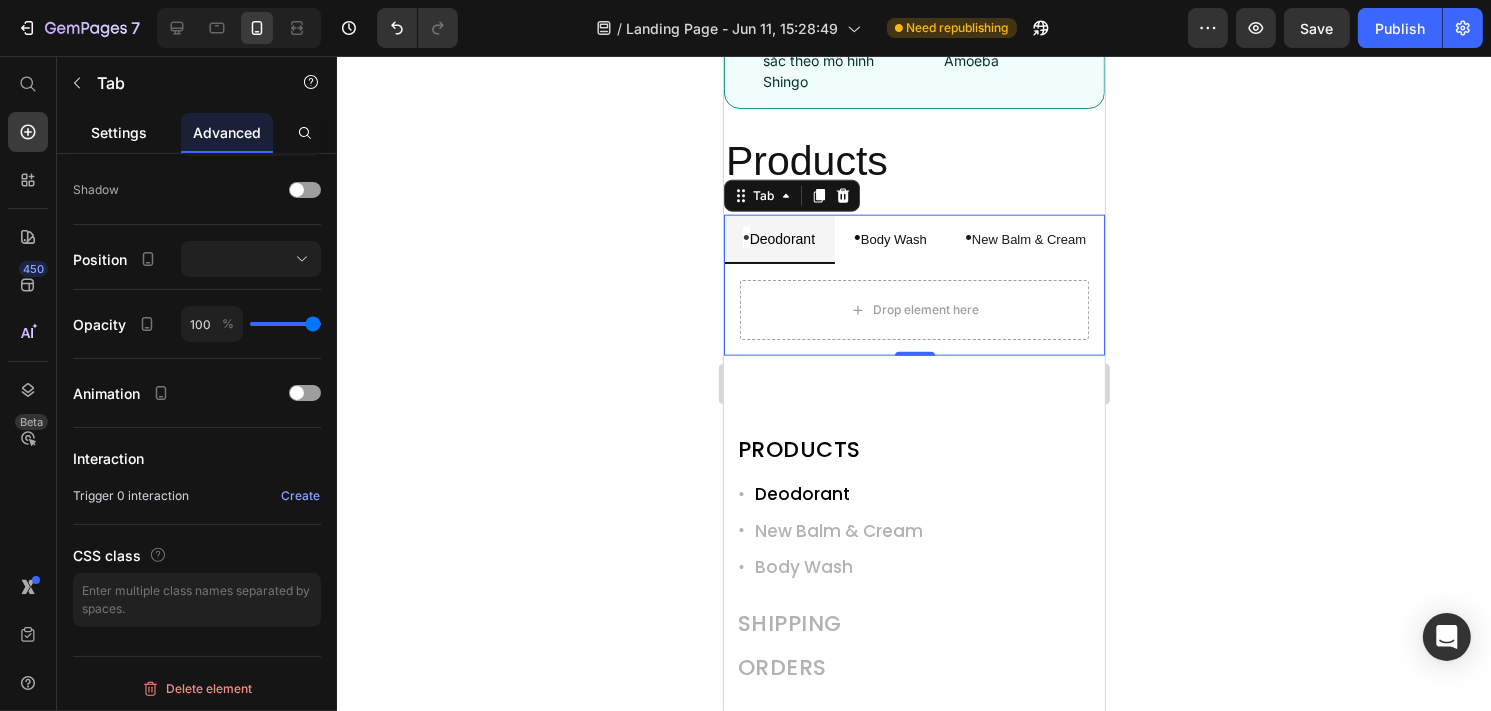 click on "Settings" at bounding box center [119, 132] 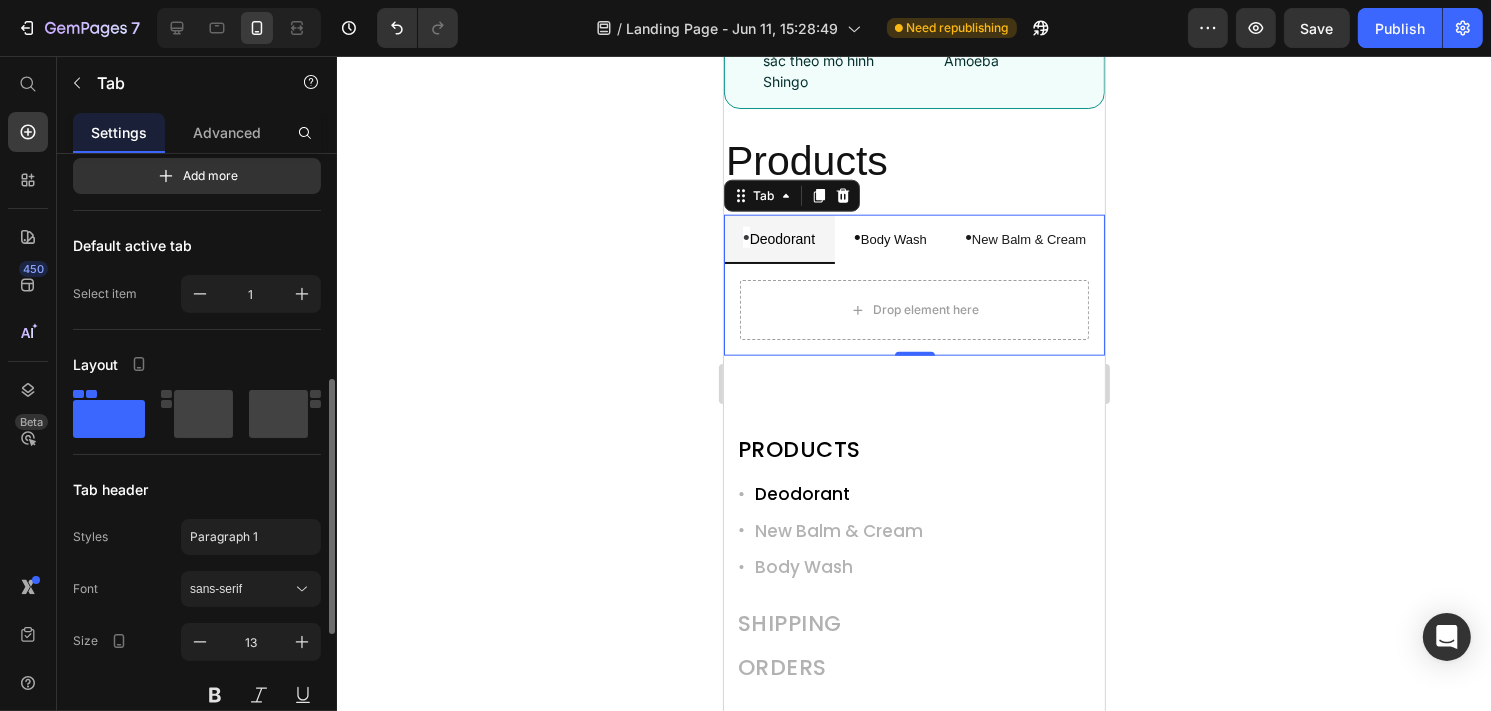 scroll, scrollTop: 300, scrollLeft: 0, axis: vertical 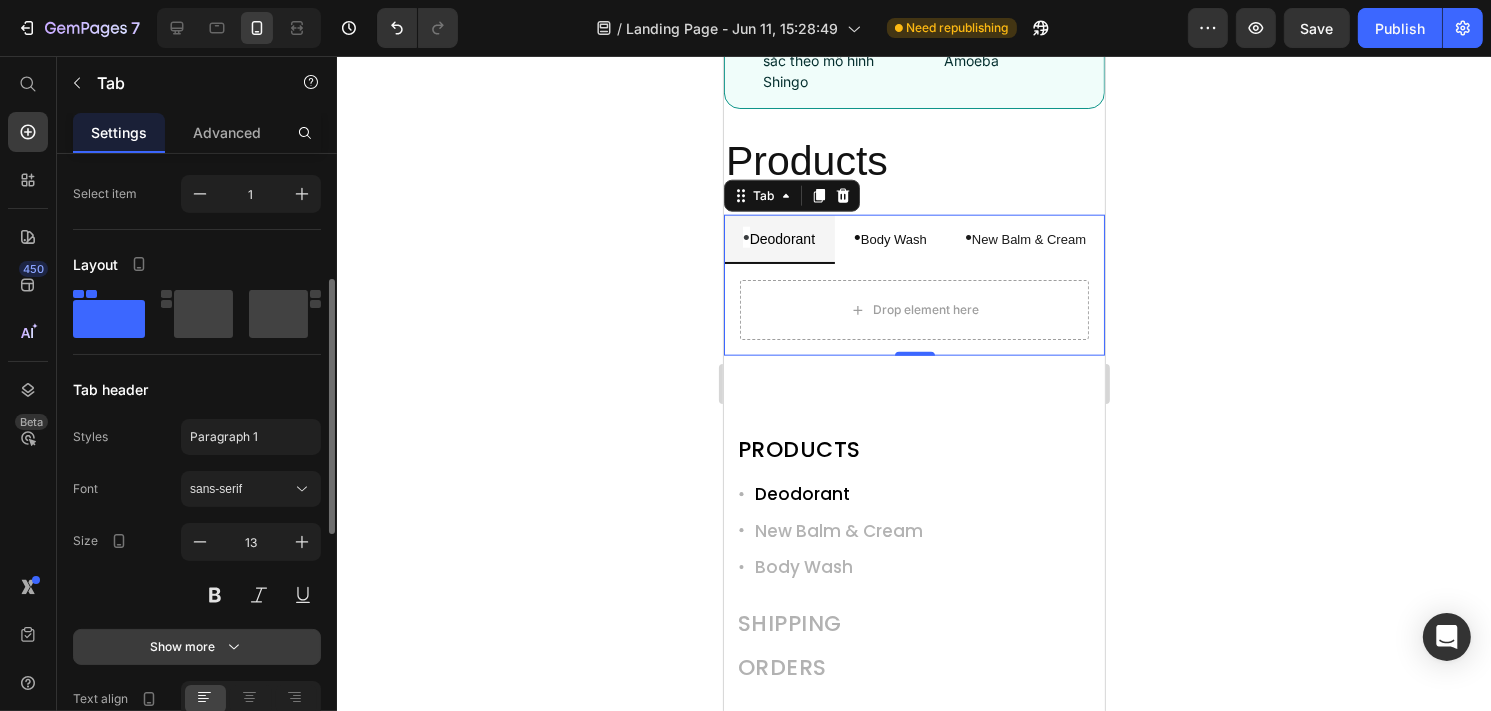 click on "Show more" at bounding box center [197, 647] 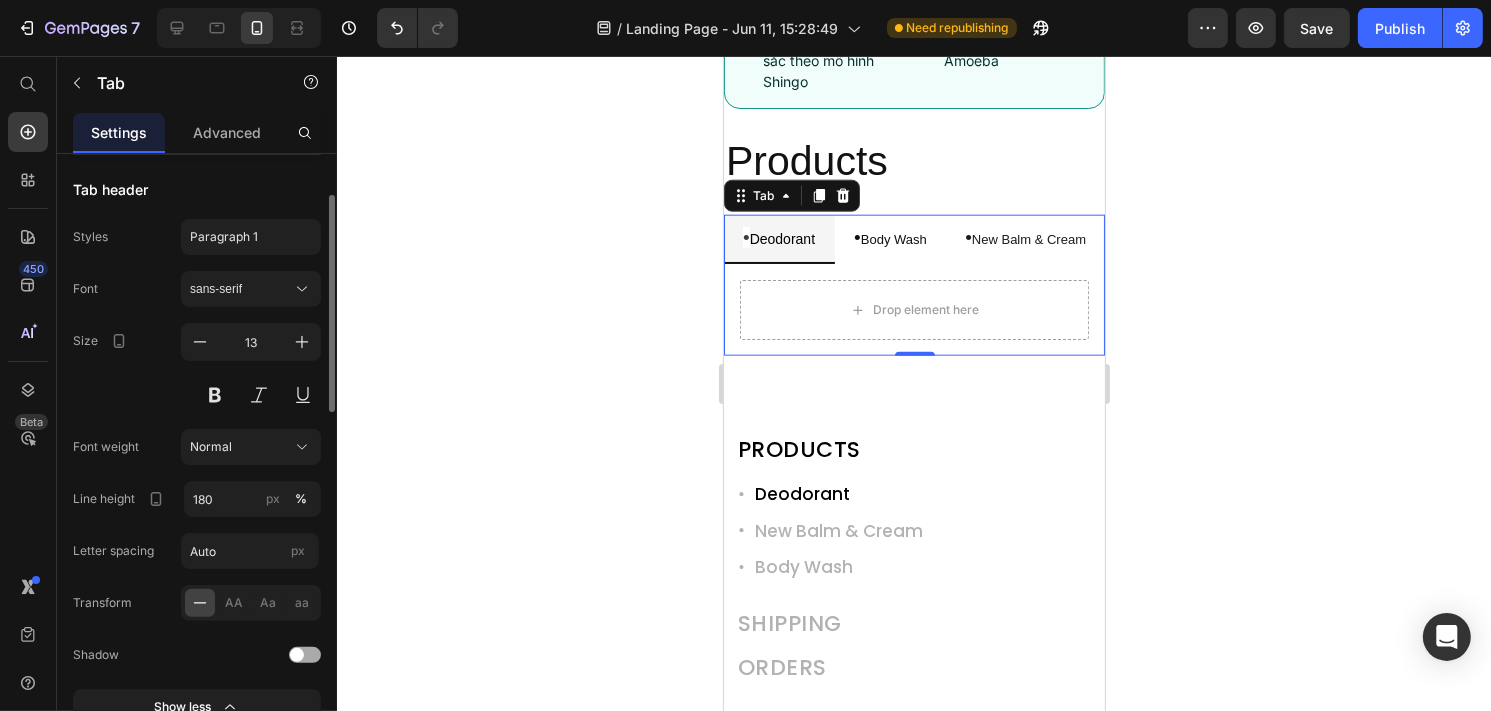 scroll, scrollTop: 400, scrollLeft: 0, axis: vertical 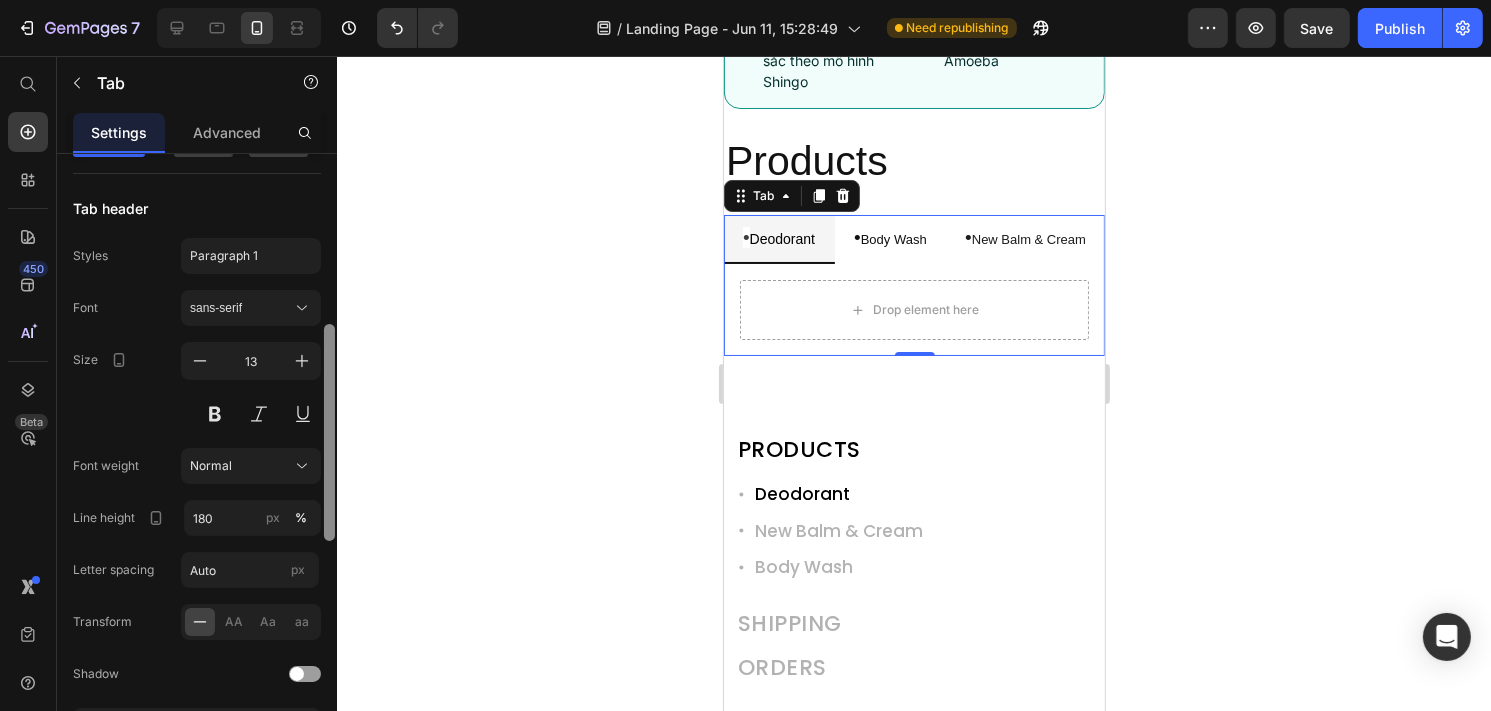 drag, startPoint x: 328, startPoint y: 309, endPoint x: 332, endPoint y: 338, distance: 29.274563 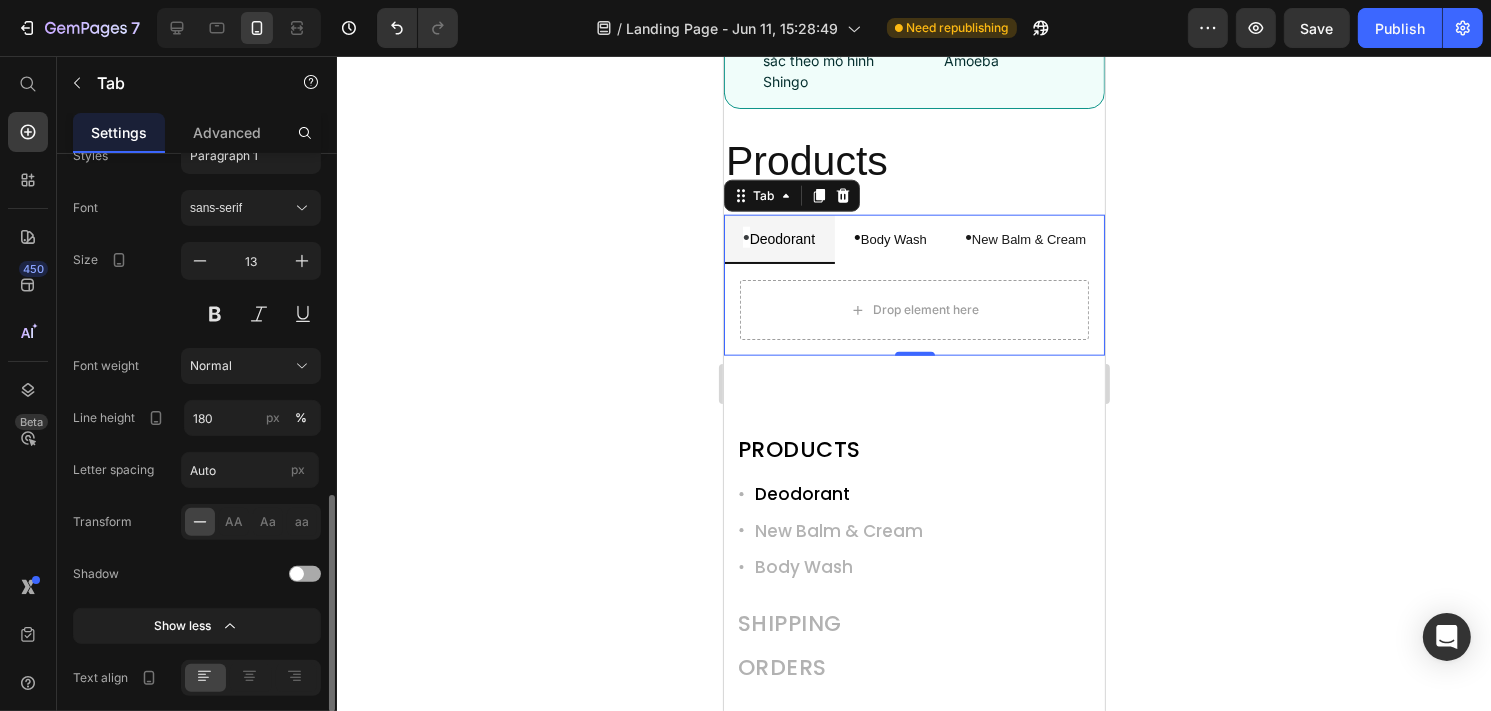 scroll, scrollTop: 681, scrollLeft: 0, axis: vertical 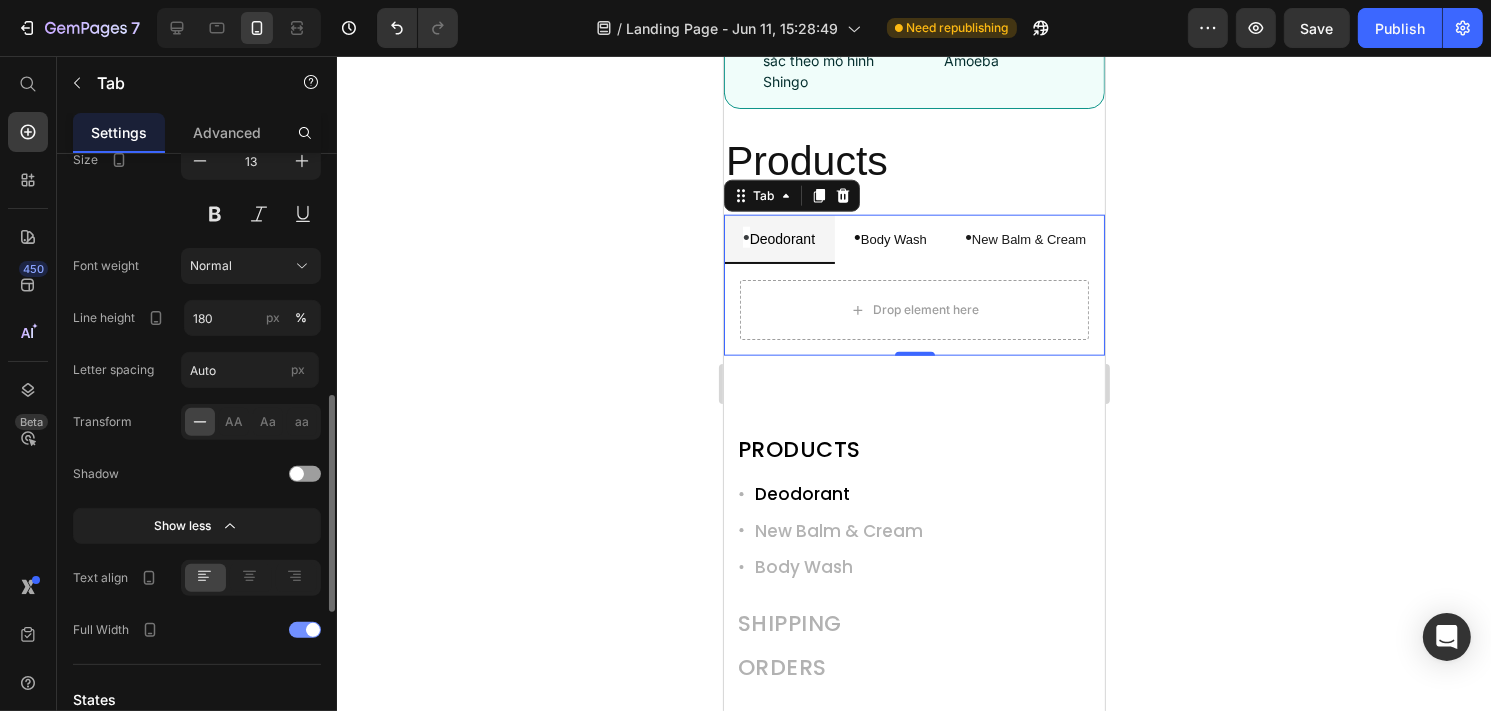 click at bounding box center [305, 630] 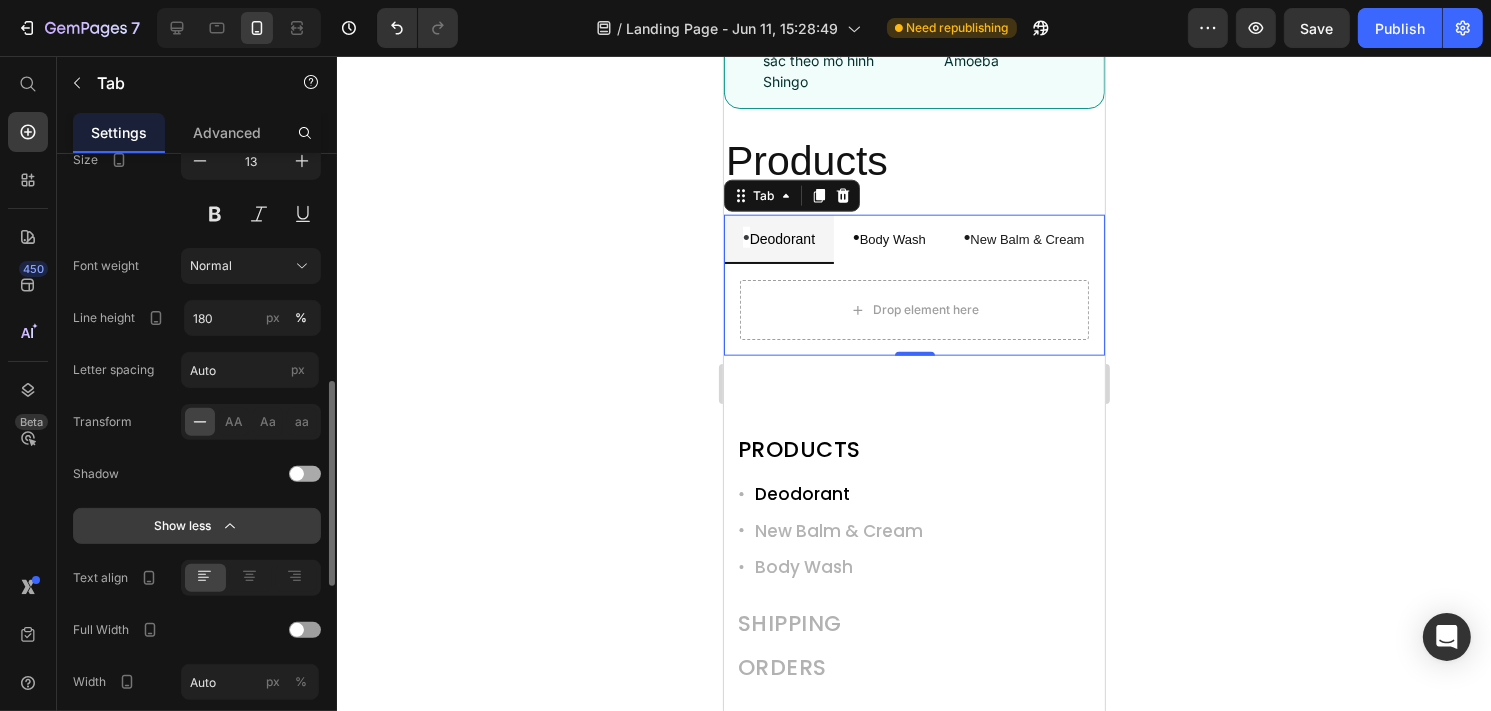 scroll, scrollTop: 781, scrollLeft: 0, axis: vertical 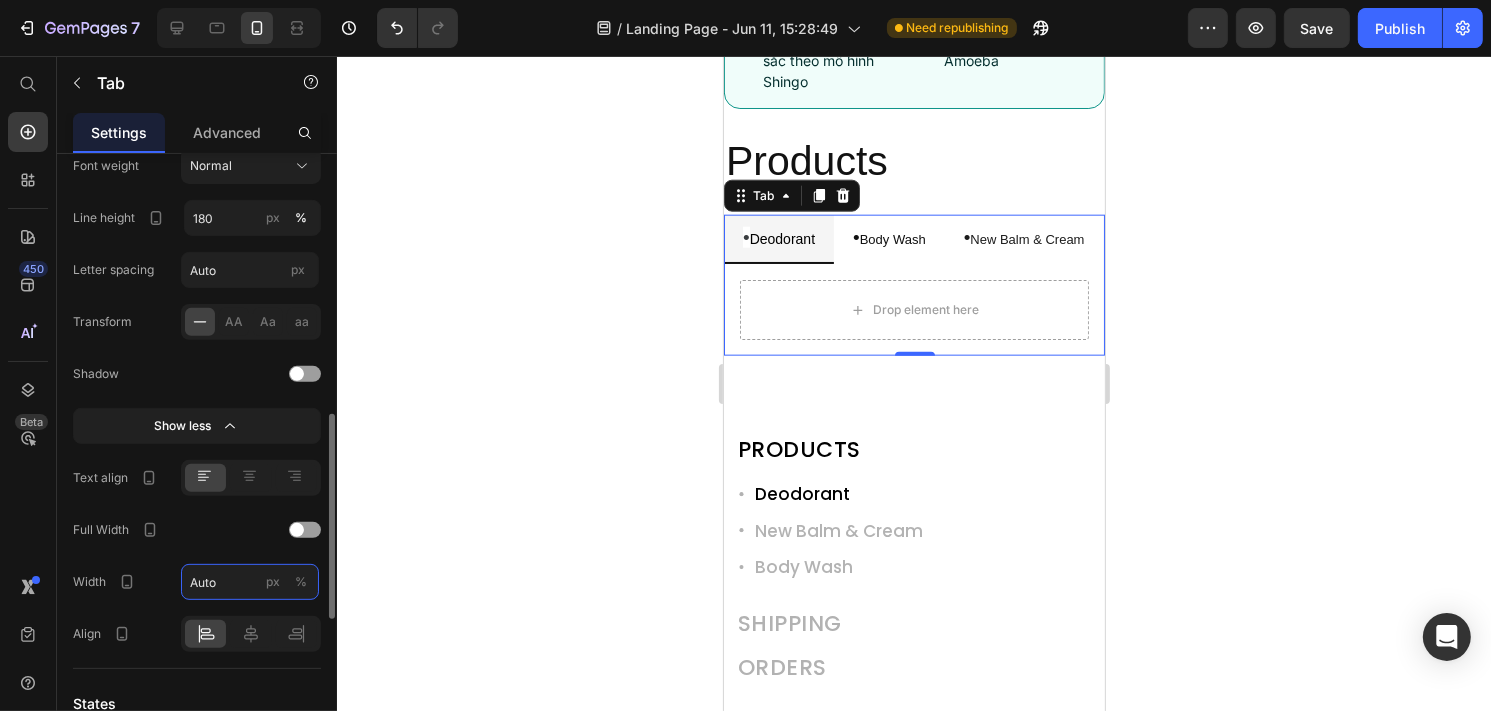 click on "Auto" at bounding box center (250, 582) 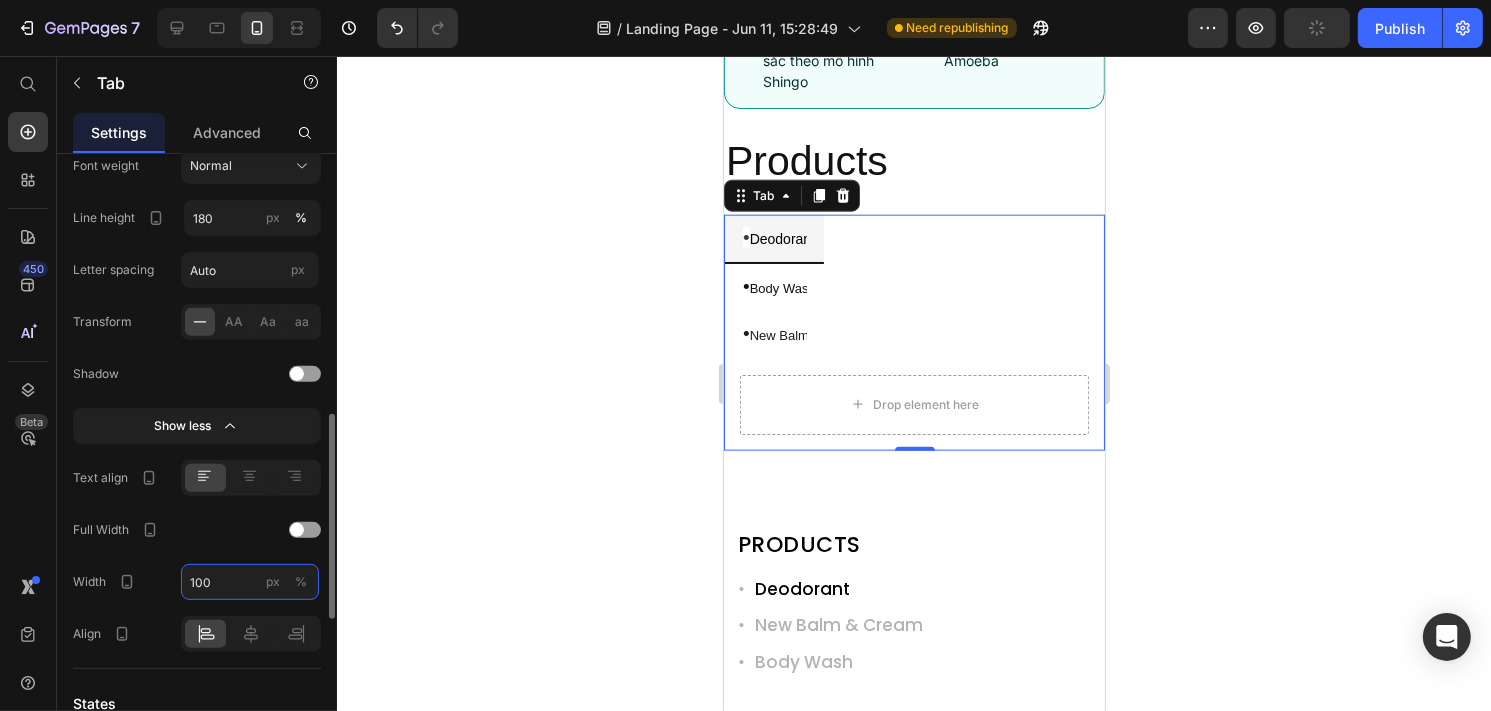 type on "Auto" 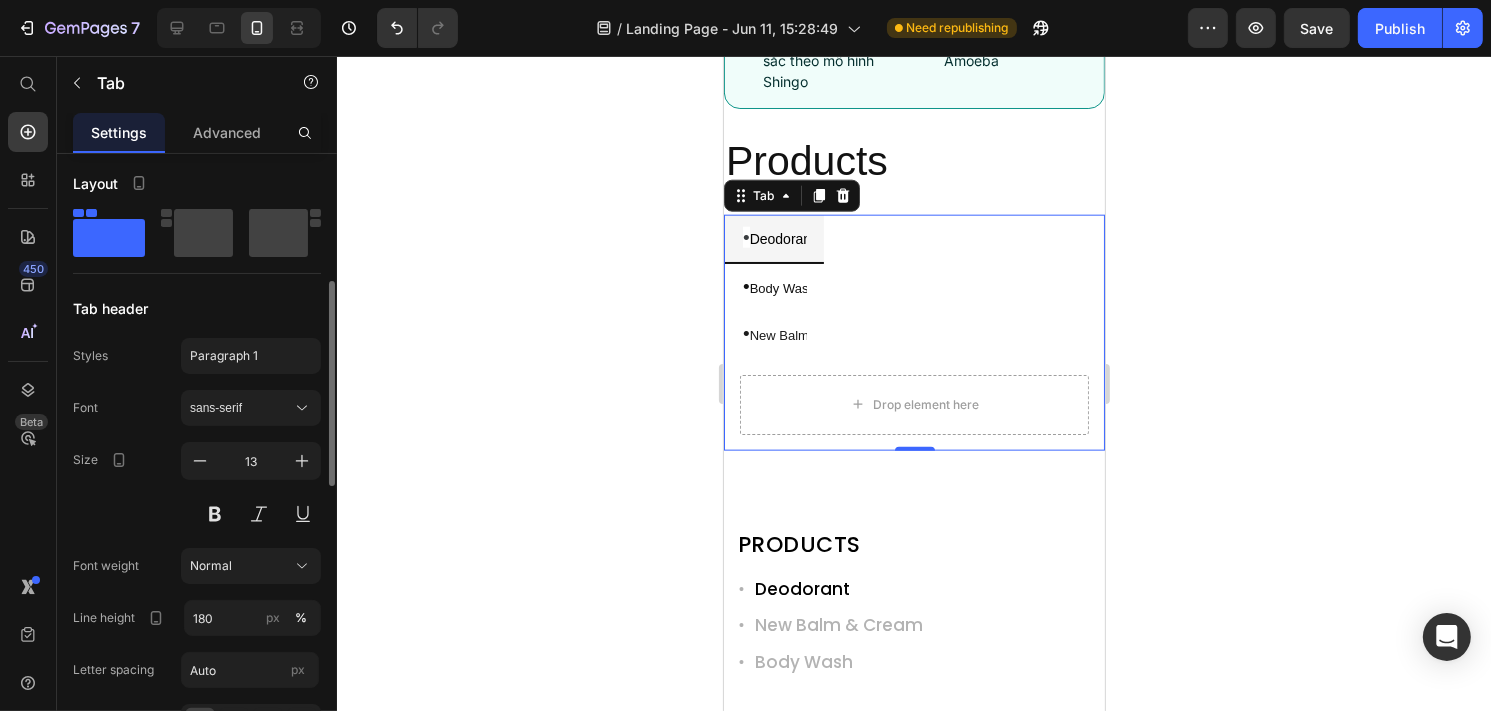 scroll, scrollTop: 281, scrollLeft: 0, axis: vertical 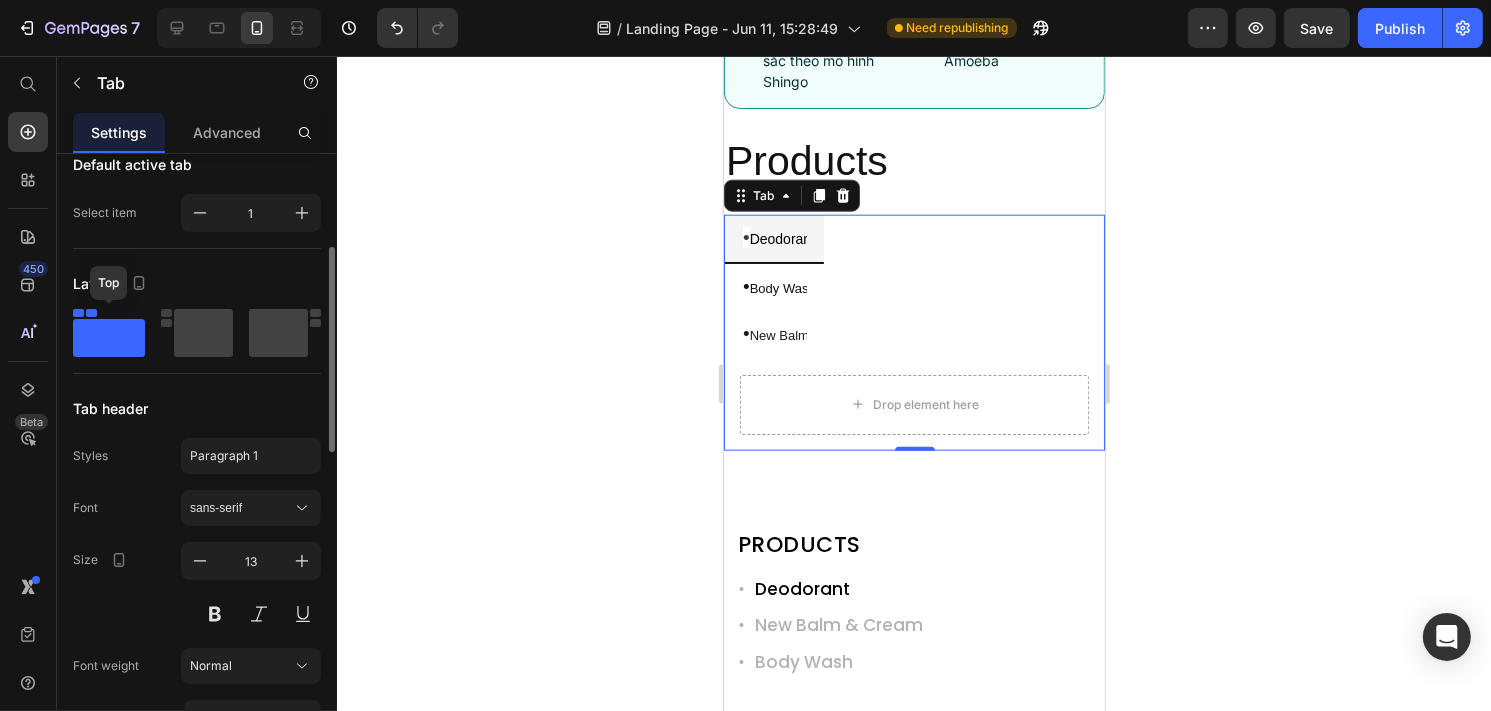 click 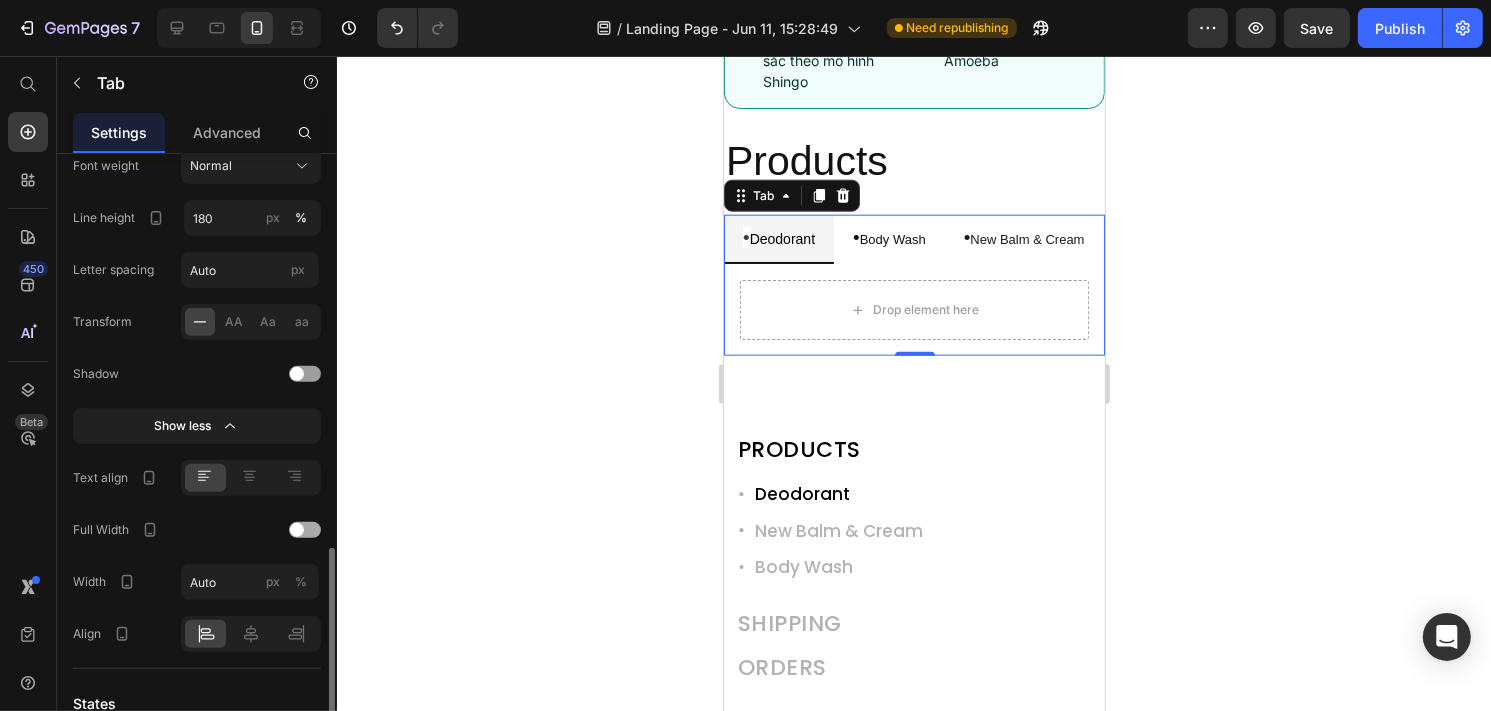 scroll, scrollTop: 881, scrollLeft: 0, axis: vertical 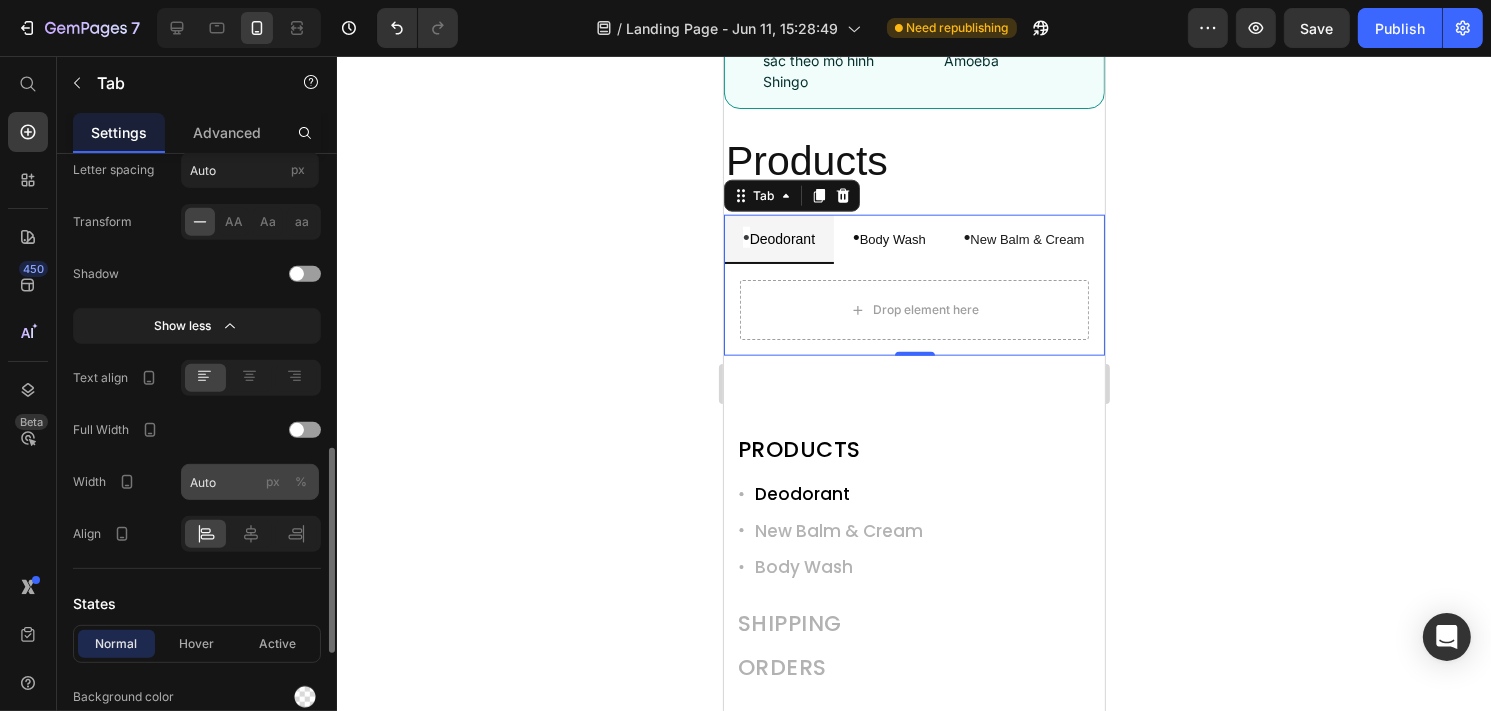 click on "%" at bounding box center (301, 482) 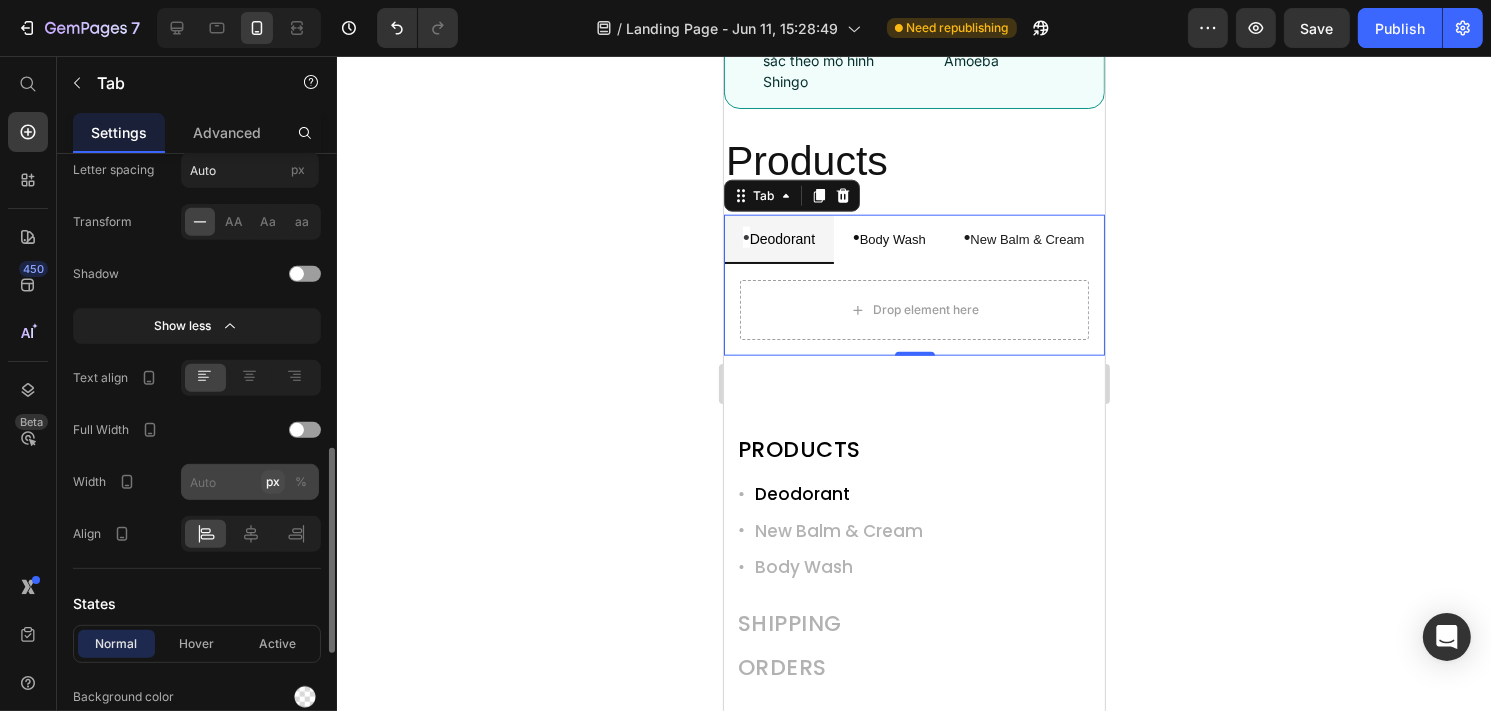 click on "px" at bounding box center (273, 482) 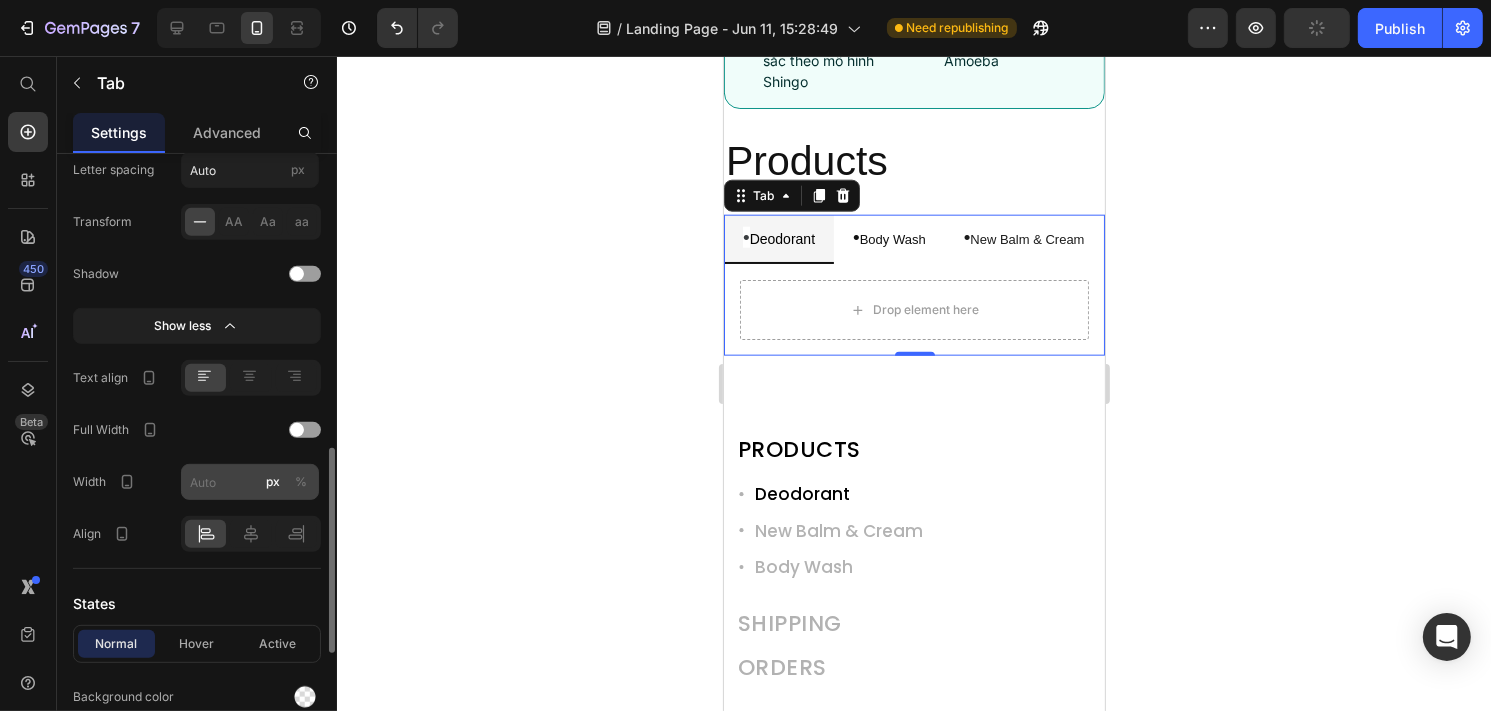 click on "%" at bounding box center (301, 482) 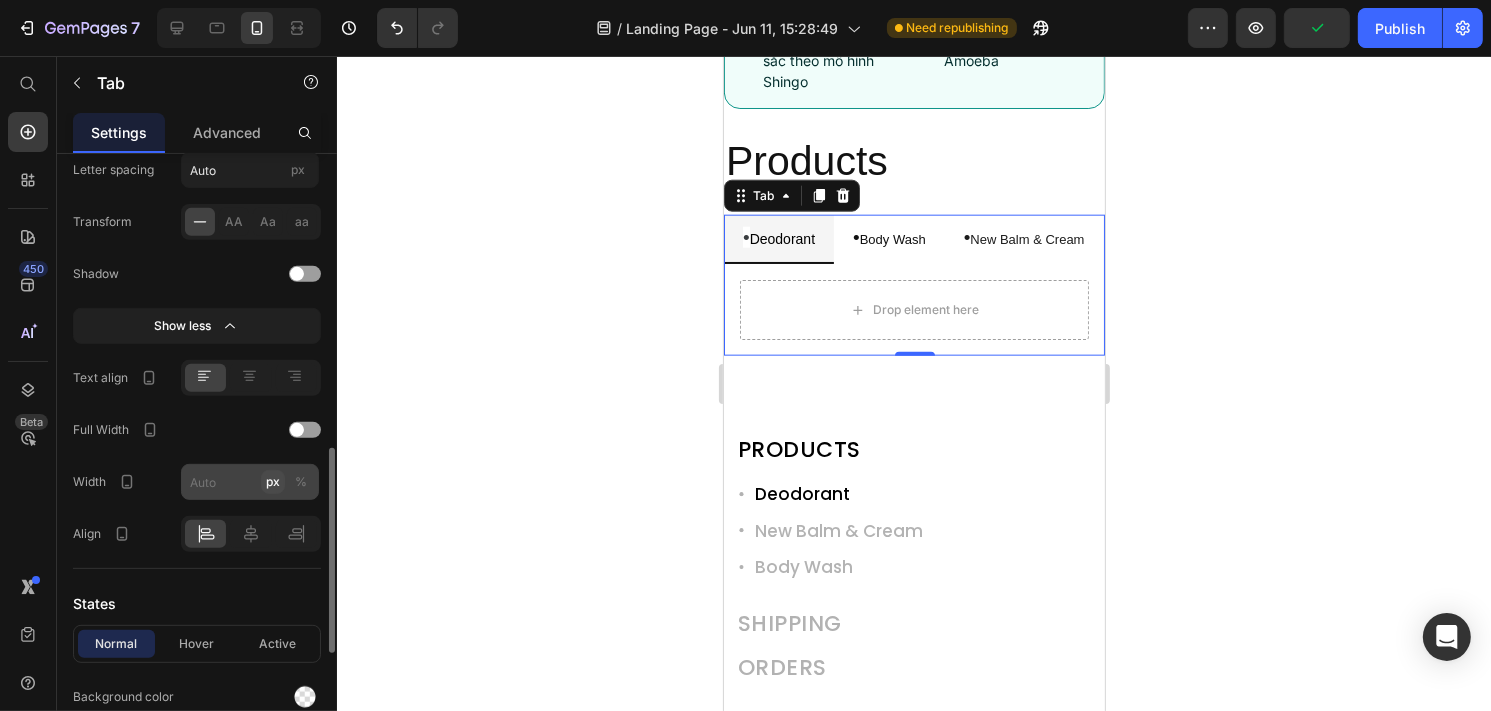 click on "px" at bounding box center (273, 482) 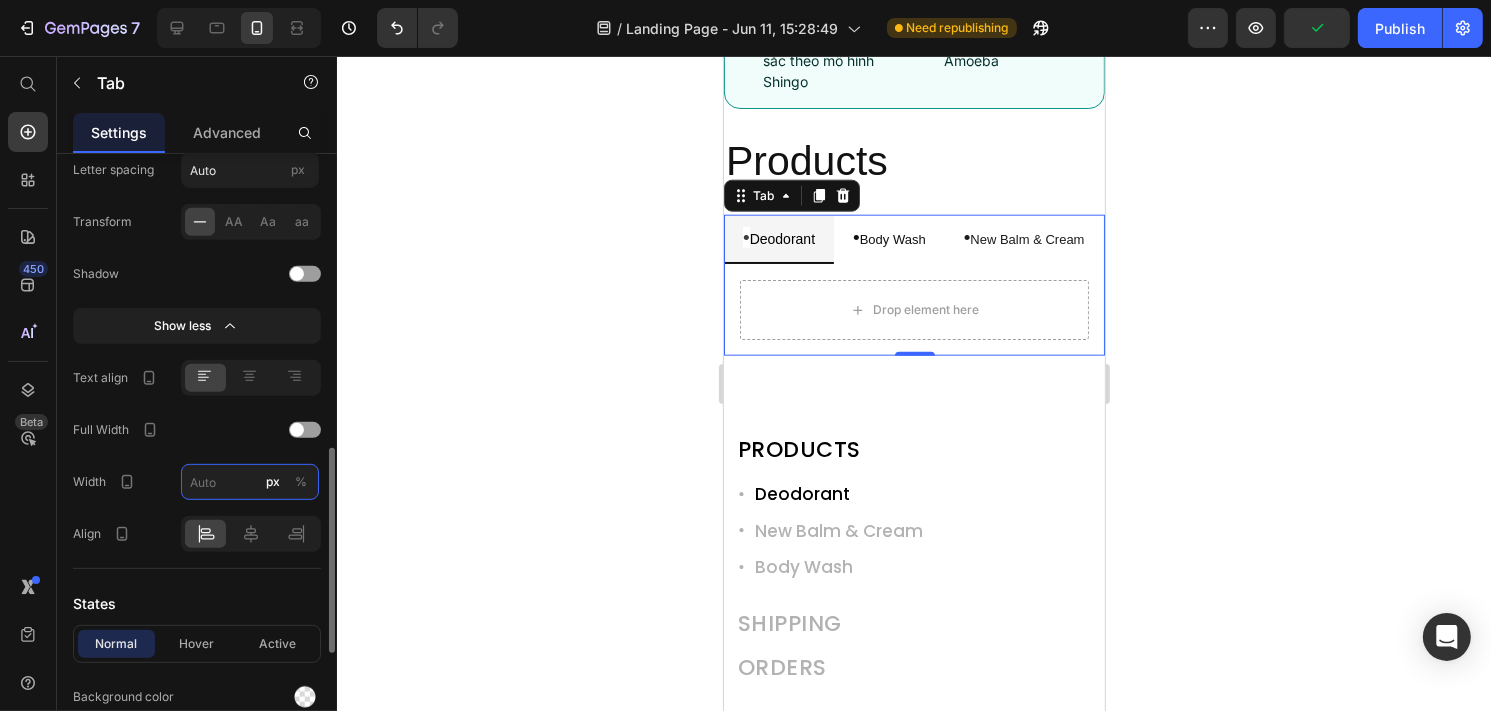 click on "px %" at bounding box center [250, 482] 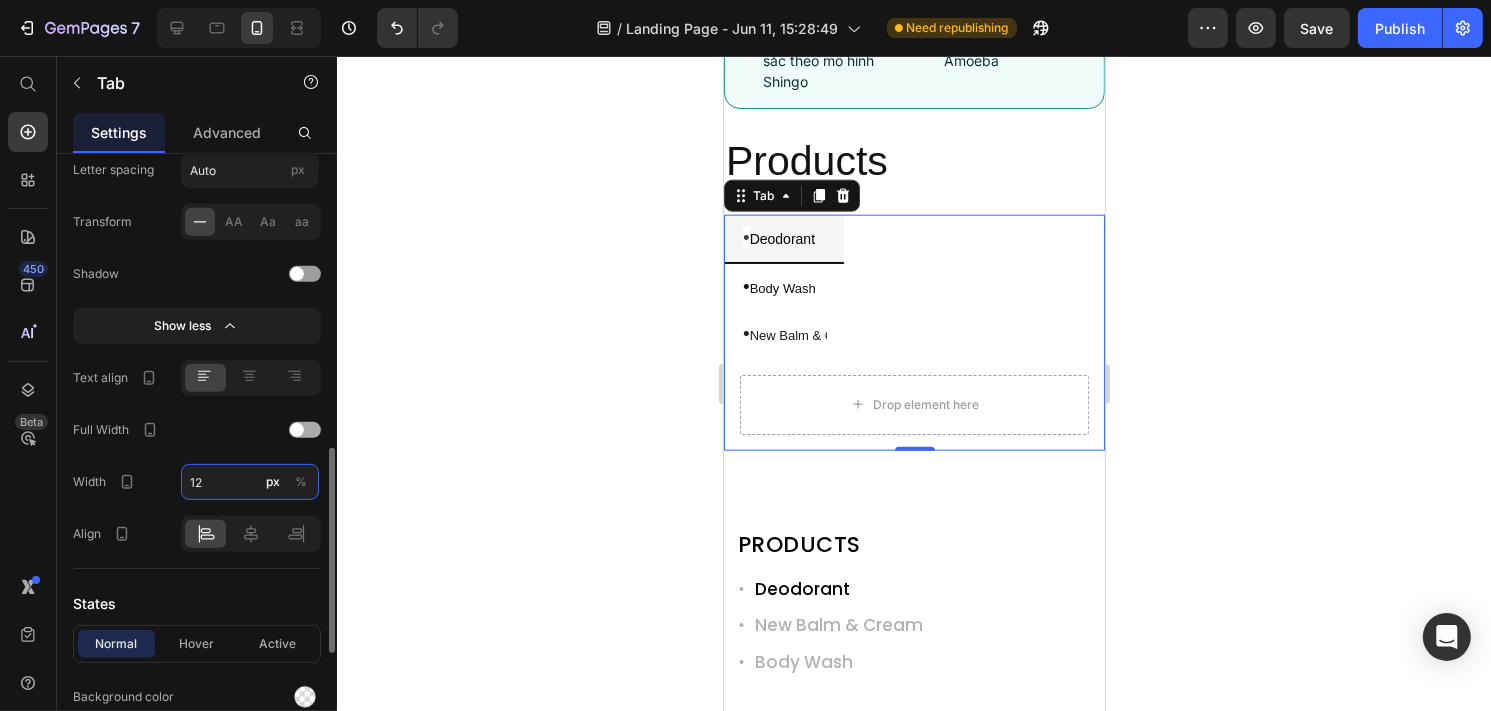 type on "1" 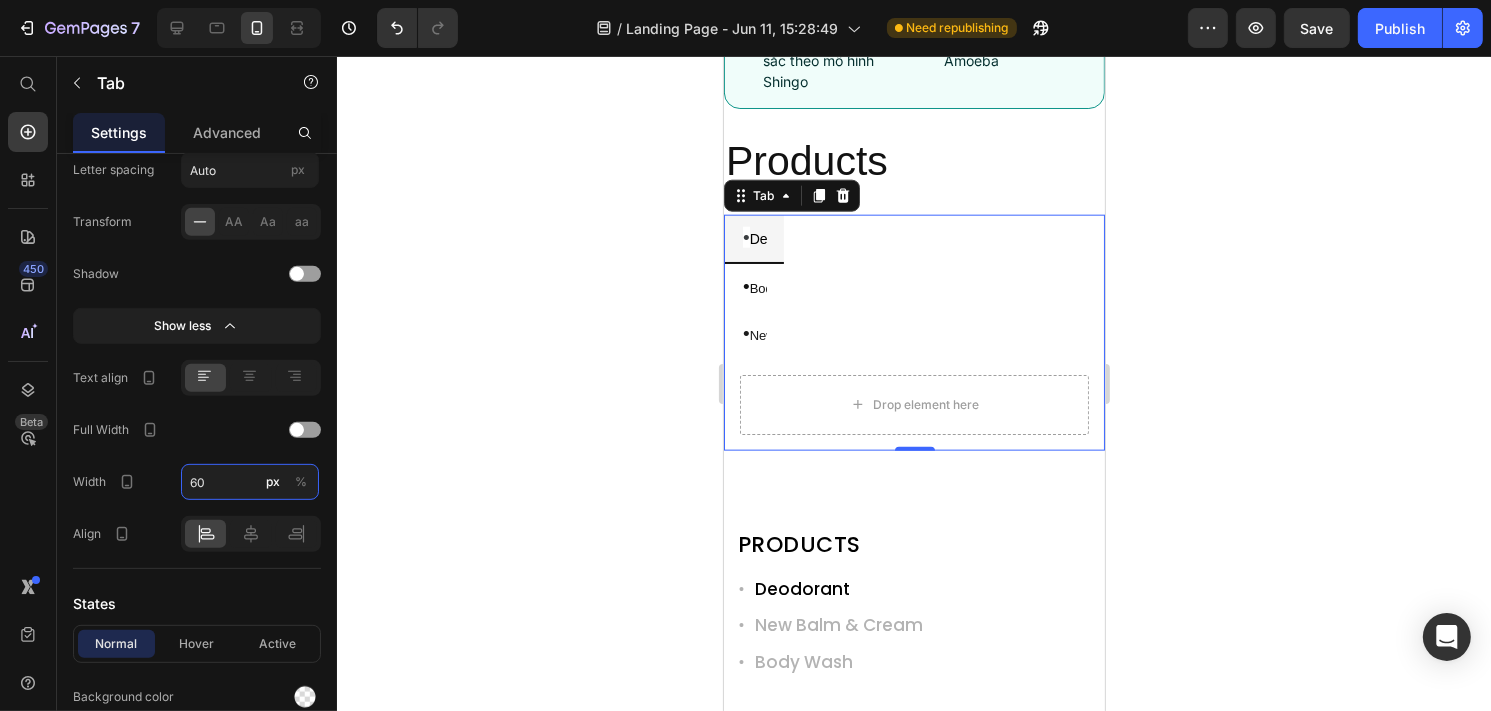 type on "60" 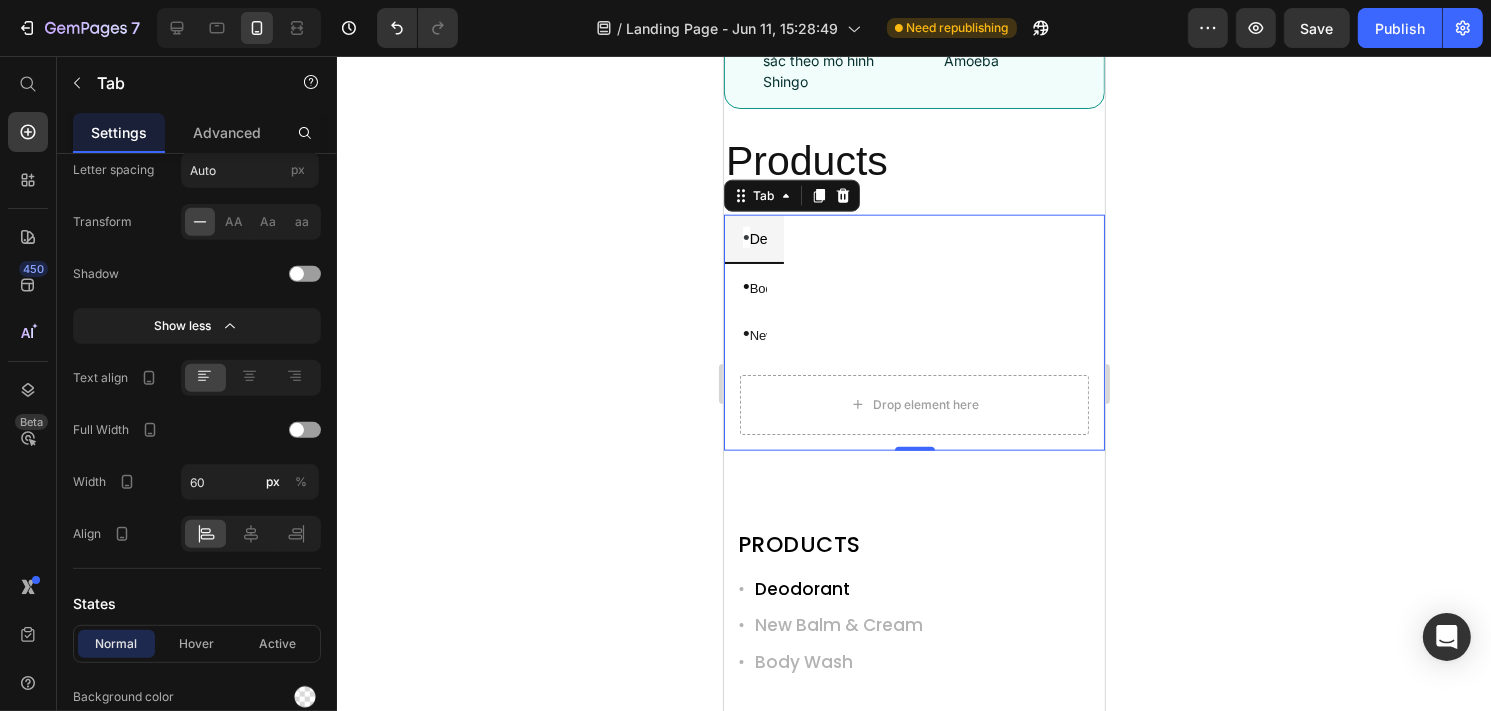 click 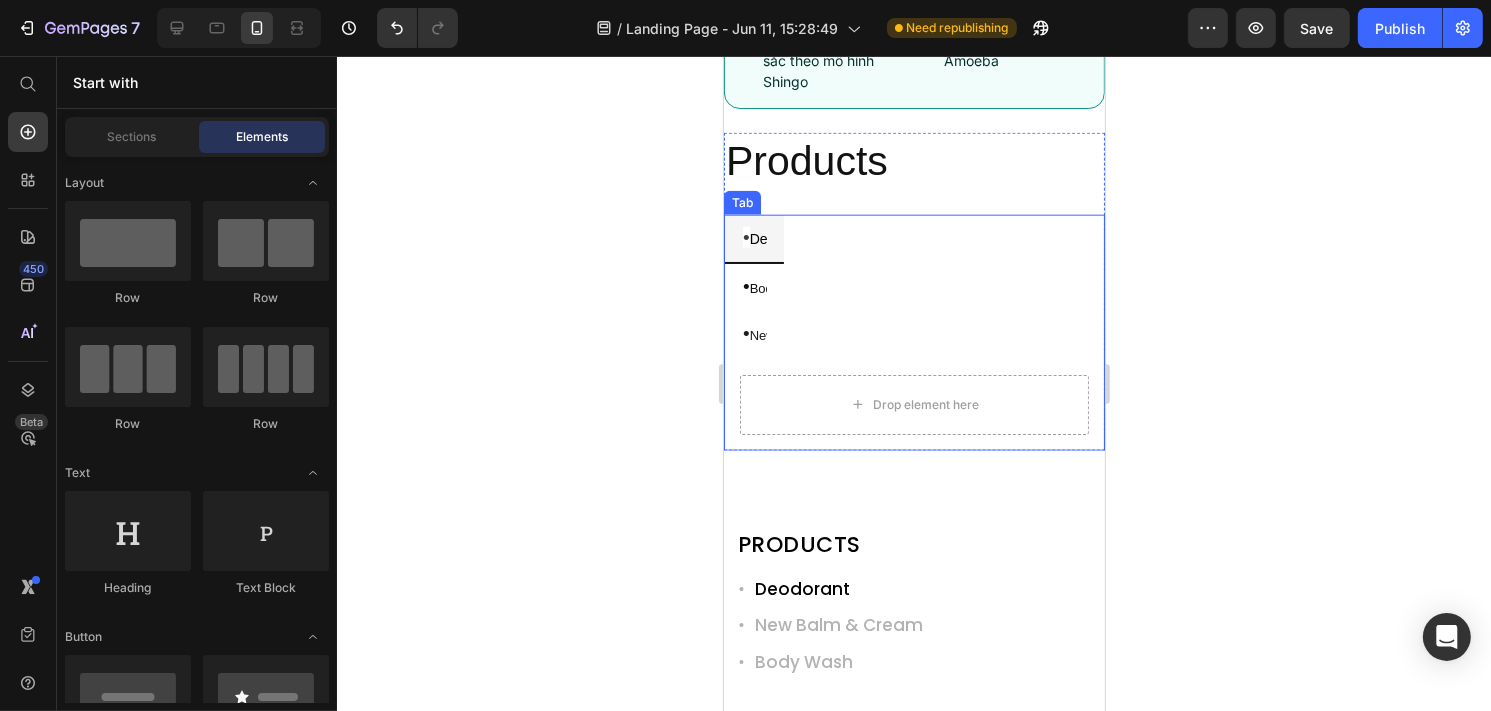 click on "•  Deodorant •  Body Wash •  New Balm & Cream" at bounding box center (913, 287) 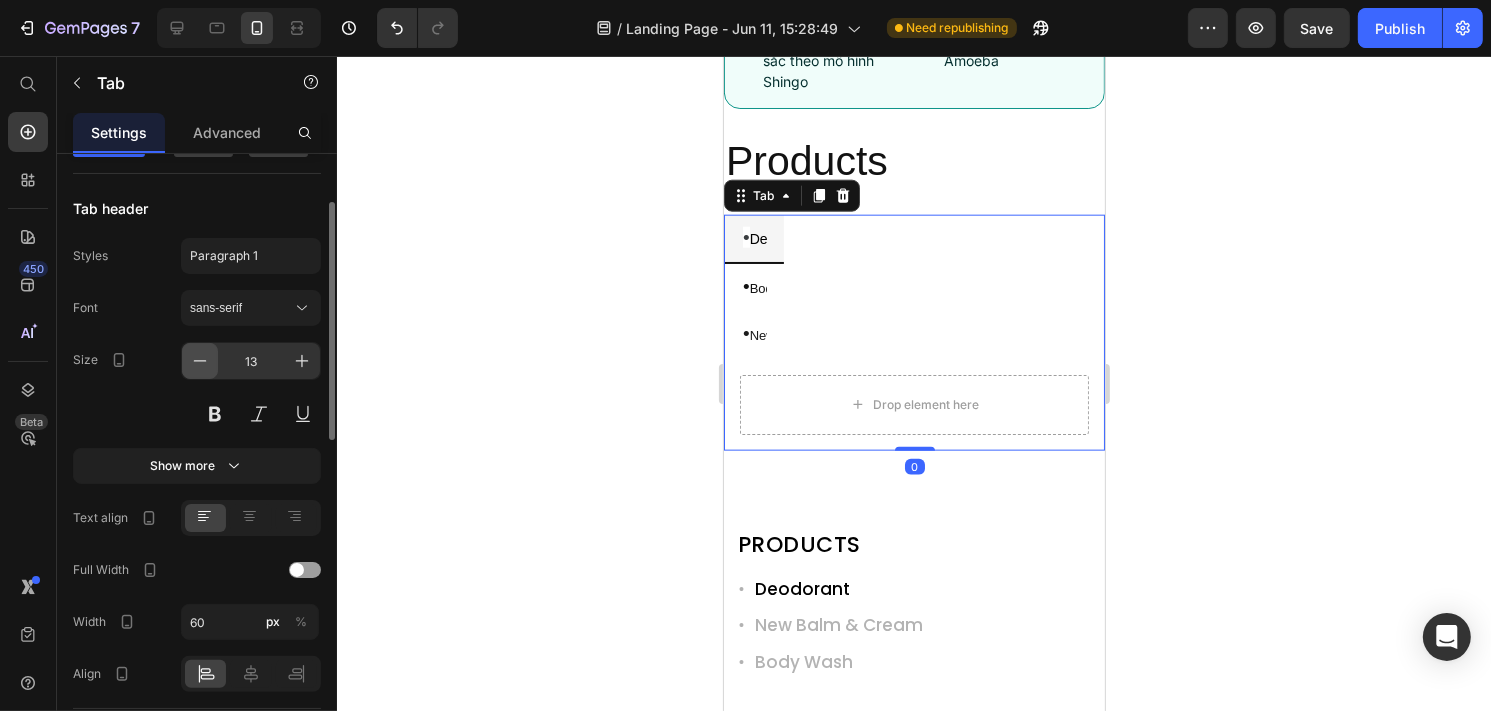 scroll, scrollTop: 181, scrollLeft: 0, axis: vertical 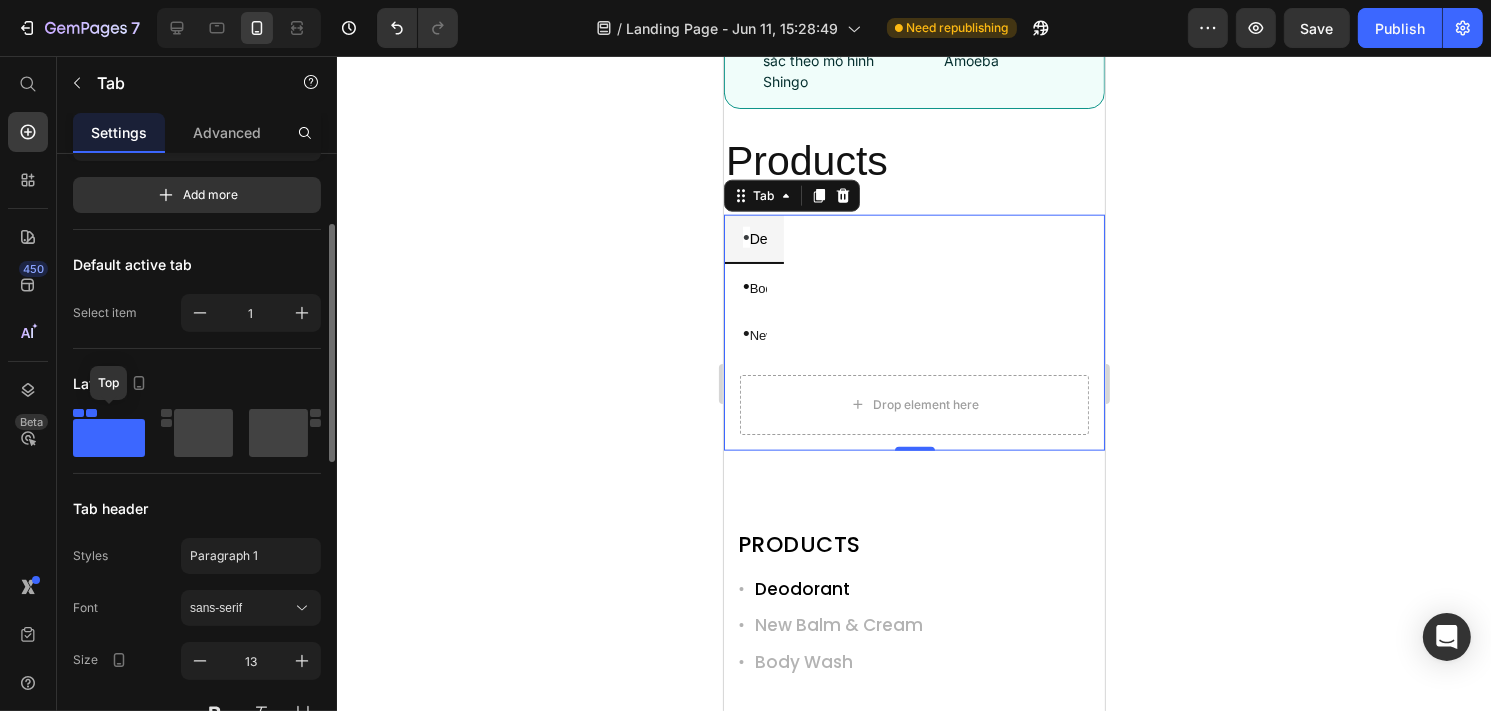 click 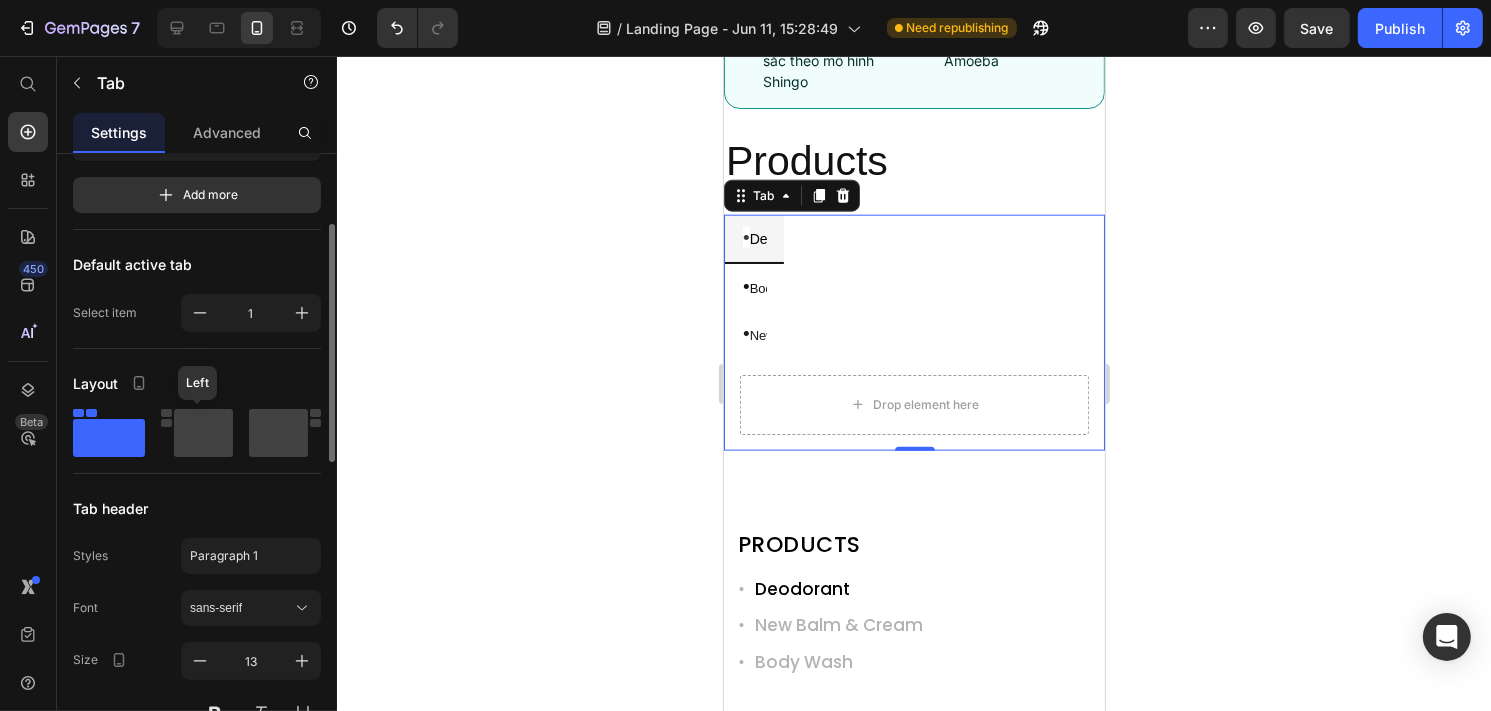 click 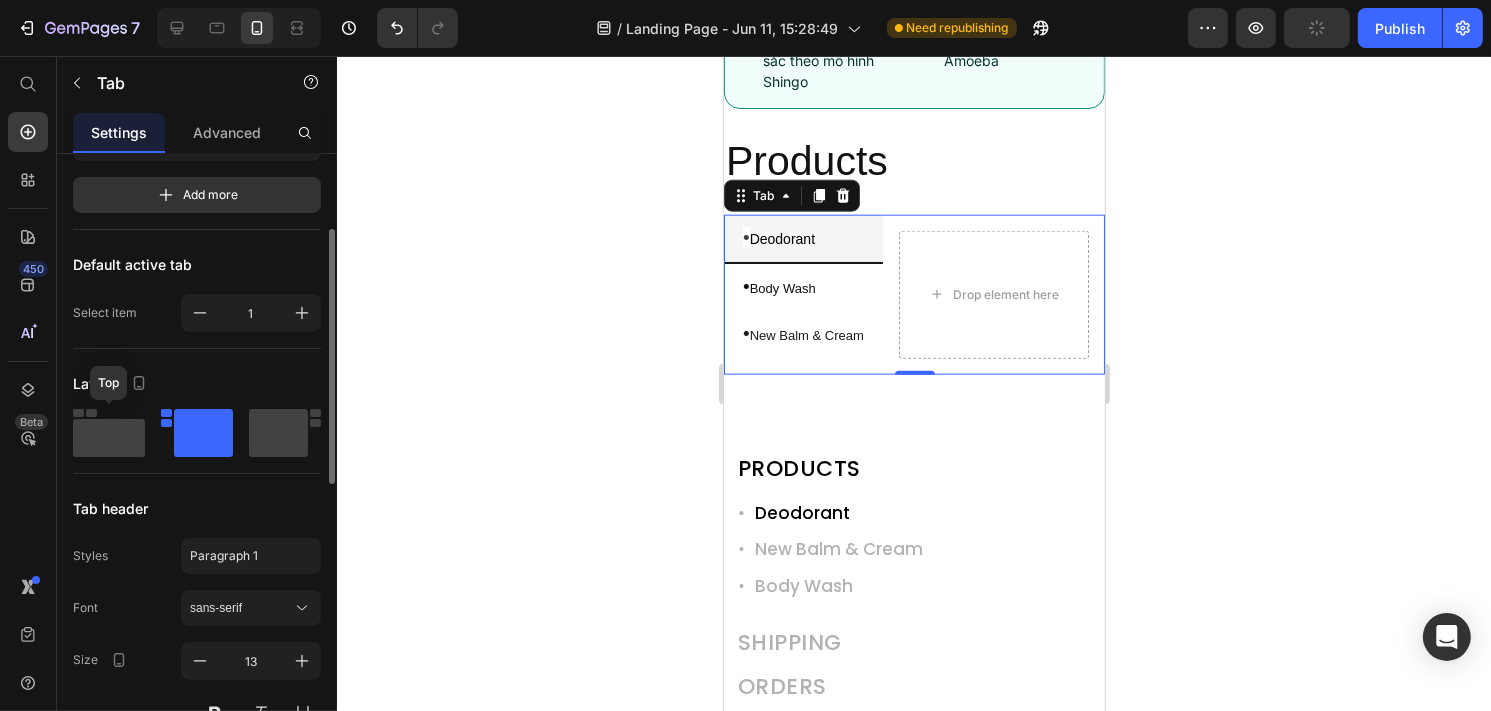 click 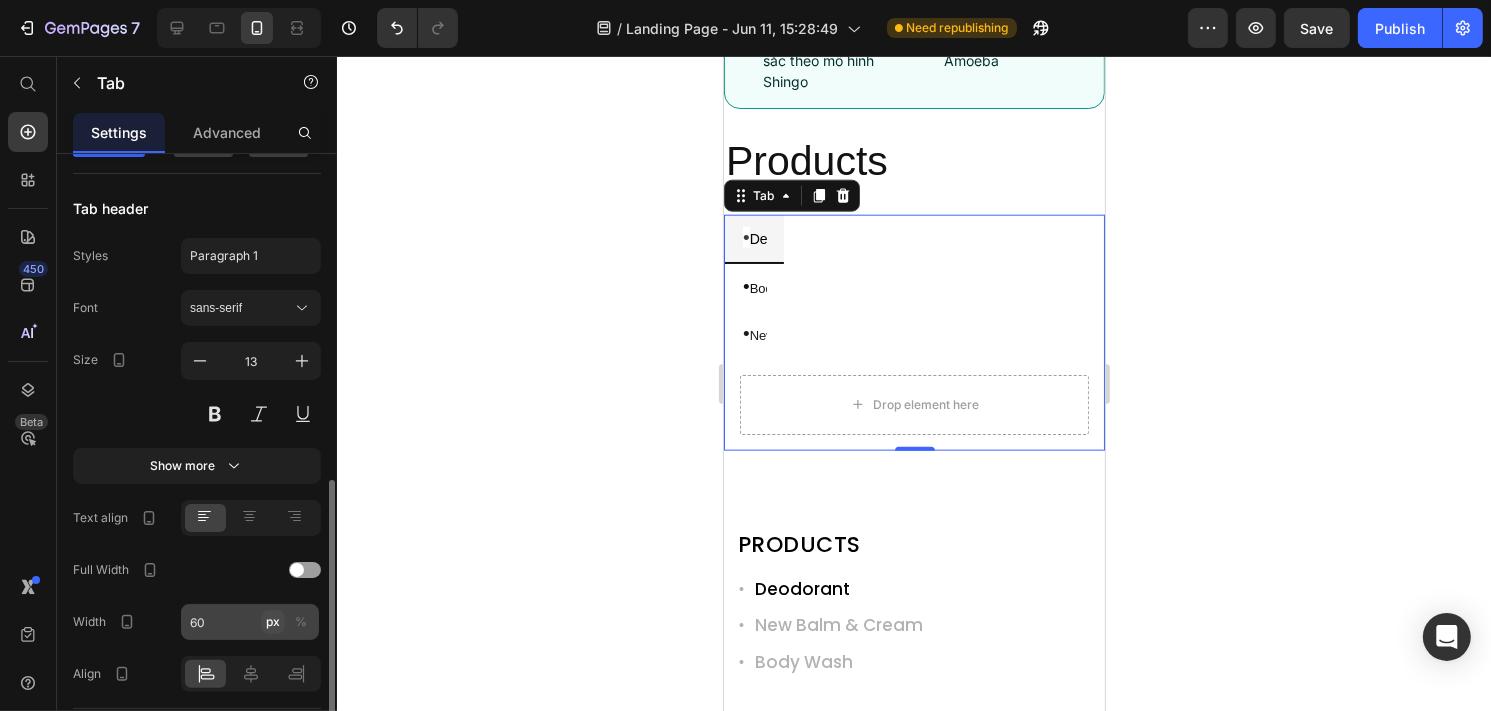 scroll, scrollTop: 581, scrollLeft: 0, axis: vertical 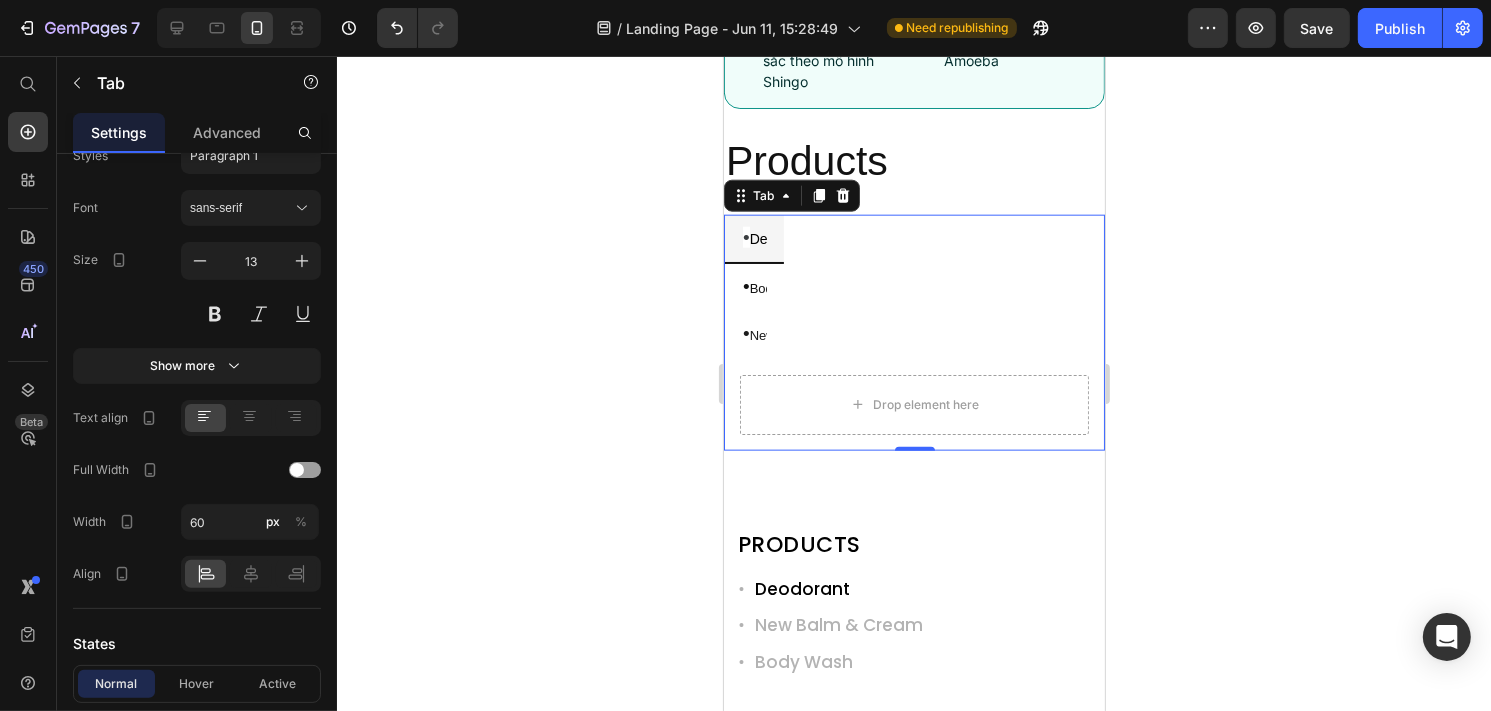 click on "•  Deodorant •  Body Wash •  New Balm & Cream" at bounding box center (913, 287) 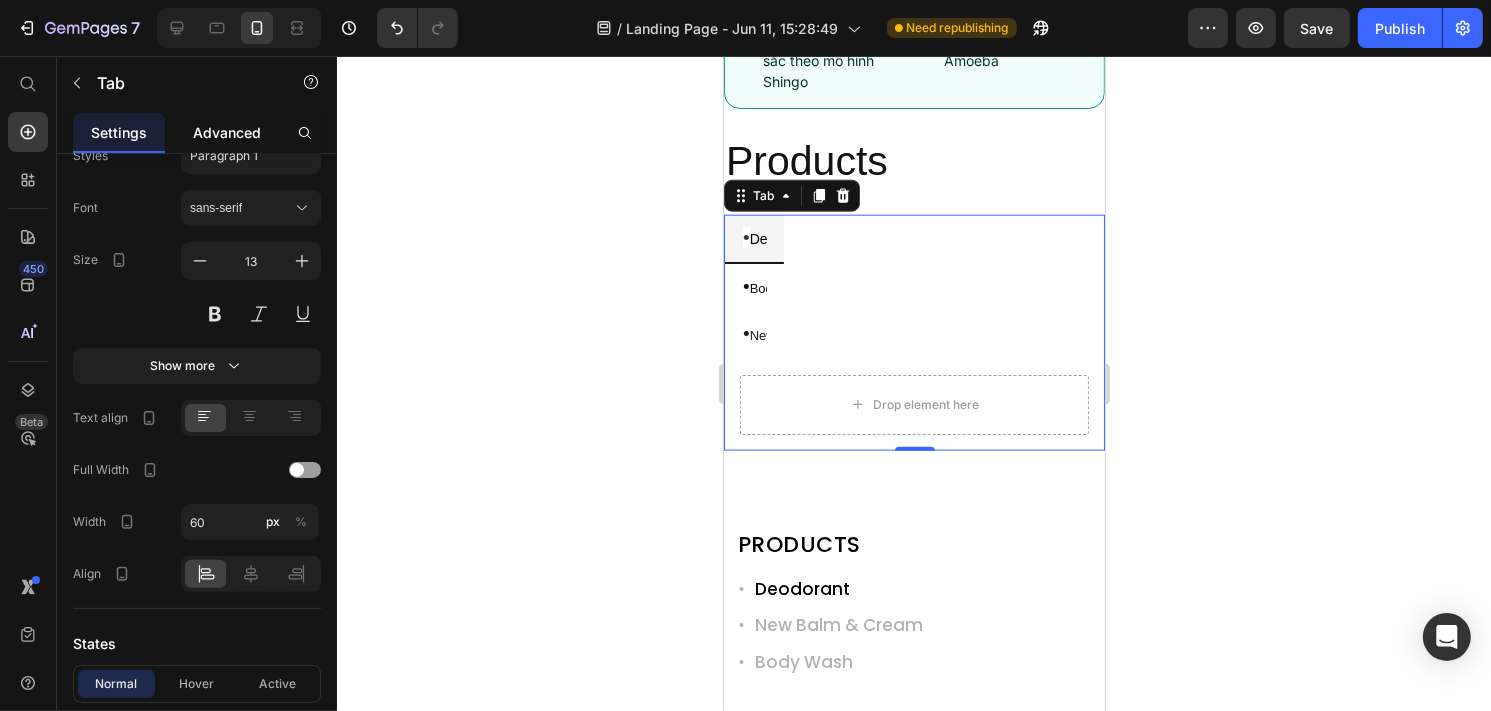 click on "Advanced" at bounding box center [227, 132] 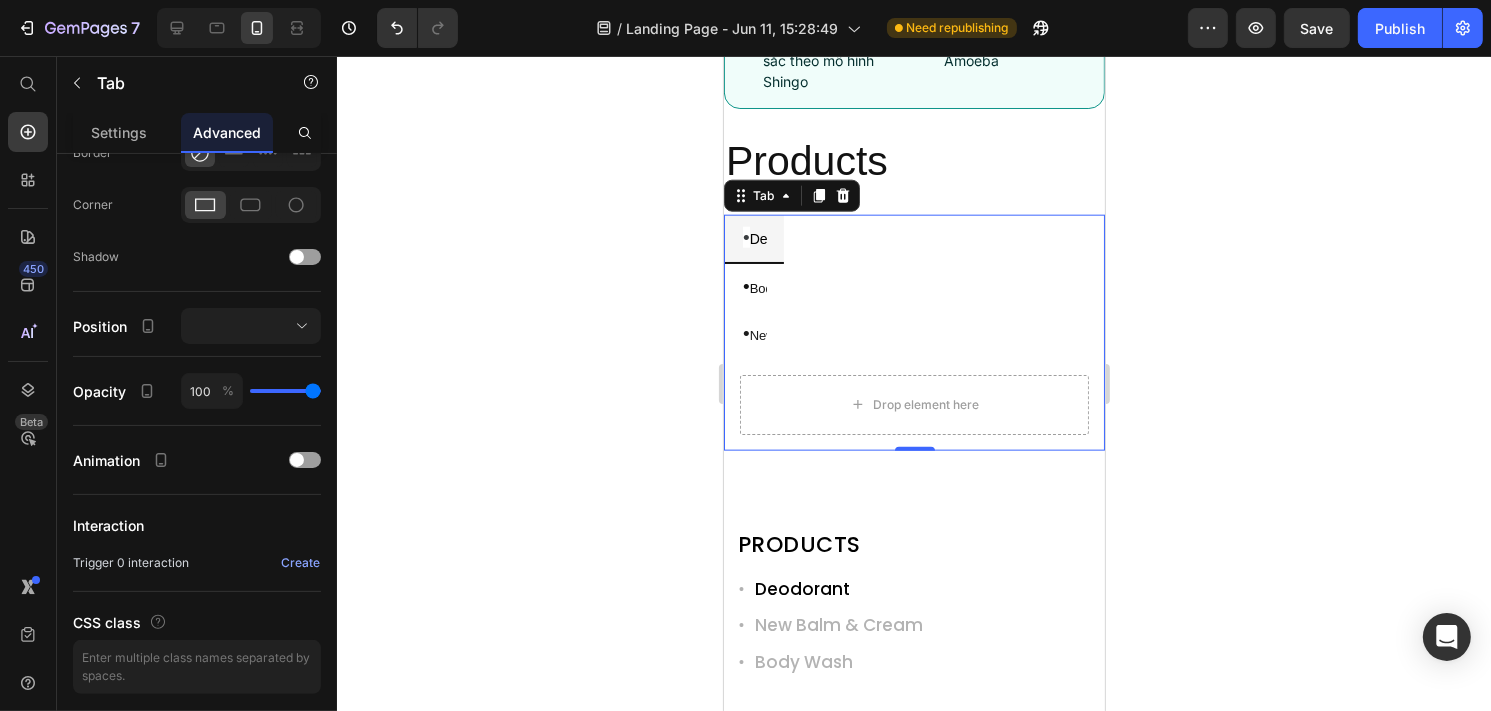 scroll, scrollTop: 0, scrollLeft: 0, axis: both 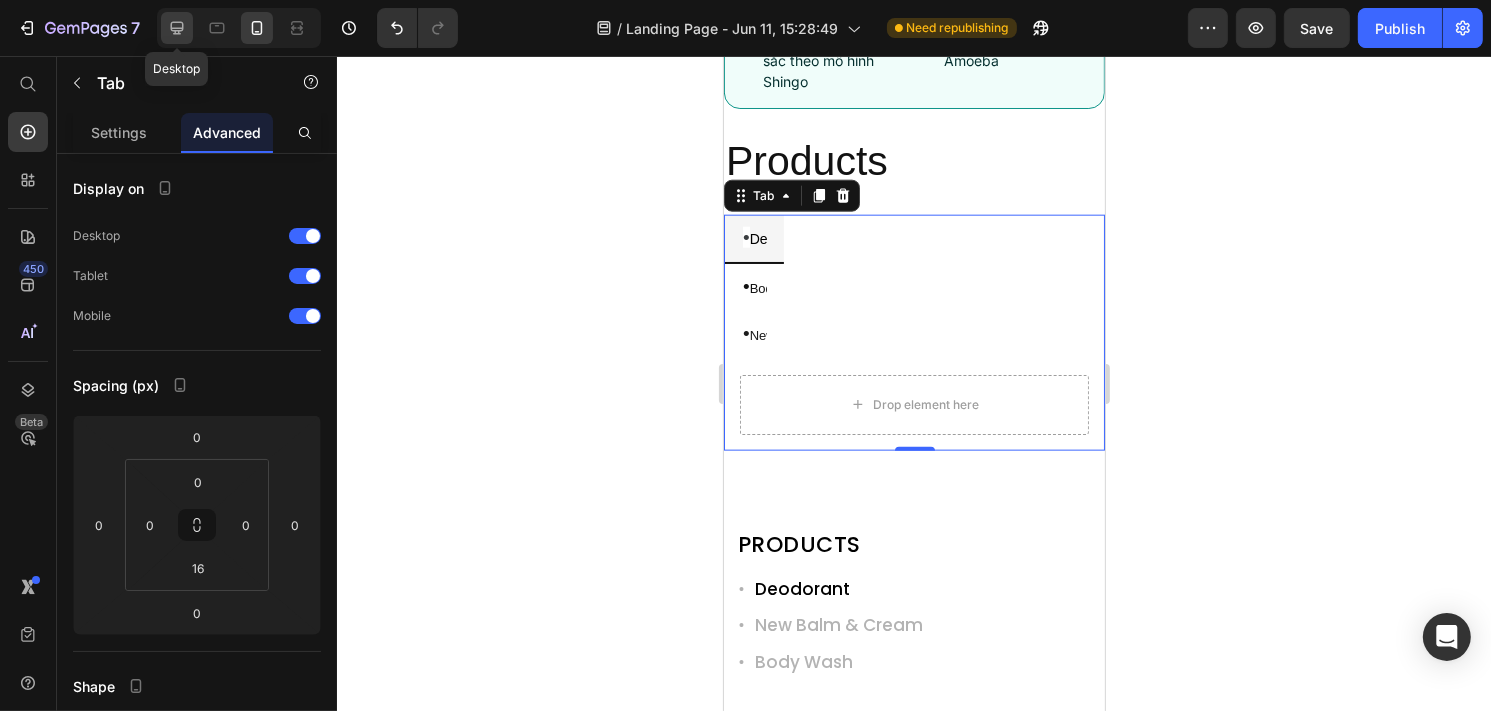 click 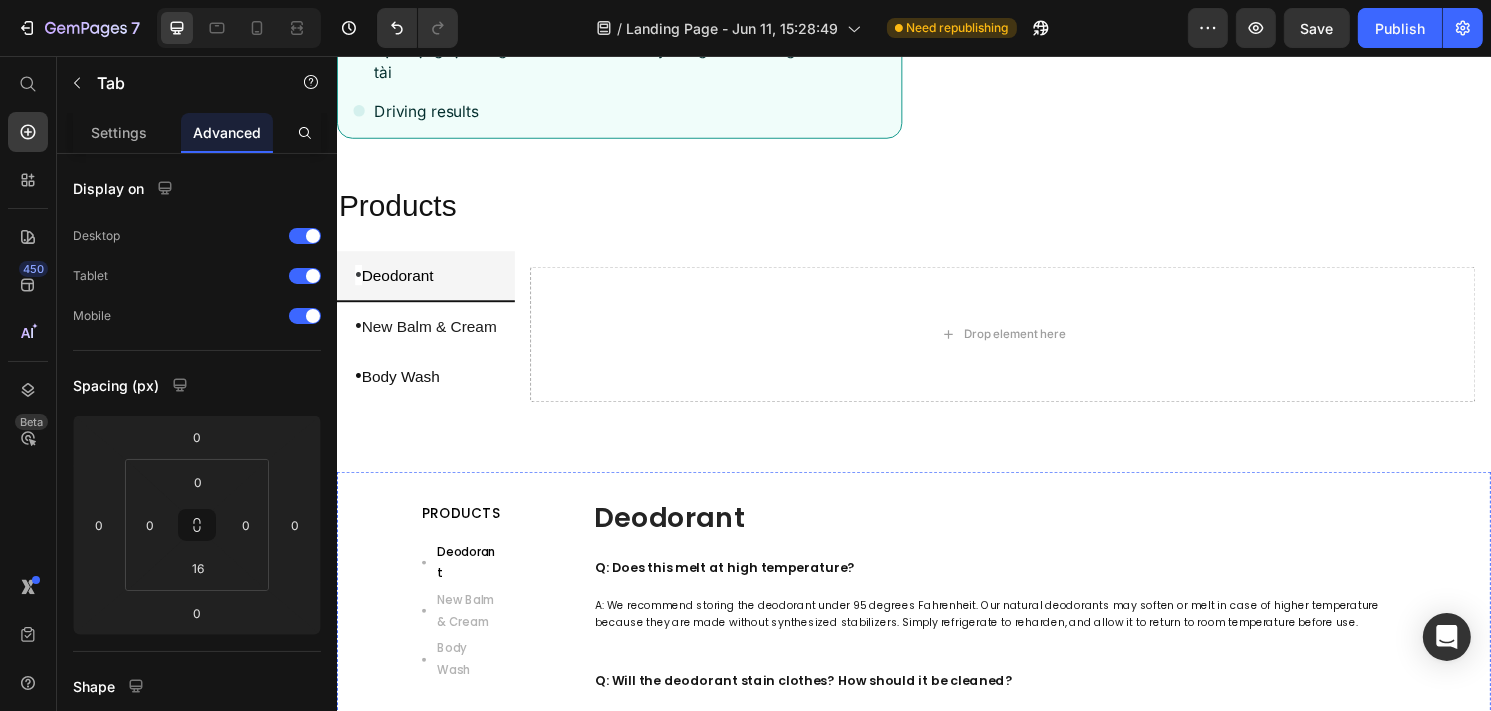 scroll, scrollTop: 1622, scrollLeft: 0, axis: vertical 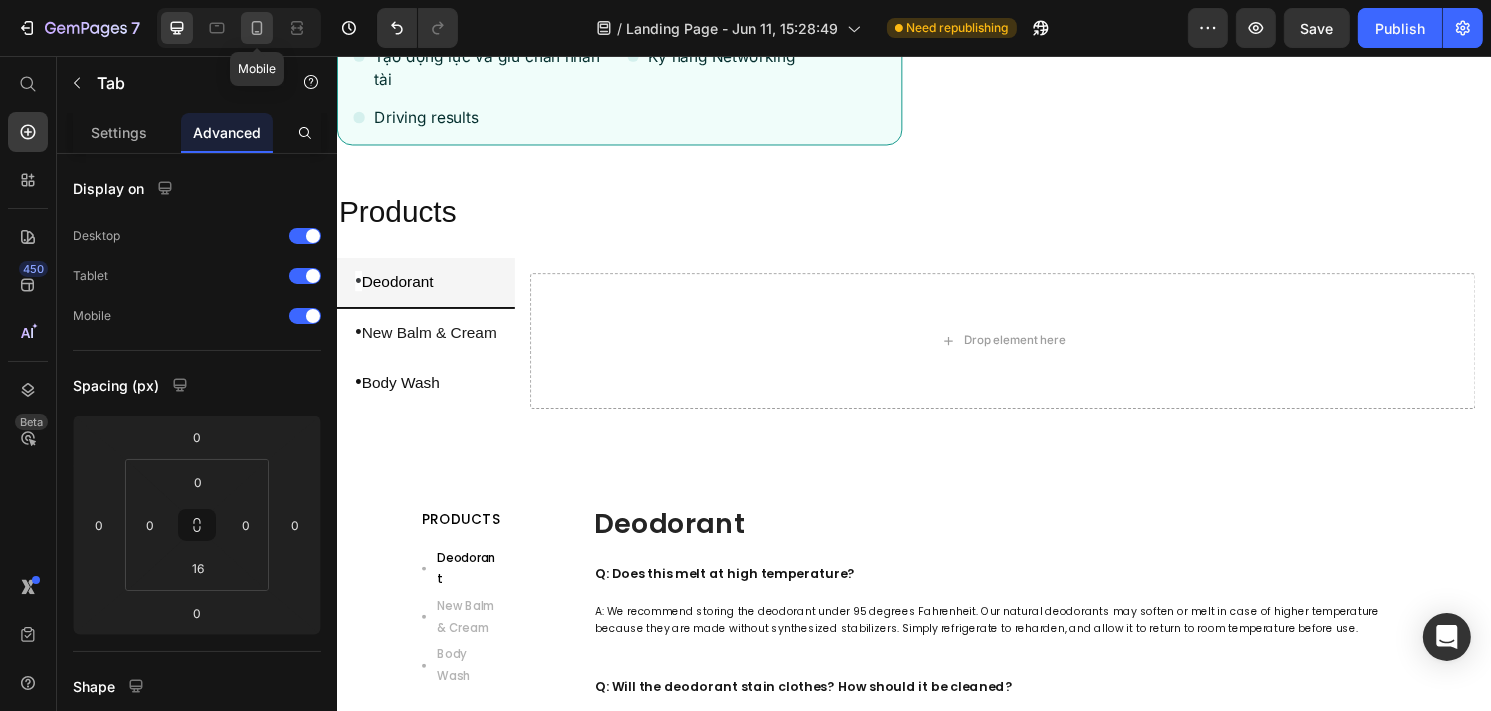 click 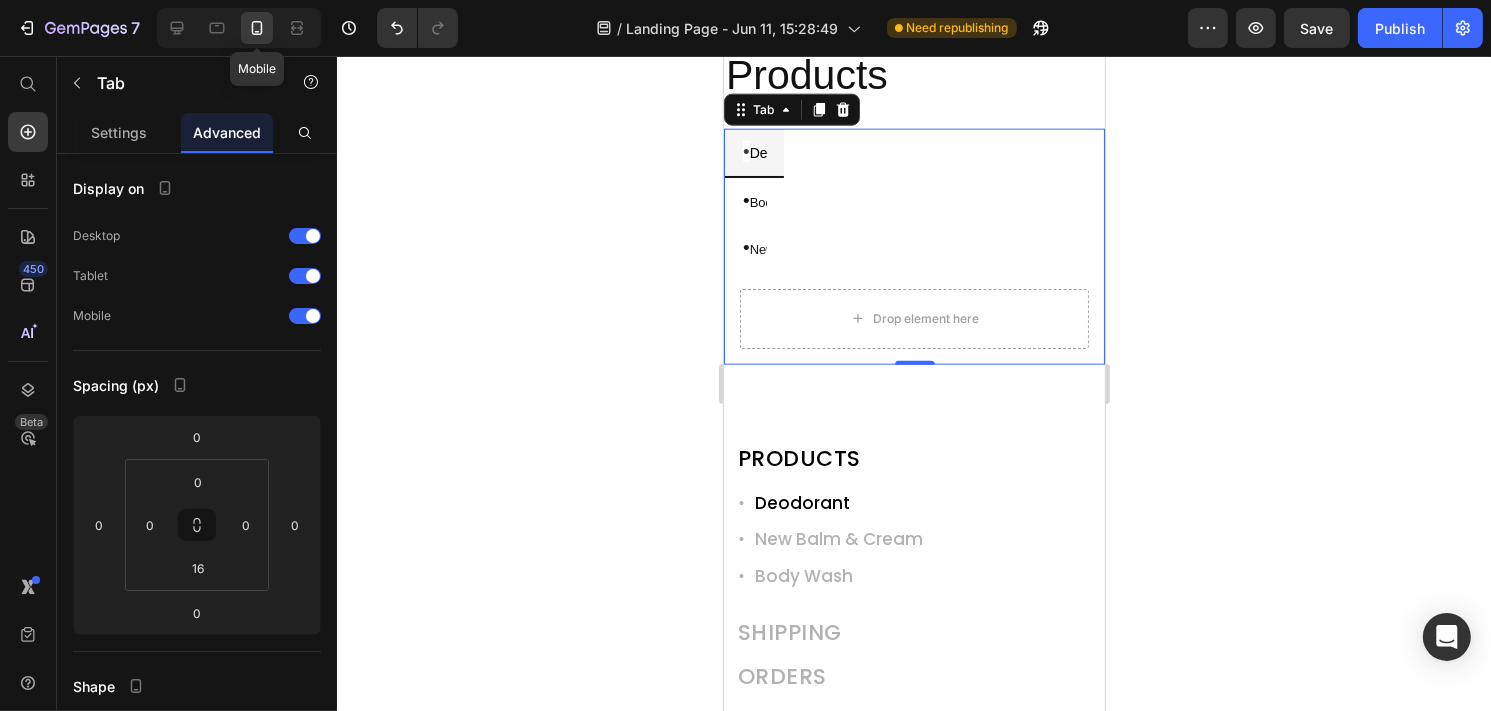 scroll, scrollTop: 2440, scrollLeft: 0, axis: vertical 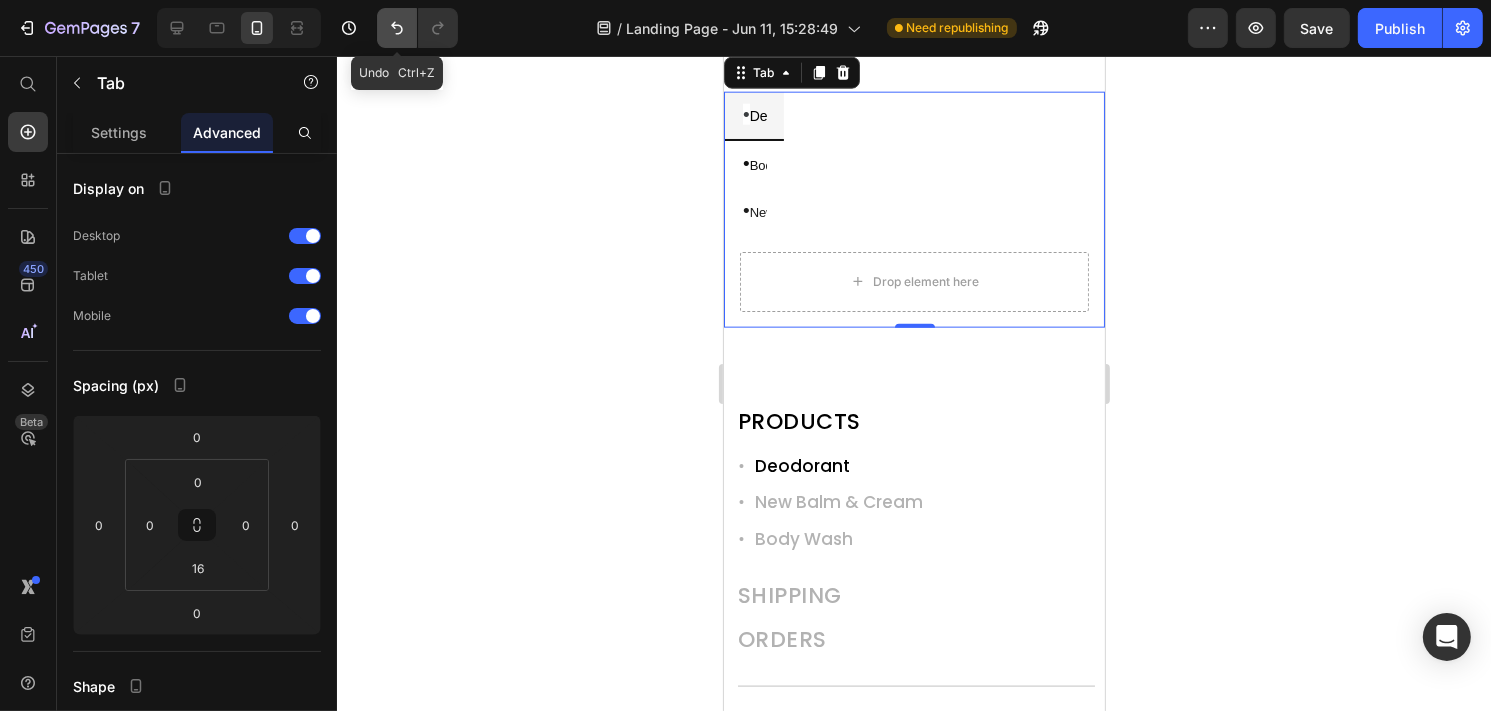click 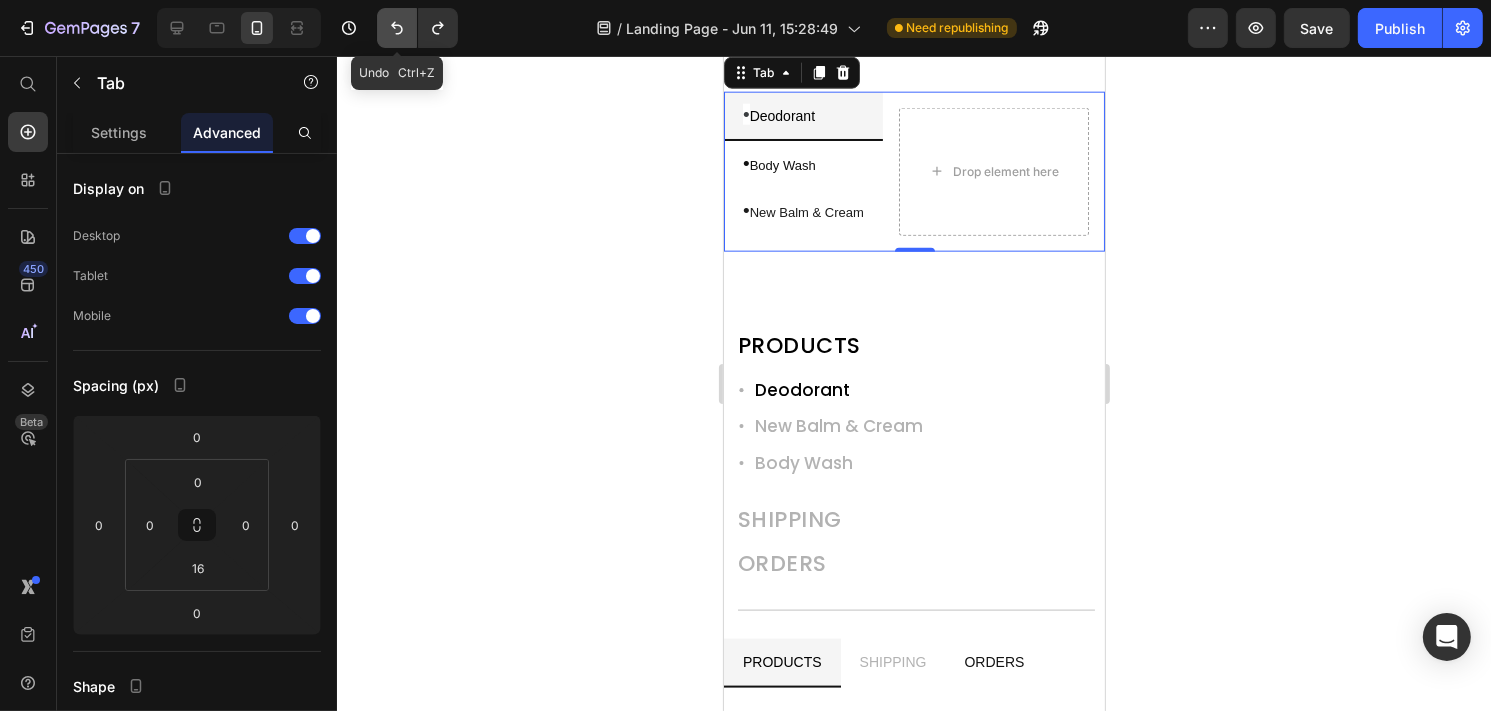 click 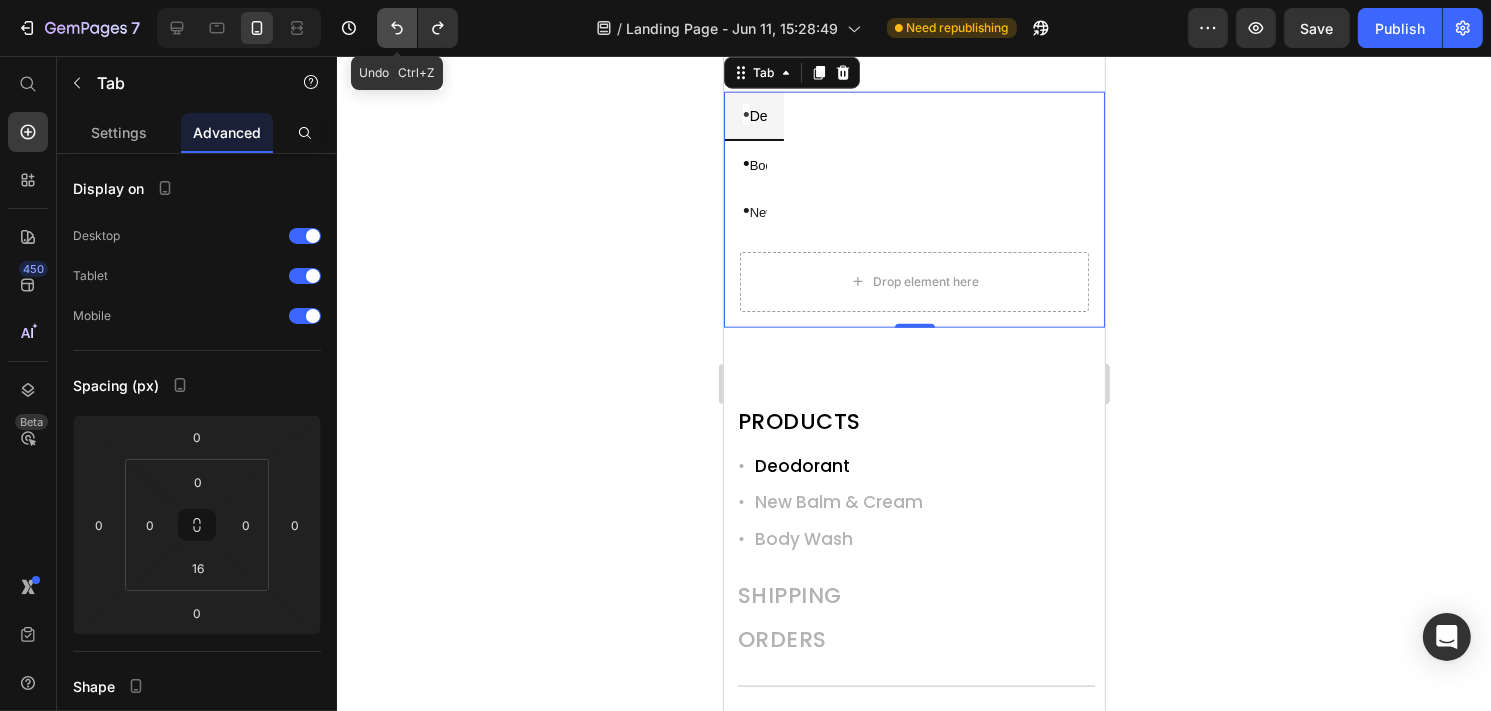 click 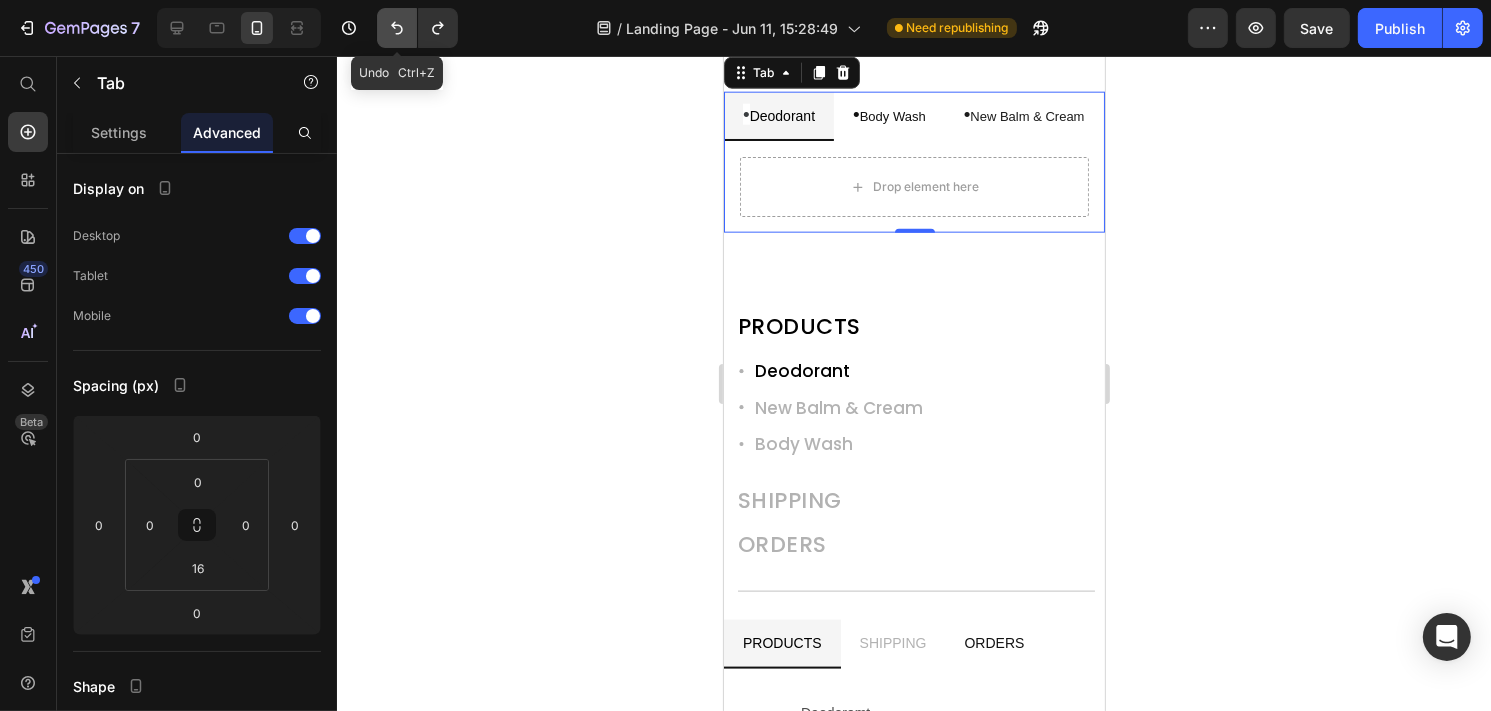 click 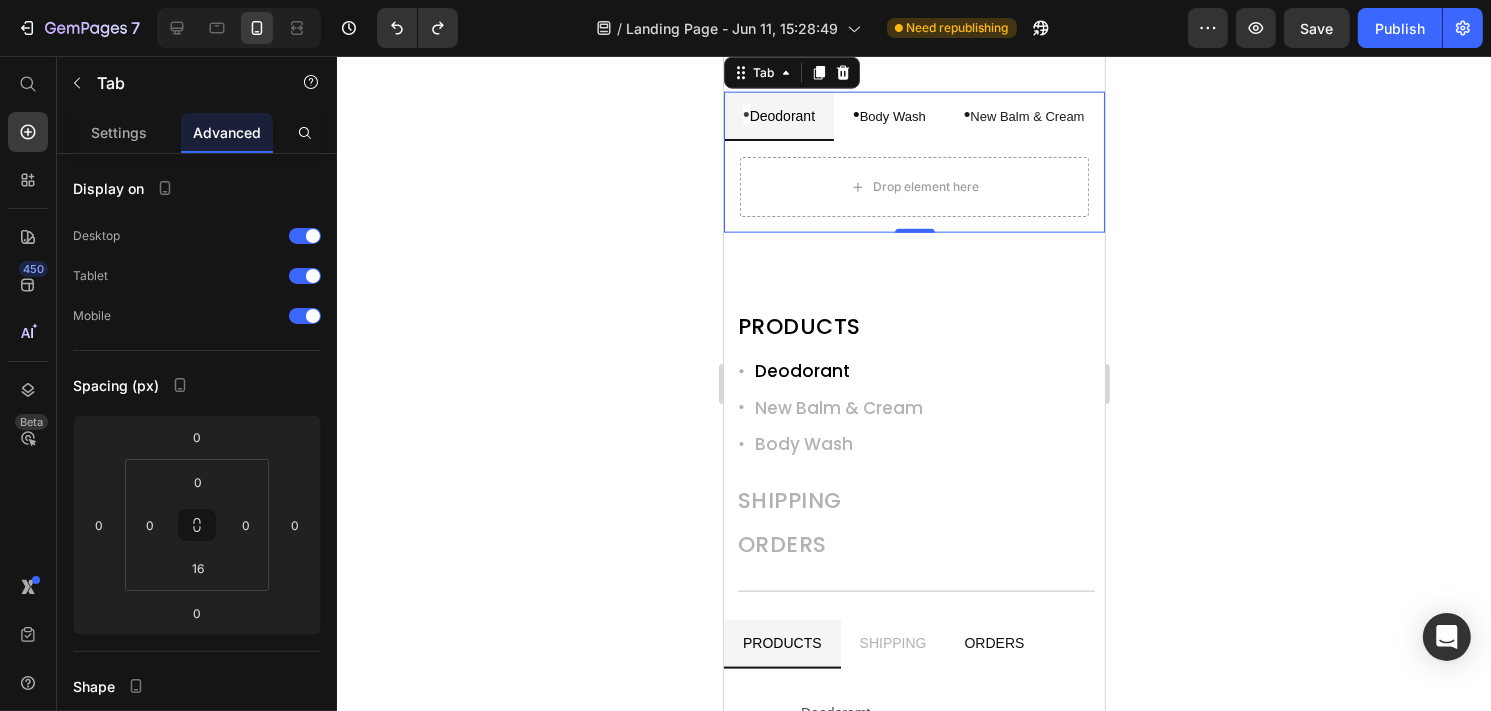 click 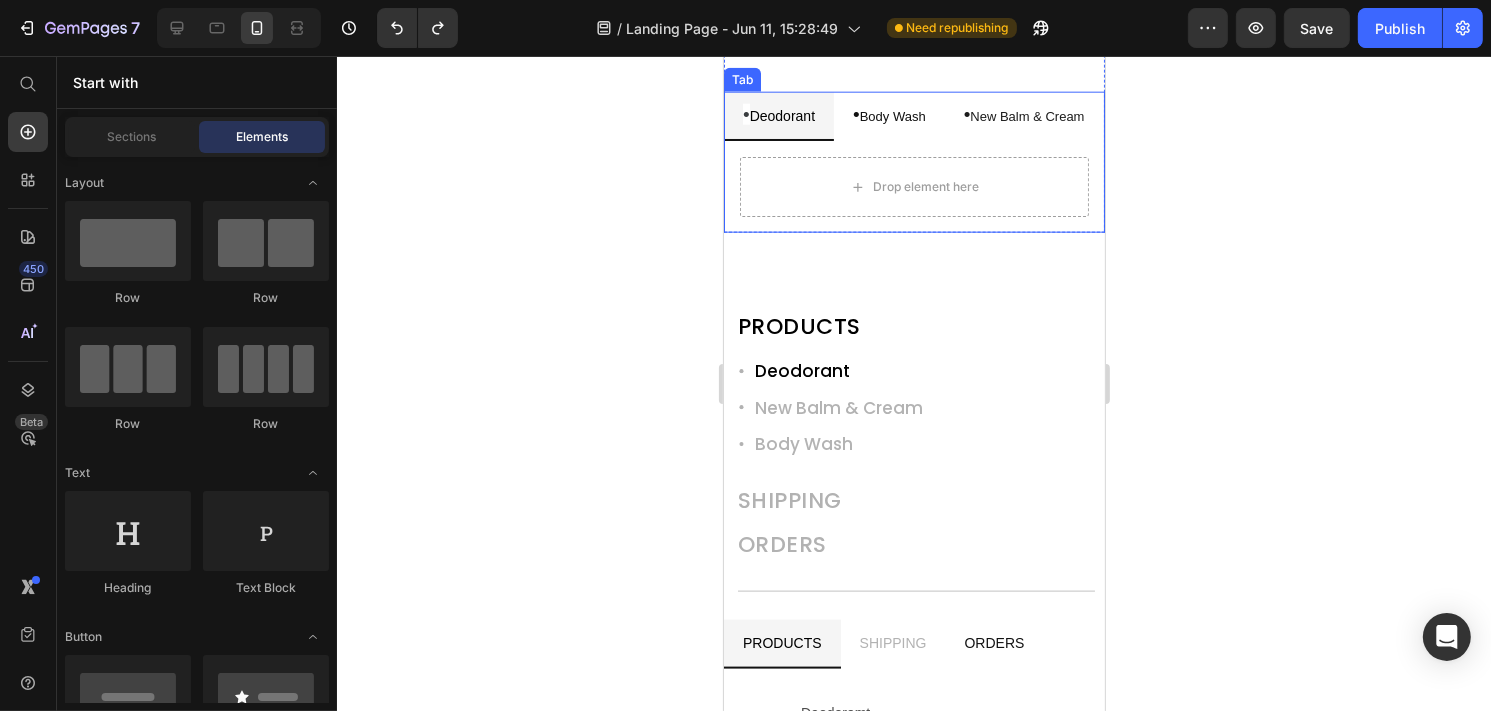 scroll, scrollTop: 2340, scrollLeft: 0, axis: vertical 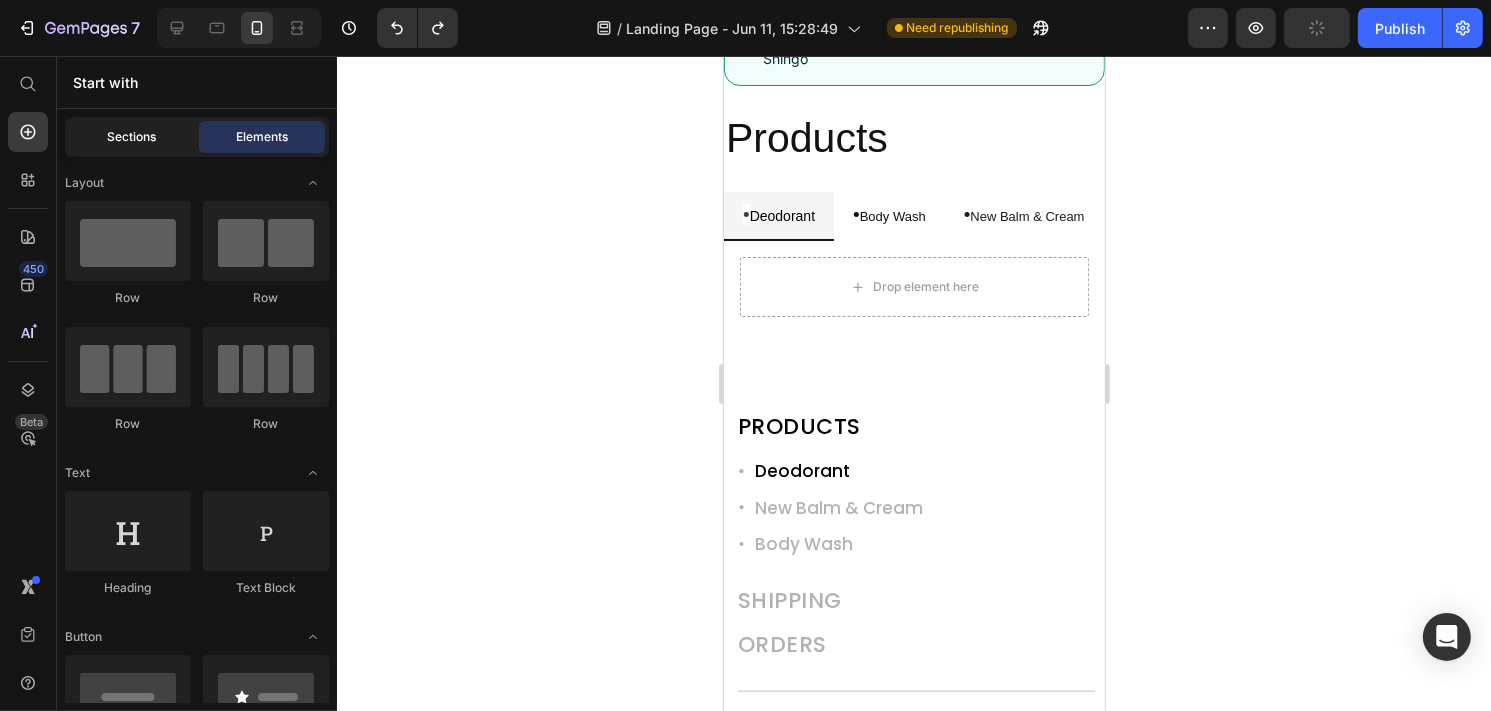 click on "Sections" at bounding box center (132, 137) 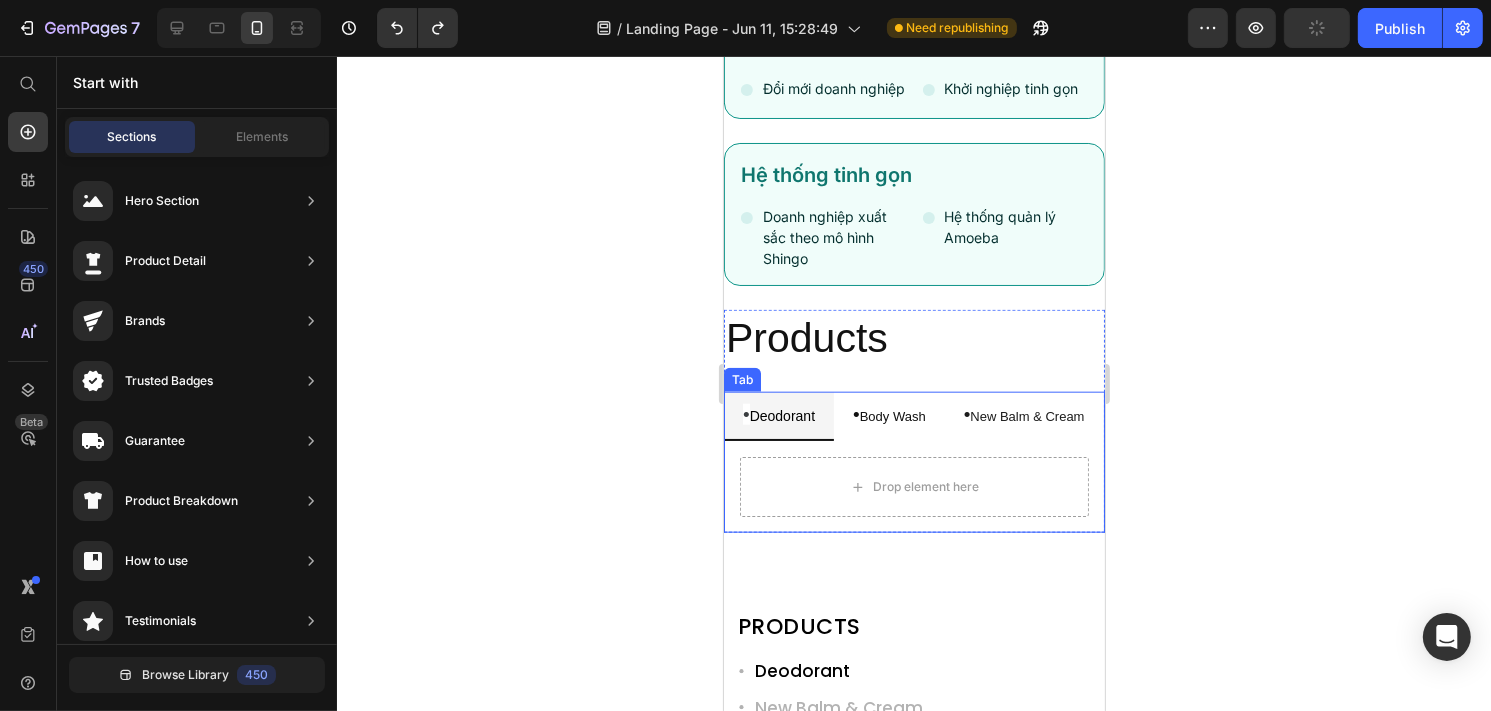 scroll, scrollTop: 2240, scrollLeft: 0, axis: vertical 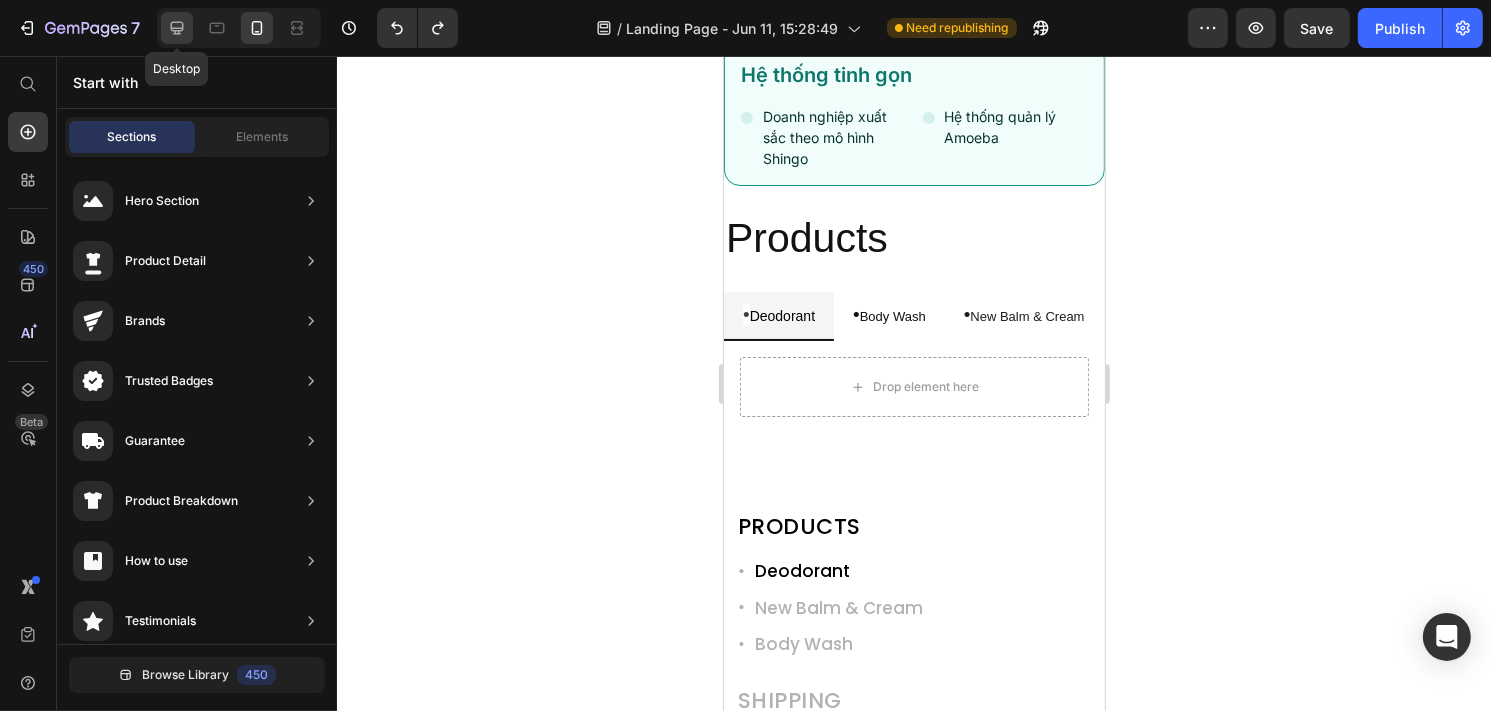 click 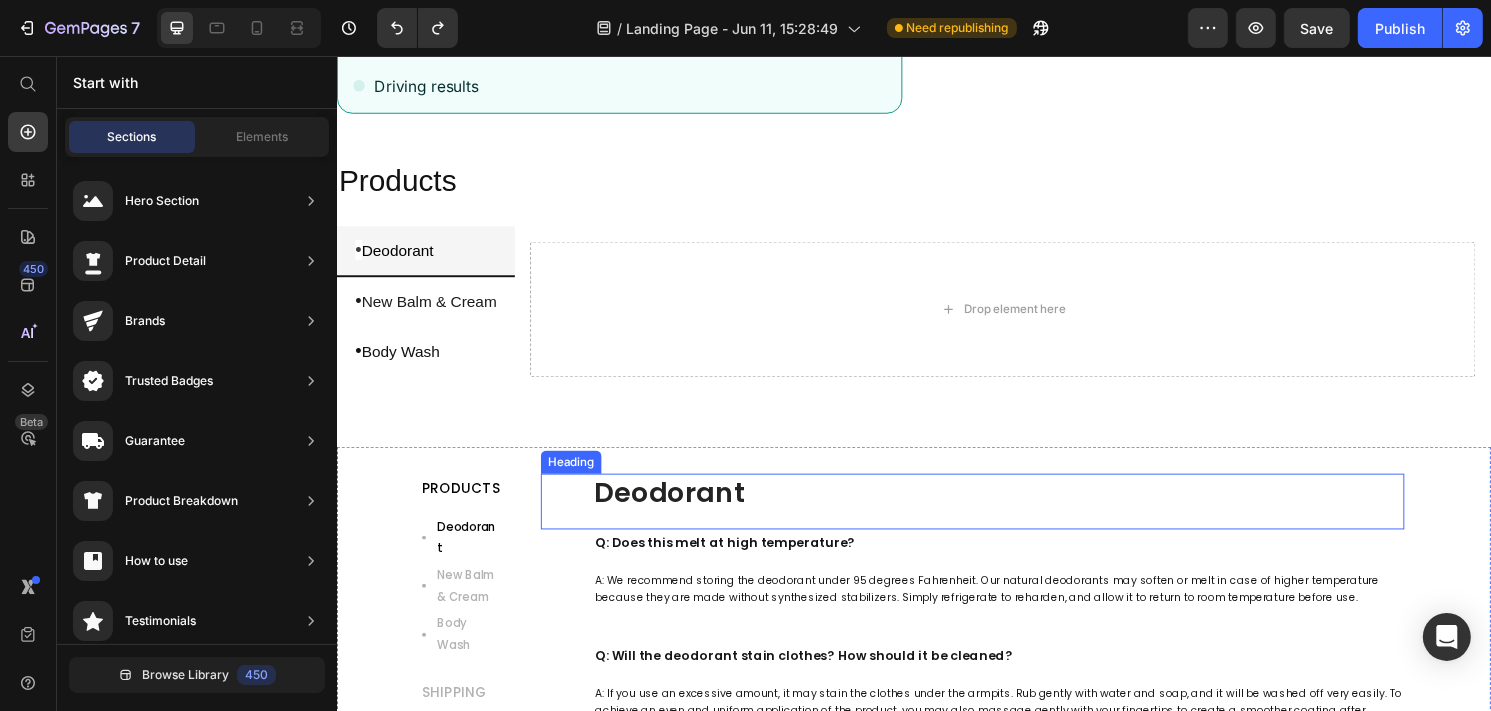 scroll, scrollTop: 1642, scrollLeft: 0, axis: vertical 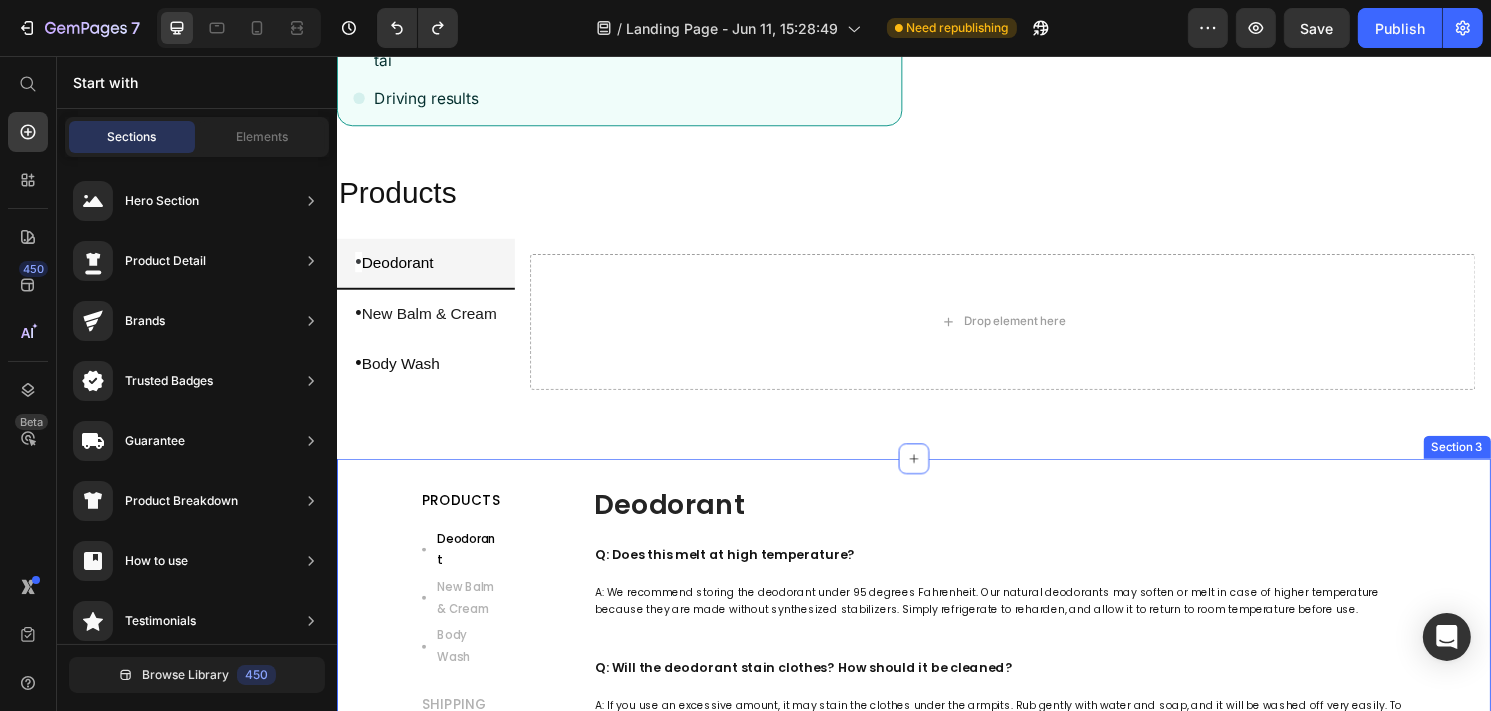 click on "PRODUCTS  Text block
Deodorant
New Balm & Cream
Body Wash Item List SHIPPING Text block ORDERS Text block Row                Title Line Row PRODUCTS  SHIPPING ORDERS Deodoramt Text Block New Balm & Cream Text Block Body Wash Text Block
Tab Row Deodorant Heading Q: Does this melt at high temperature? Text Block A: We recommend storing the deodorant under 95 degrees Fahrenheit. Our natural deodorants may soften or melt in case of higher temperature because they are made without synthesized stabilizers. Simply refrigerate to reharden, and allow it to return to room temperature before use. Text Block Q: Will the deodorant stain clothes? How should it be cleaned? Text Block Text Block Q: How long does the deodorant effect of this last? Text Block Text Block Q: Are your products suitable for sensitive skin? Text Block Text Block Q: Can men use our natural deodorant? Text Block Text Block Text Block Text Block Text Block" at bounding box center [936, 1231] 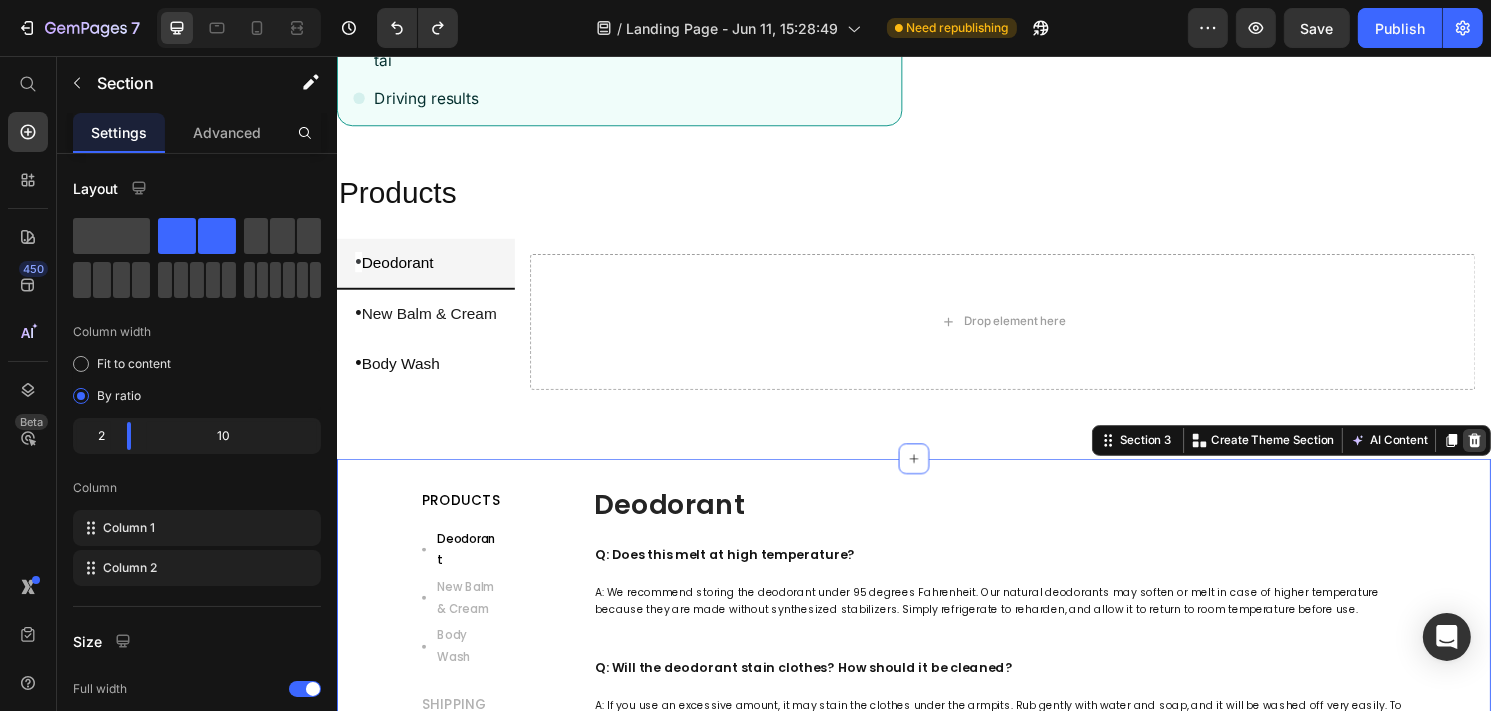 click 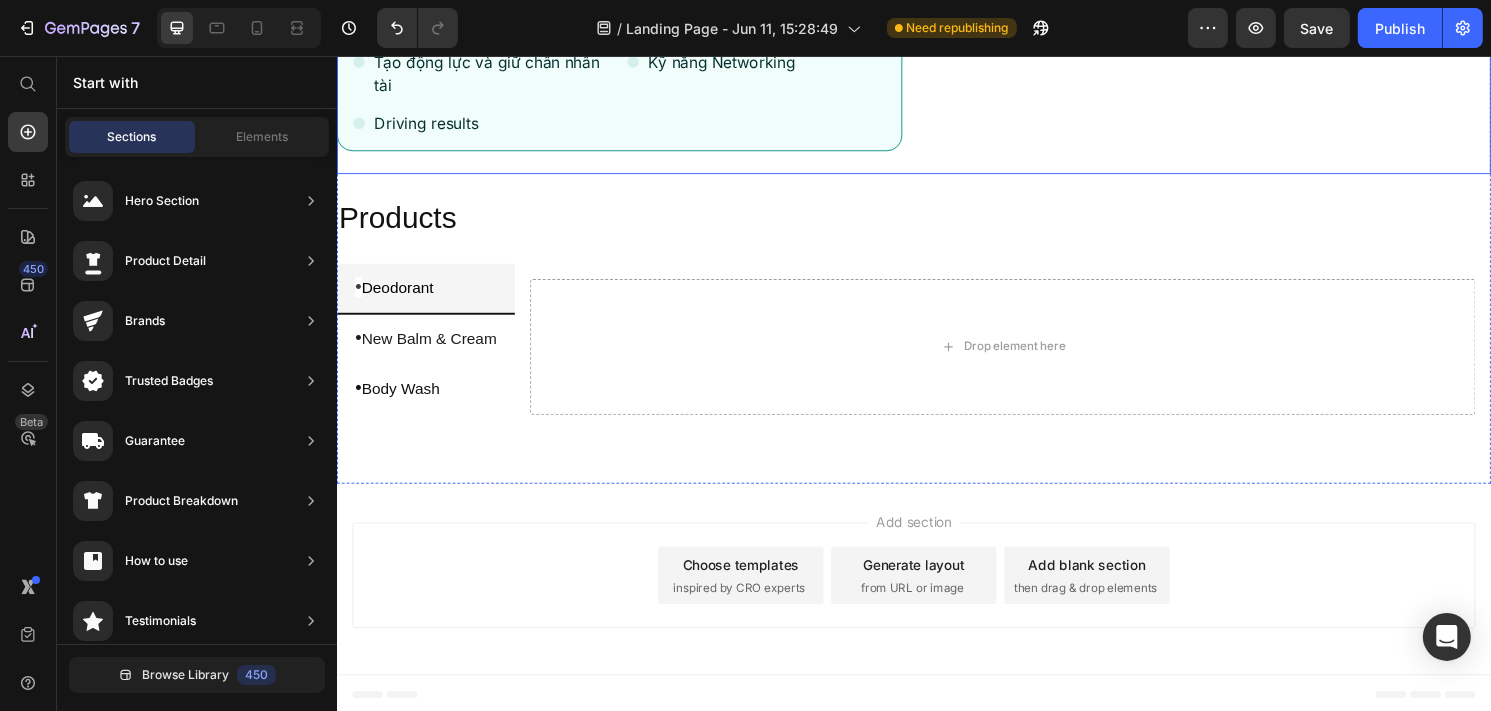 scroll, scrollTop: 1616, scrollLeft: 0, axis: vertical 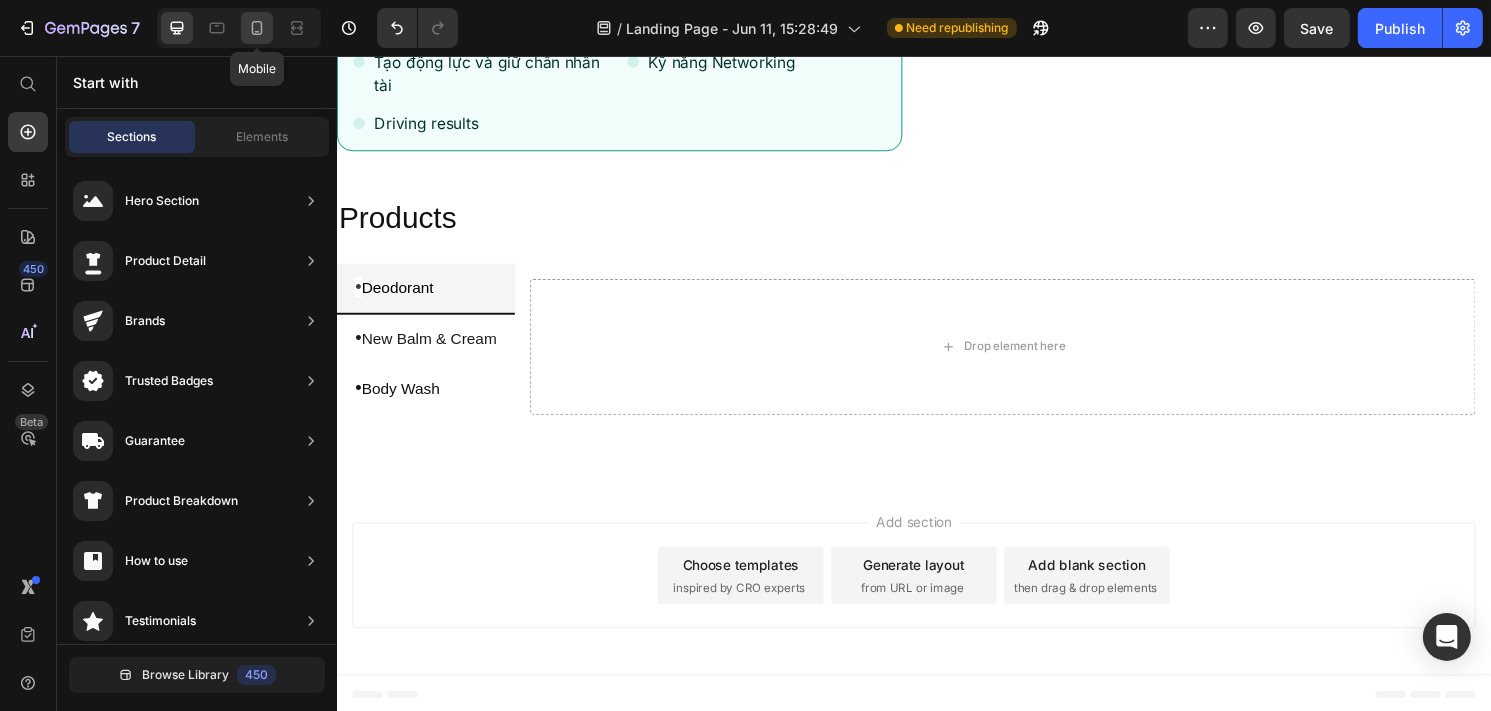 click 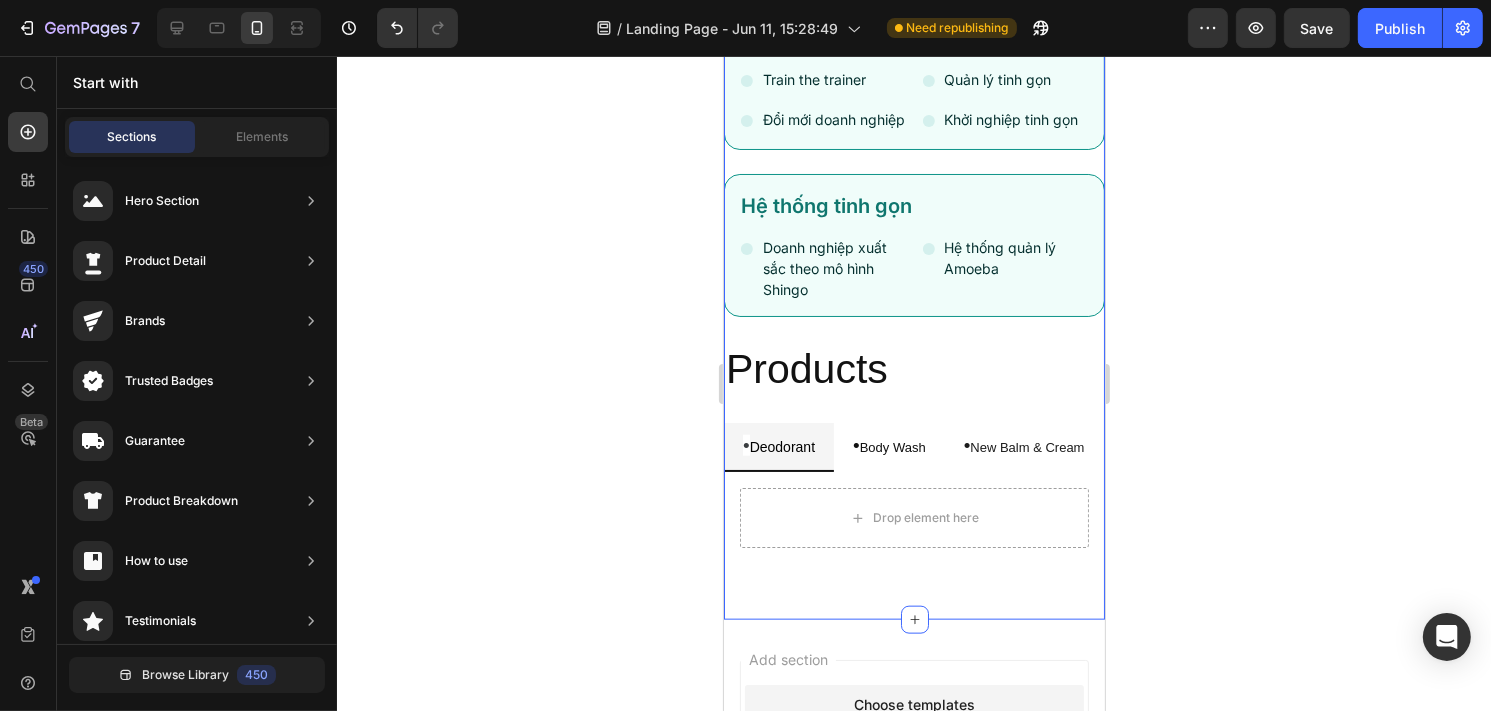 scroll, scrollTop: 2074, scrollLeft: 0, axis: vertical 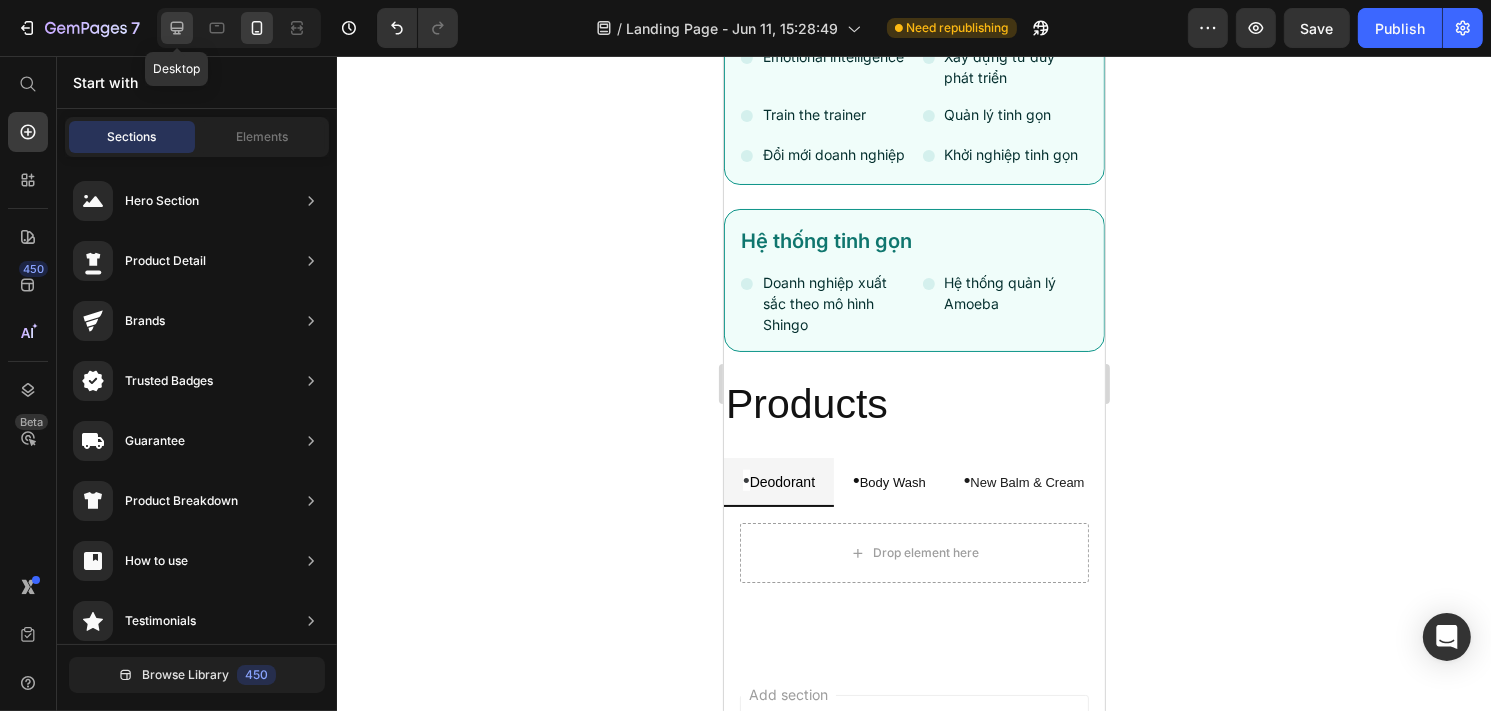 click 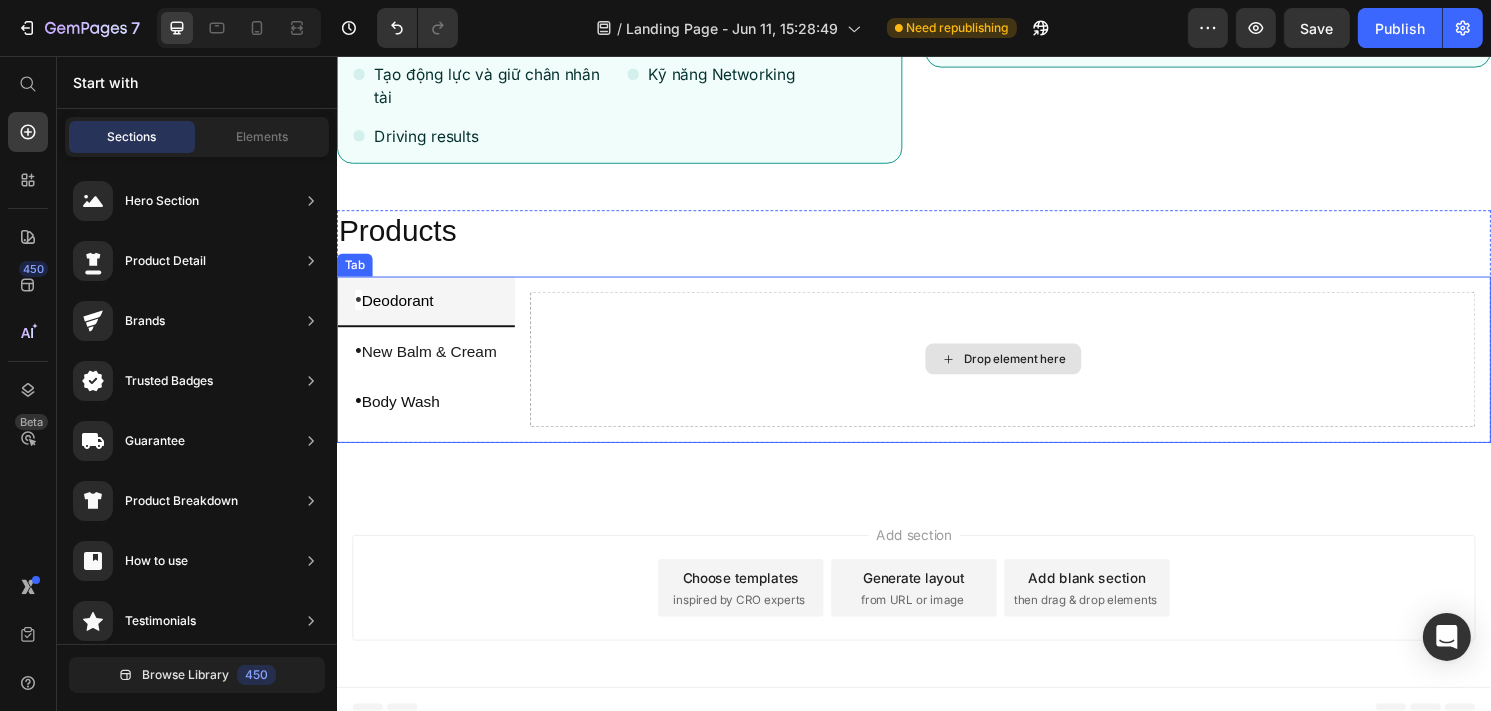 scroll, scrollTop: 1616, scrollLeft: 0, axis: vertical 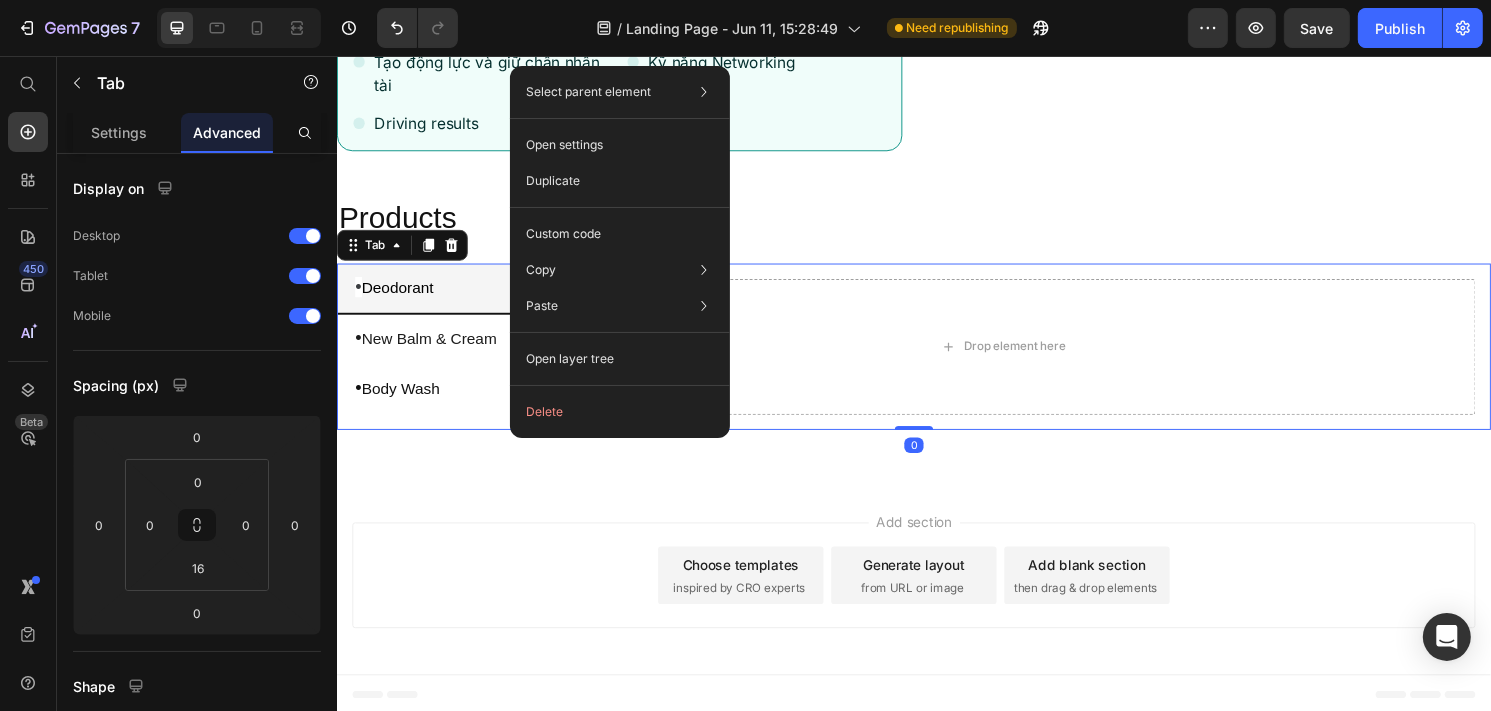 click on "Add section Choose templates inspired by CRO experts Generate layout from URL or image Add blank section then drag & drop elements" at bounding box center [936, 600] 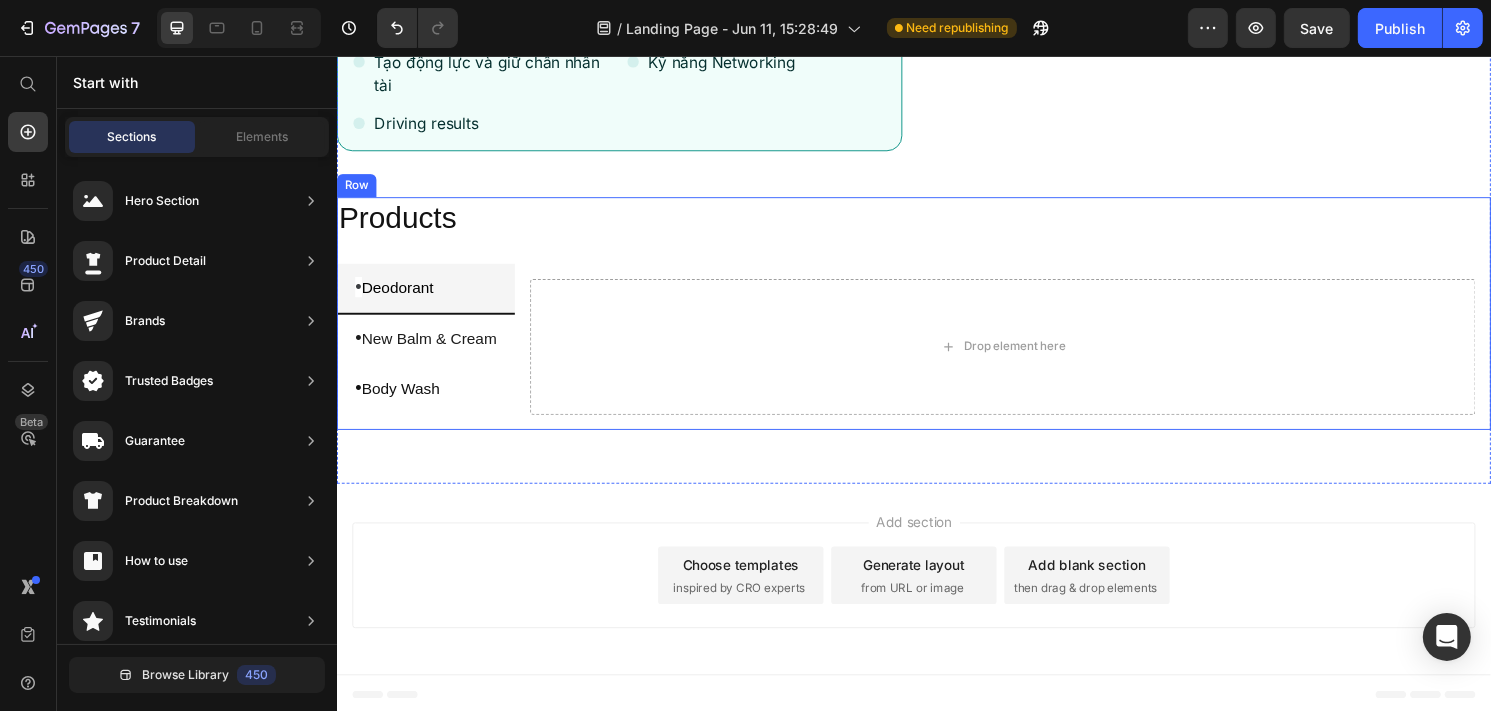 click on "Products Heading •  Deodorant •  New Balm & Cream •  Body Wash
Drop element here
Tab" at bounding box center [936, 324] 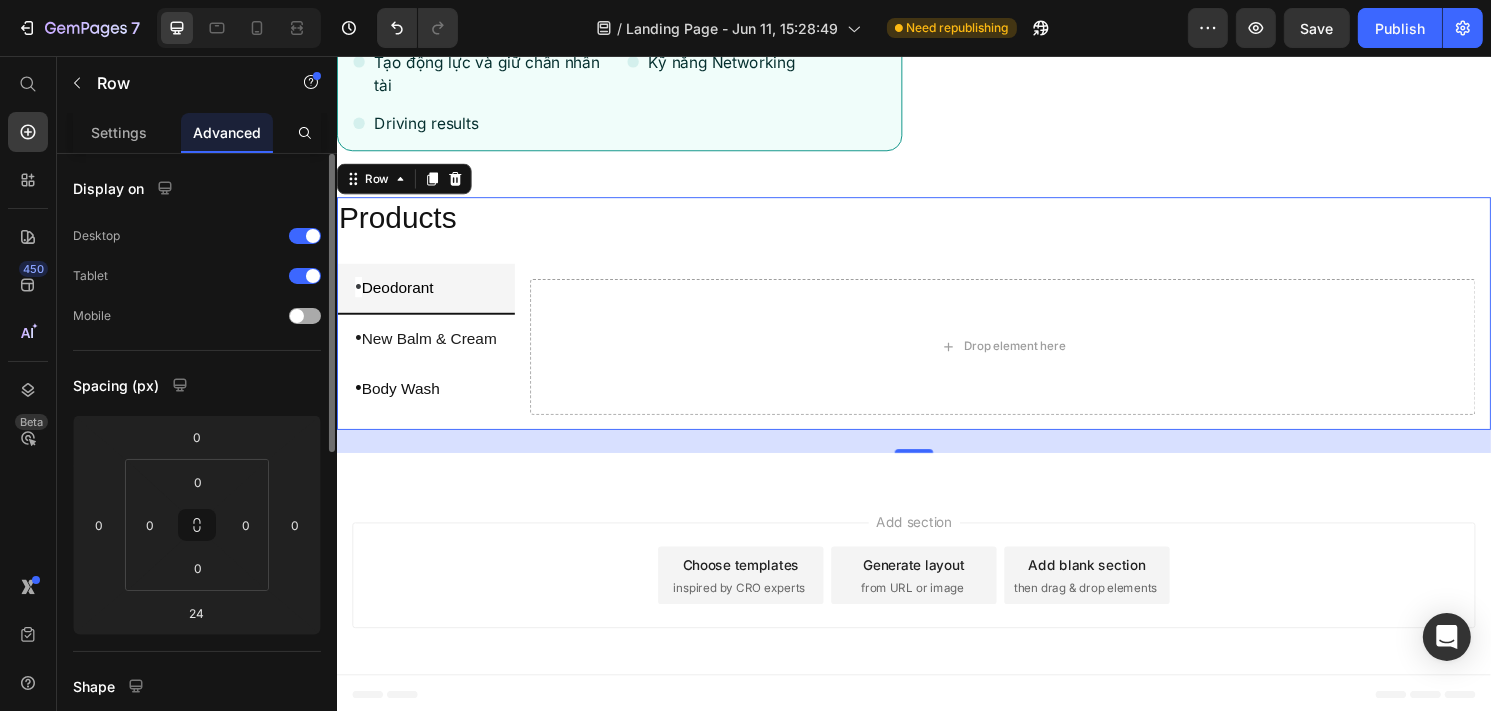 click at bounding box center [305, 316] 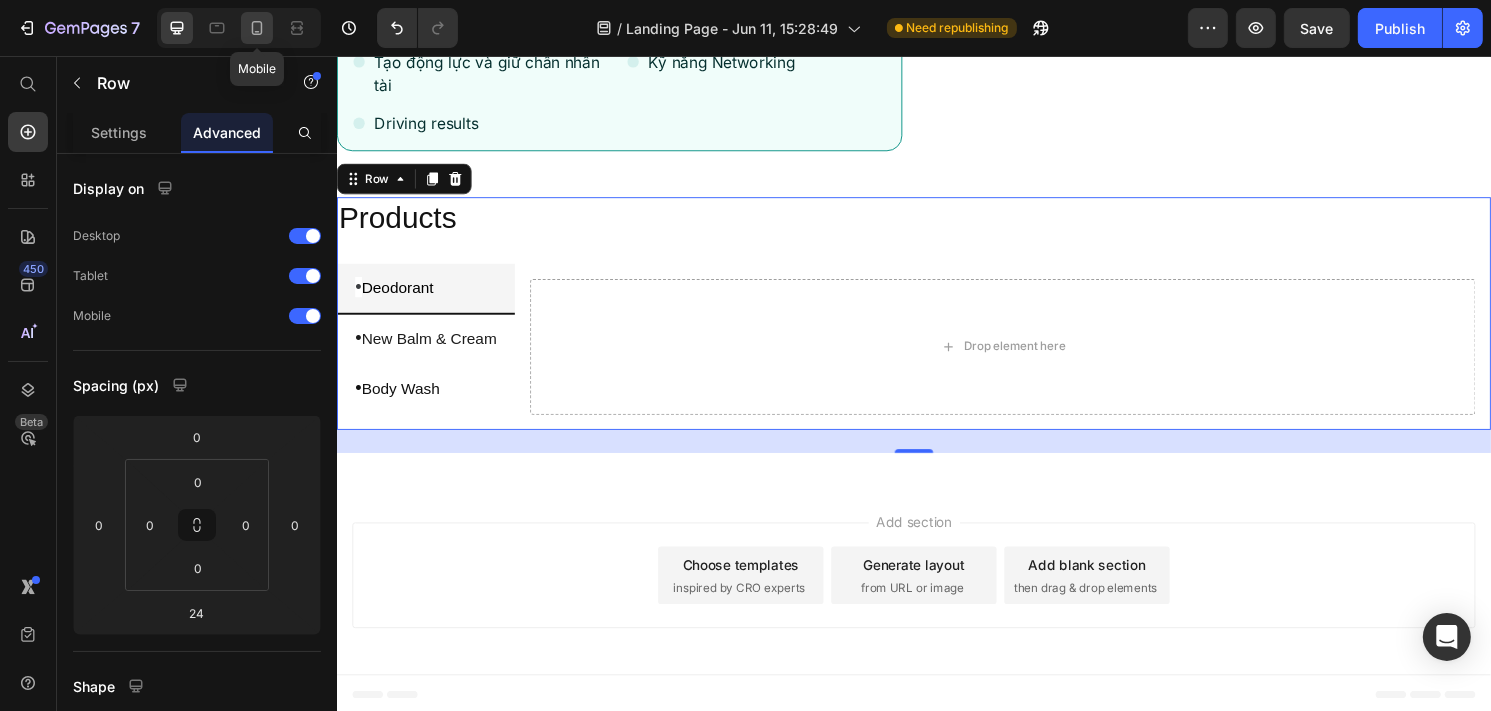 click 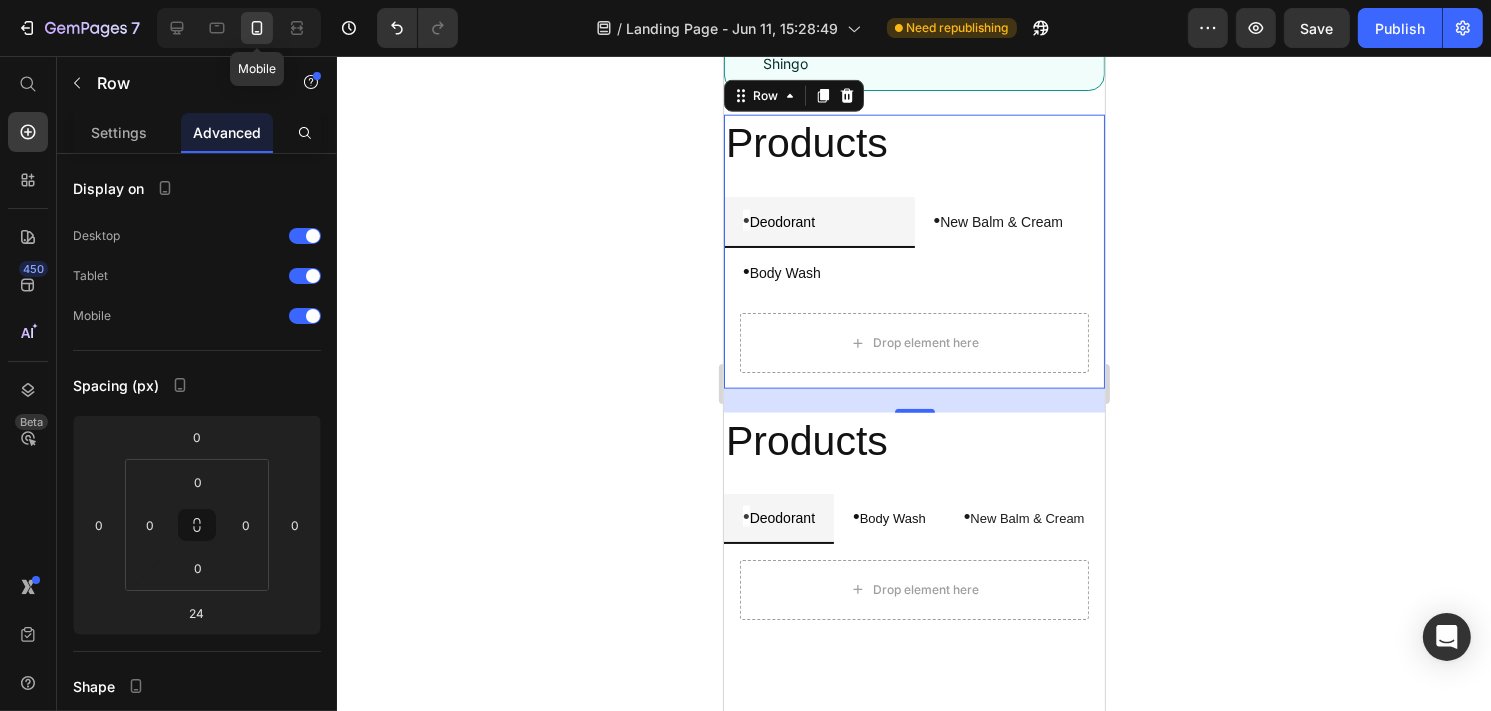 scroll, scrollTop: 2358, scrollLeft: 0, axis: vertical 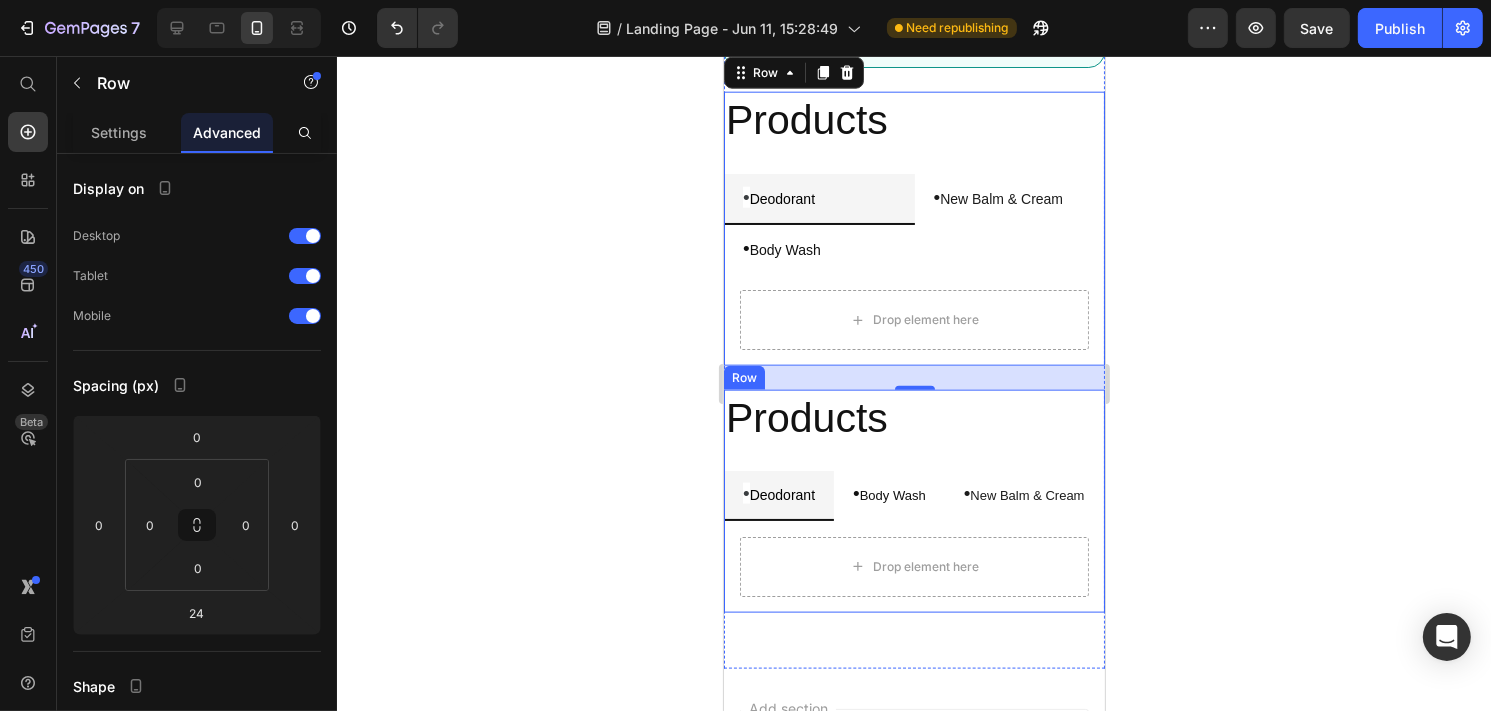 click on "Products Heading •  Deodorant •  Body Wash •  New Balm & Cream
Drop element here
Tab" at bounding box center [913, 501] 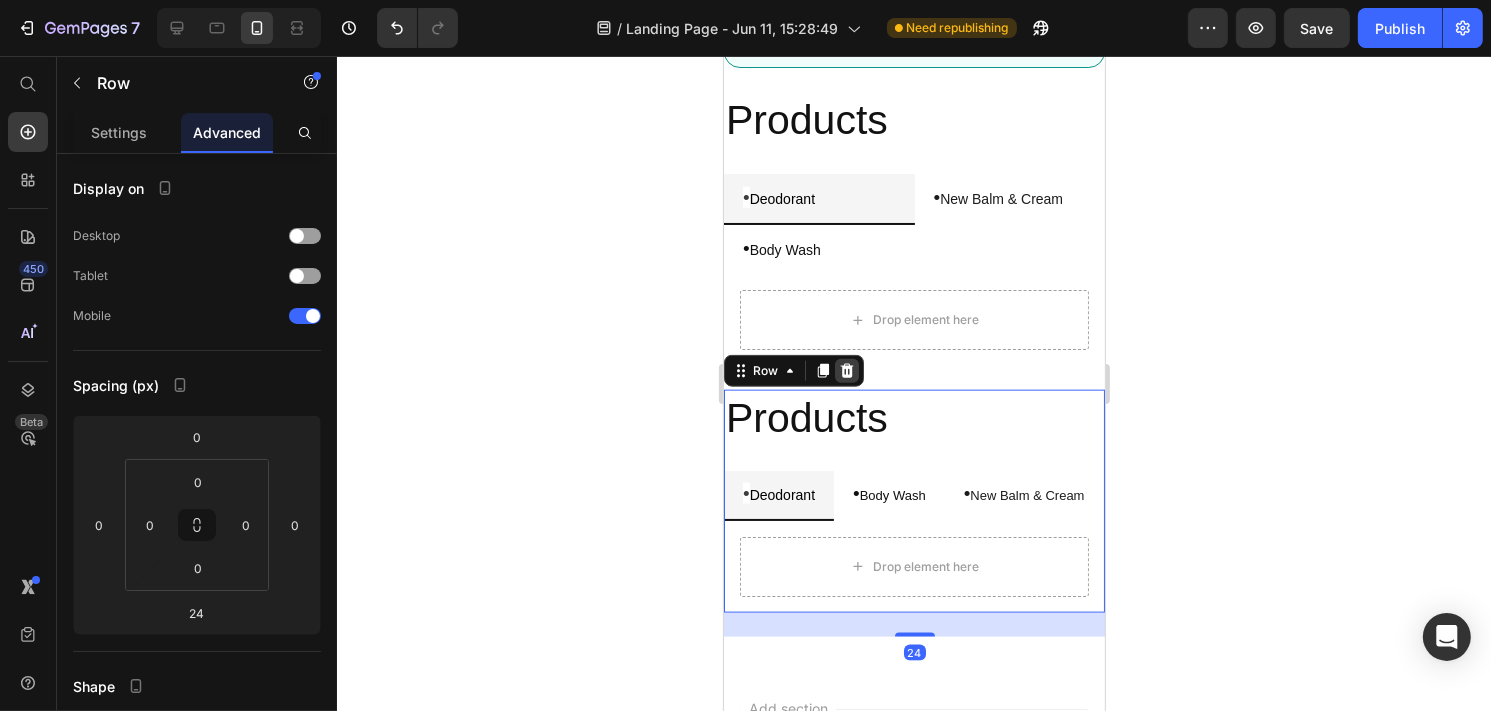 click 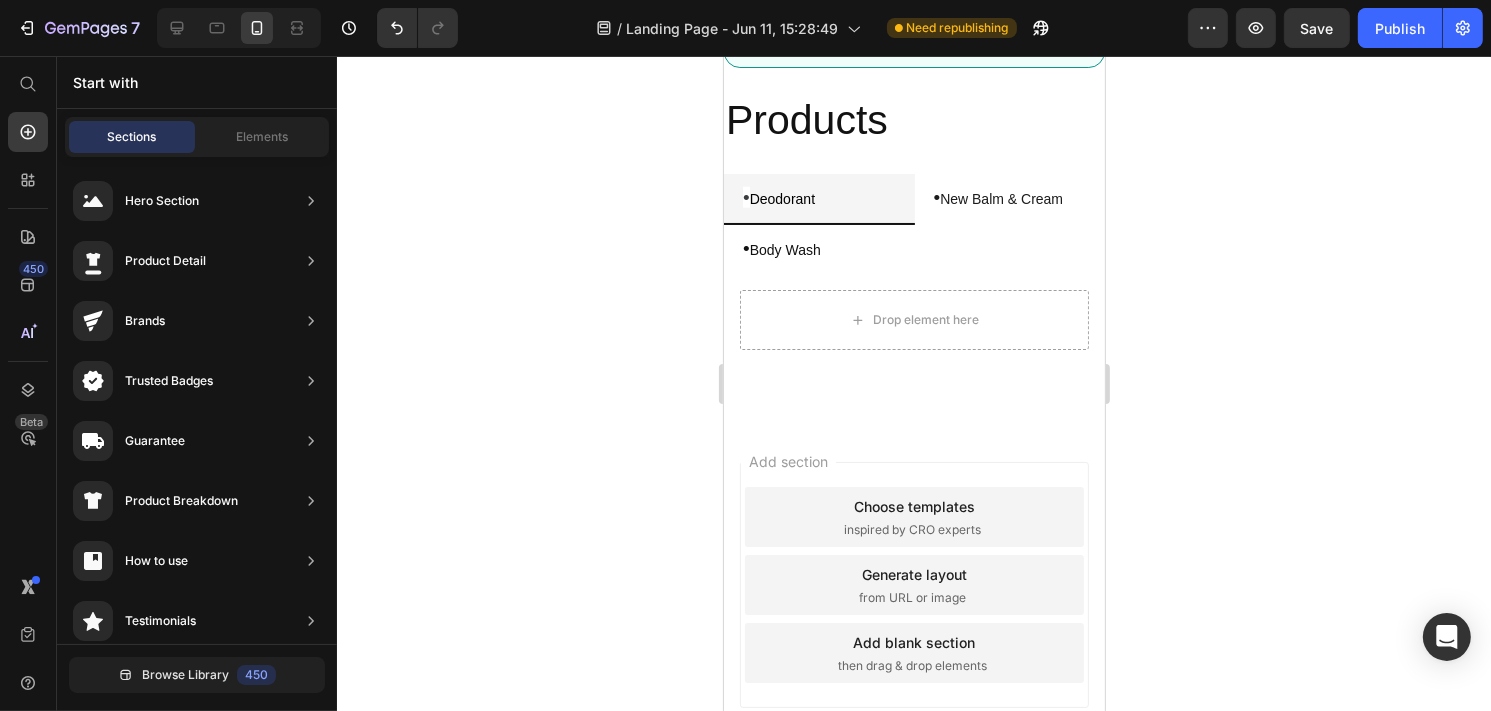 scroll, scrollTop: 2258, scrollLeft: 0, axis: vertical 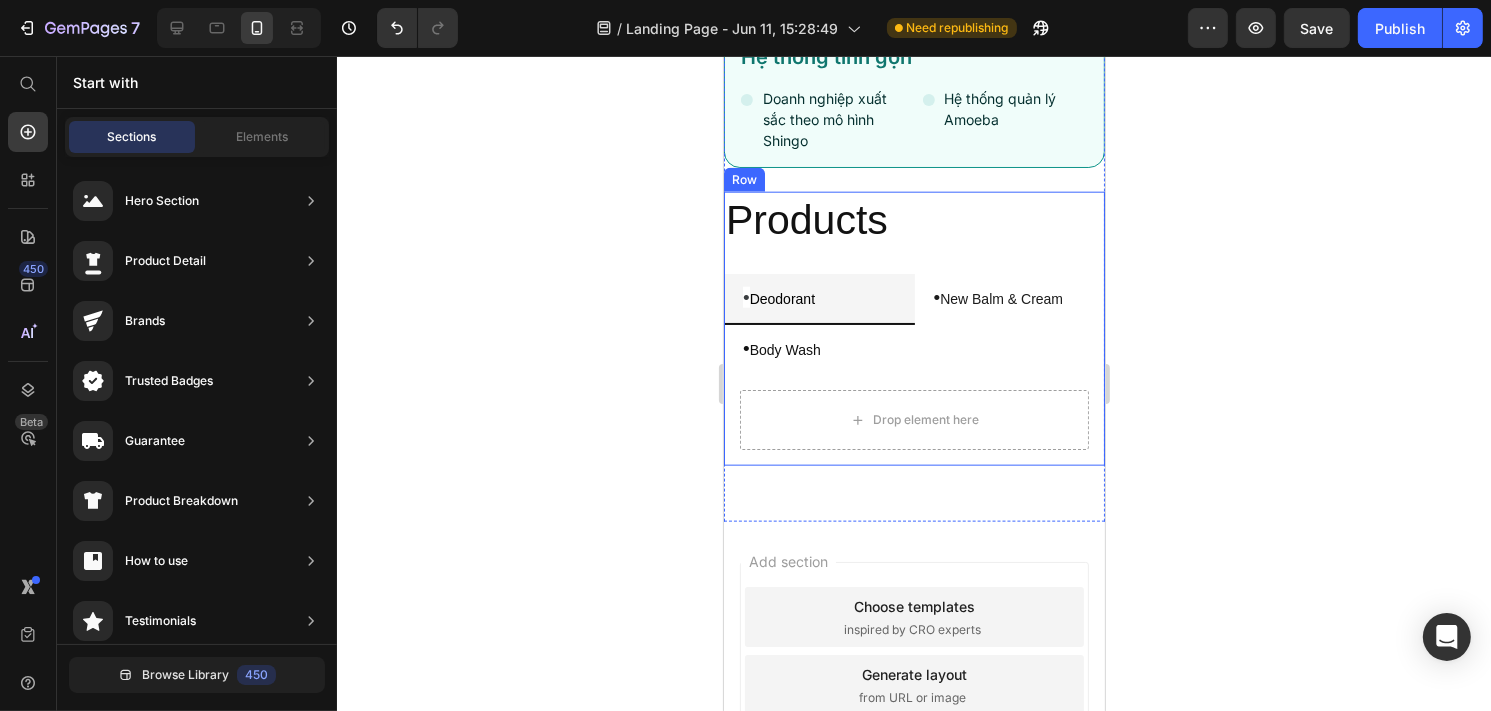 click on "Products Heading •  Deodorant •  New Balm & Cream •  Body Wash
Drop element here
Tab" at bounding box center (913, 329) 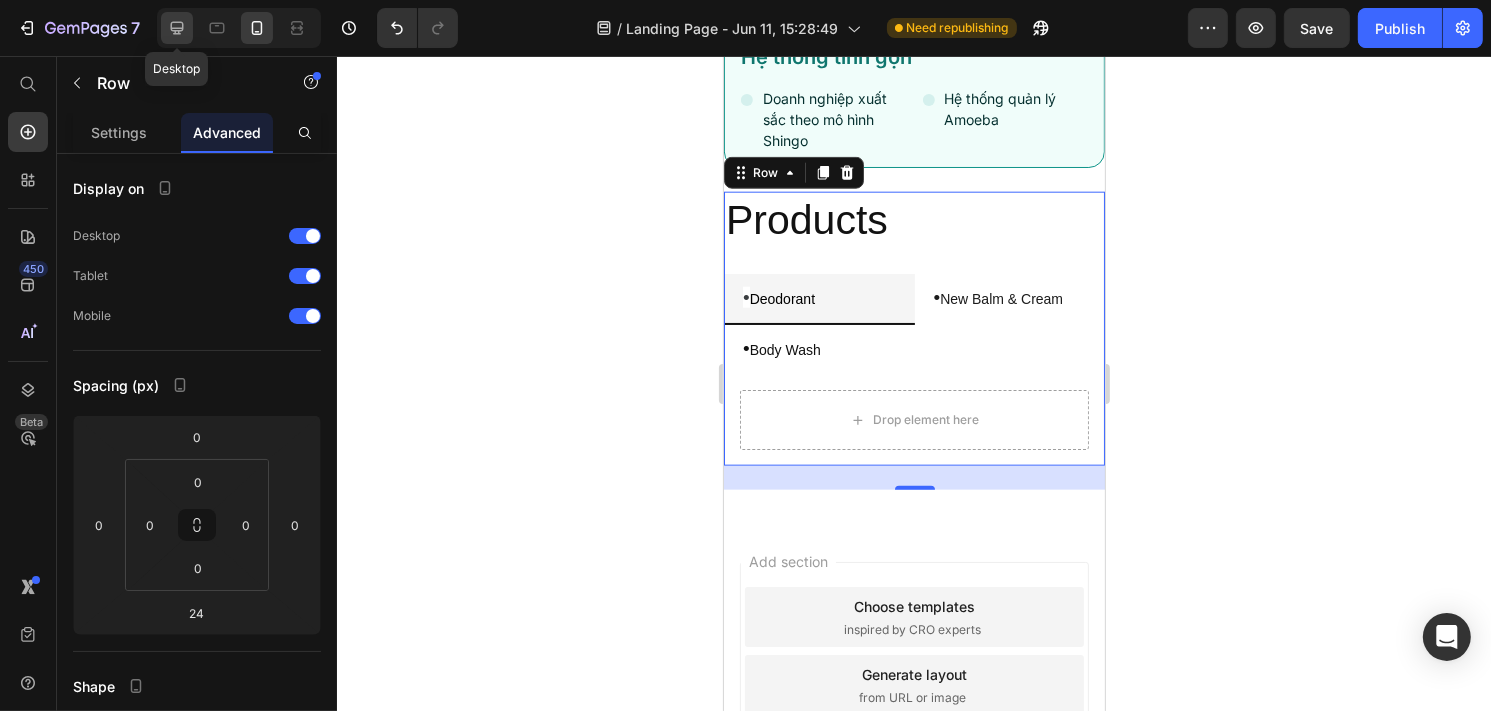 click 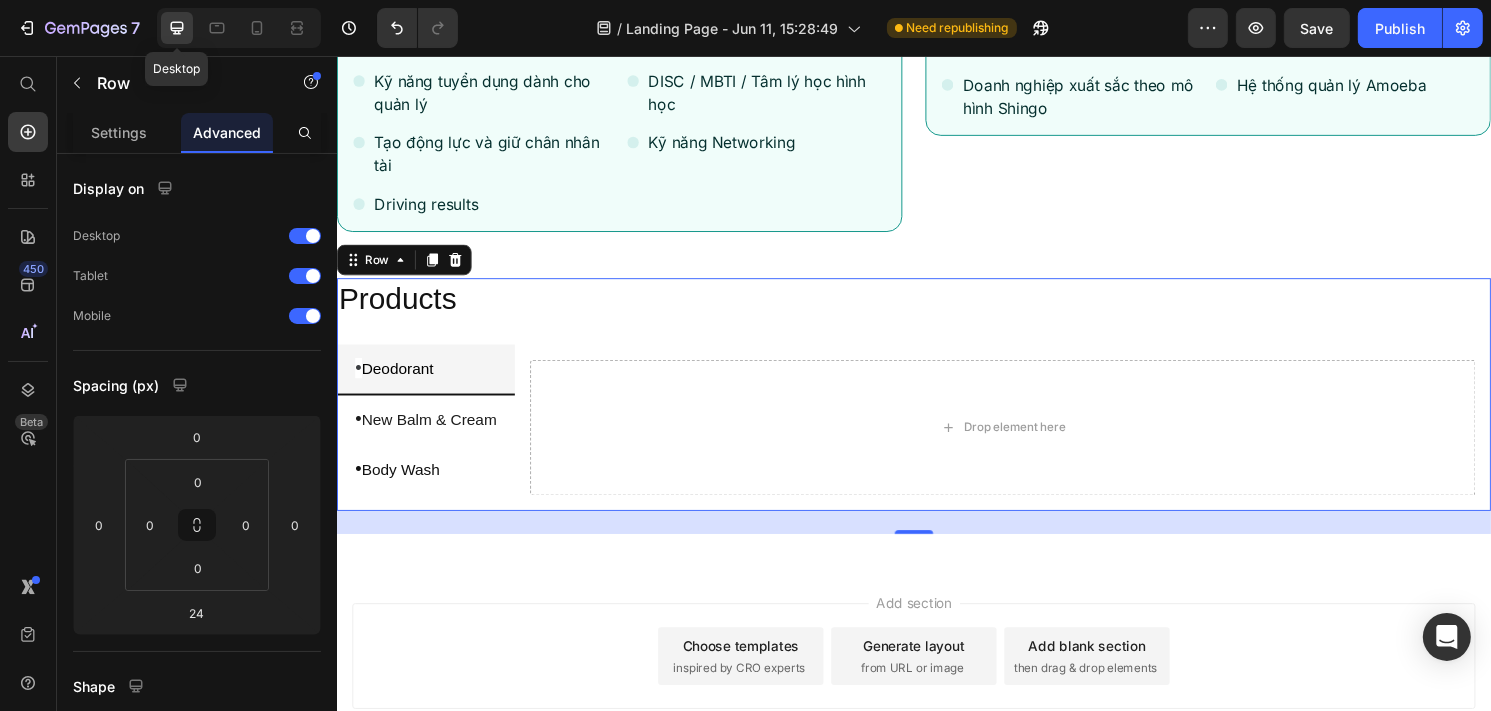 scroll, scrollTop: 1616, scrollLeft: 0, axis: vertical 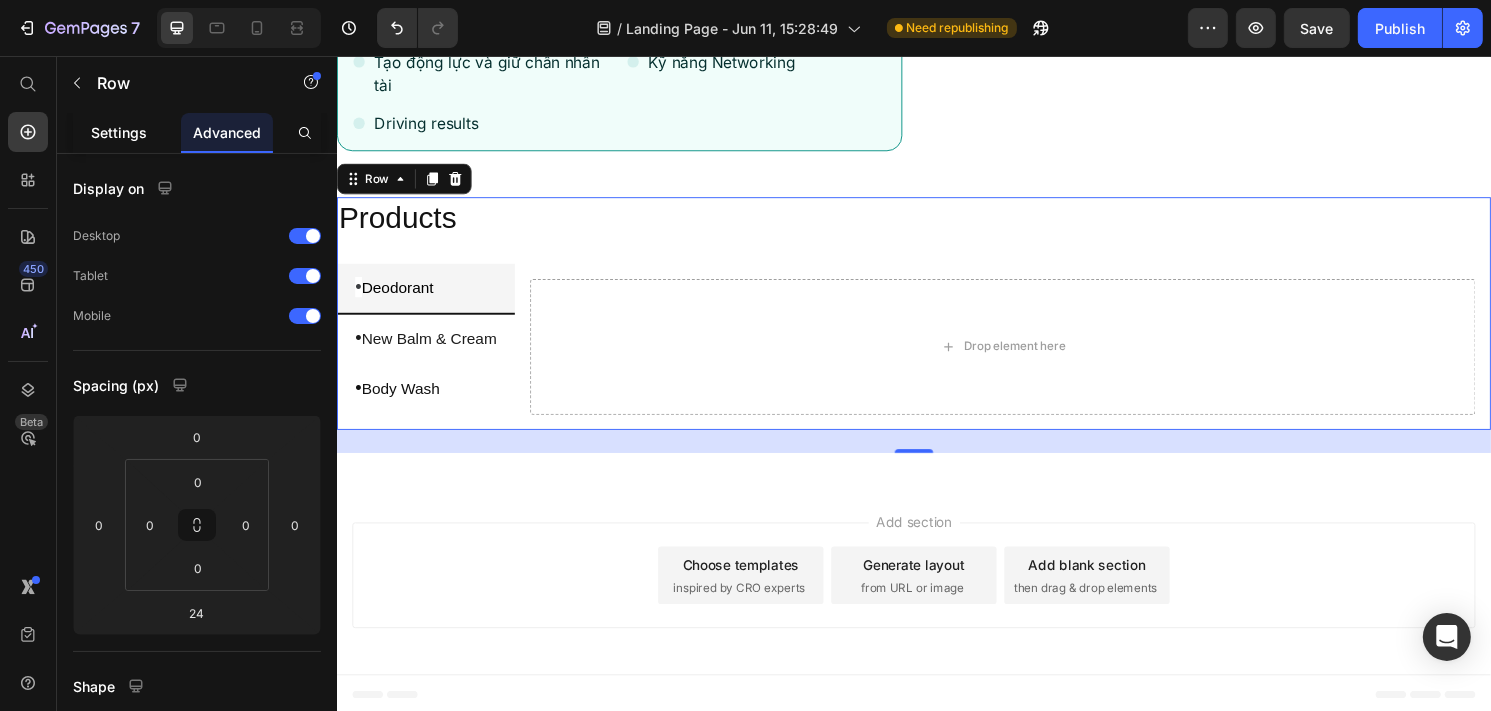 click on "Settings" 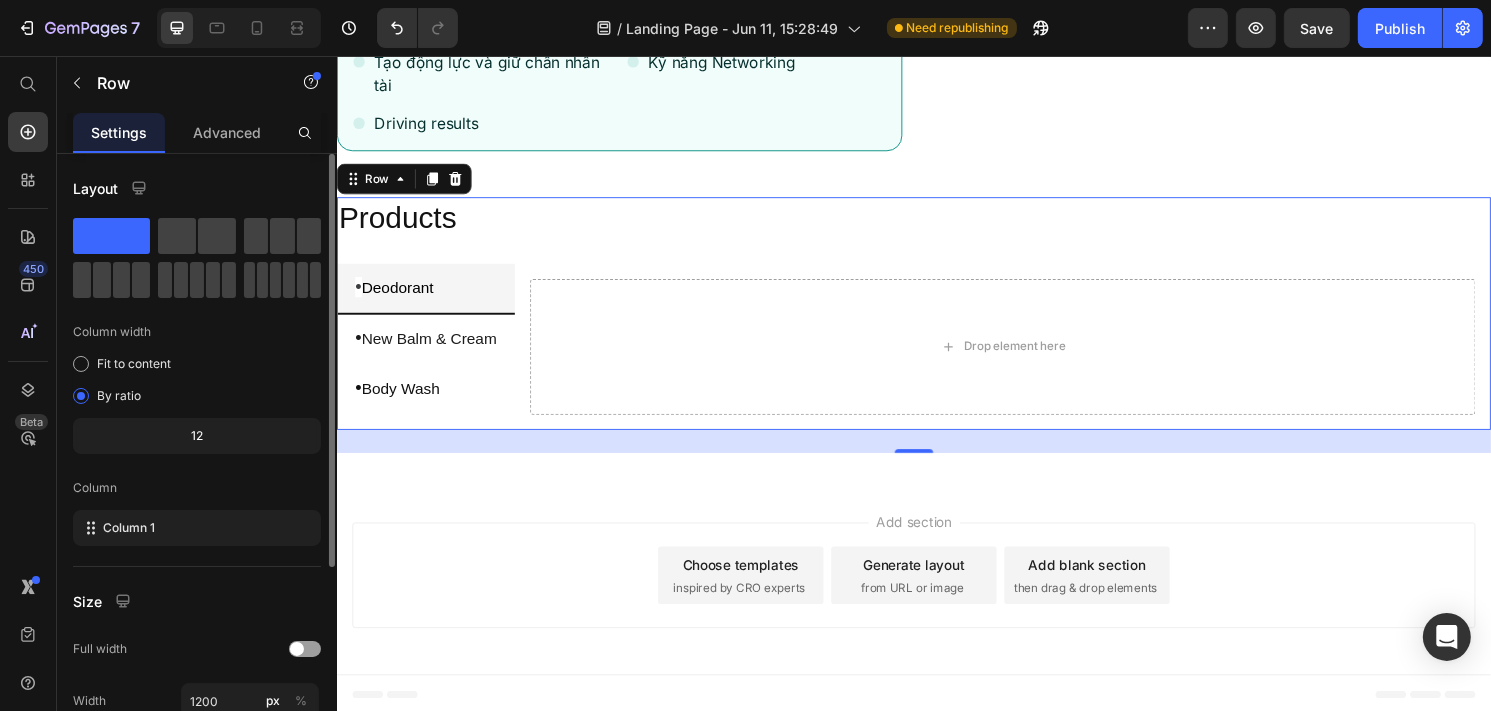 scroll, scrollTop: 0, scrollLeft: 0, axis: both 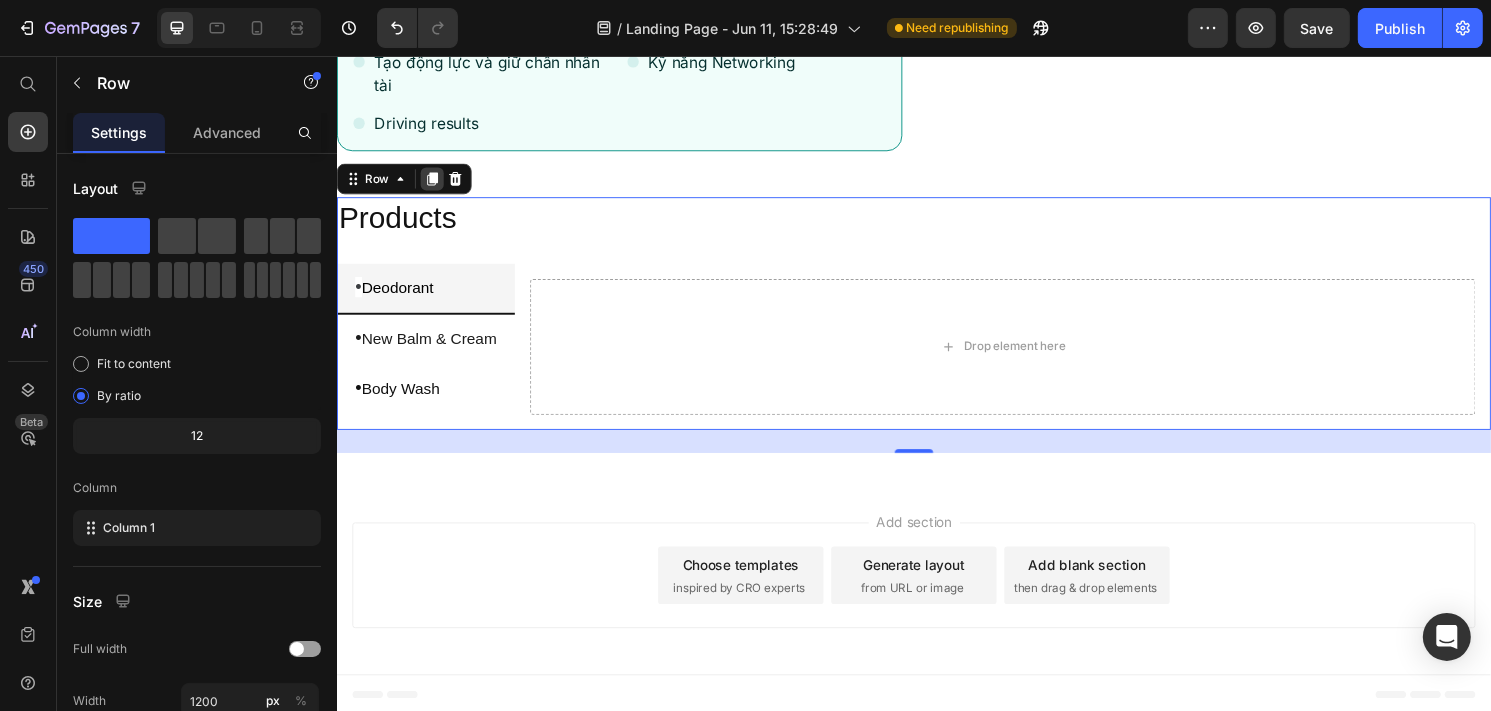 click 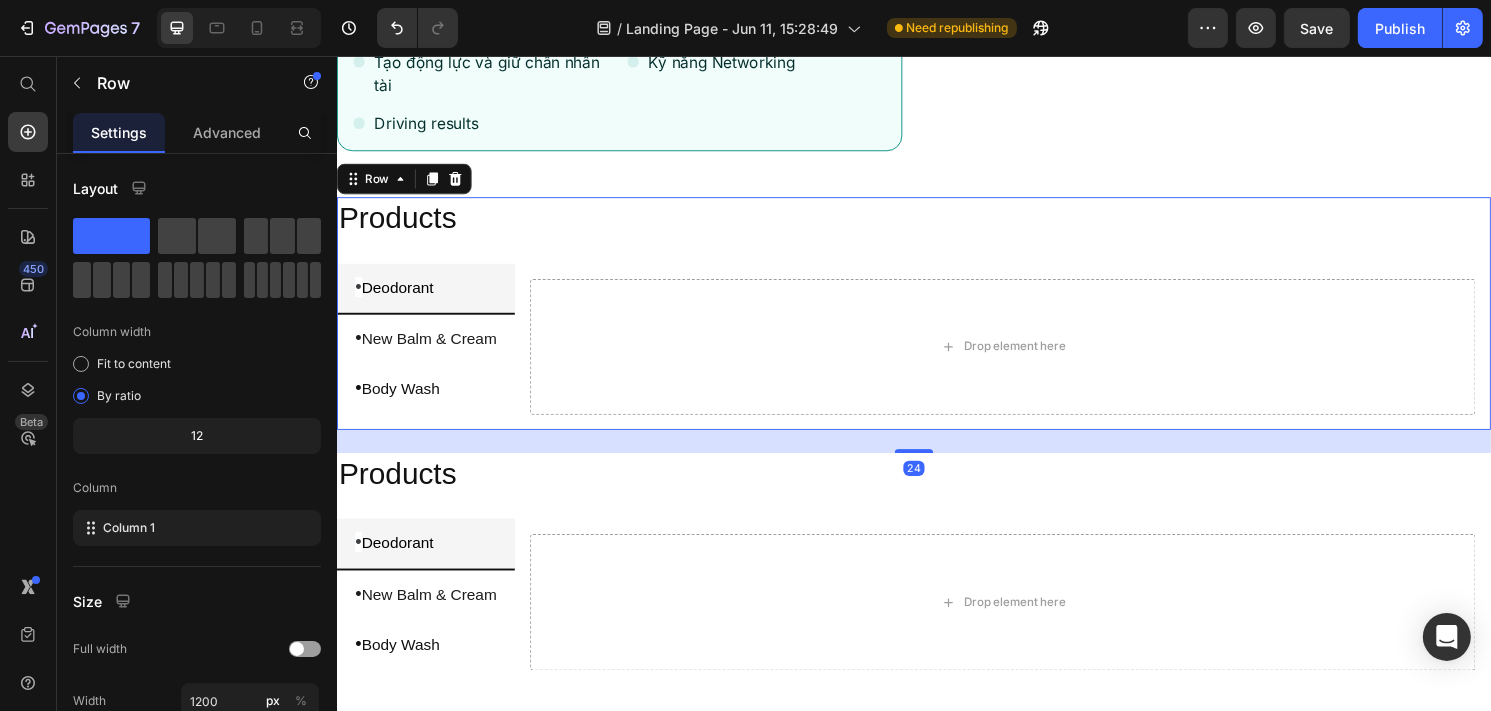click on "Products Heading •  Deodorant •  New Balm & Cream •  Body Wash
Drop element here
Tab" at bounding box center (936, 324) 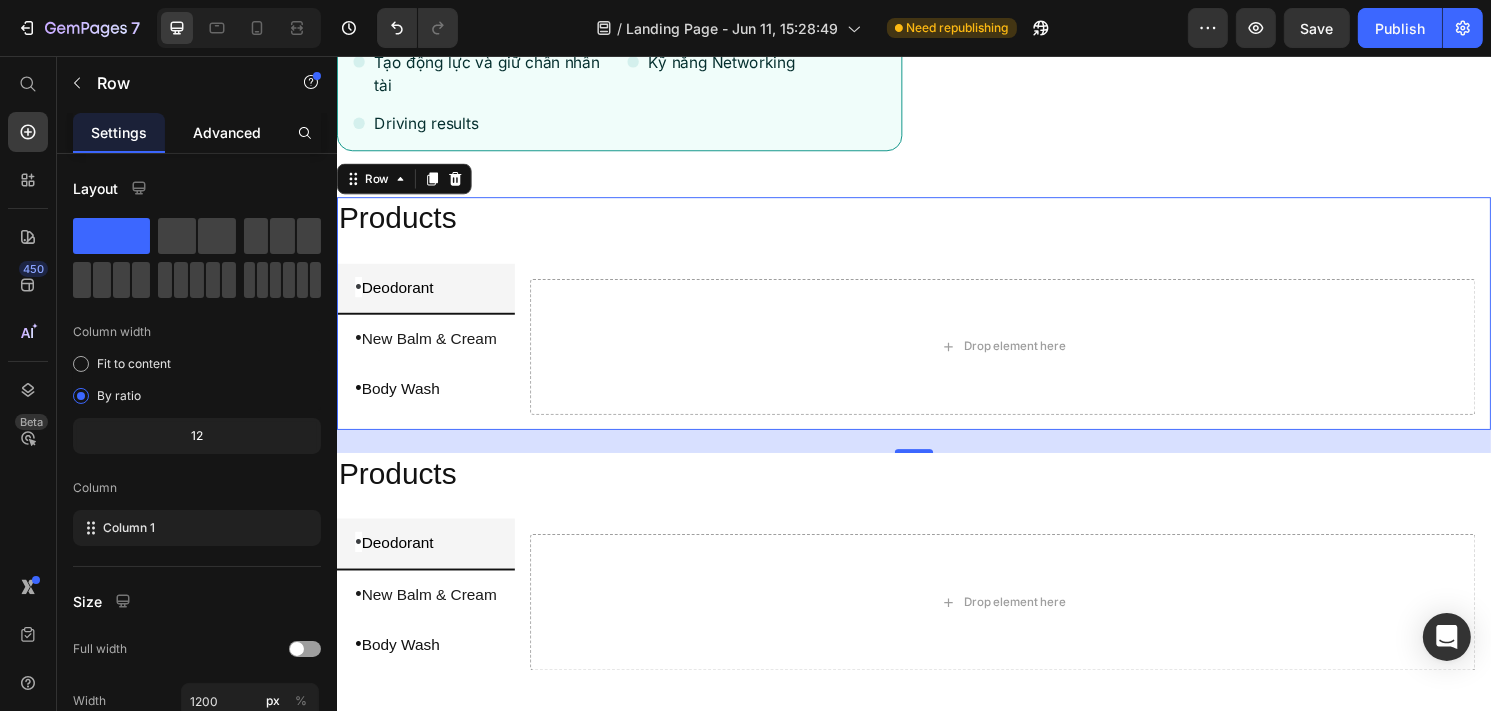 click on "Advanced" at bounding box center [227, 132] 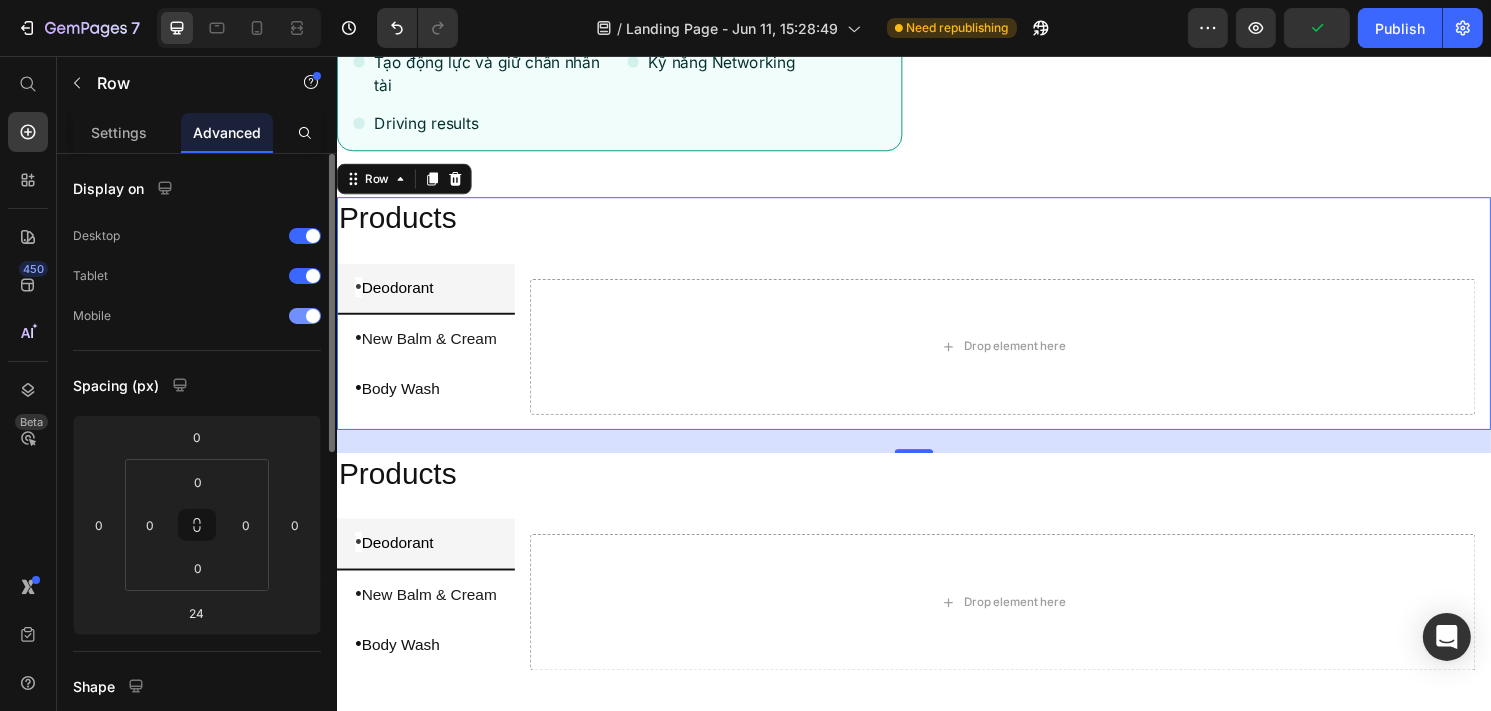 click at bounding box center (313, 316) 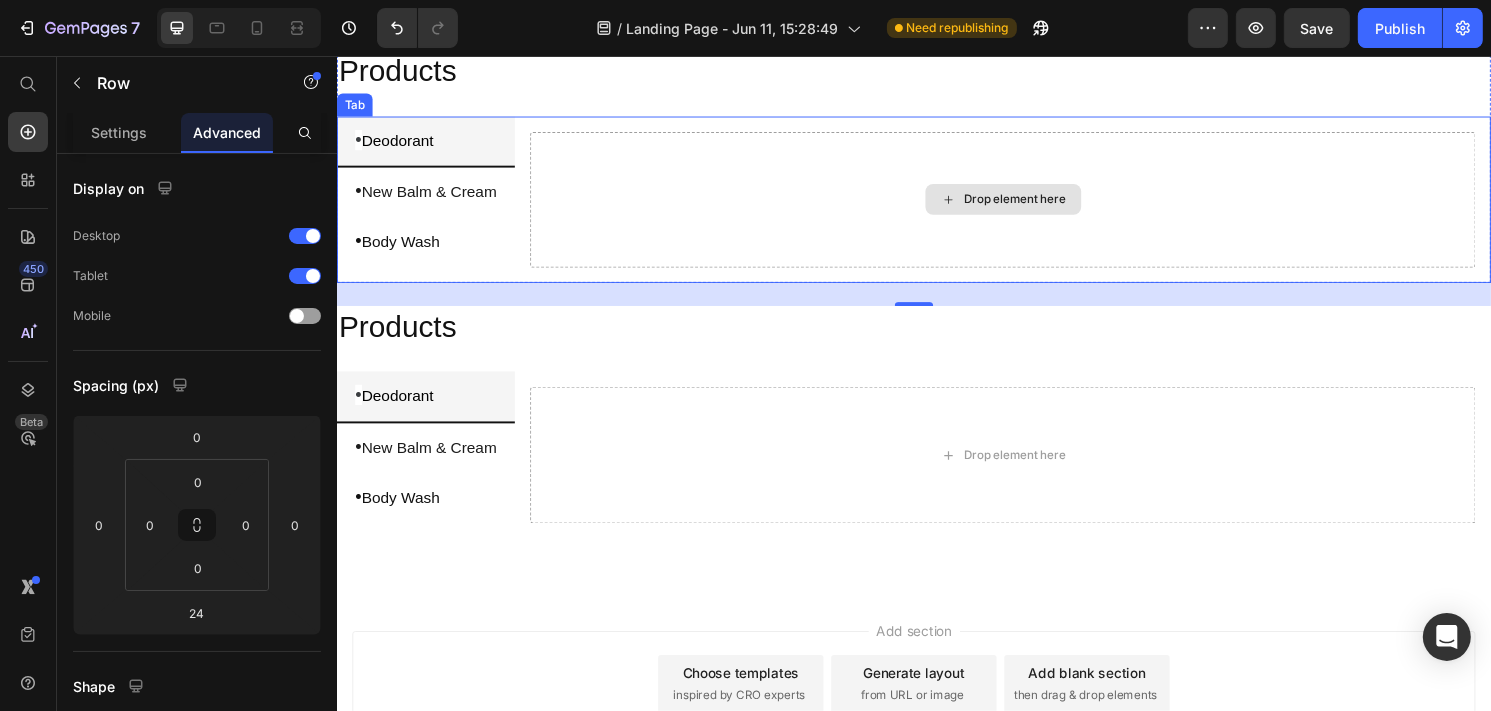 scroll, scrollTop: 1816, scrollLeft: 0, axis: vertical 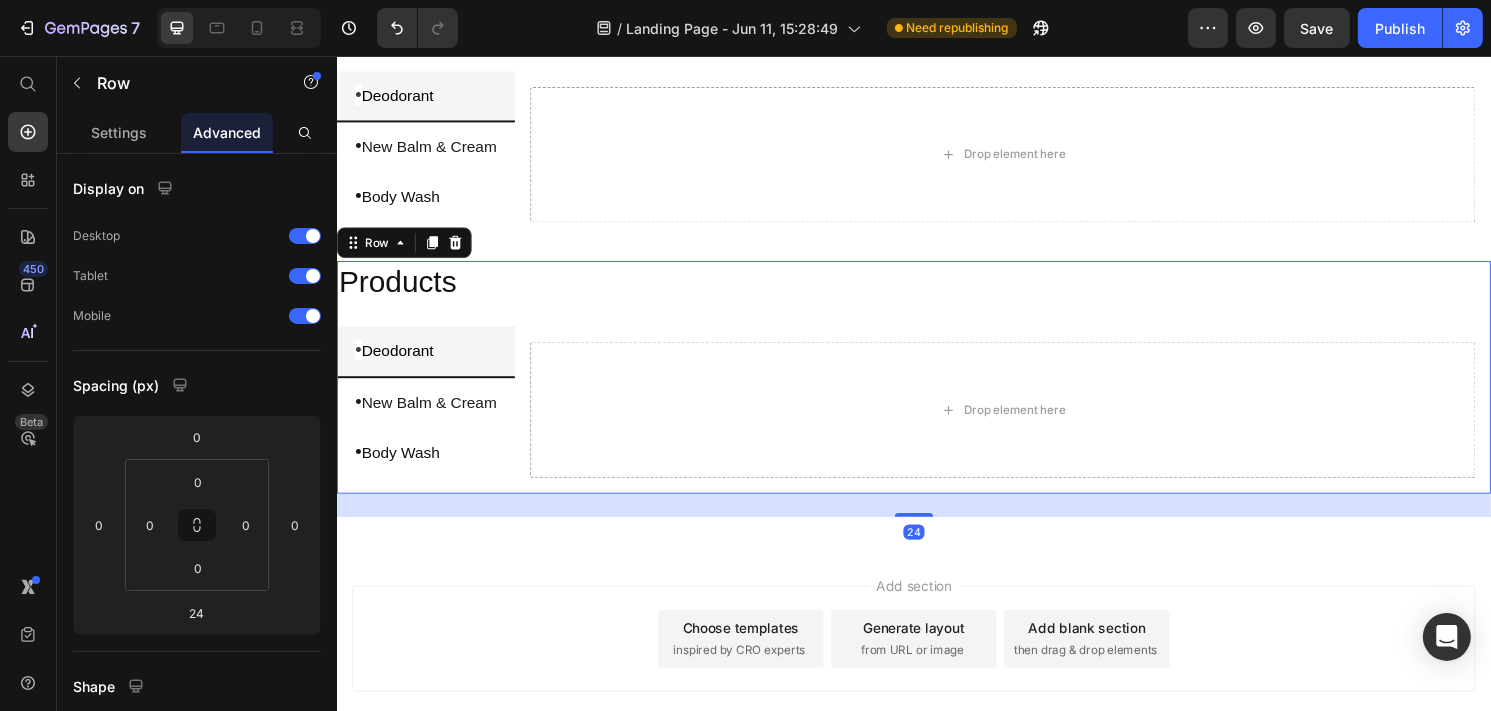 click on "Products Heading •  Deodorant •  New Balm & Cream •  Body Wash
Drop element here
Tab" at bounding box center (936, 390) 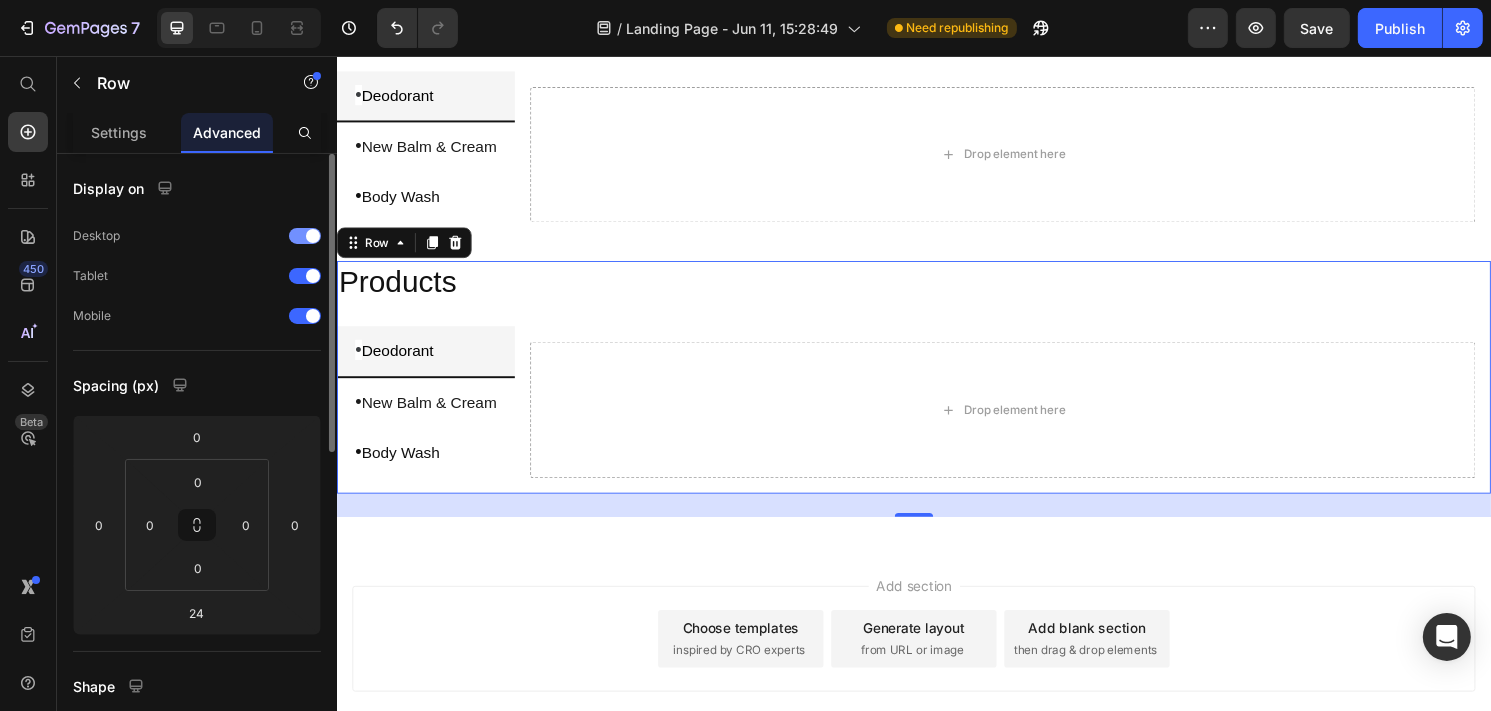 click at bounding box center (313, 236) 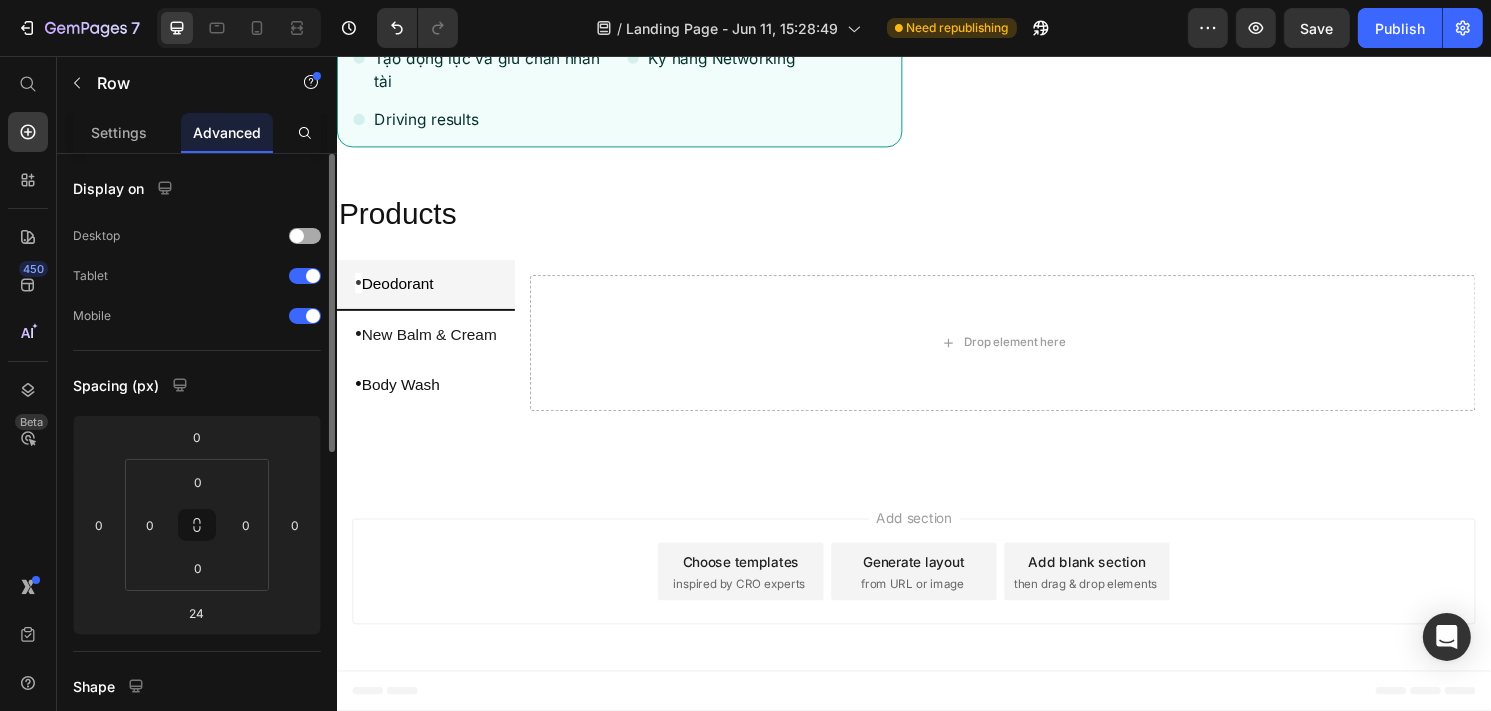 scroll, scrollTop: 1616, scrollLeft: 0, axis: vertical 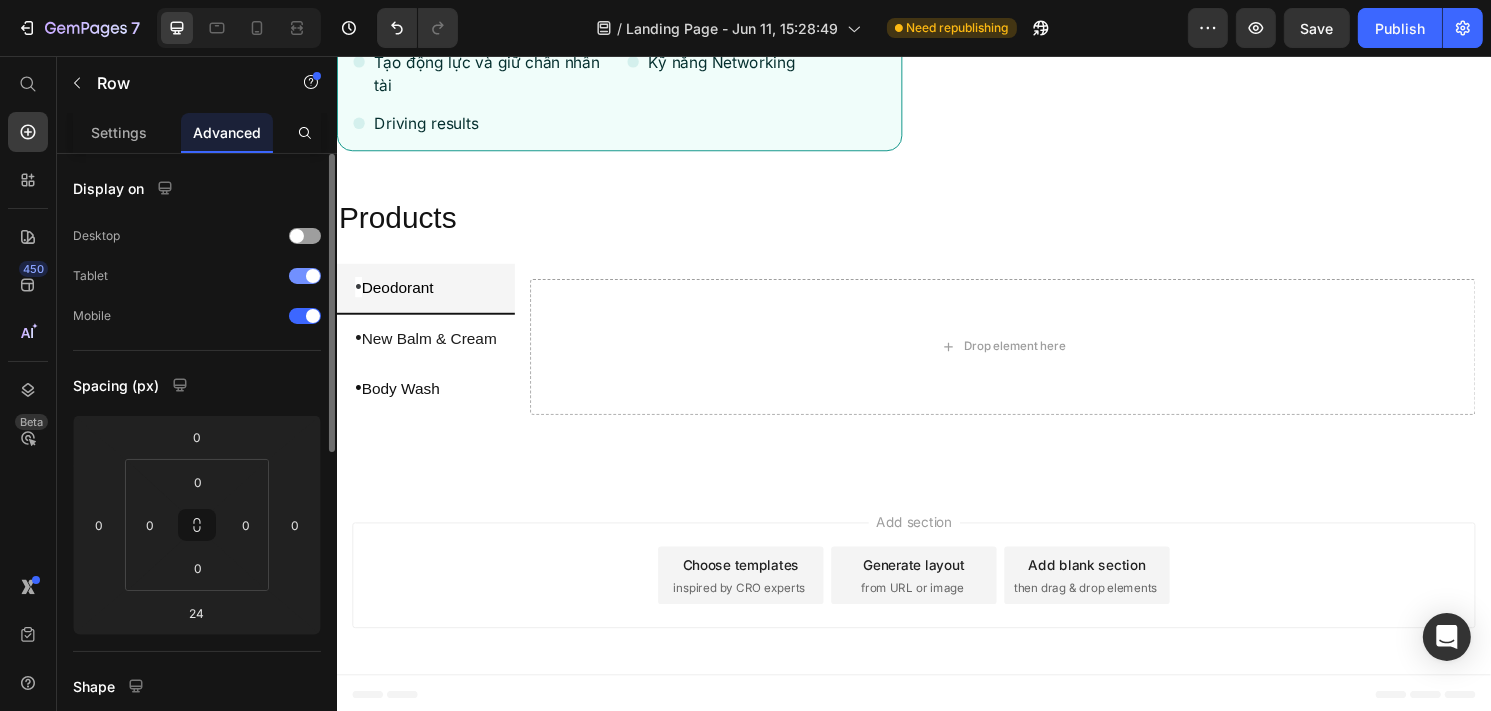 click at bounding box center [313, 276] 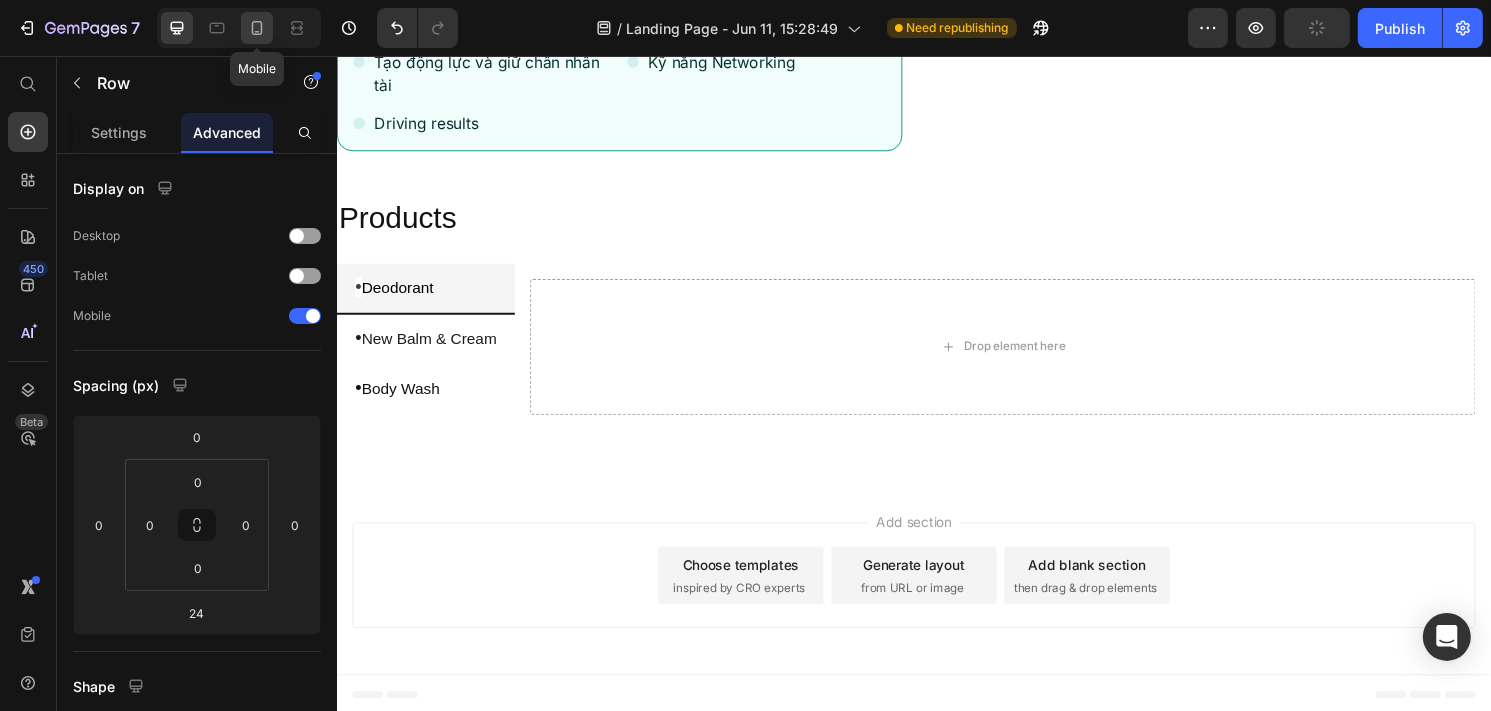 click 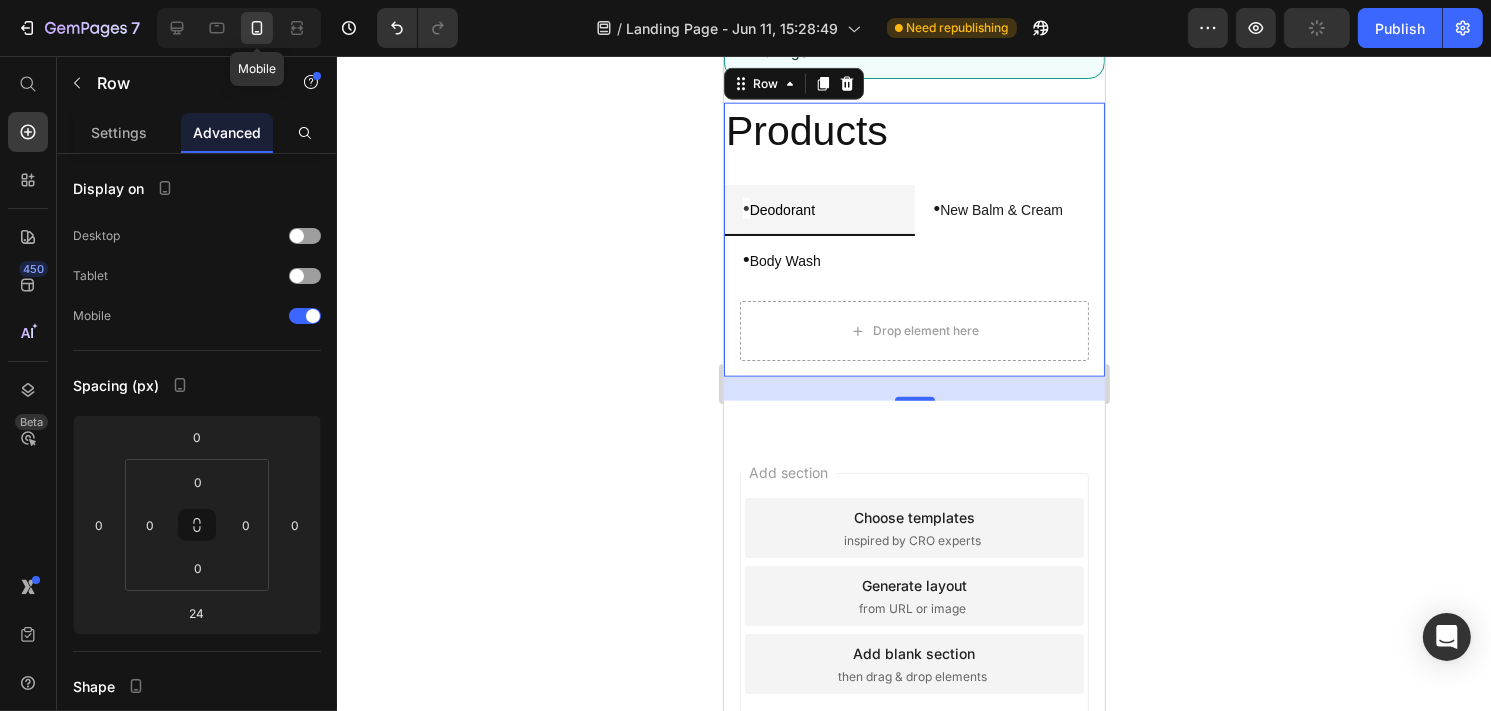 scroll, scrollTop: 2358, scrollLeft: 0, axis: vertical 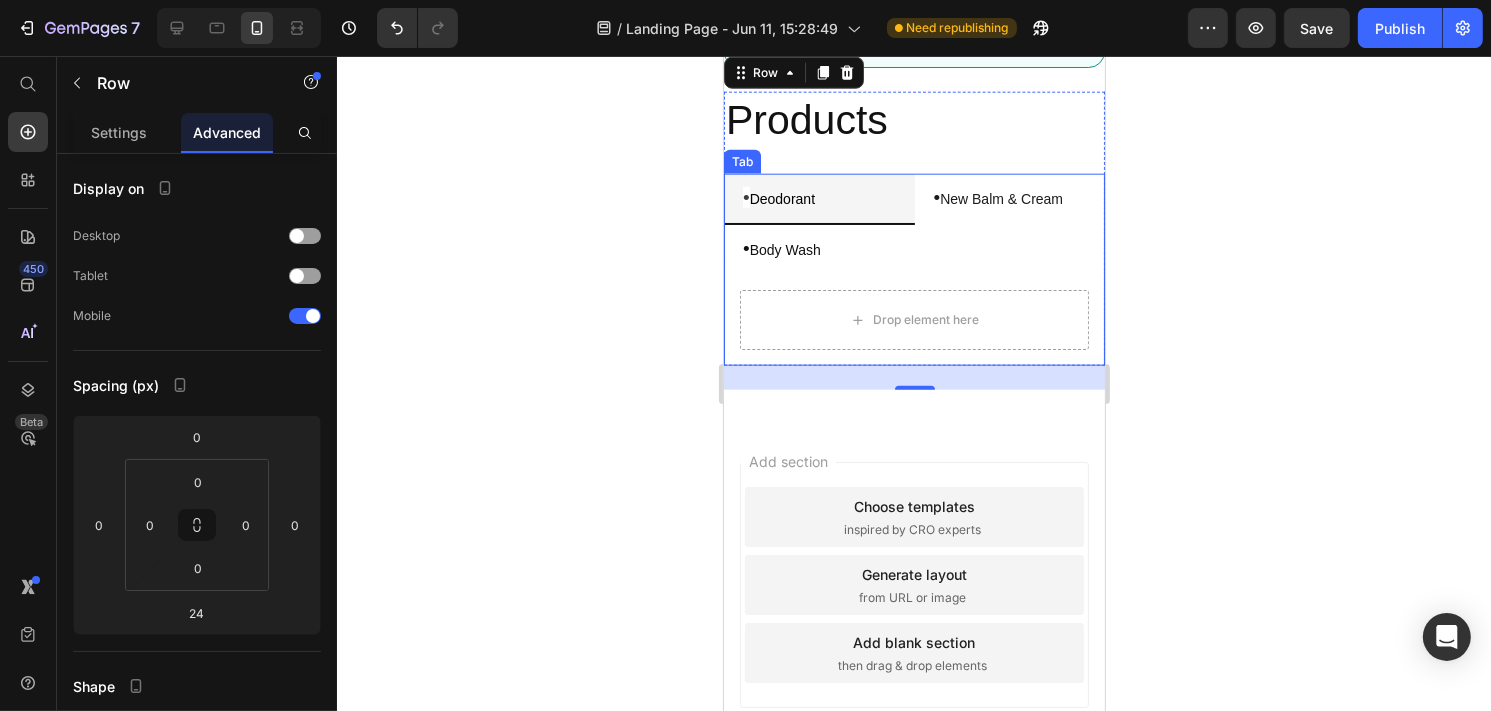 click on "•  New Balm & Cream" at bounding box center (1009, 199) 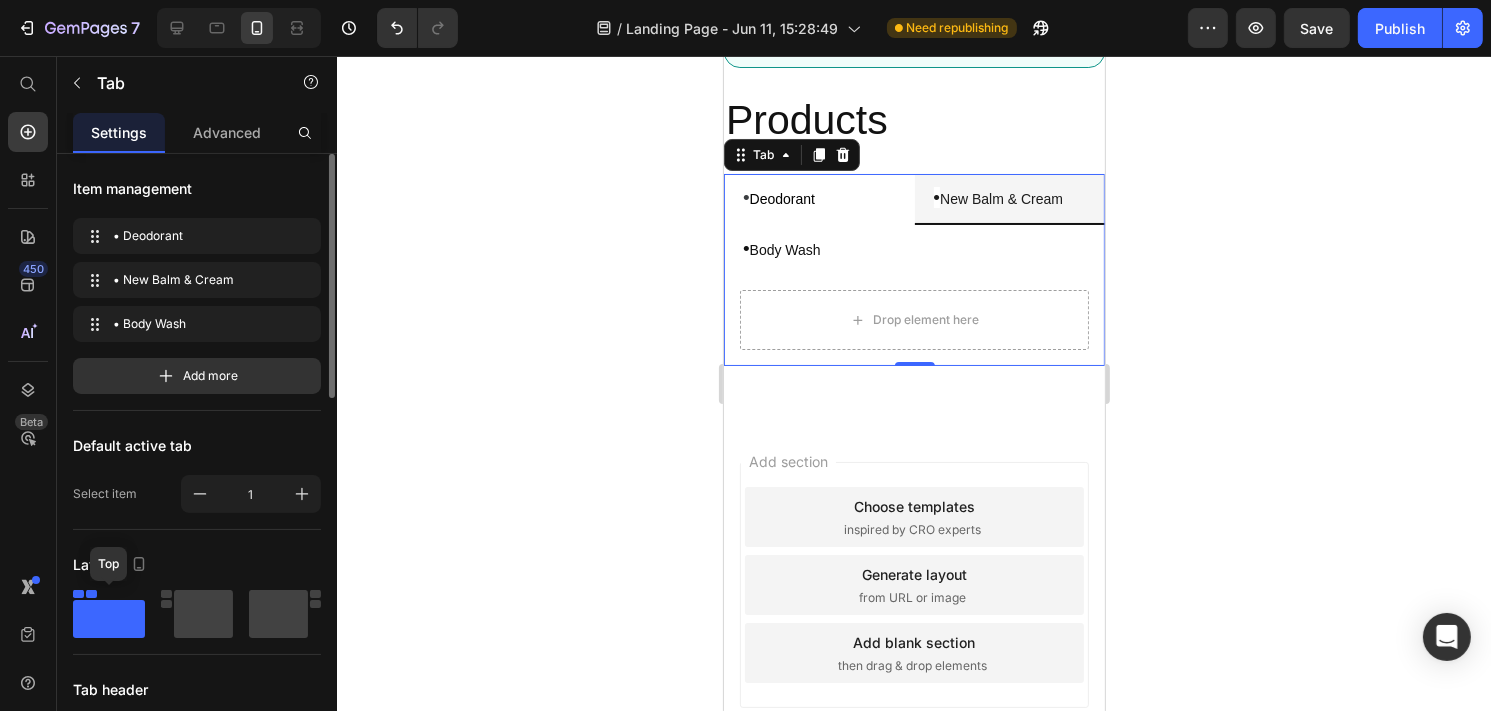 click 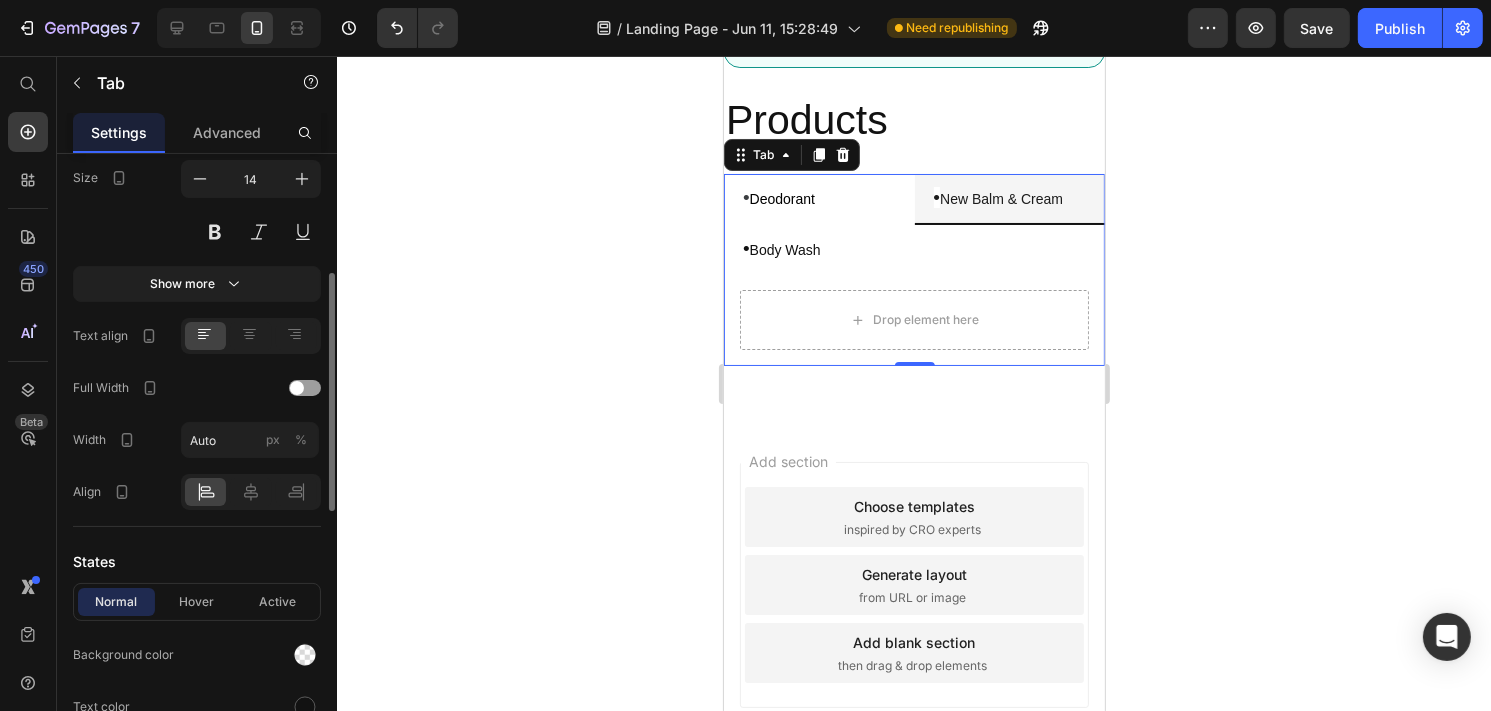 scroll, scrollTop: 563, scrollLeft: 0, axis: vertical 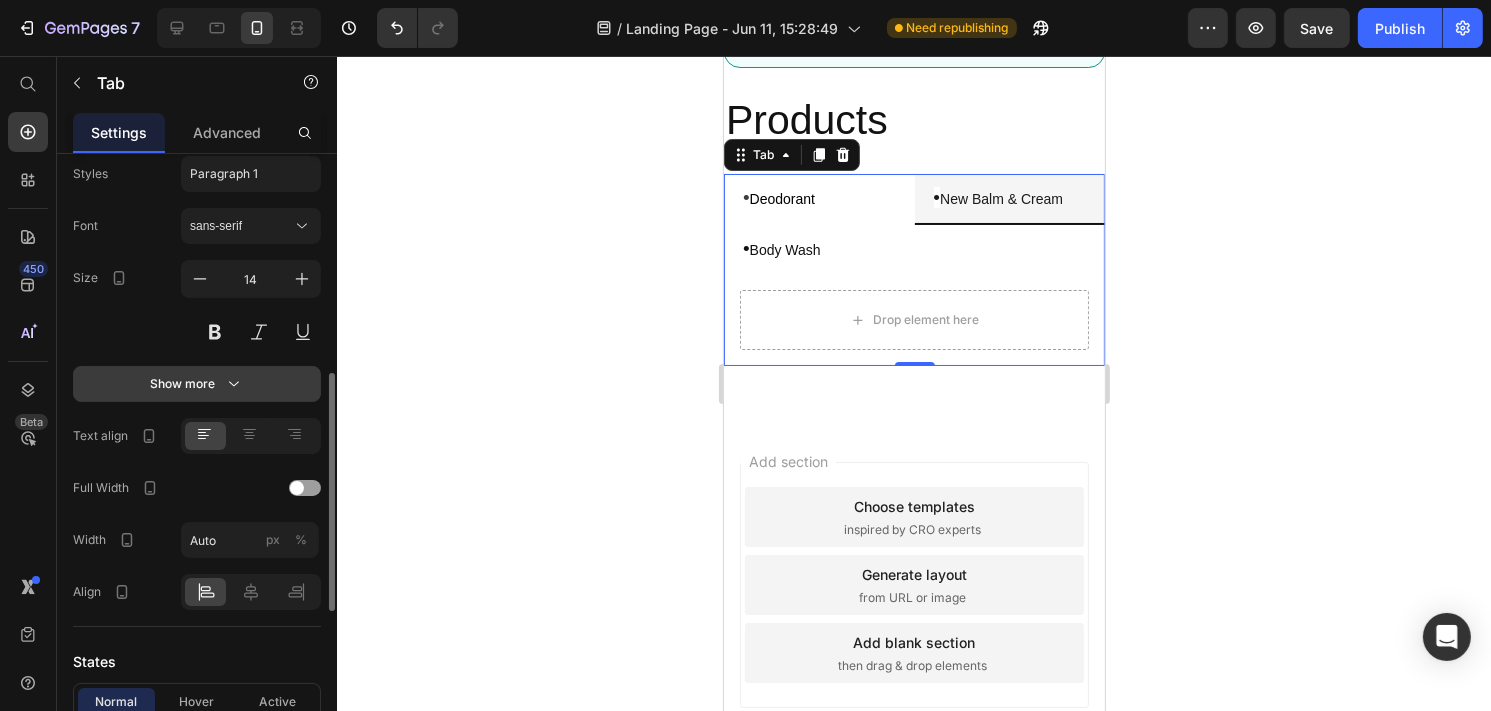 click on "Show more" at bounding box center (197, 384) 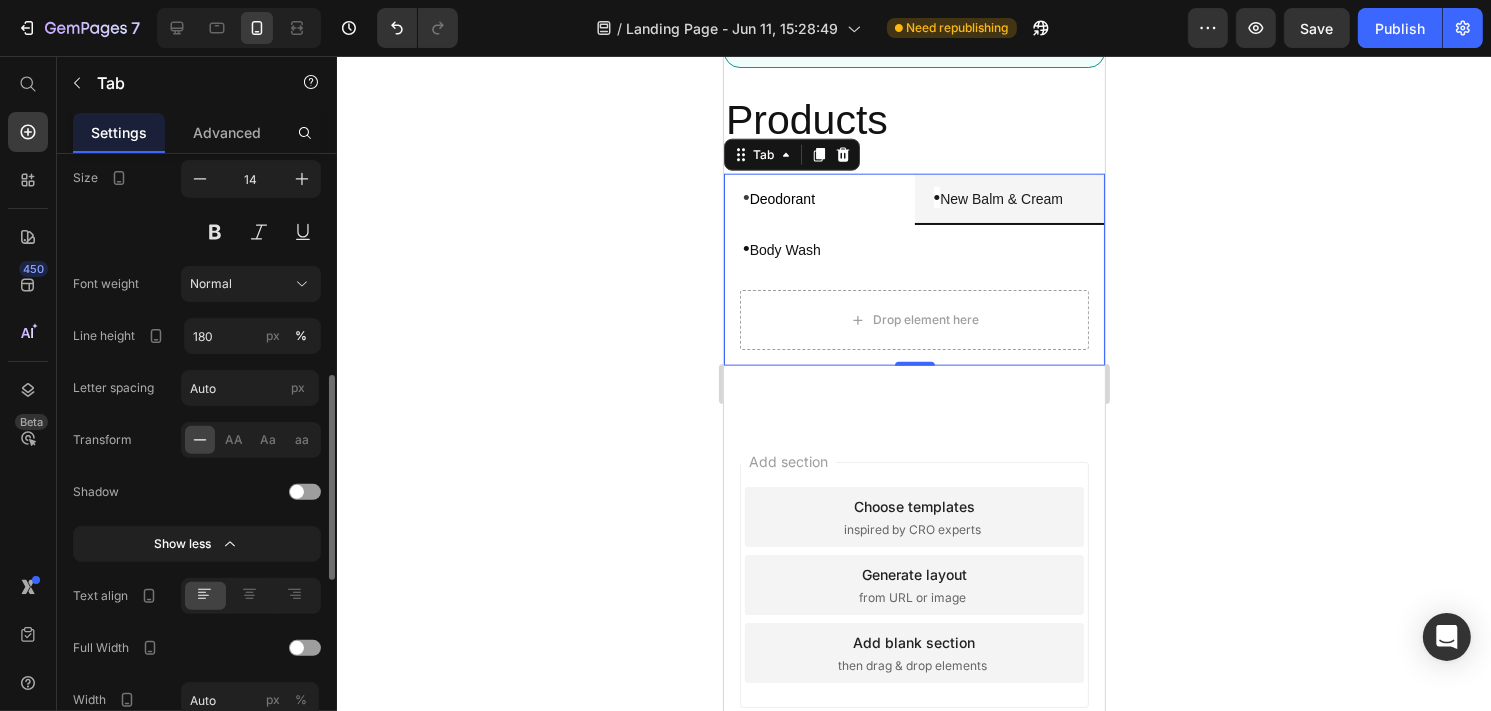 scroll, scrollTop: 763, scrollLeft: 0, axis: vertical 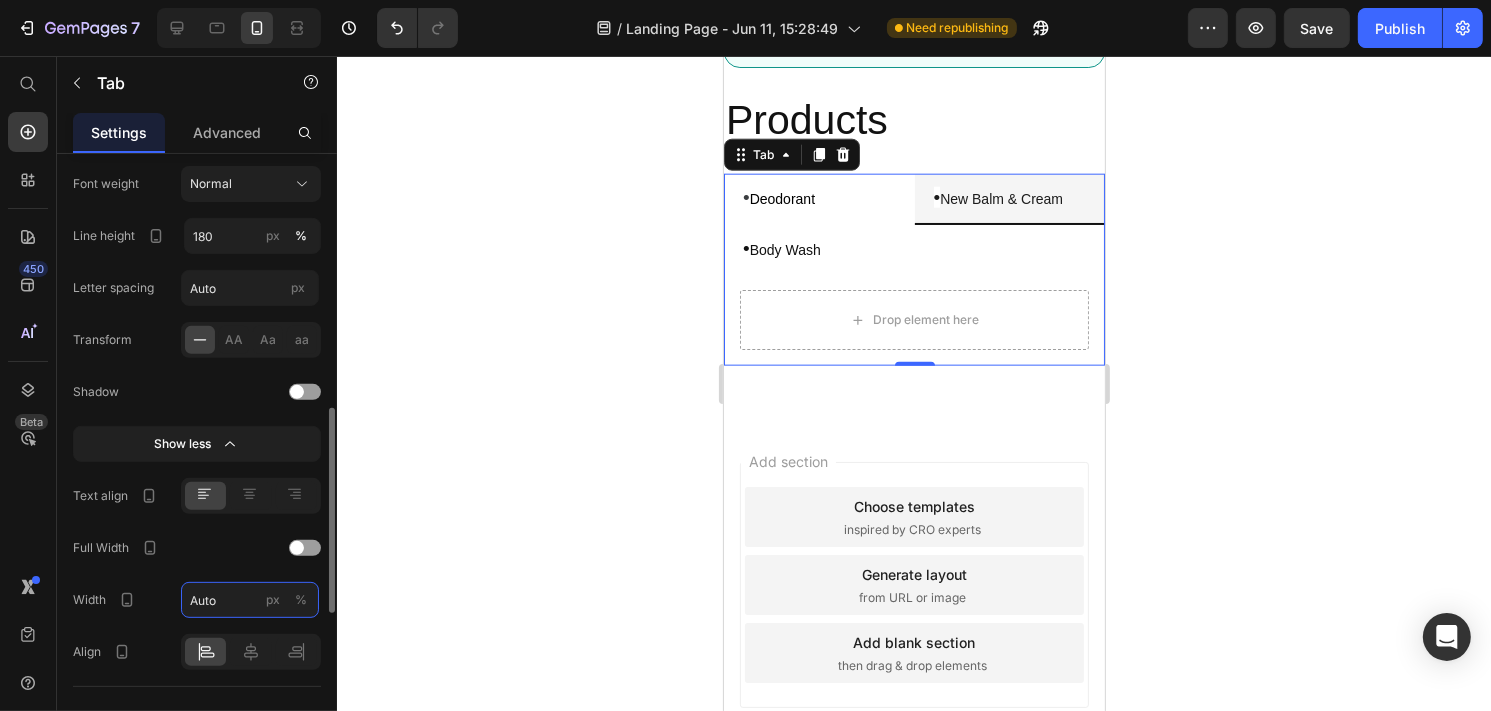 click on "Auto" at bounding box center [250, 600] 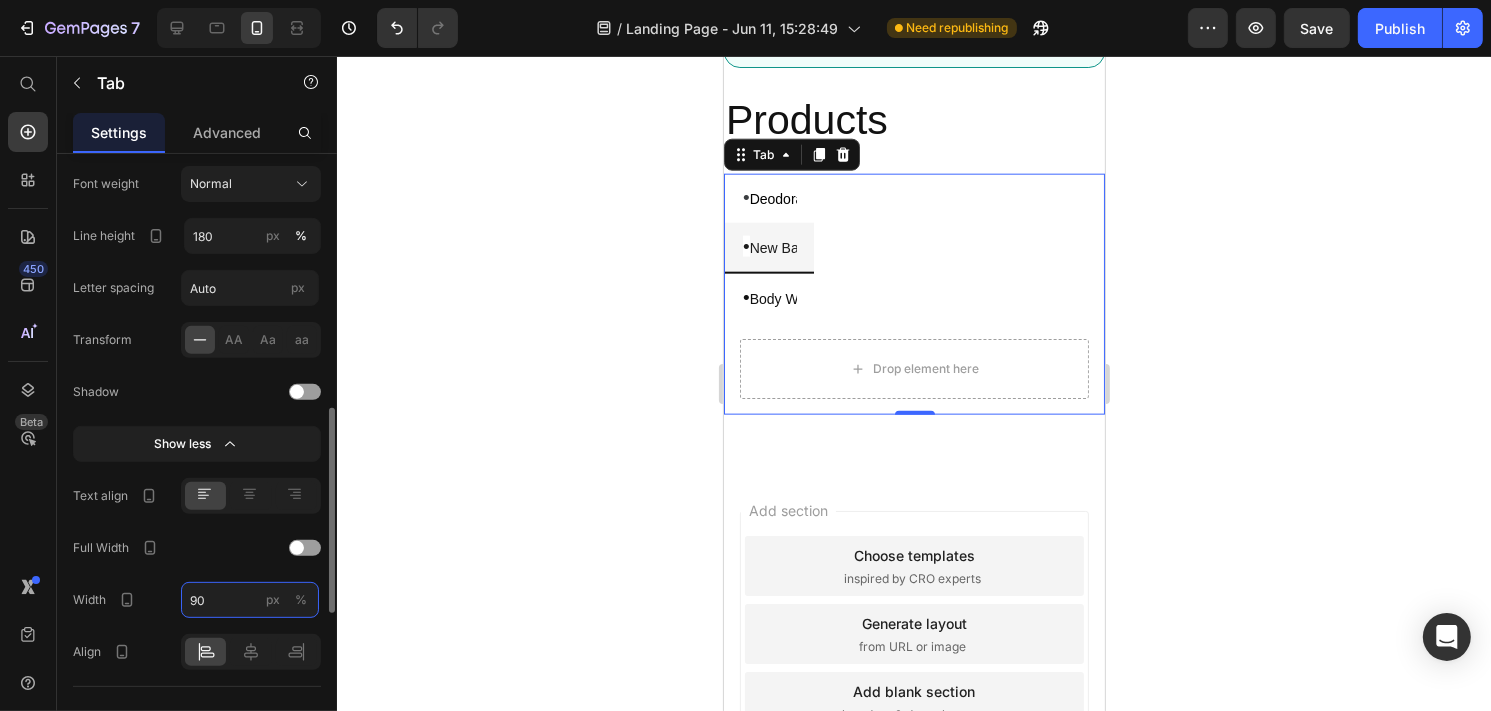 type on "9" 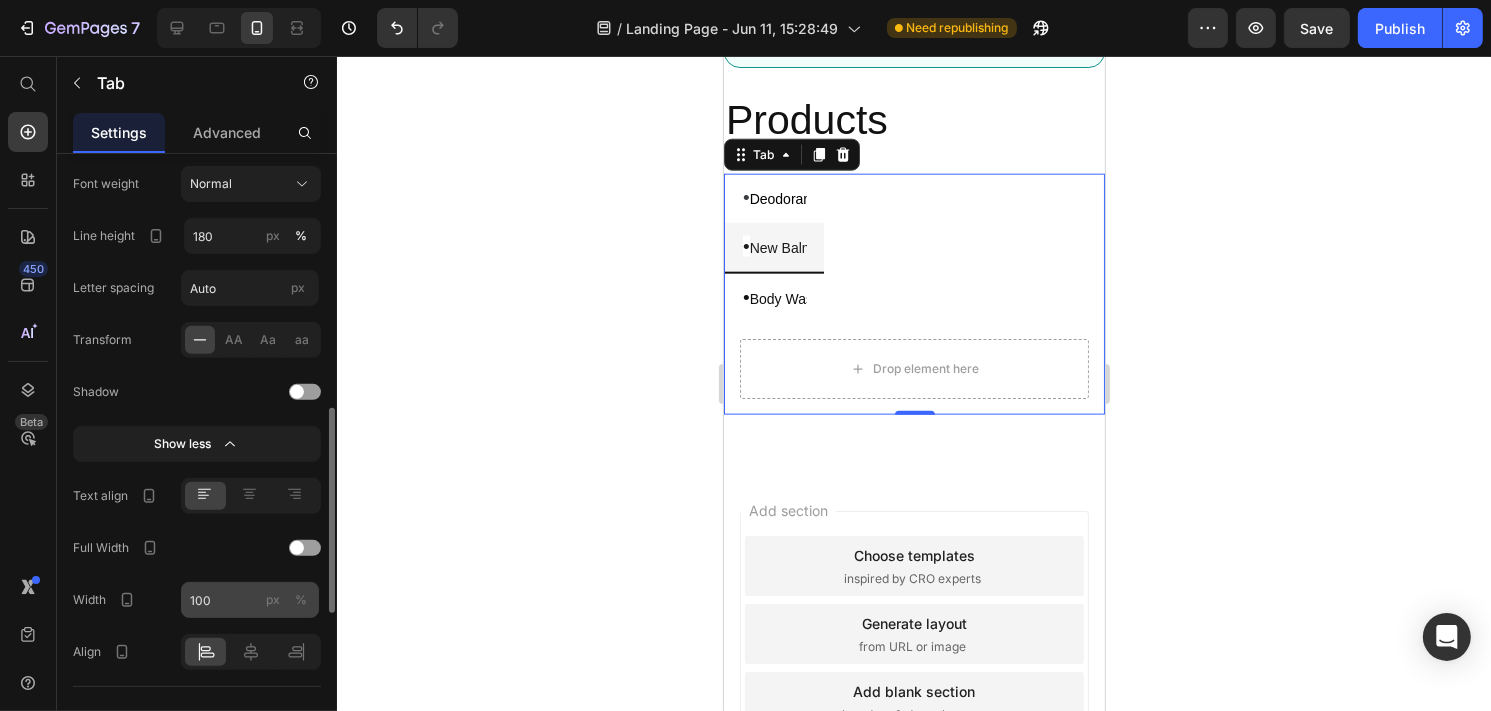 click on "px" at bounding box center (273, 600) 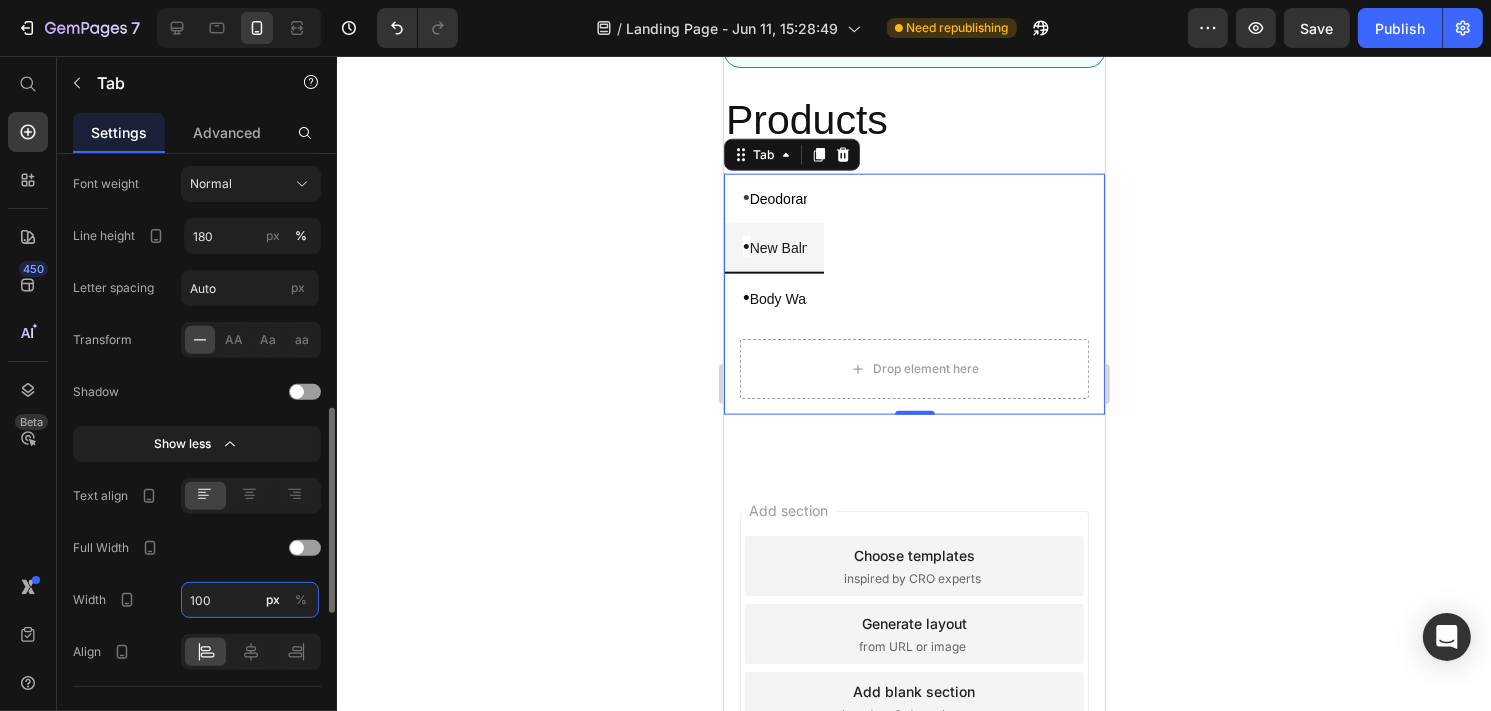 click on "100" at bounding box center [250, 600] 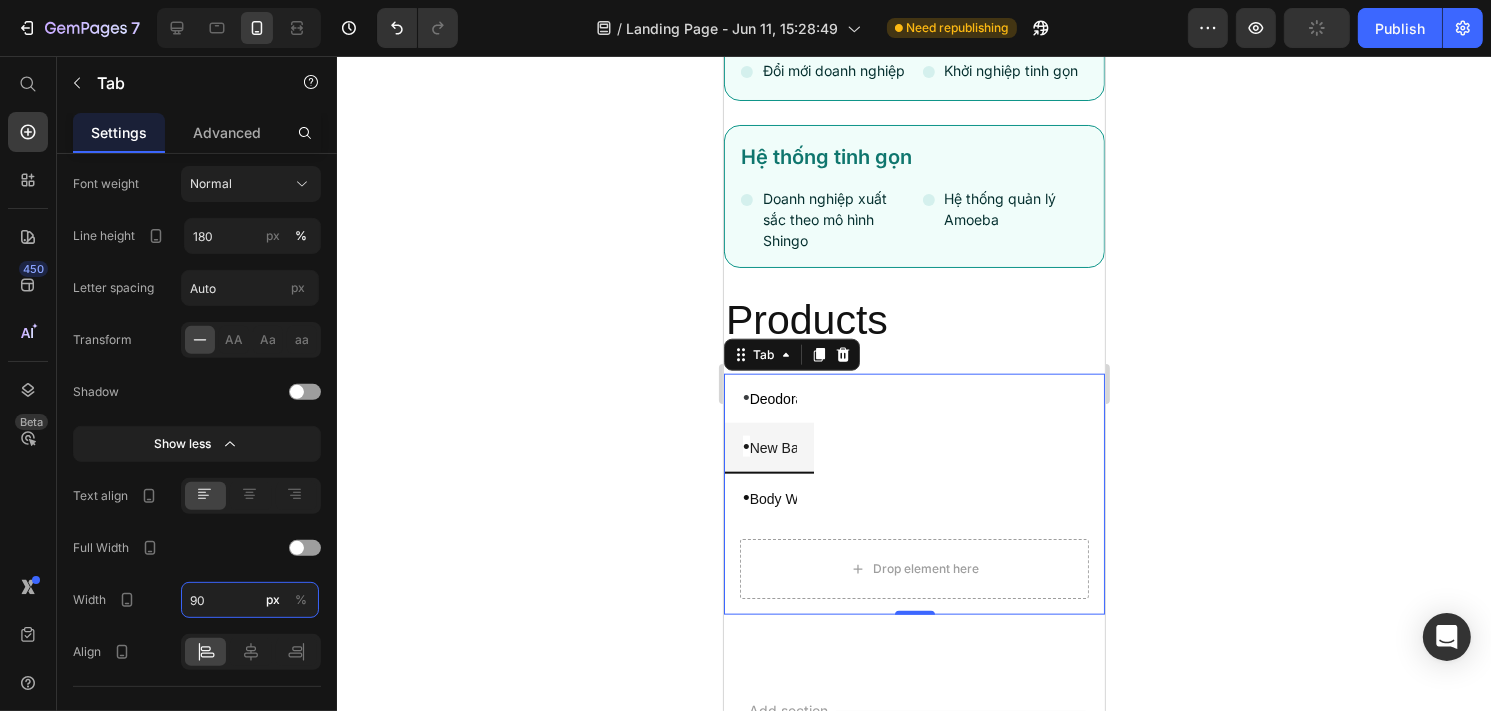 type on "100" 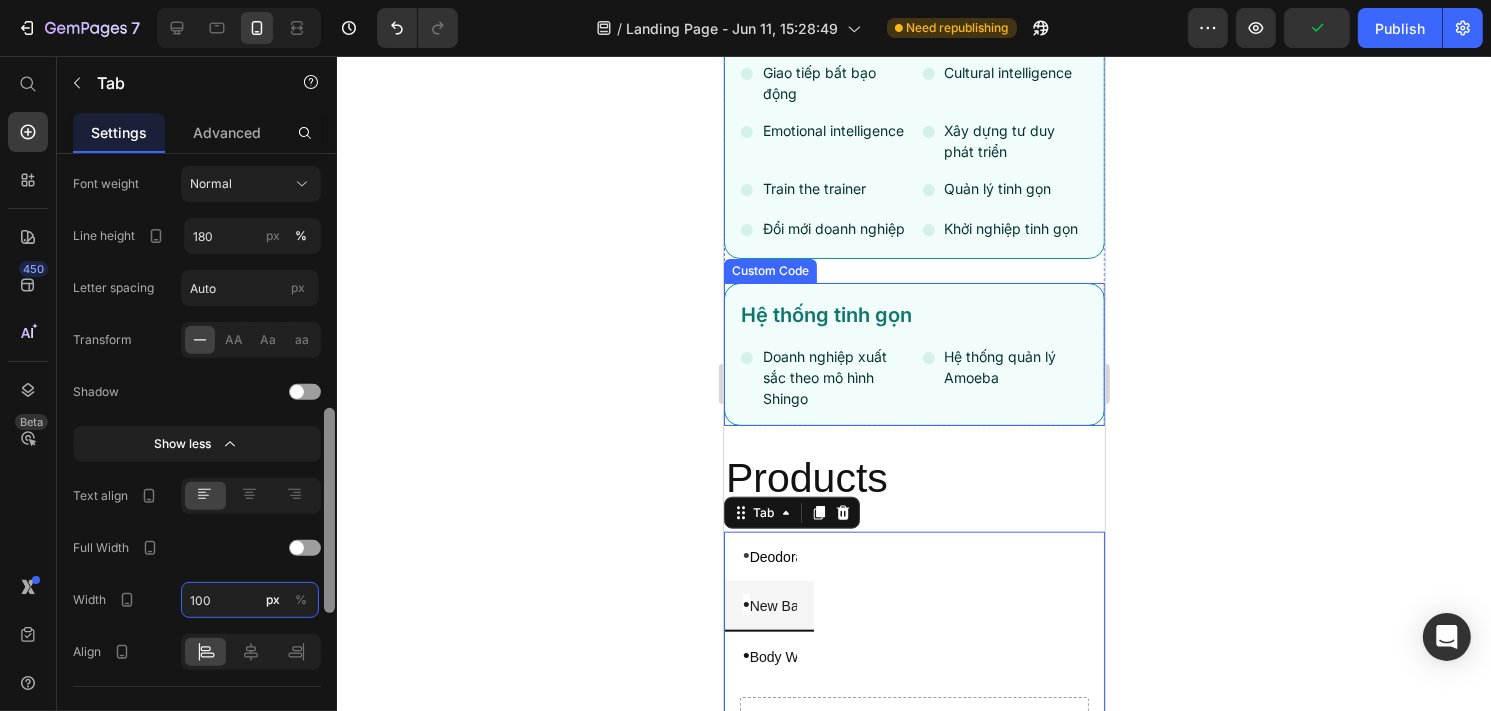 scroll, scrollTop: 1958, scrollLeft: 0, axis: vertical 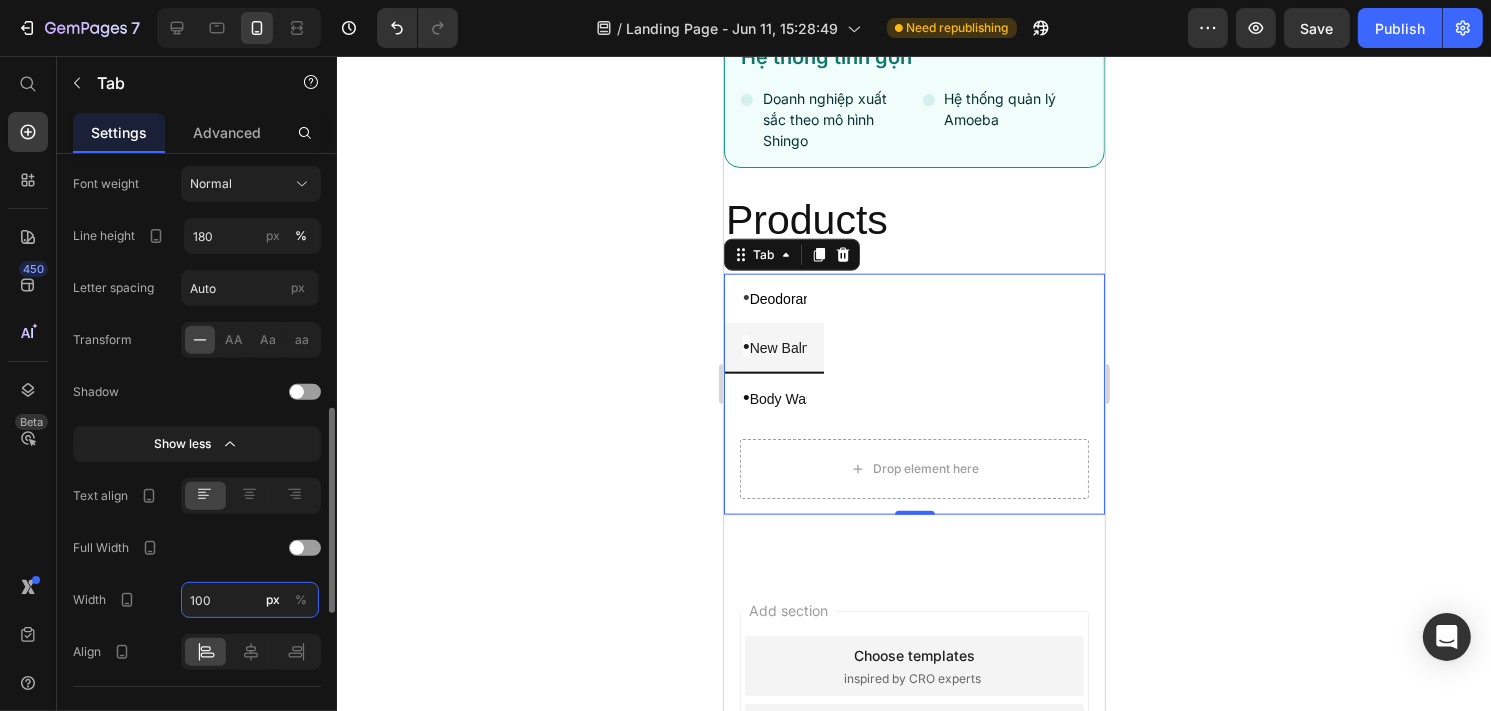 click on "100" at bounding box center [250, 600] 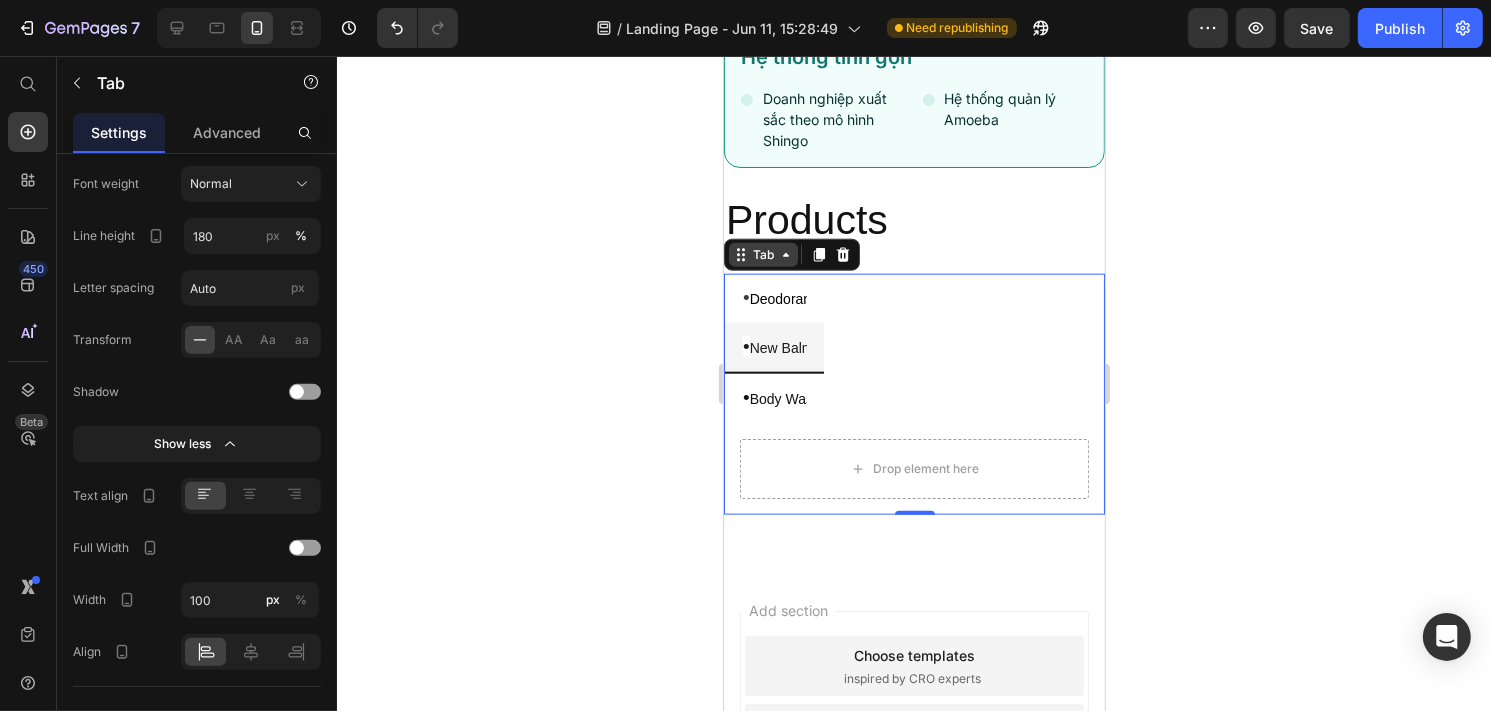 click on "Tab" at bounding box center [762, 255] 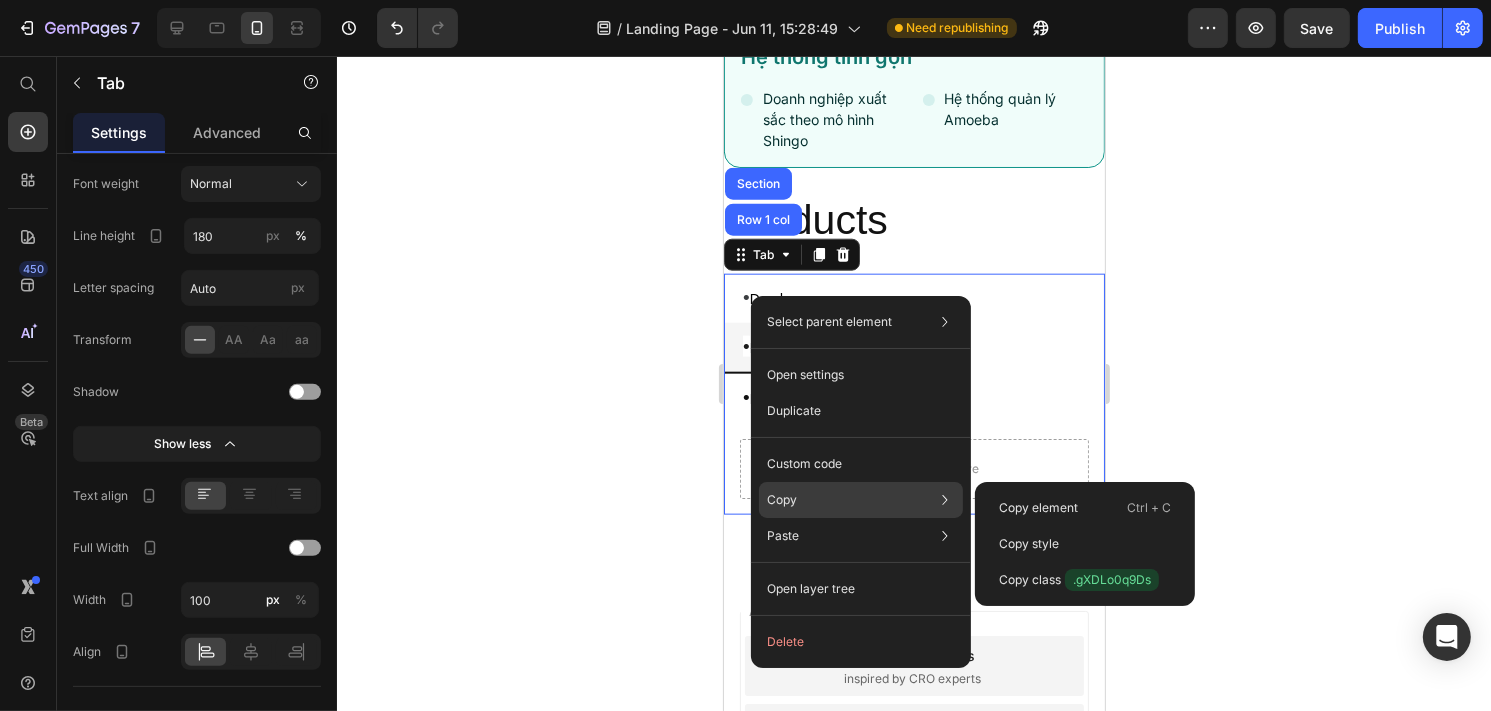click on "Copy Copy element  Ctrl + C Copy style  Copy class  .gXDLo0q9Ds" 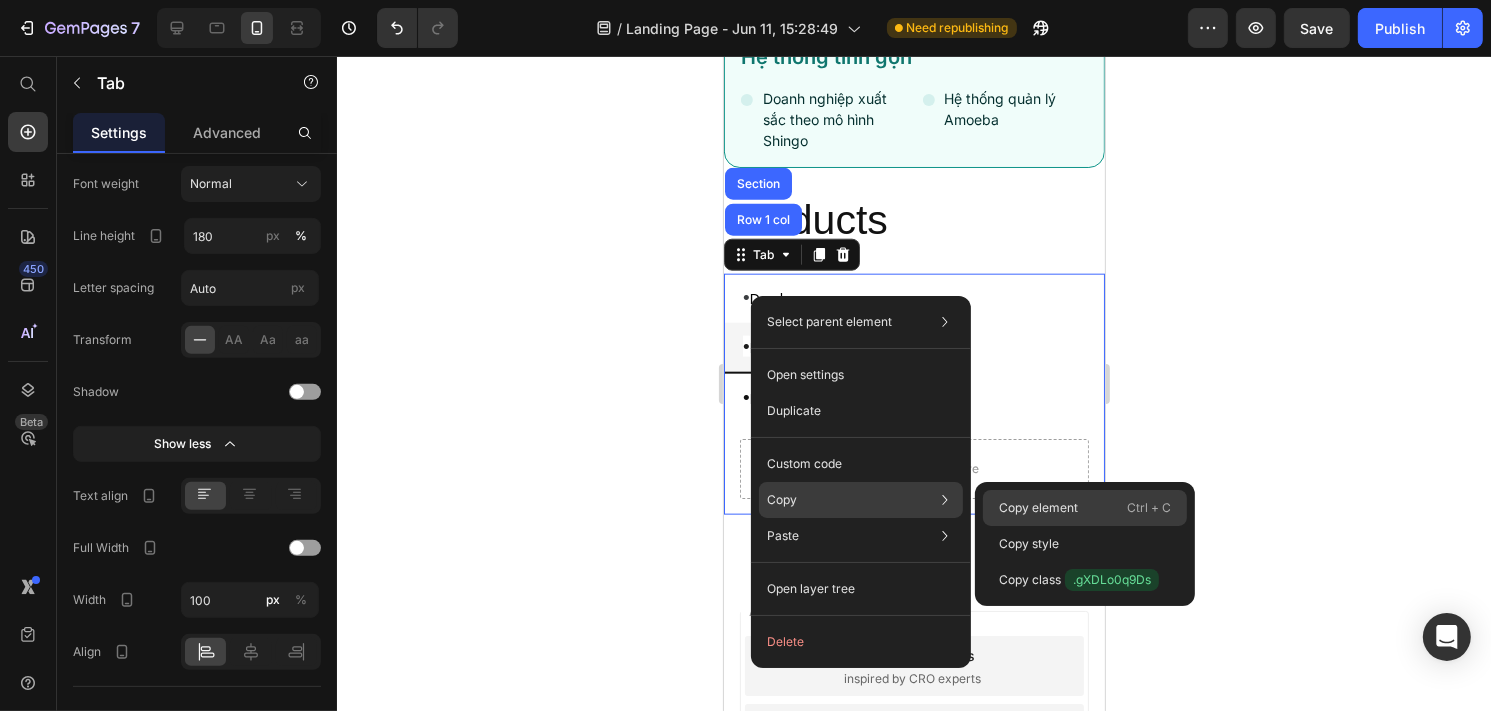 drag, startPoint x: 1053, startPoint y: 501, endPoint x: 199, endPoint y: 474, distance: 854.4267 